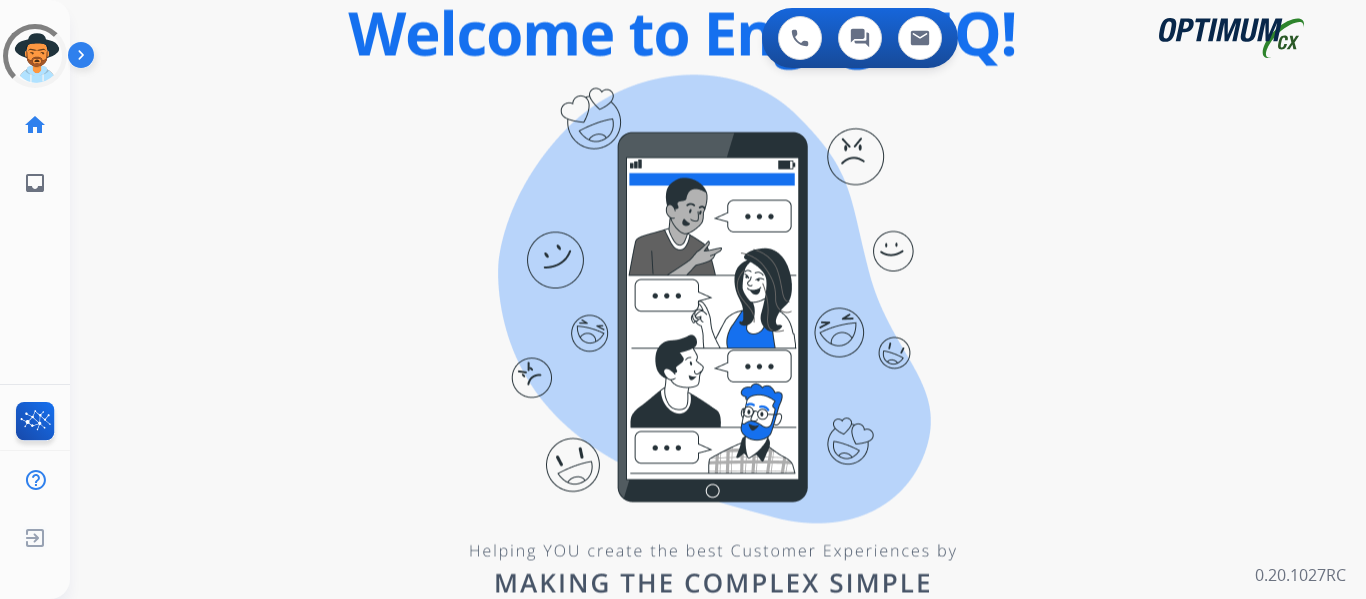 scroll, scrollTop: 0, scrollLeft: 0, axis: both 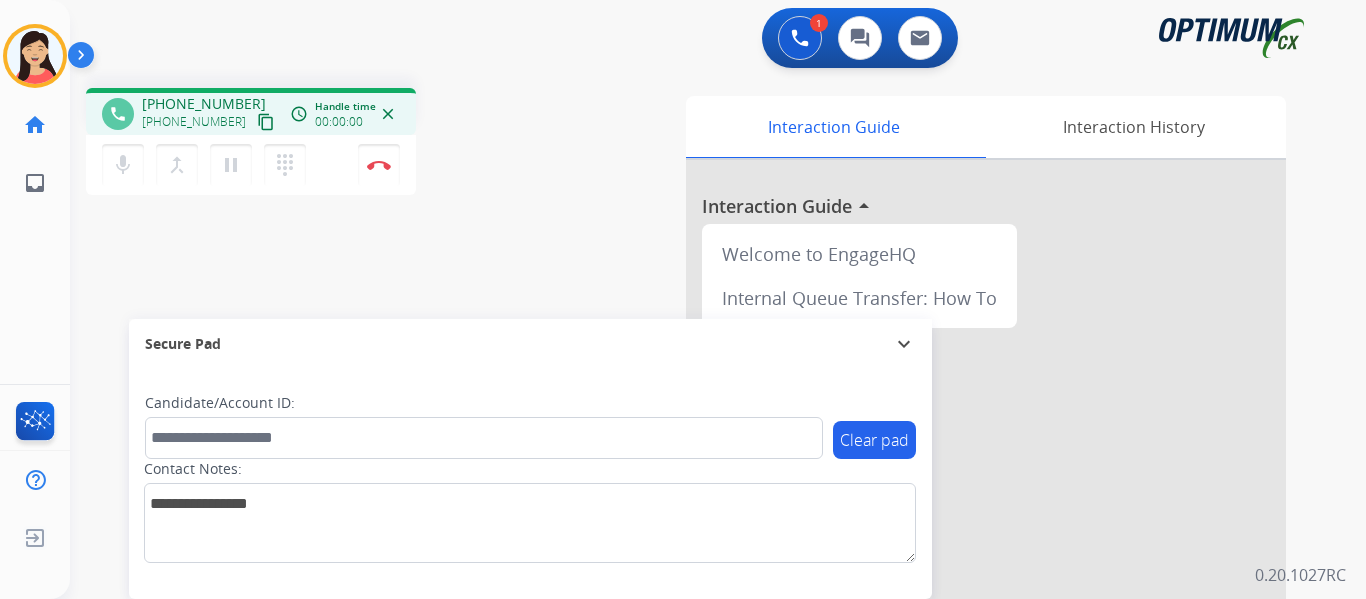 drag, startPoint x: 248, startPoint y: 121, endPoint x: 330, endPoint y: 123, distance: 82.02438 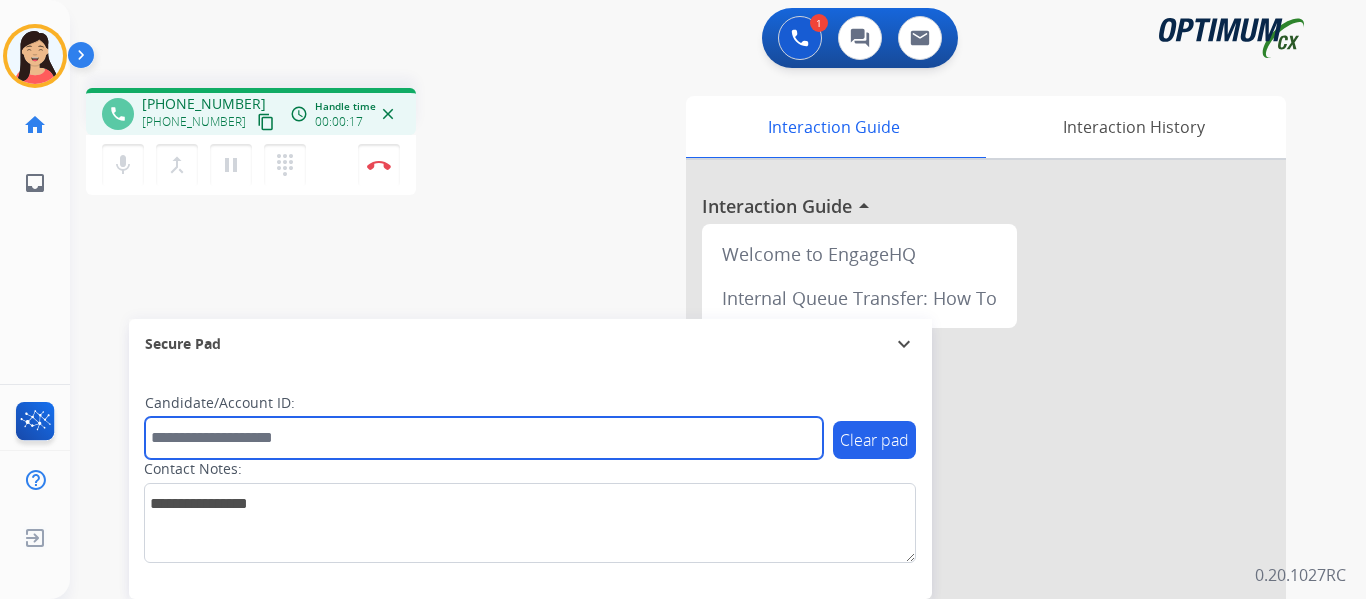 click at bounding box center [484, 438] 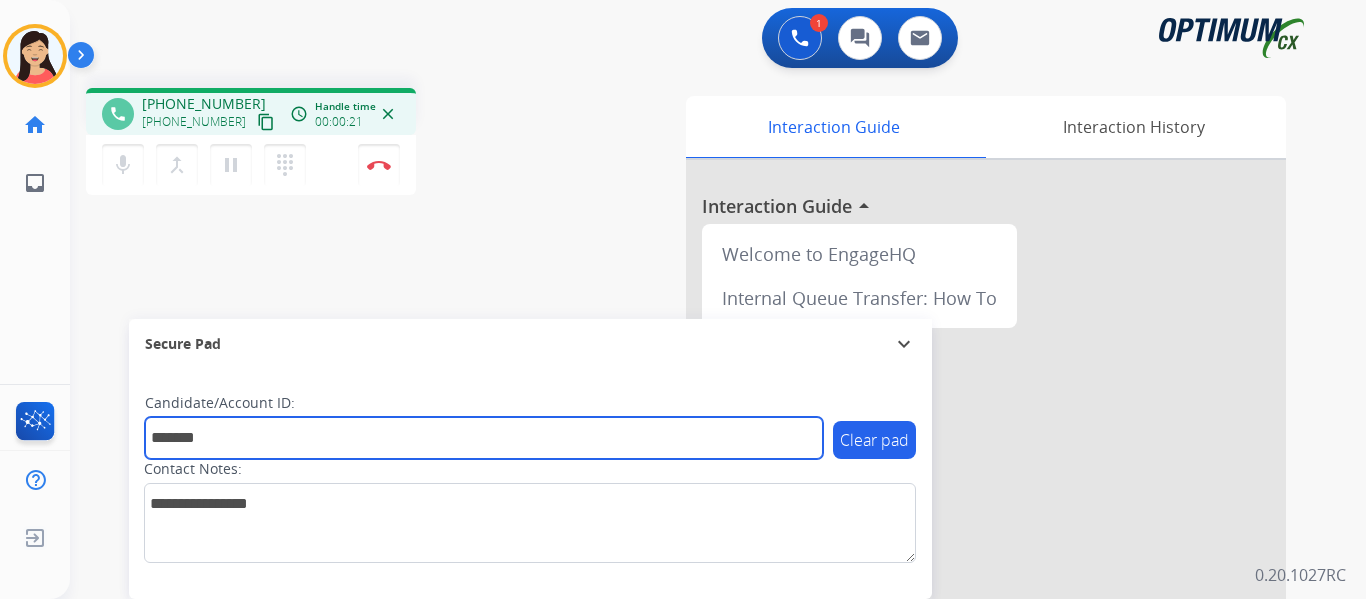 type on "*******" 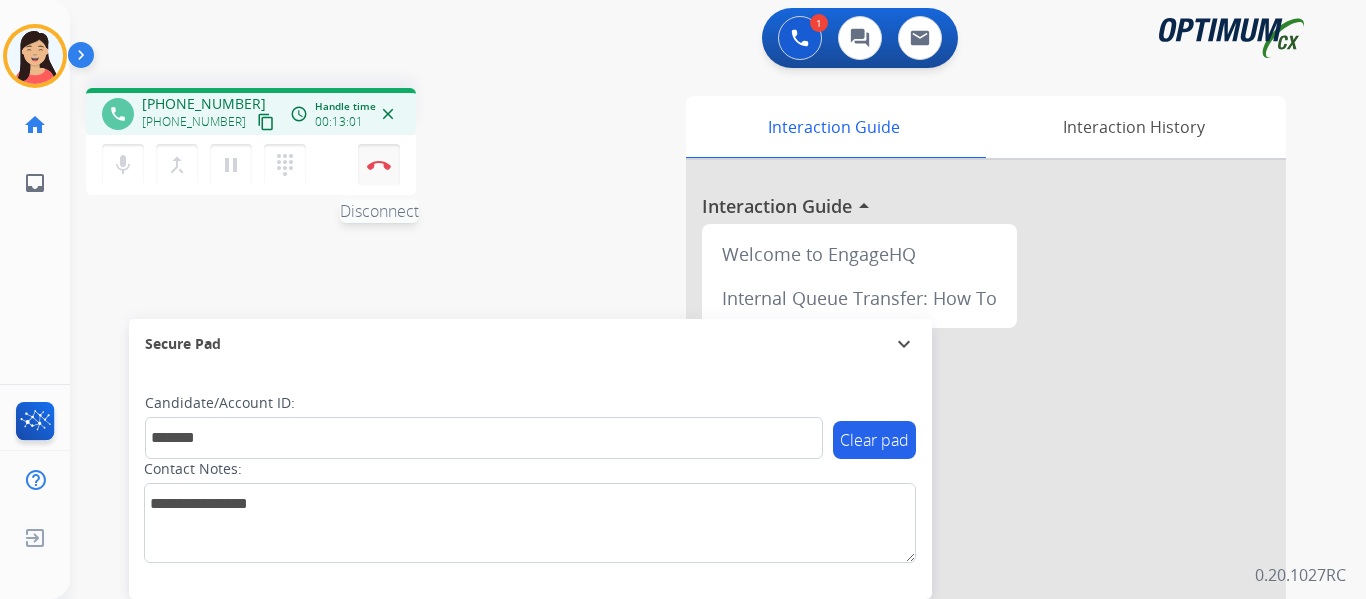 click on "Disconnect" at bounding box center [379, 165] 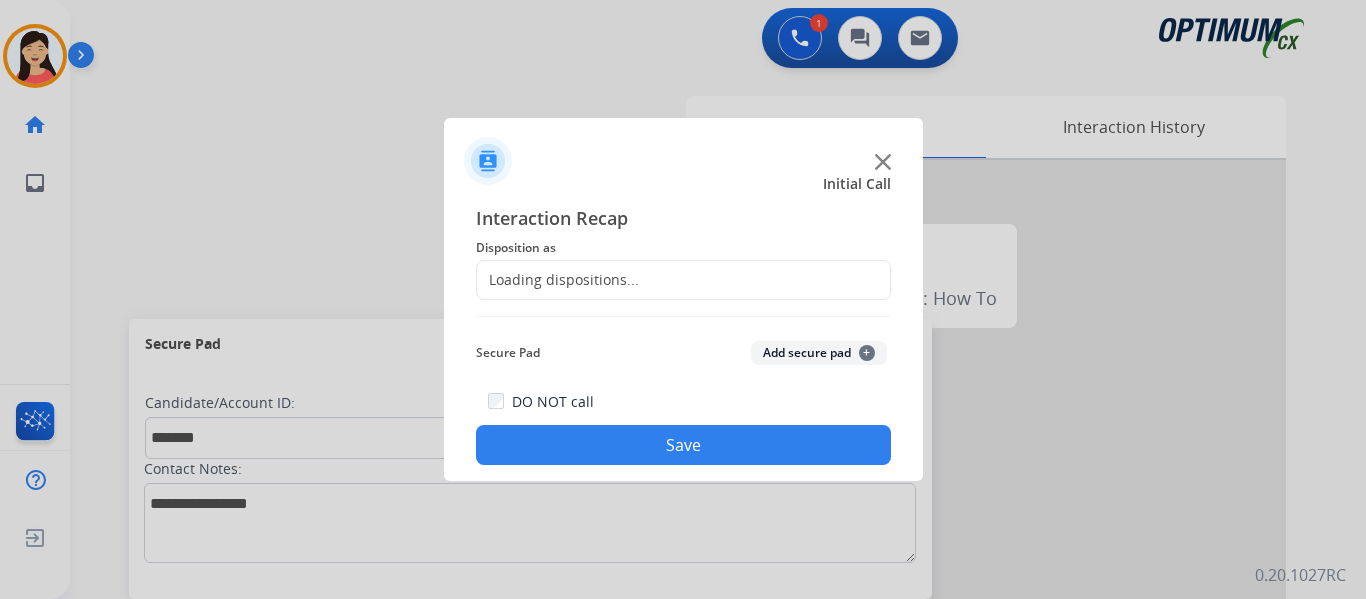 click on "Add secure pad  +" 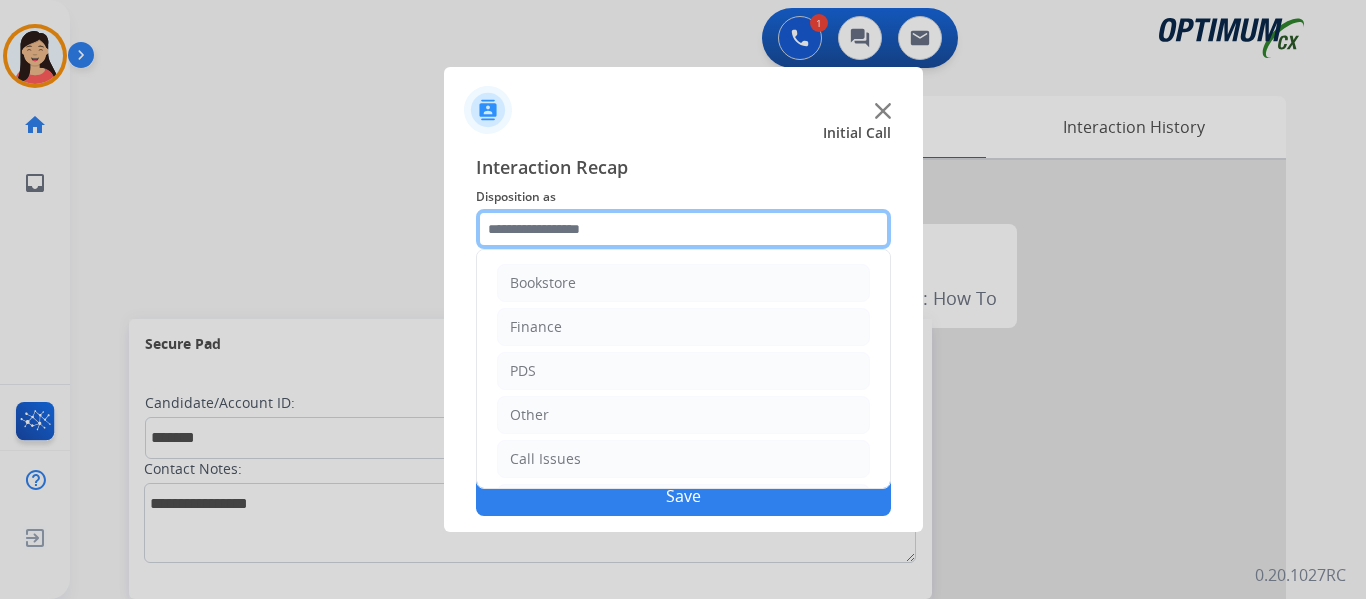 click 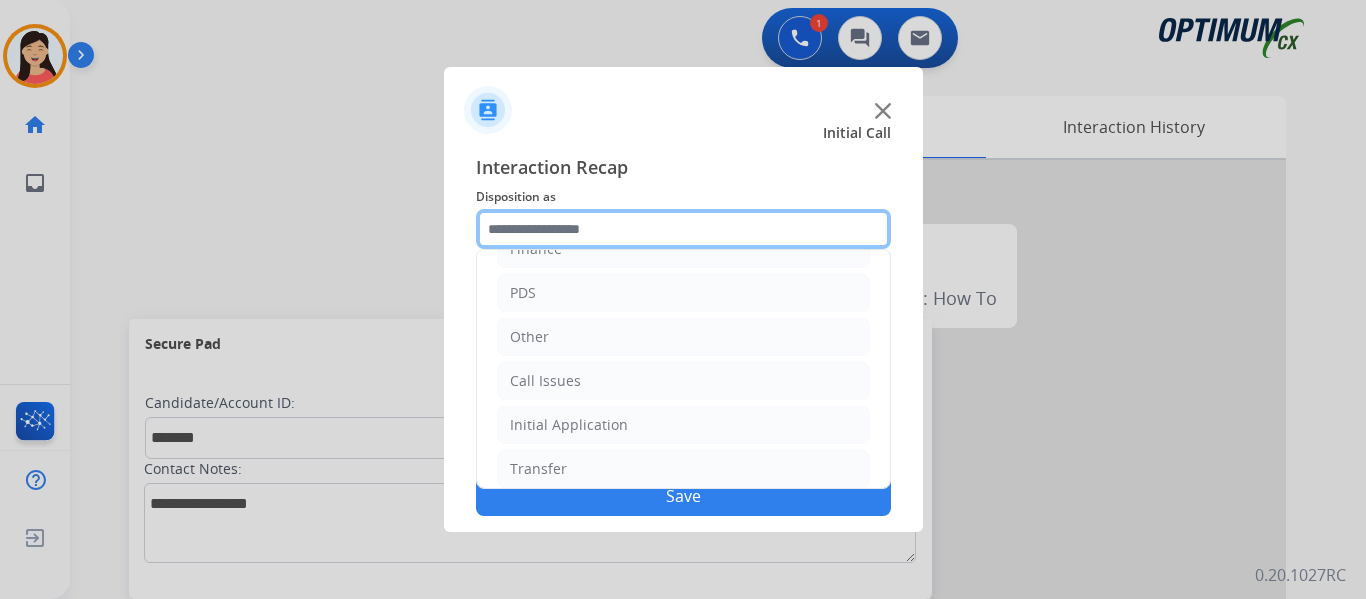 scroll, scrollTop: 136, scrollLeft: 0, axis: vertical 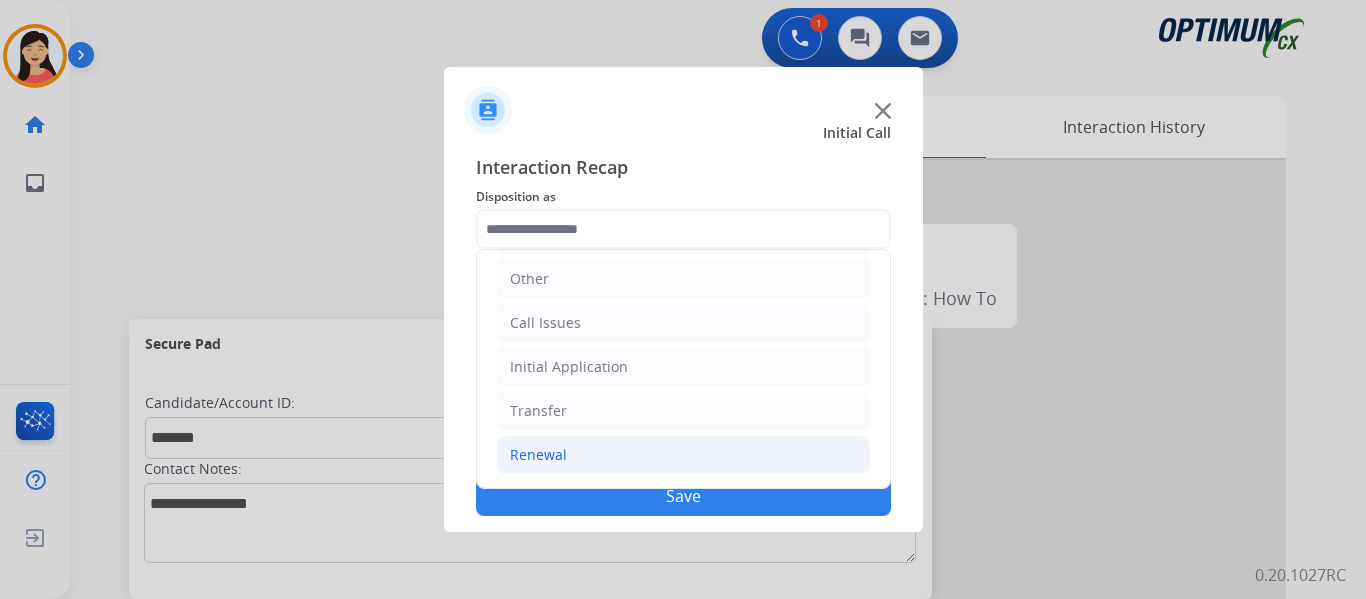 click on "Renewal" 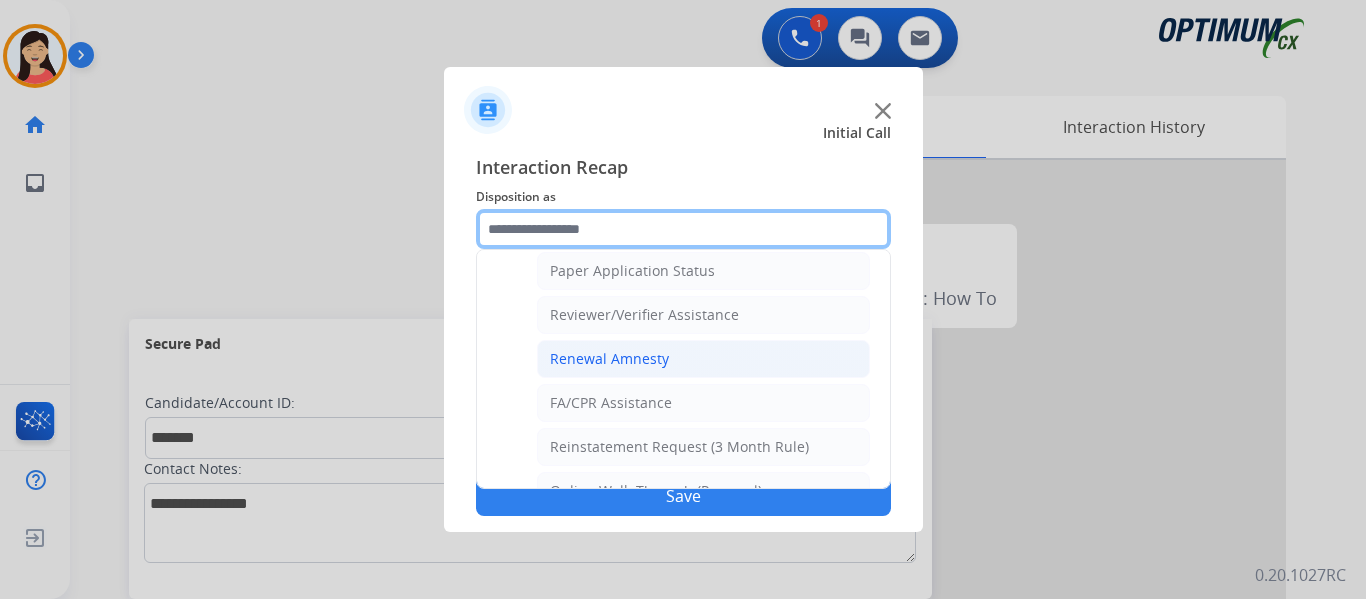 scroll, scrollTop: 772, scrollLeft: 0, axis: vertical 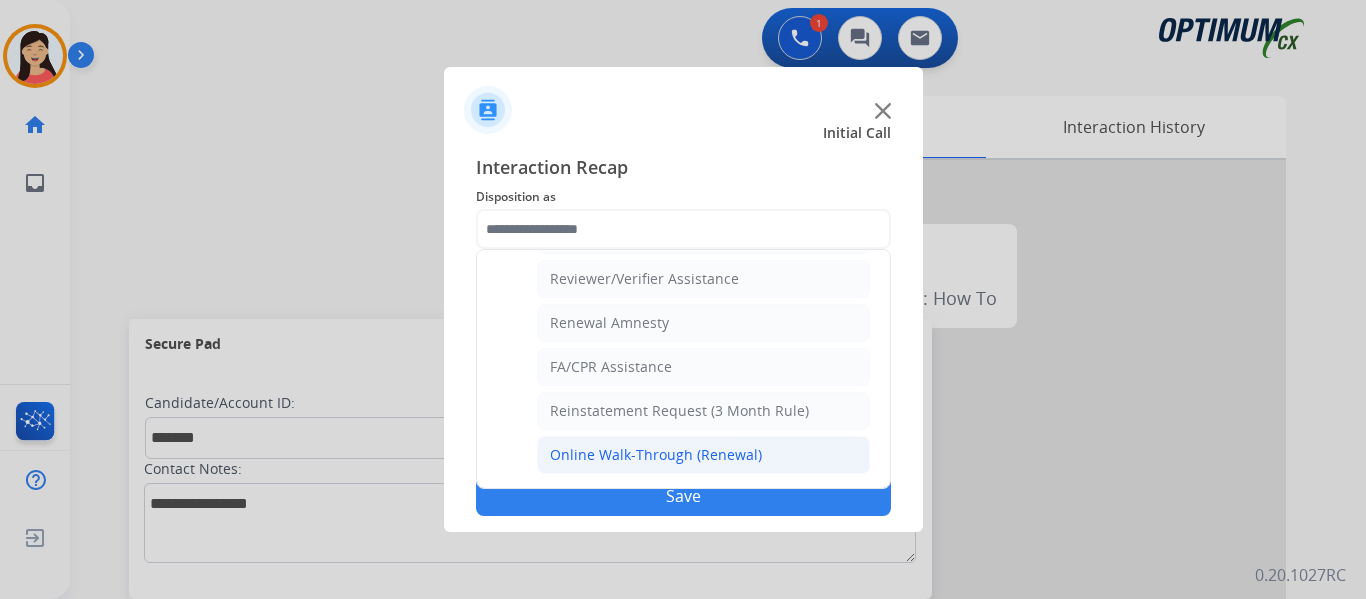 click on "Online Walk-Through (Renewal)" 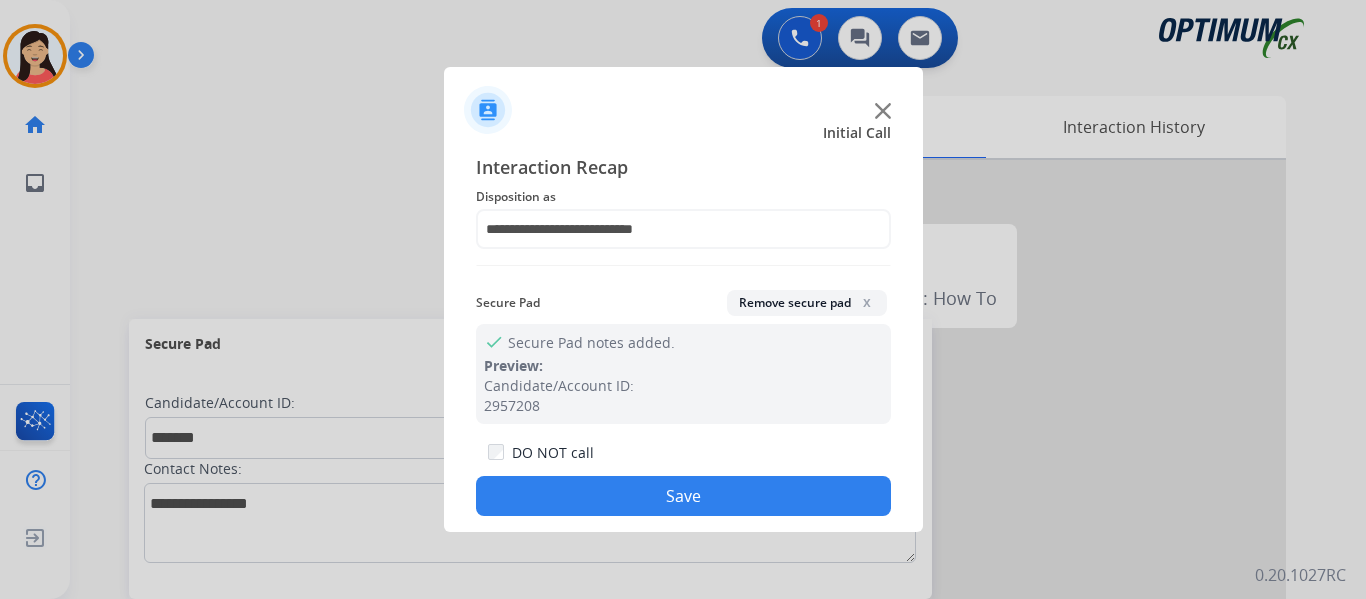 click on "Save" 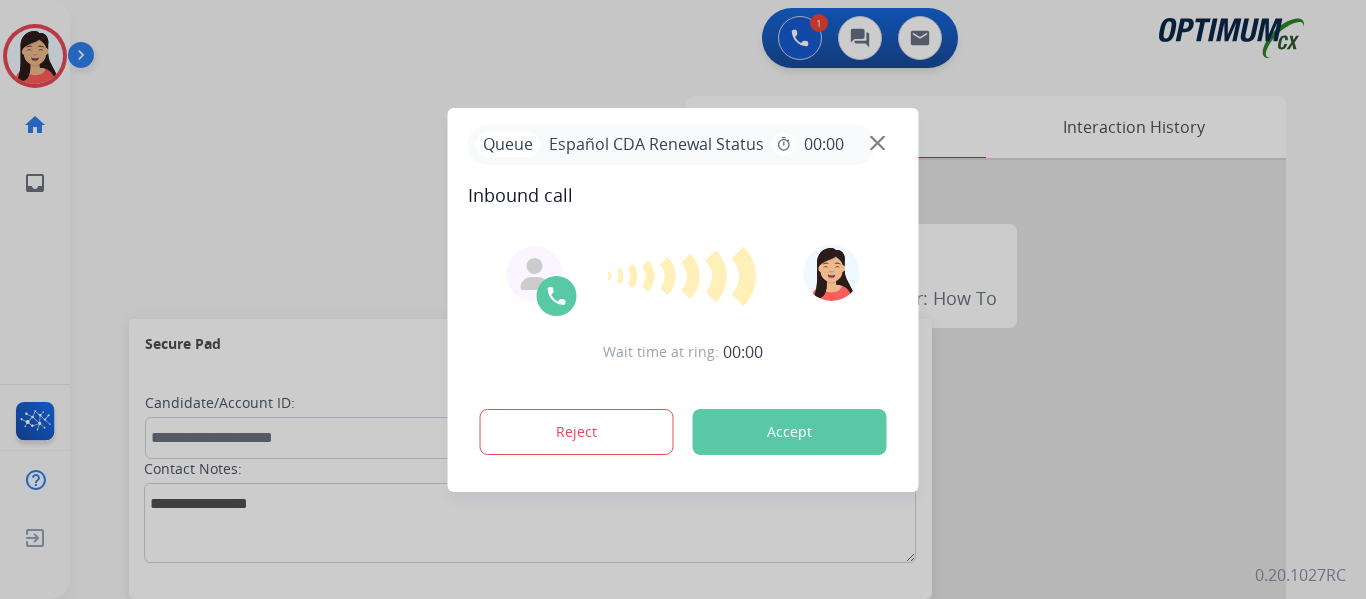 click on "Reject Accept" at bounding box center [683, 428] 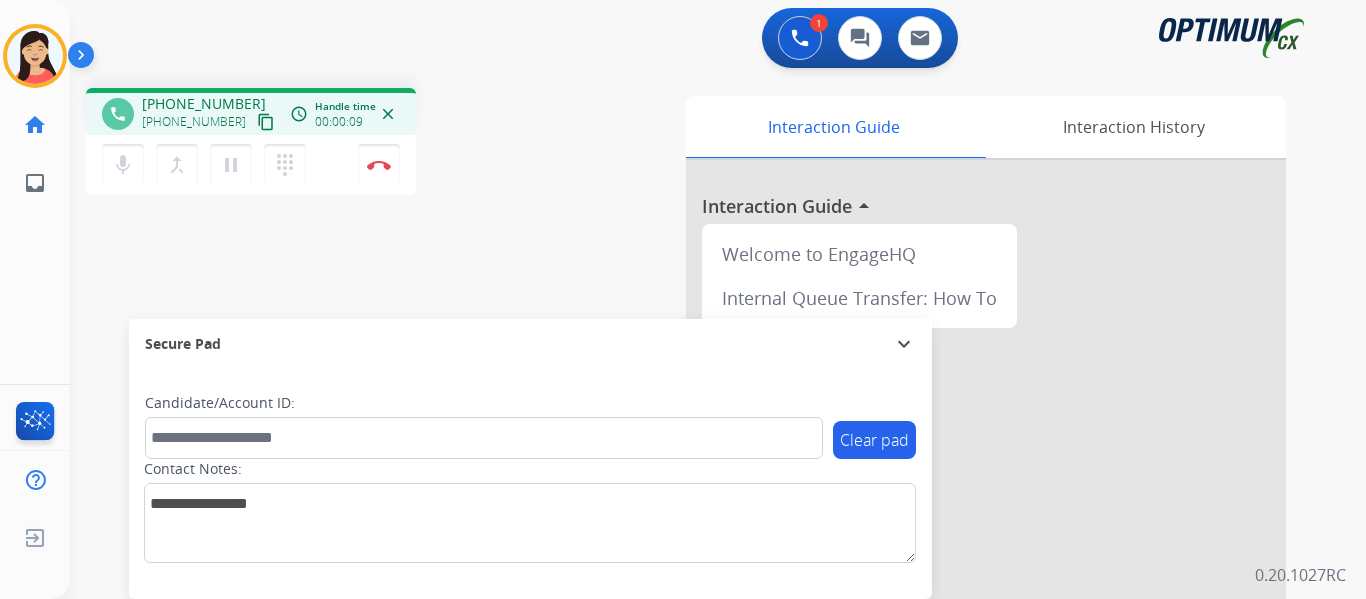 click on "content_copy" at bounding box center [266, 122] 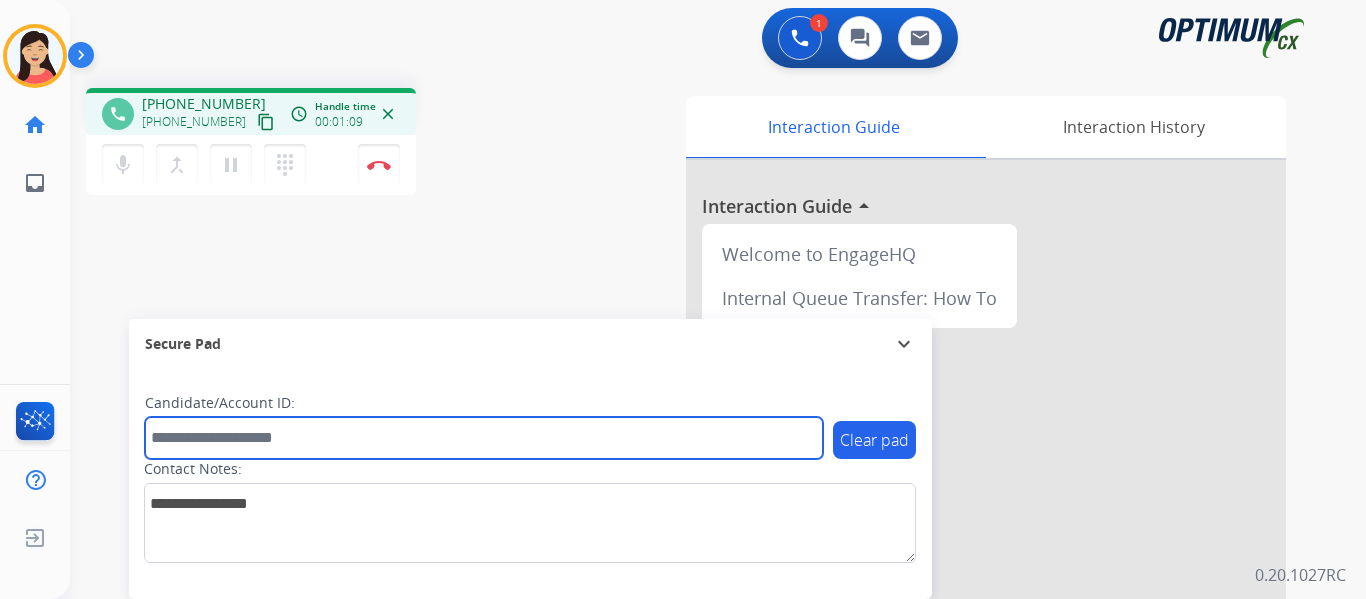 click at bounding box center [484, 438] 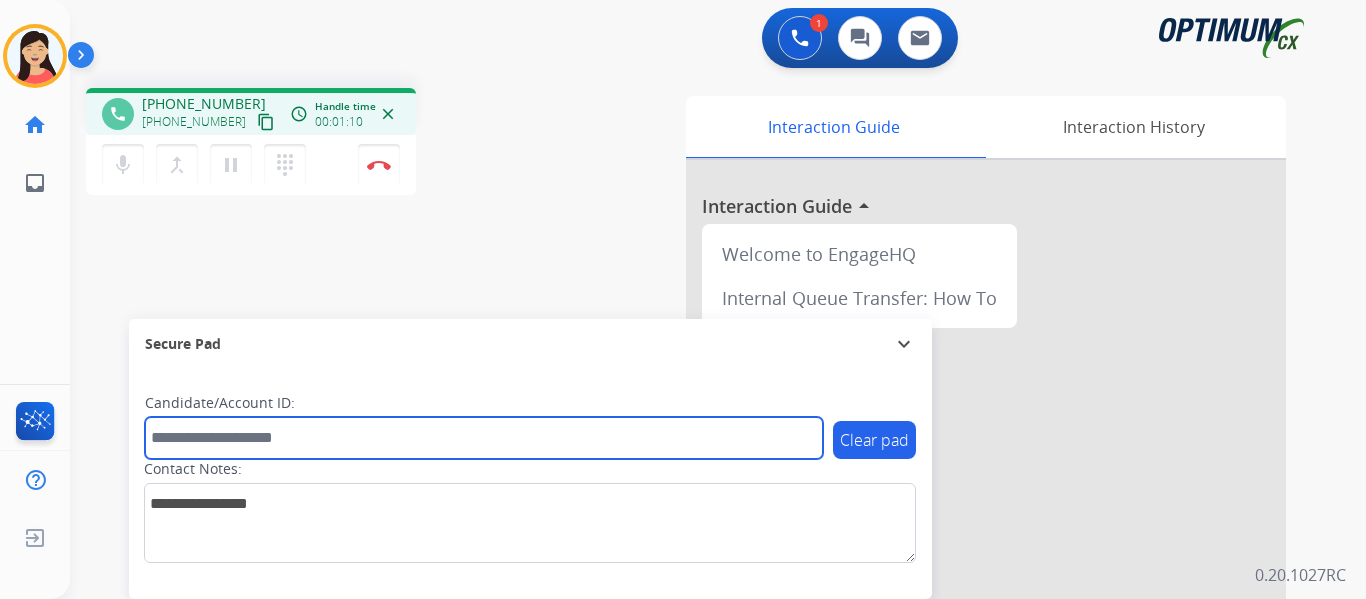 paste on "*******" 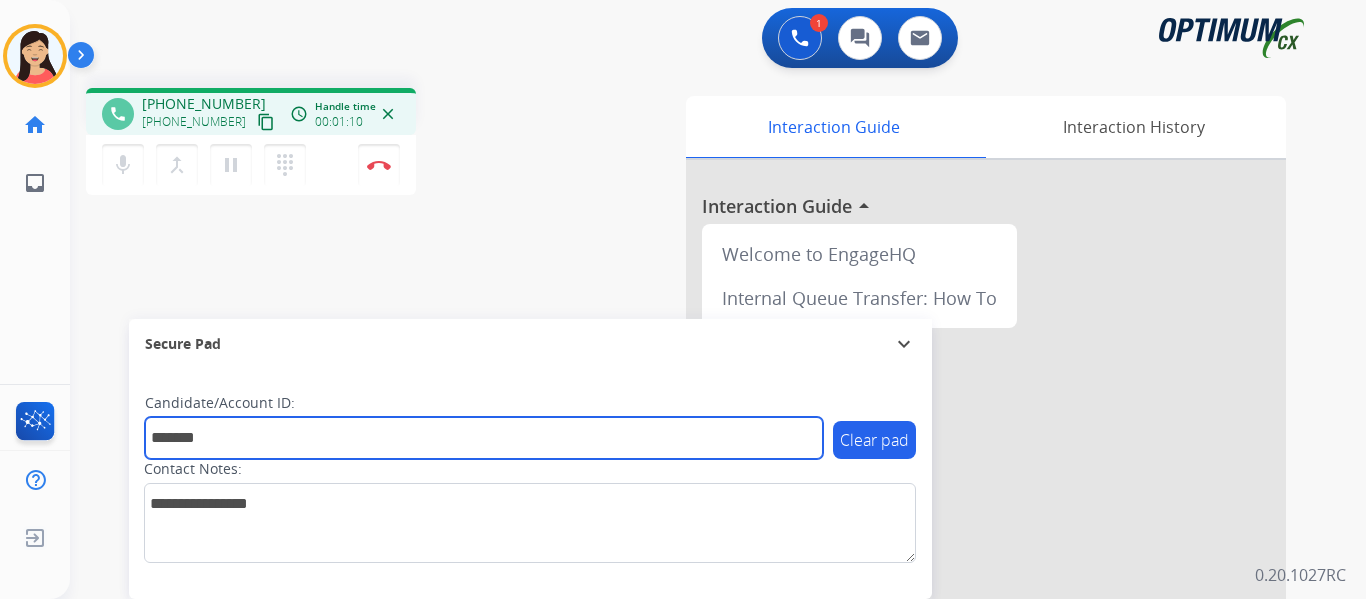 type on "*******" 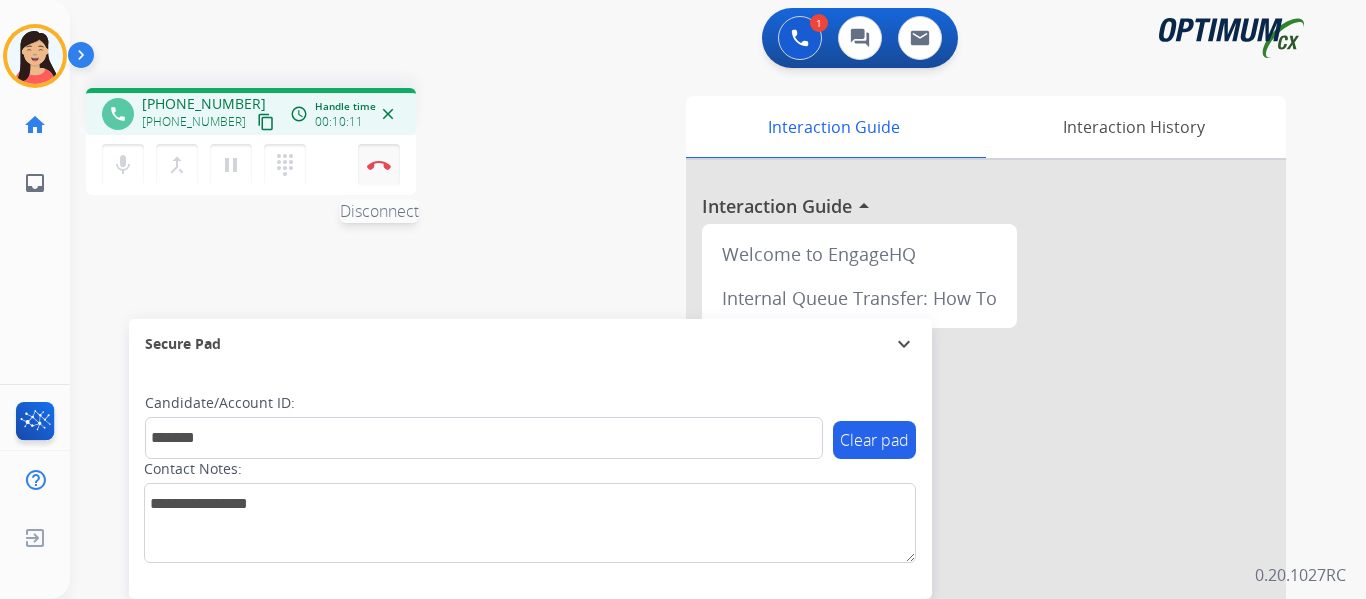 click at bounding box center (379, 165) 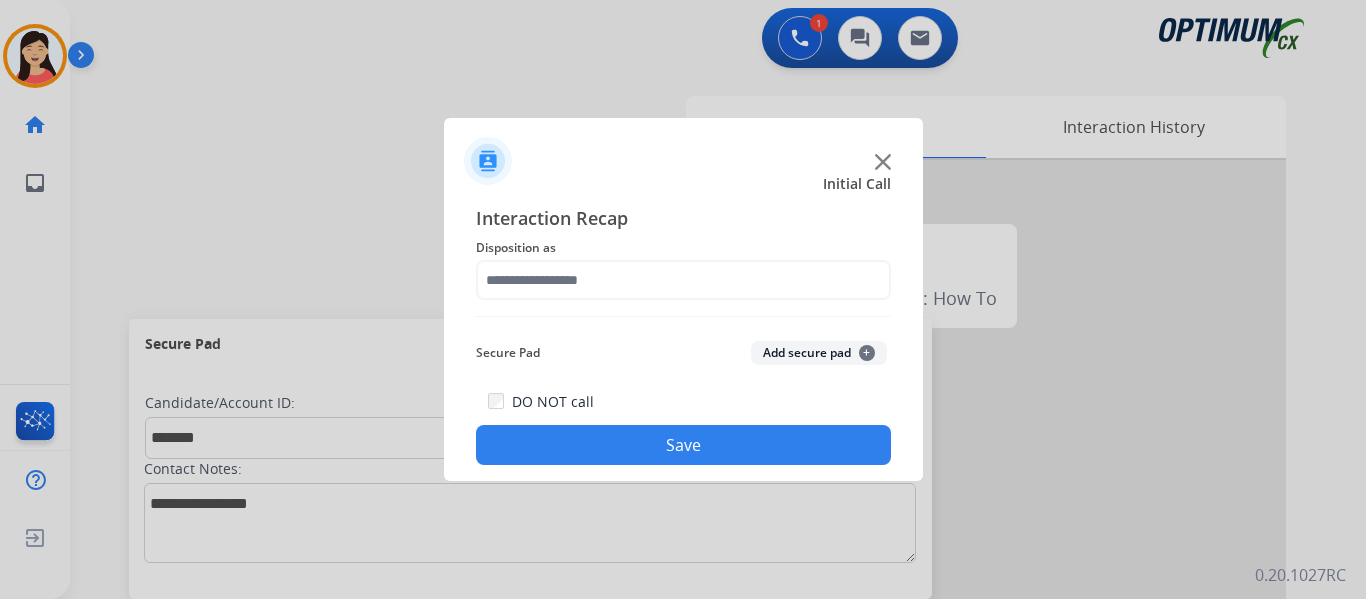 click on "Add secure pad  +" 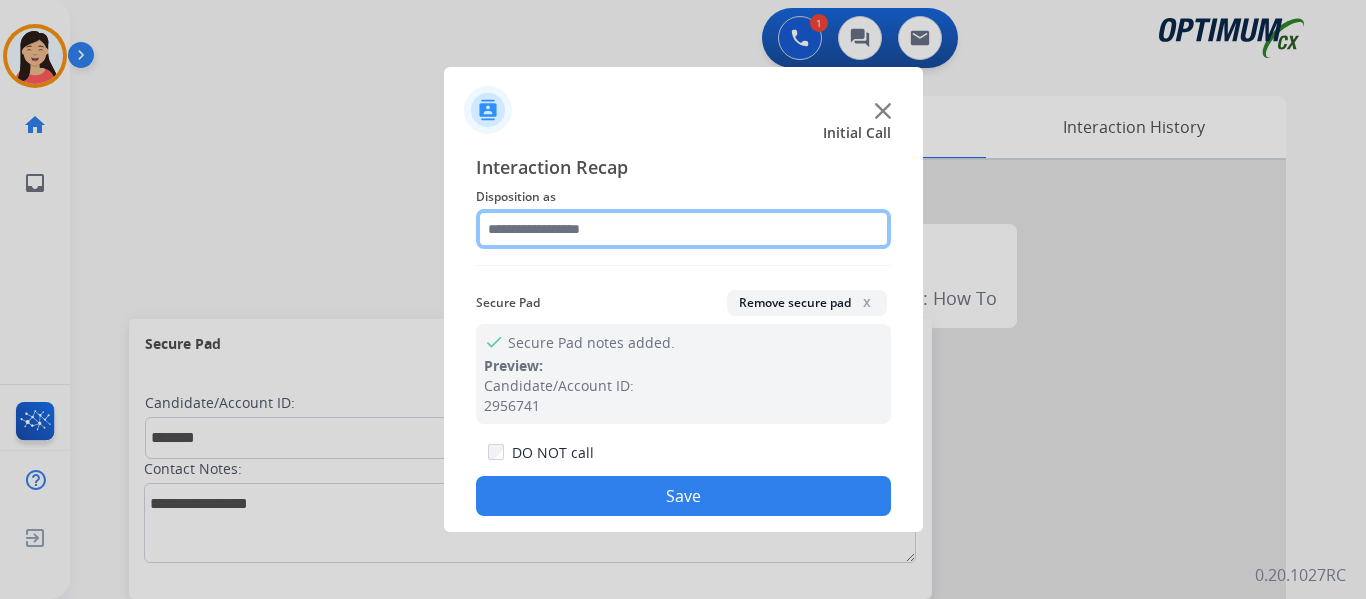 click 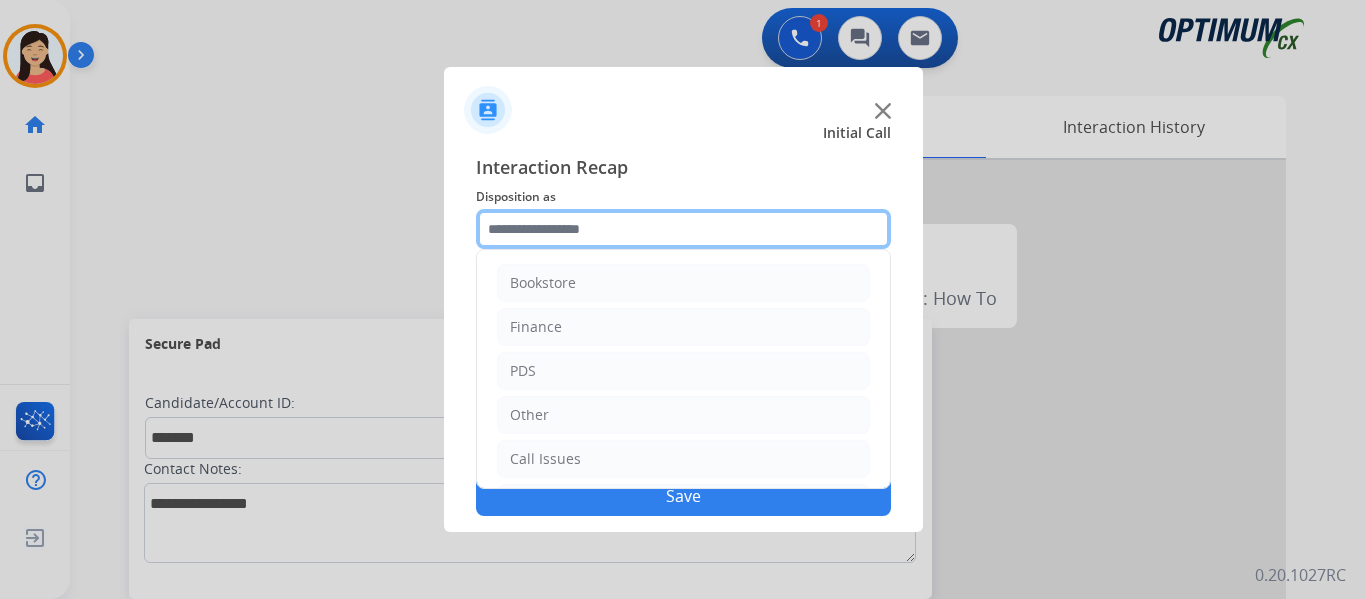 scroll, scrollTop: 136, scrollLeft: 0, axis: vertical 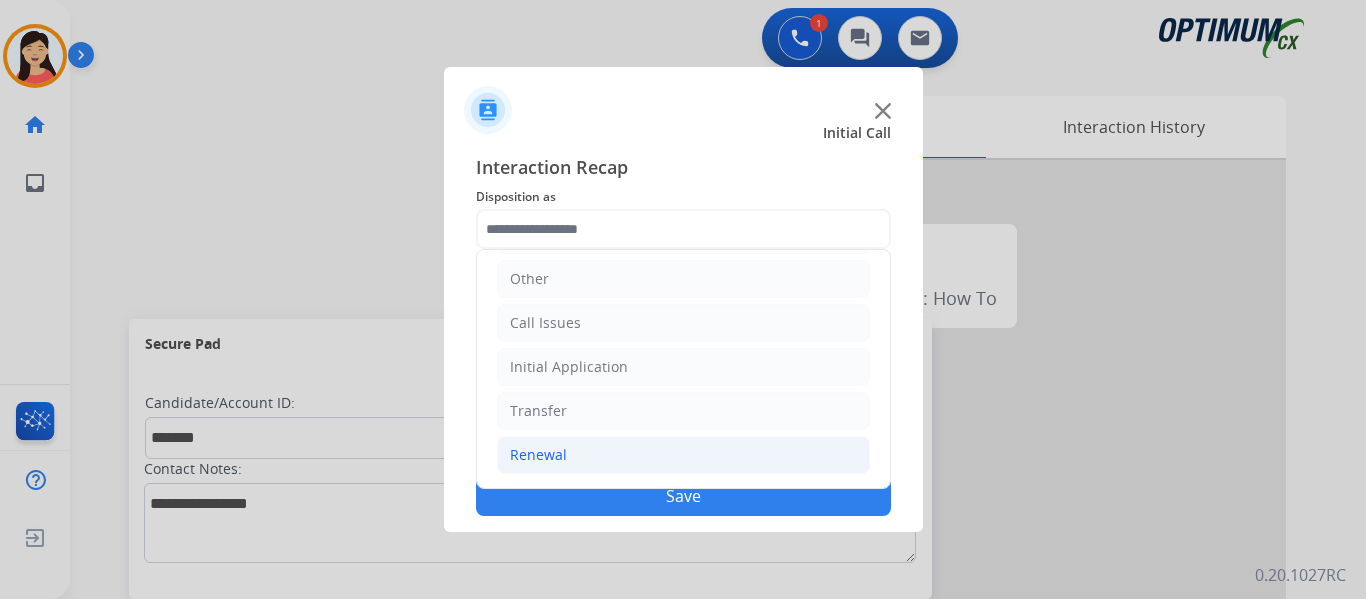 click on "Renewal" 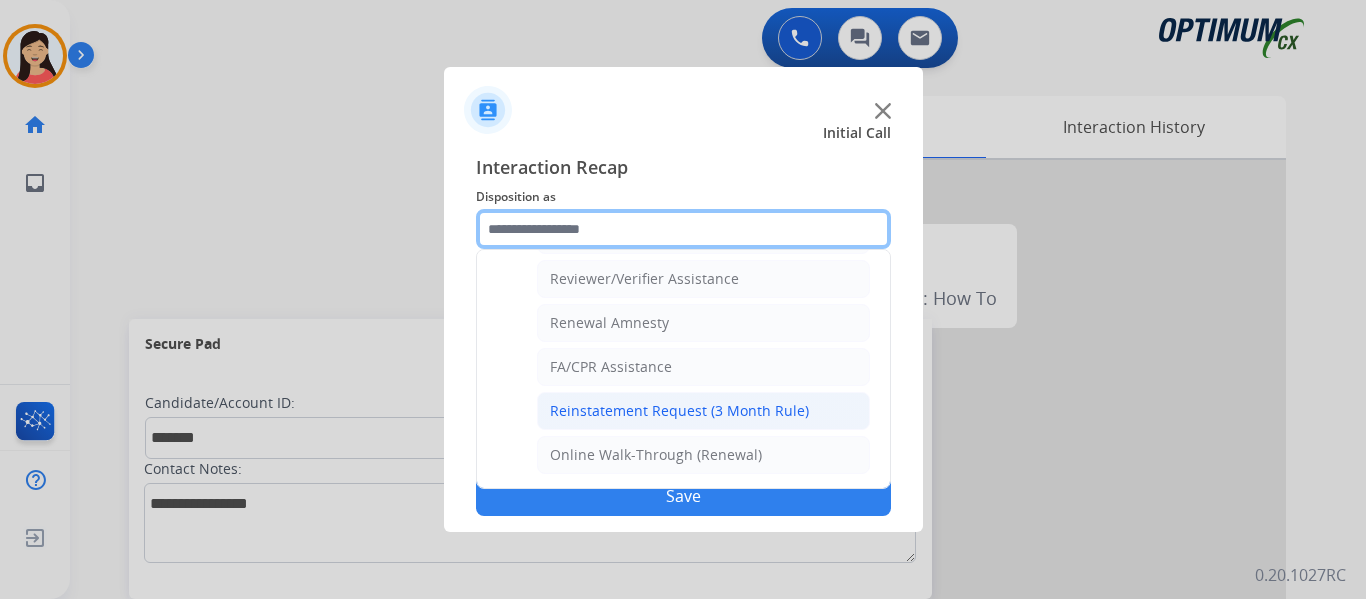 scroll, scrollTop: 672, scrollLeft: 0, axis: vertical 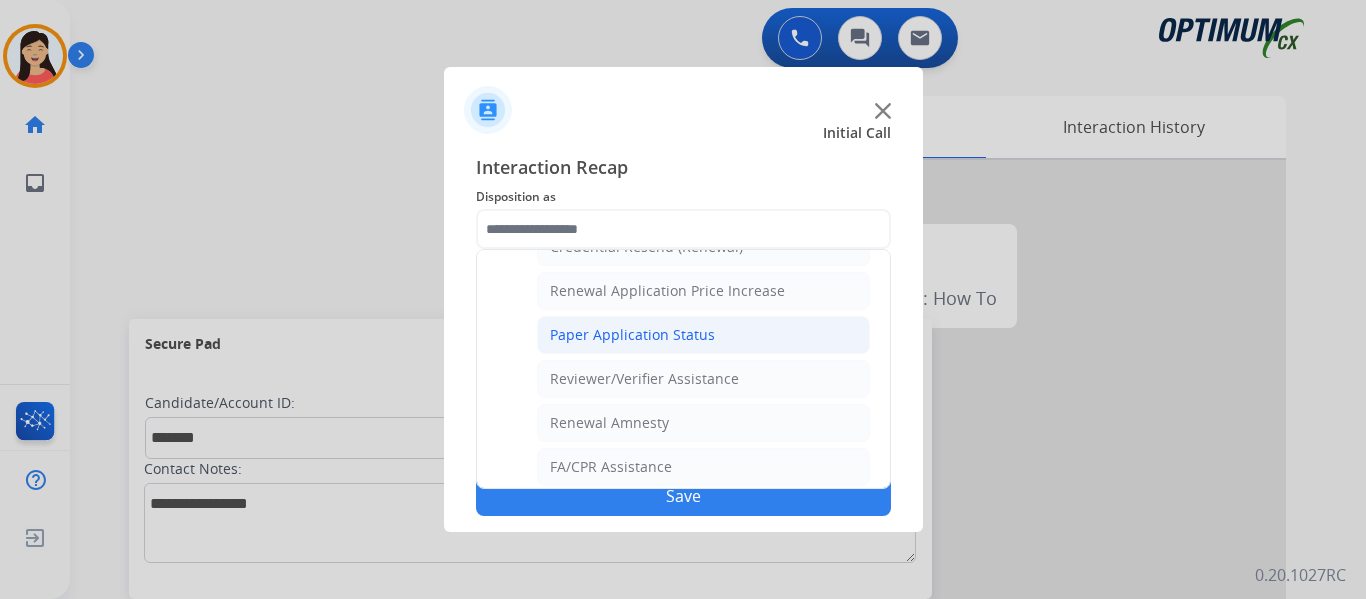 click on "Paper Application Status" 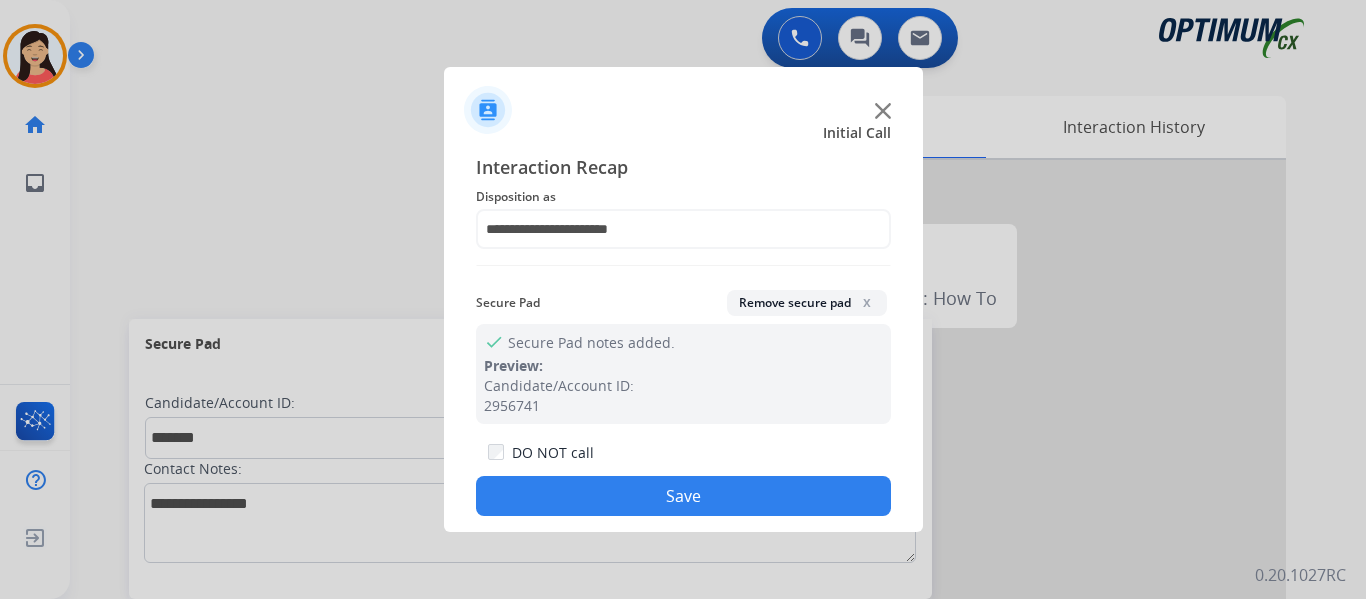 click on "Save" 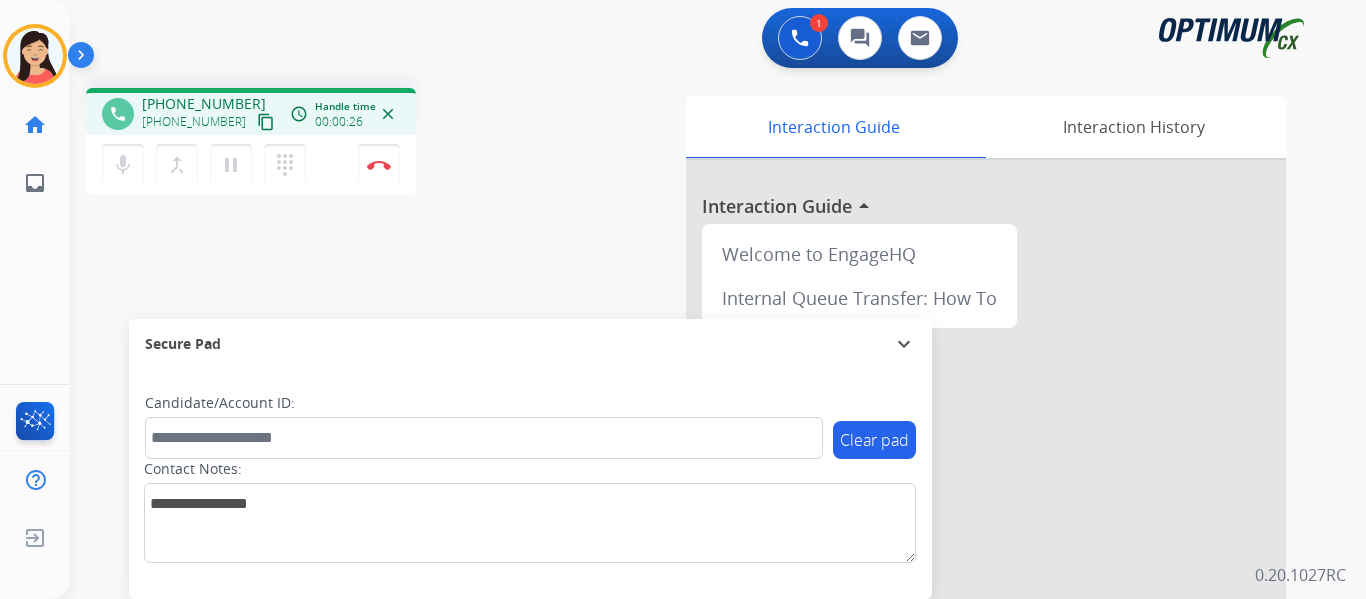 click on "content_copy" at bounding box center (266, 122) 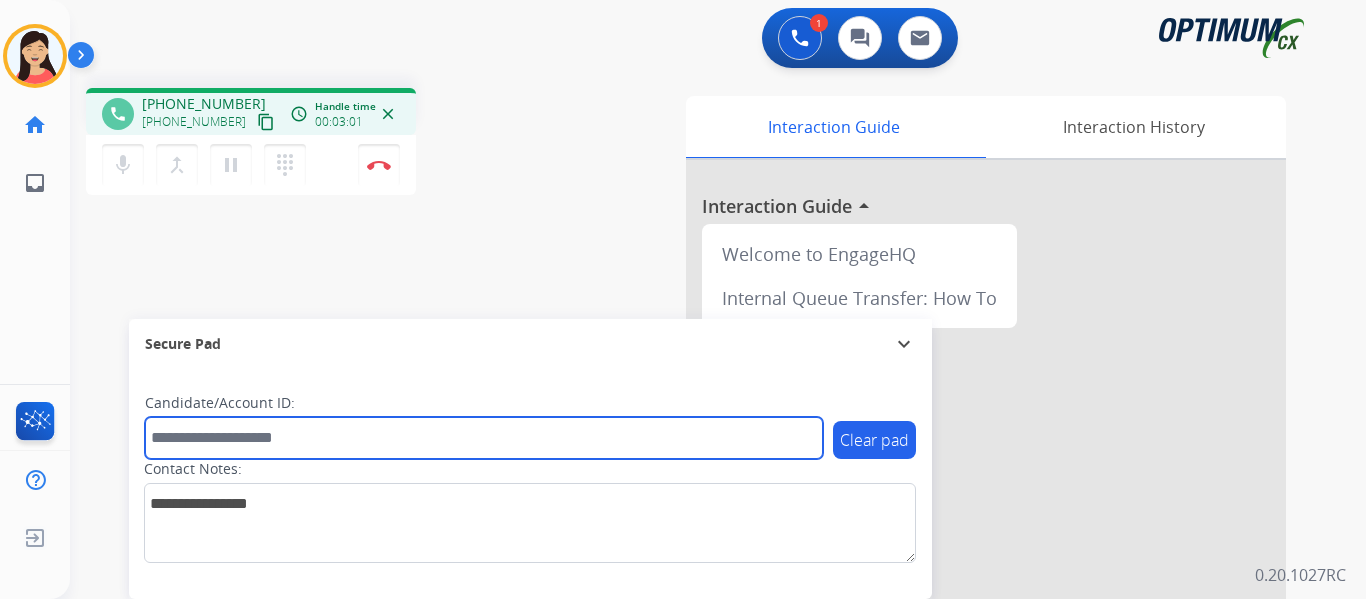click at bounding box center [484, 438] 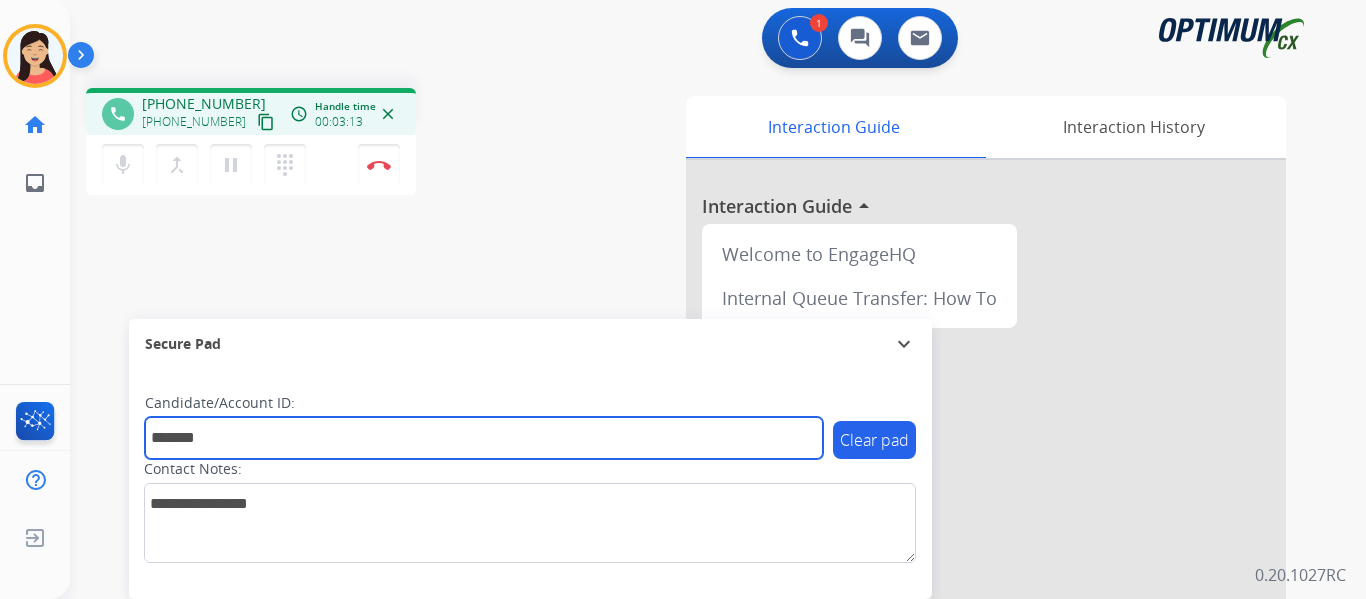 type on "*******" 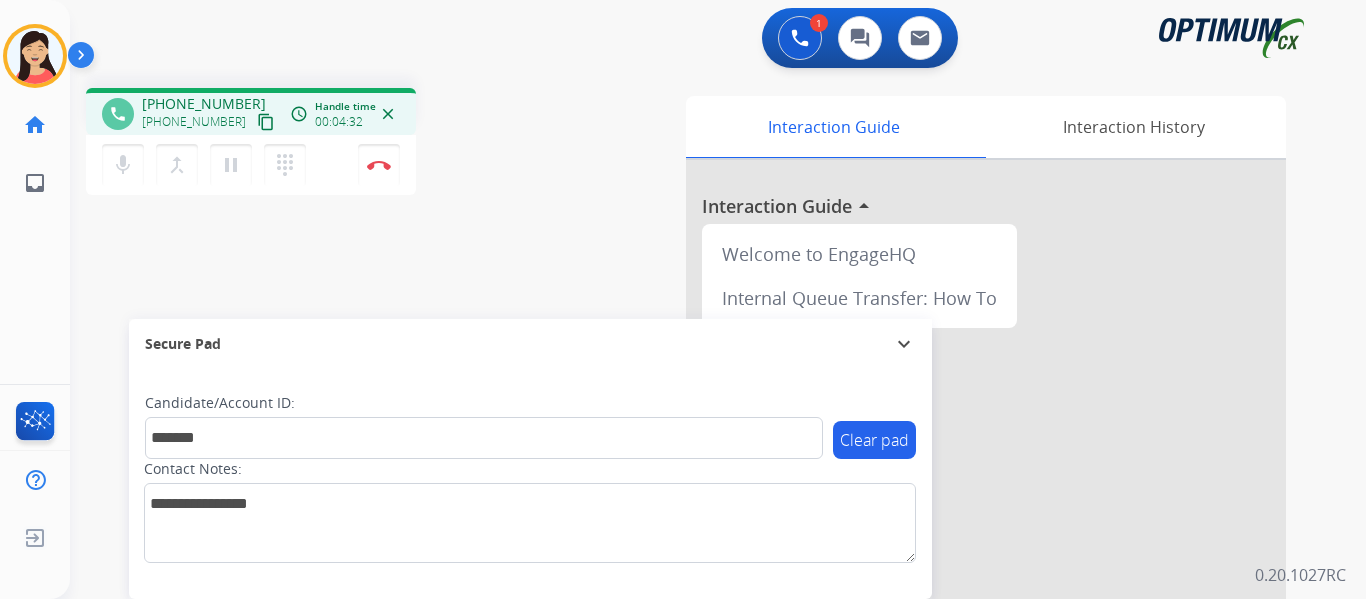 click on "content_copy" at bounding box center [266, 122] 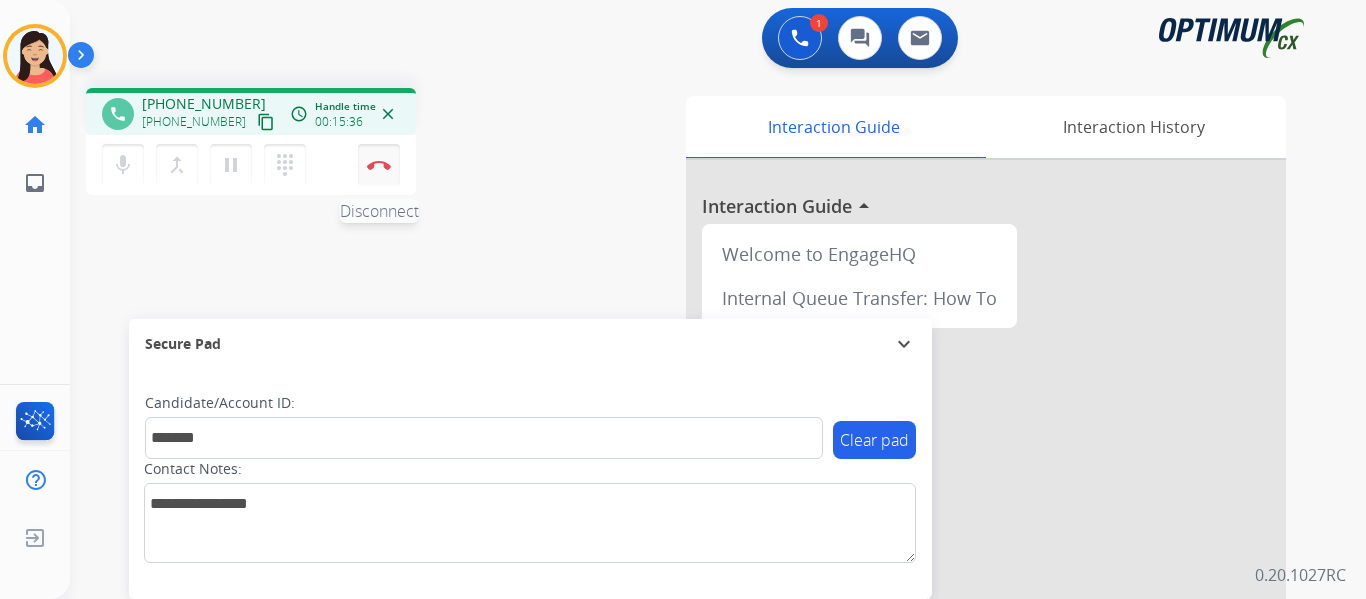 click on "Disconnect" at bounding box center [379, 165] 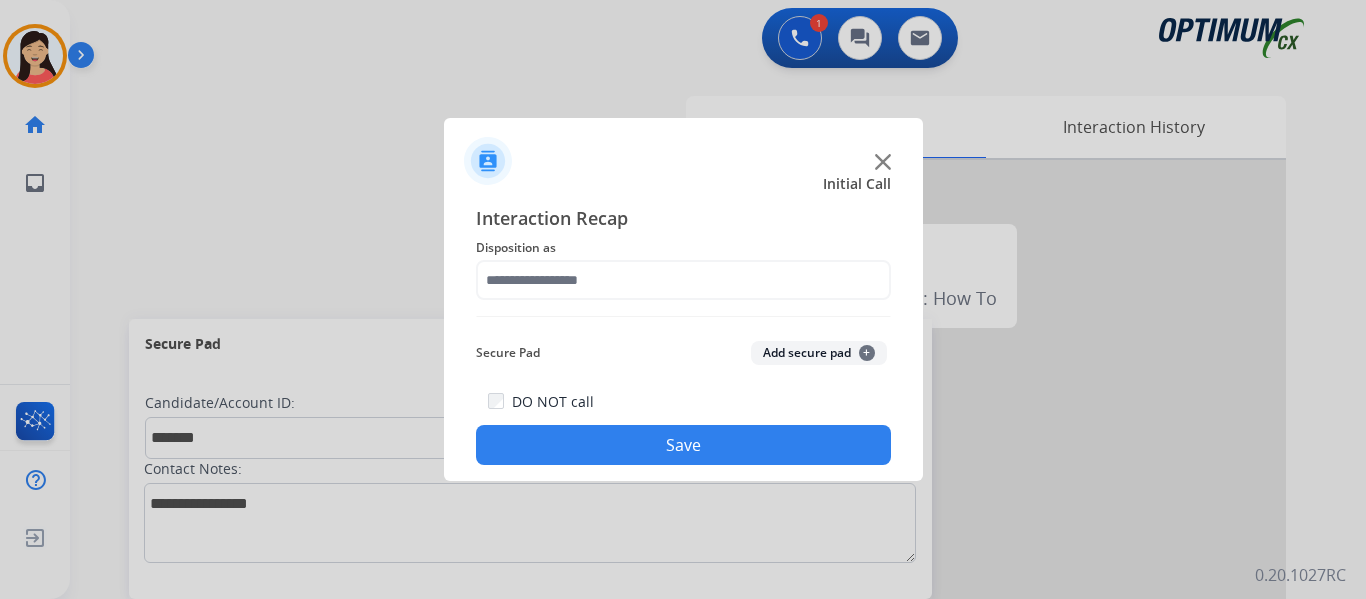 click on "Add secure pad  +" 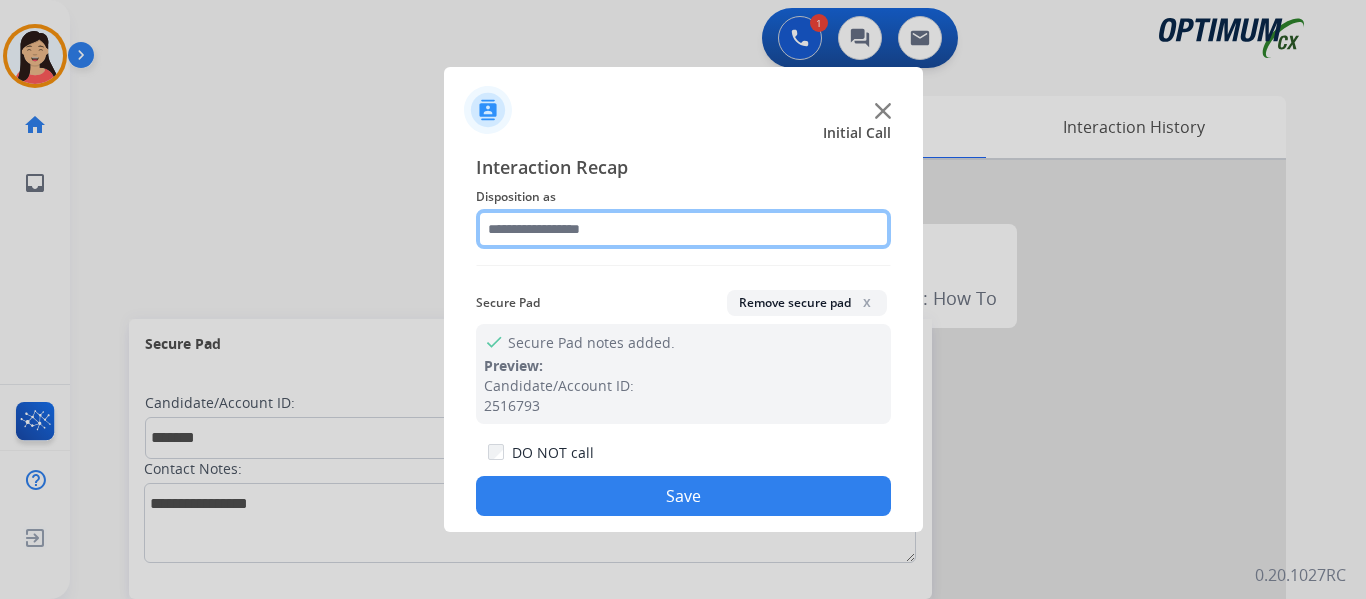 click 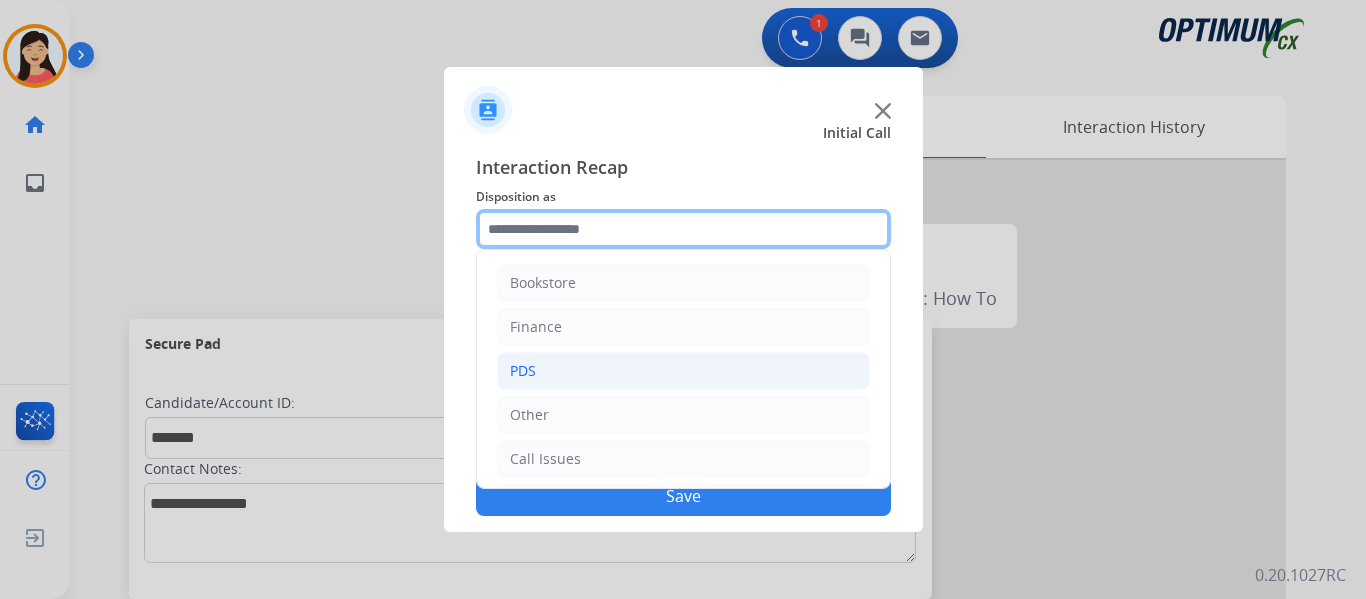 scroll, scrollTop: 136, scrollLeft: 0, axis: vertical 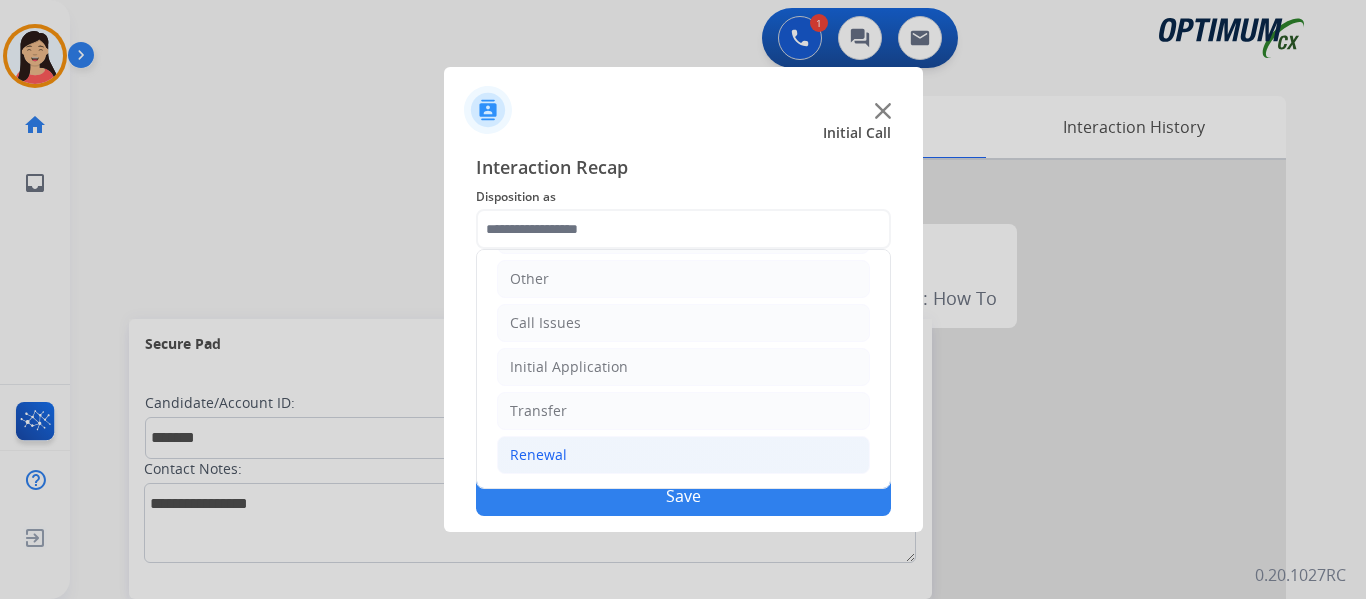 click on "Renewal" 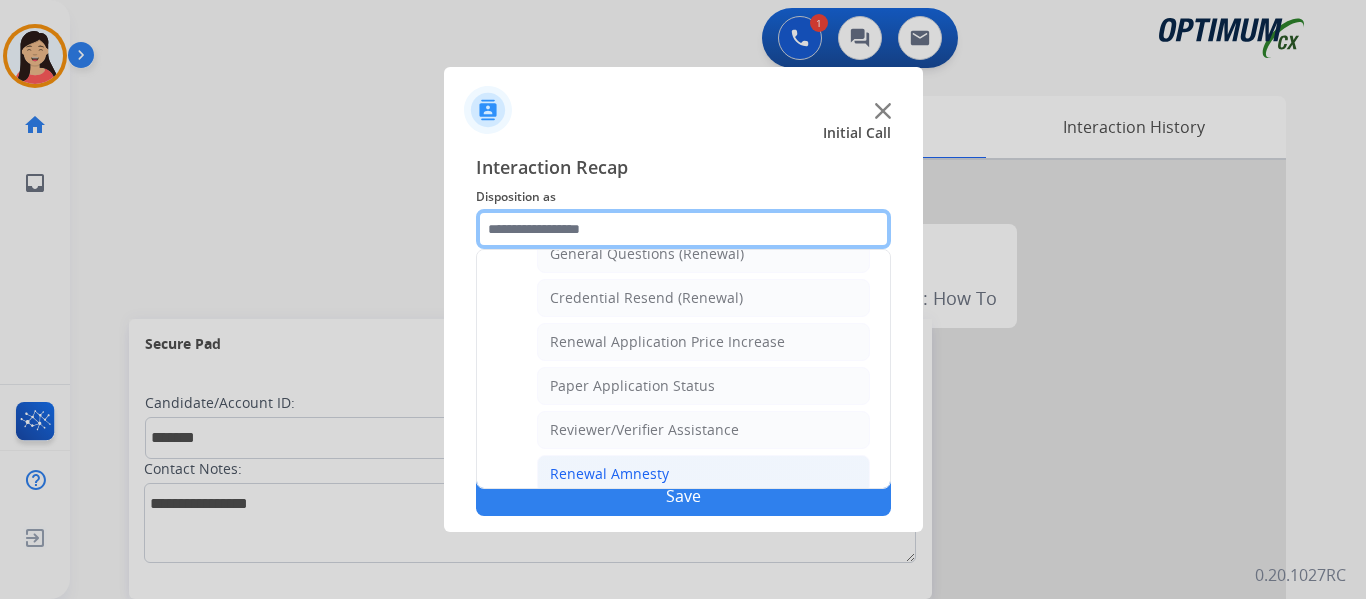 scroll, scrollTop: 772, scrollLeft: 0, axis: vertical 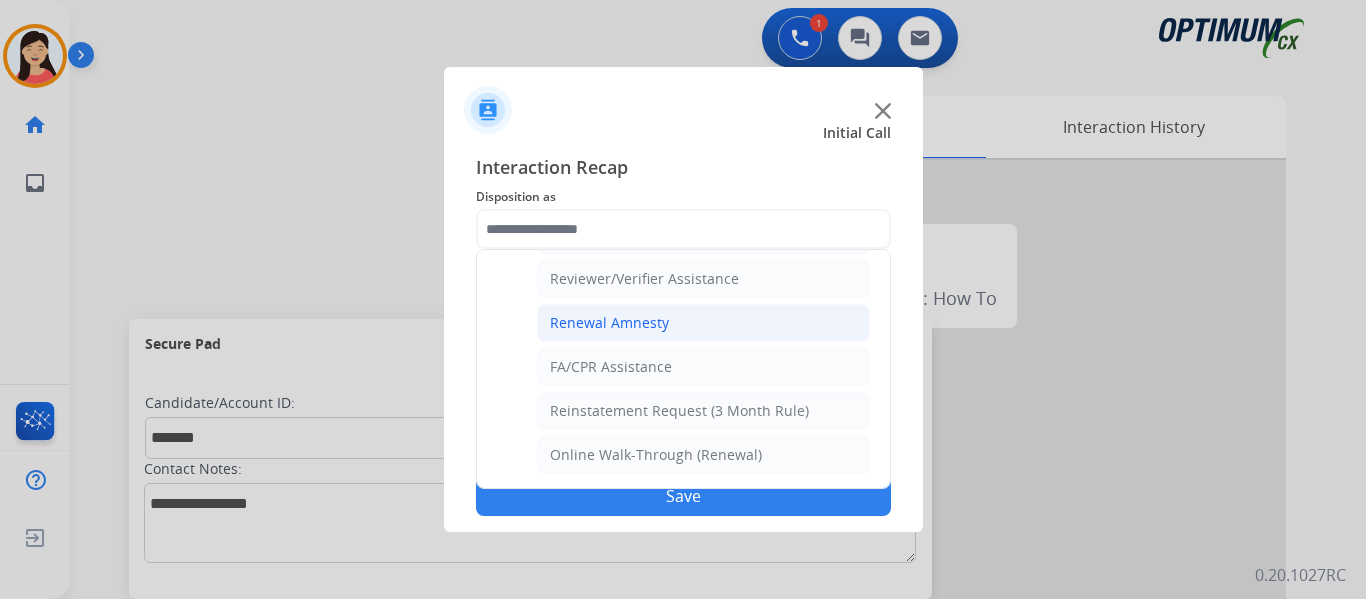 click on "Renewal Amnesty" 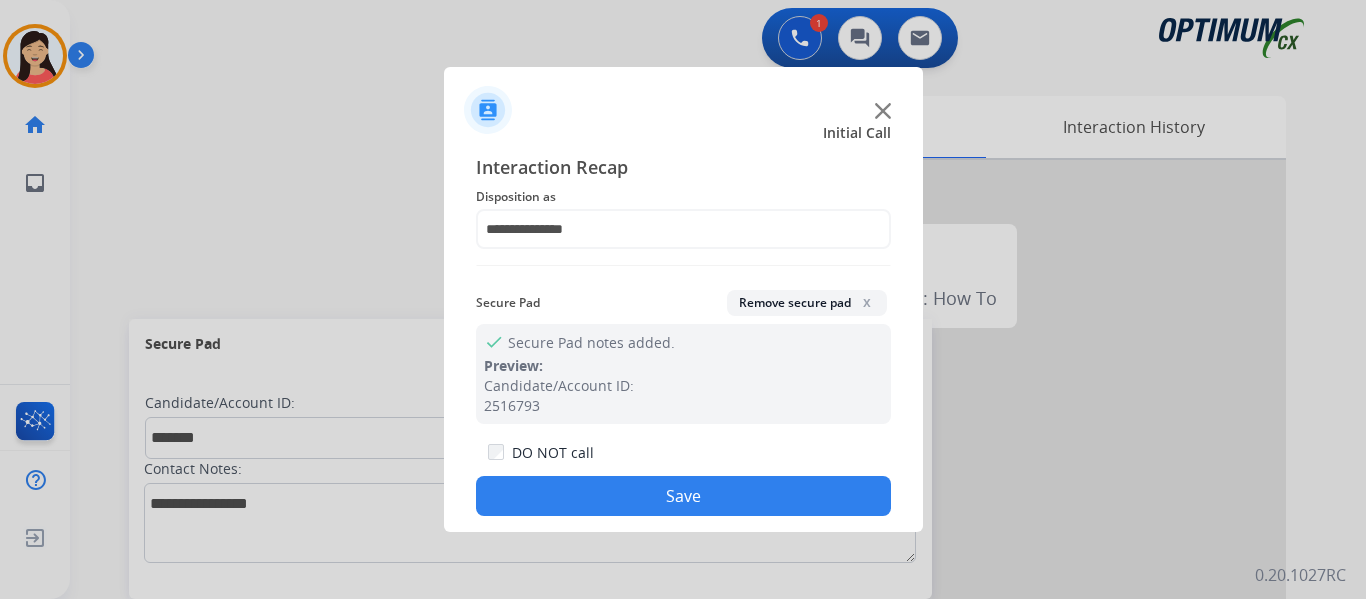 click on "Save" 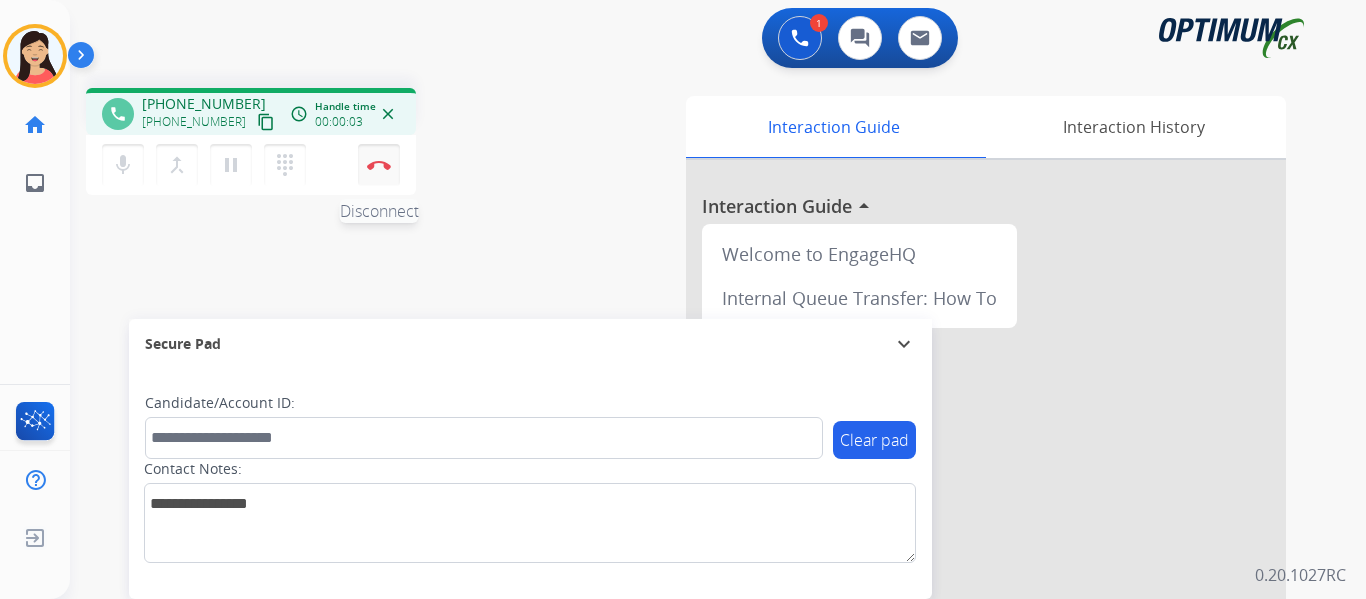 drag, startPoint x: 238, startPoint y: 128, endPoint x: 372, endPoint y: 166, distance: 139.28389 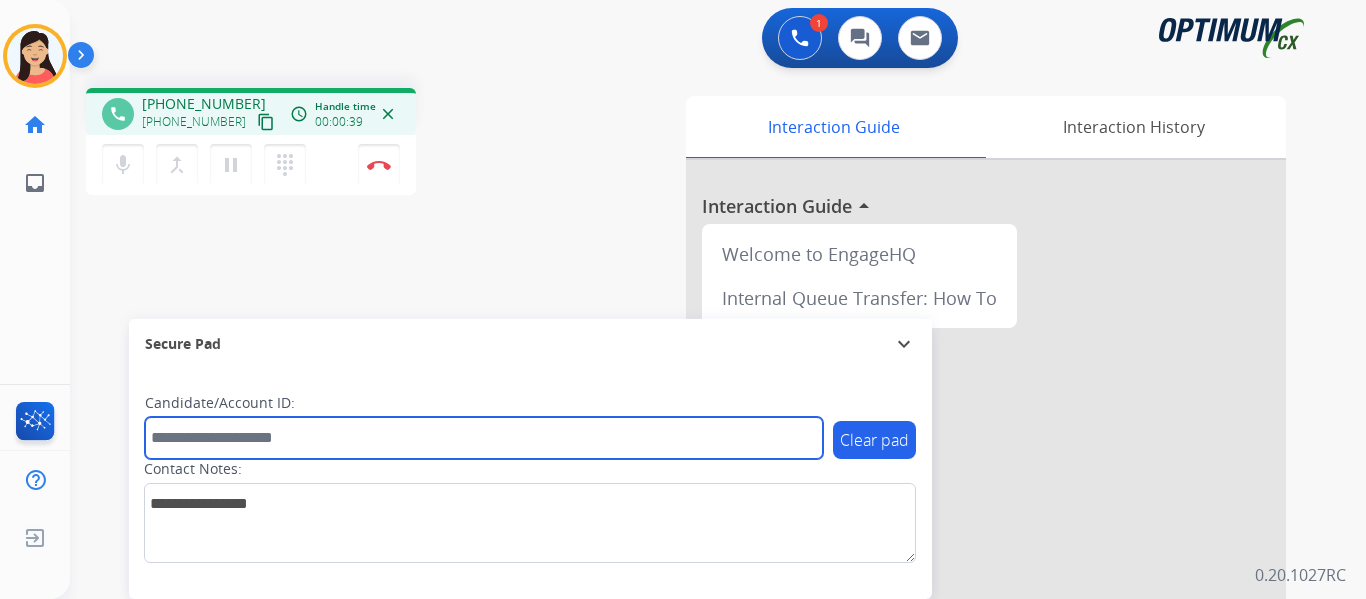 click at bounding box center [484, 438] 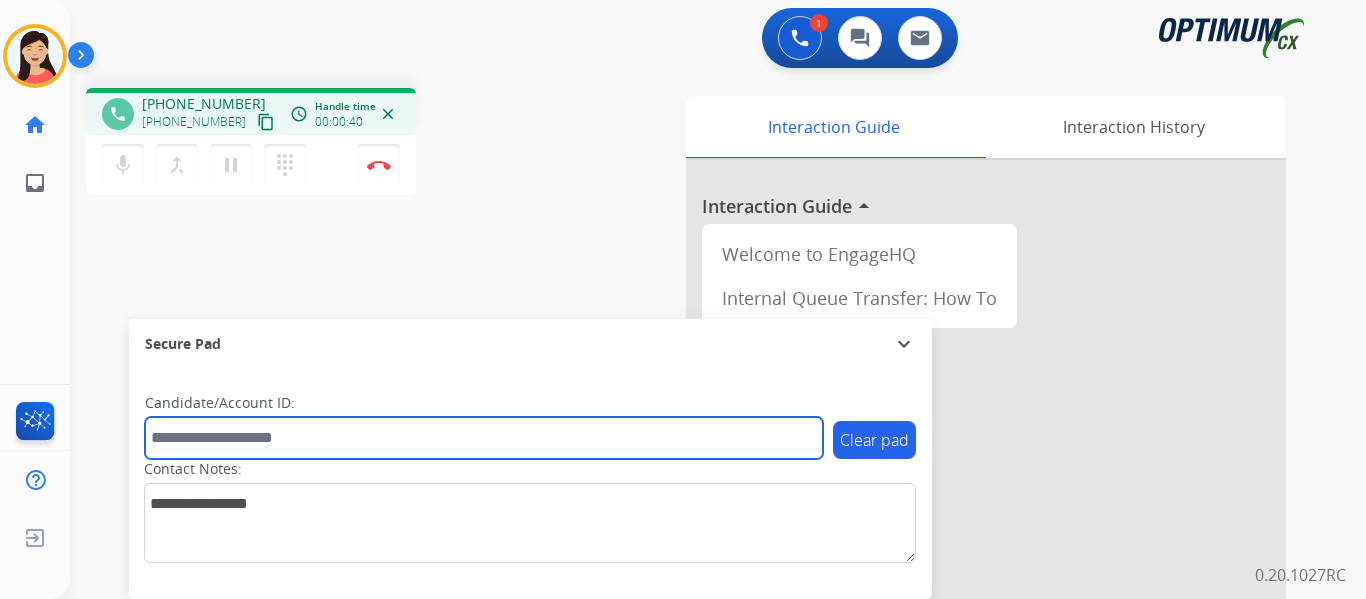 paste on "*******" 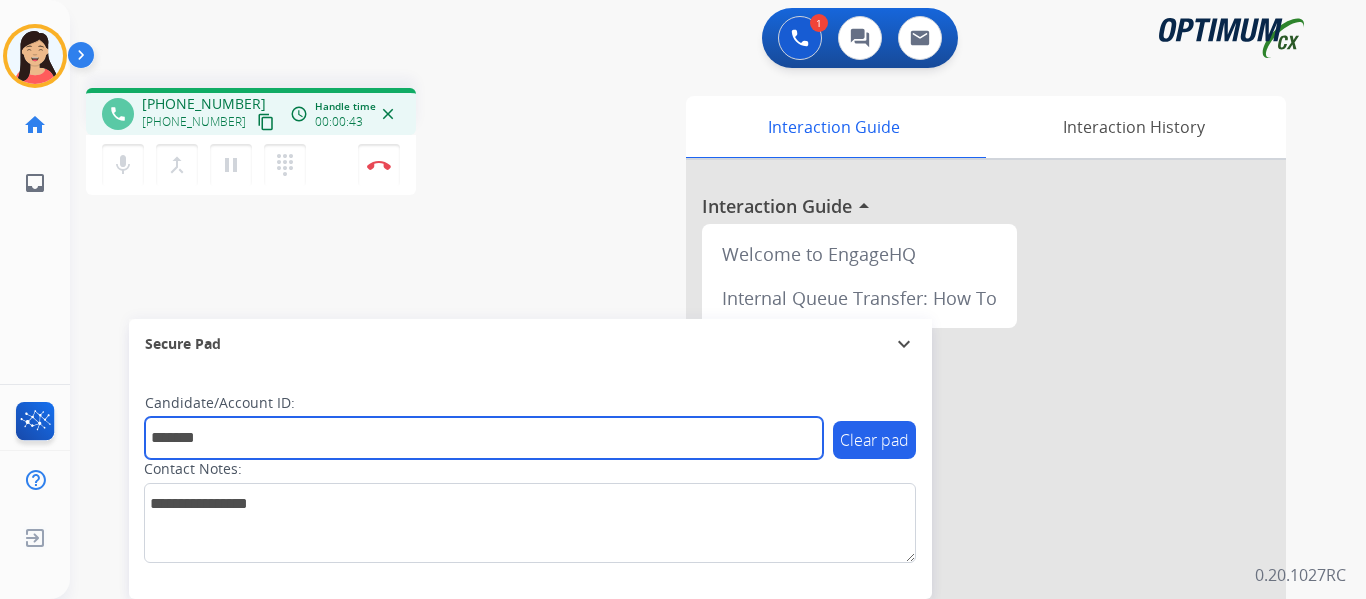 type on "*******" 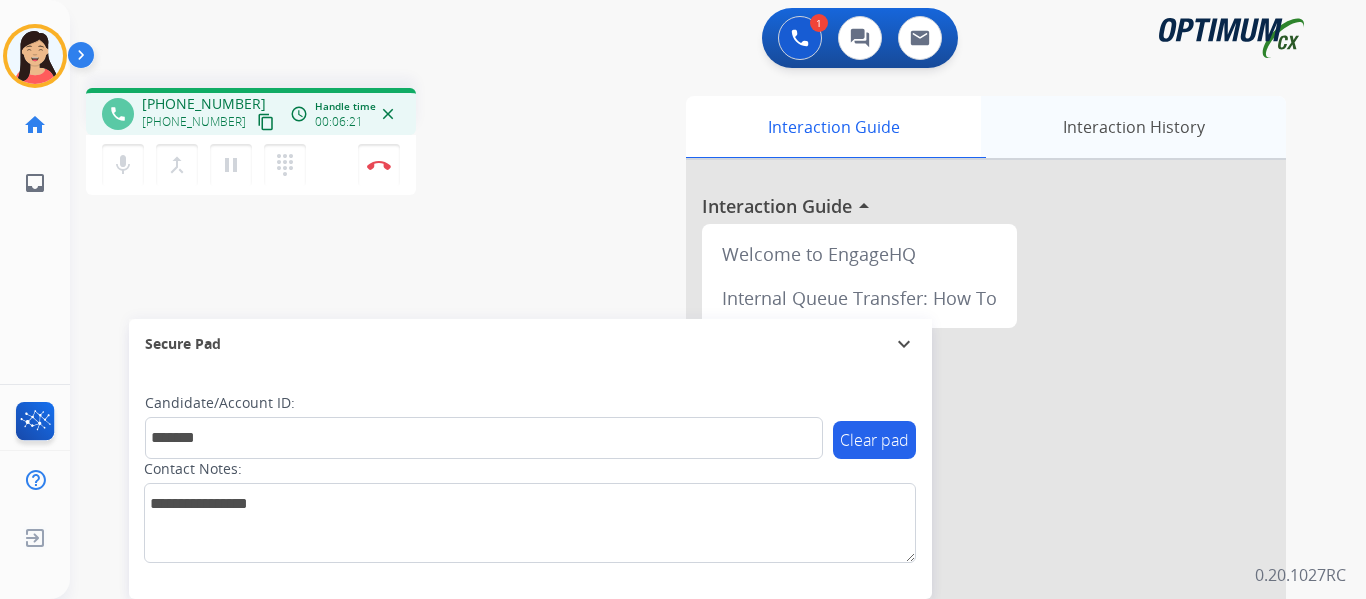 drag, startPoint x: 374, startPoint y: 177, endPoint x: 1131, endPoint y: 111, distance: 759.8717 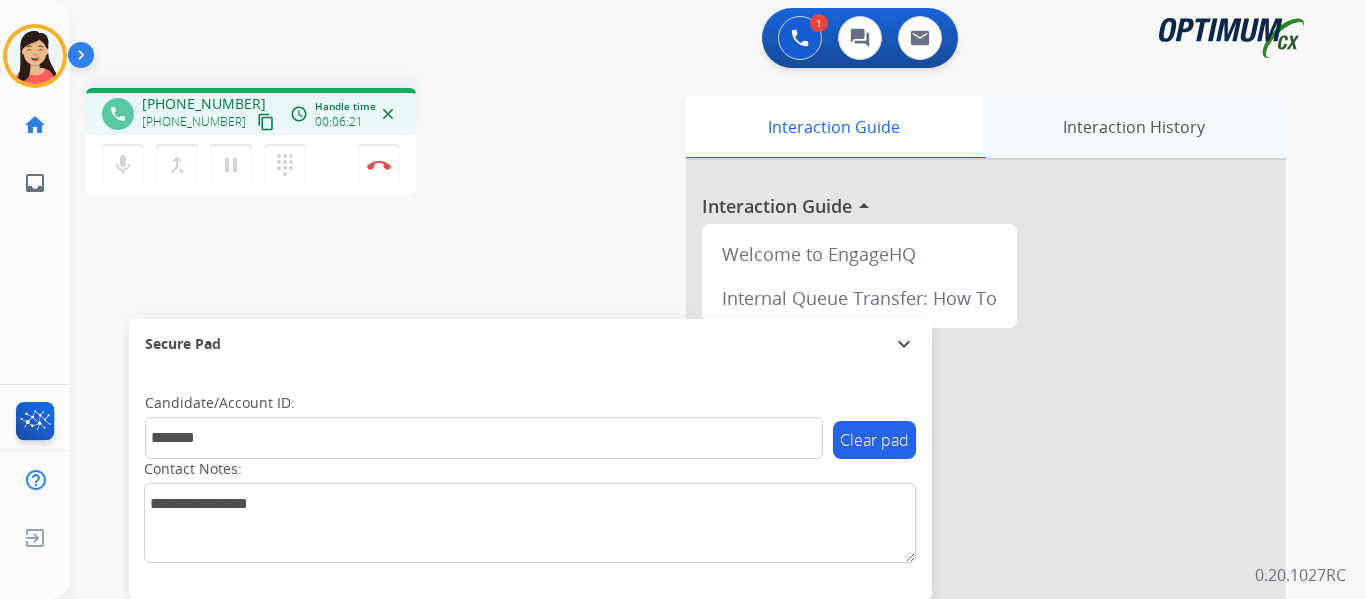 click on "Disconnect" at bounding box center [379, 165] 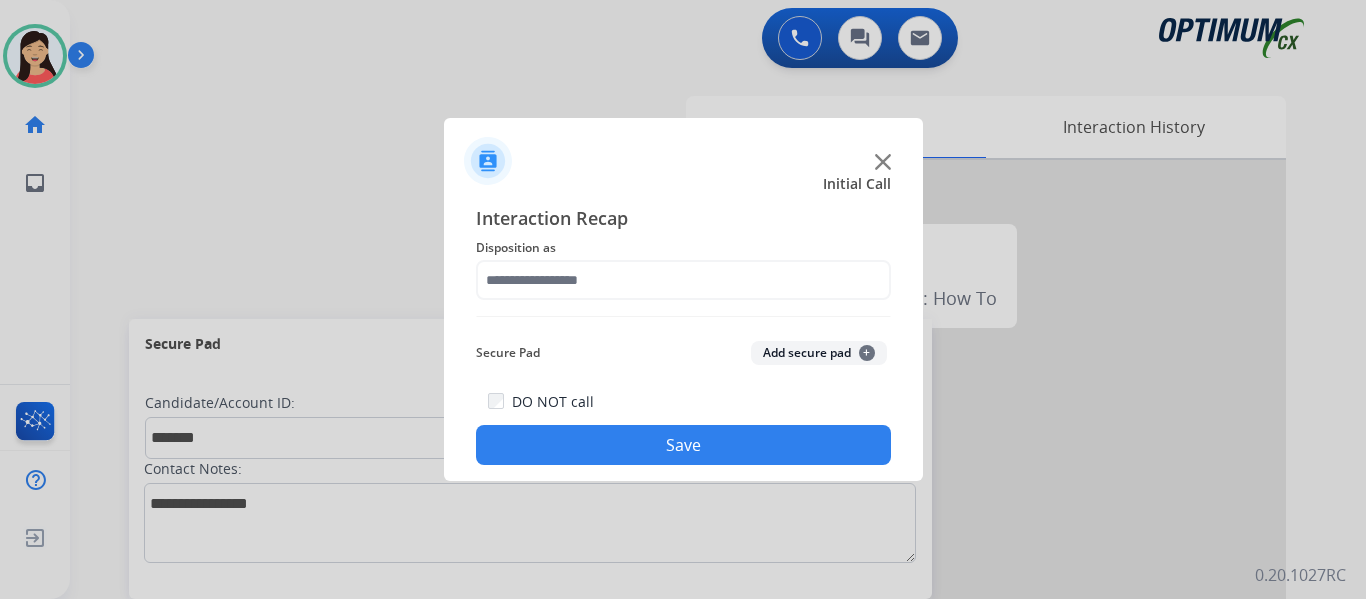 click on "Secure Pad  Add secure pad  +" 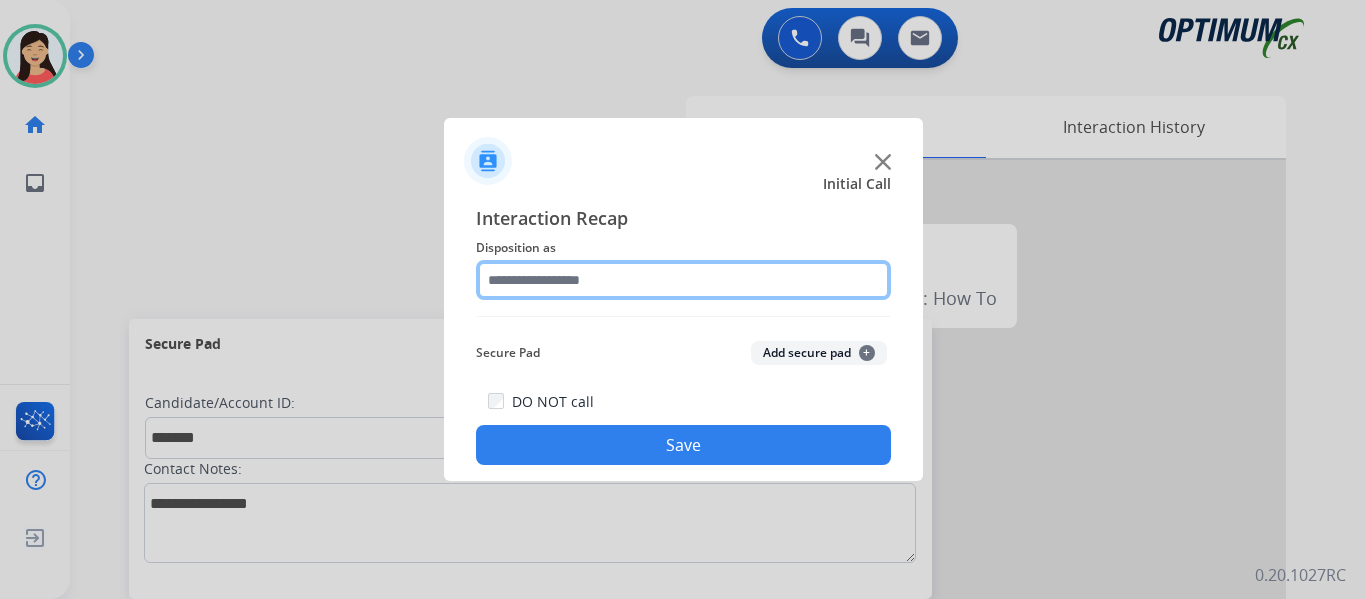 click 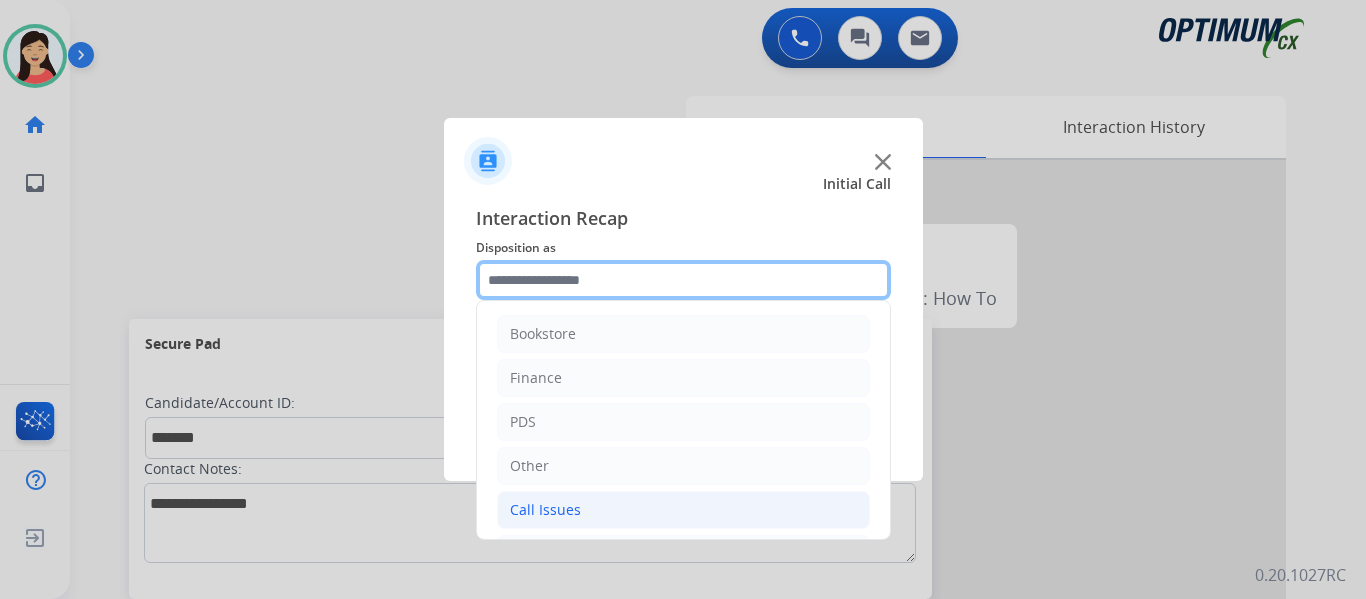 scroll, scrollTop: 136, scrollLeft: 0, axis: vertical 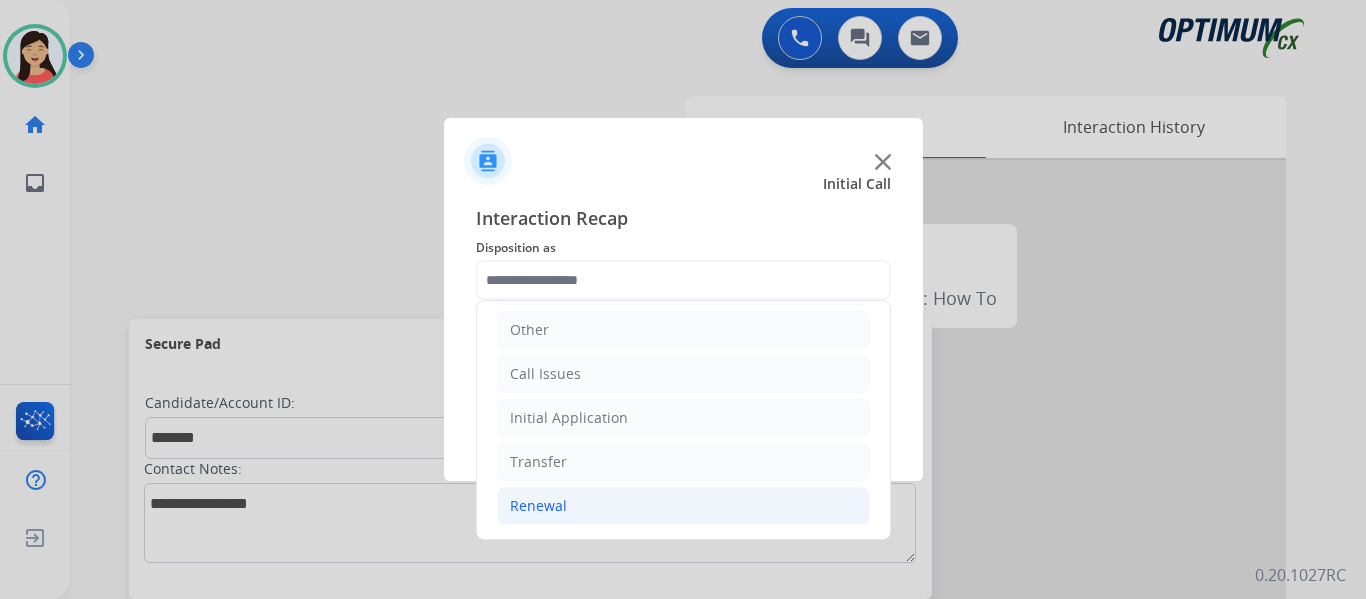 click on "Renewal" 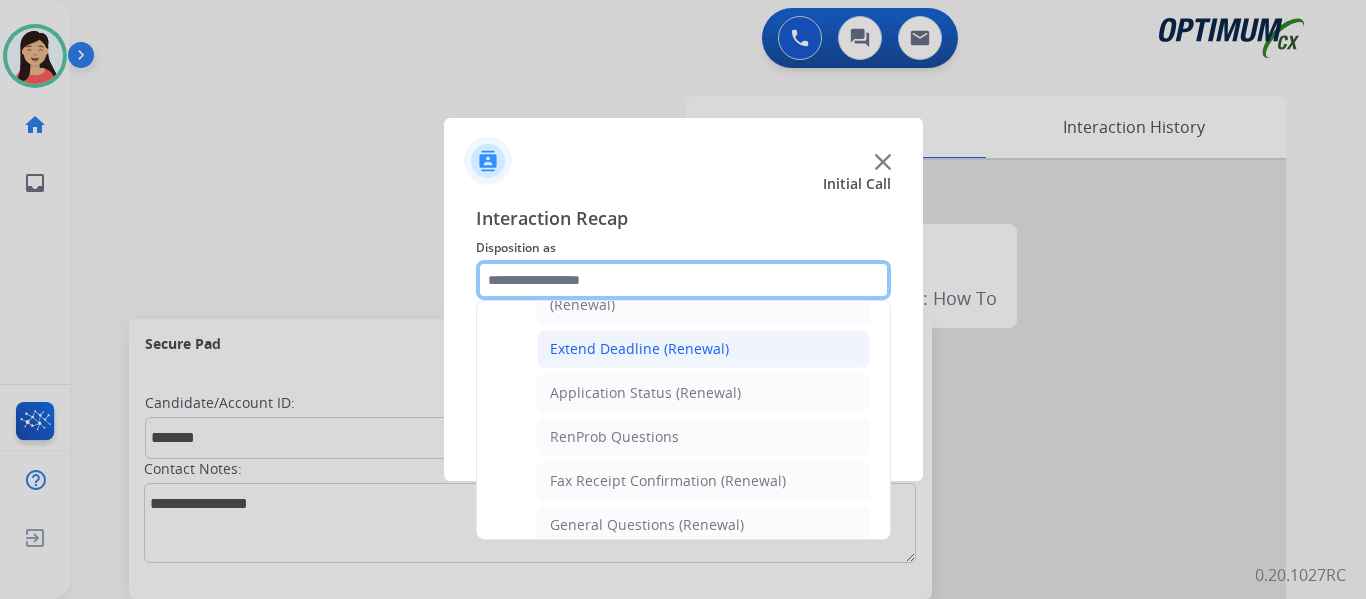 scroll, scrollTop: 436, scrollLeft: 0, axis: vertical 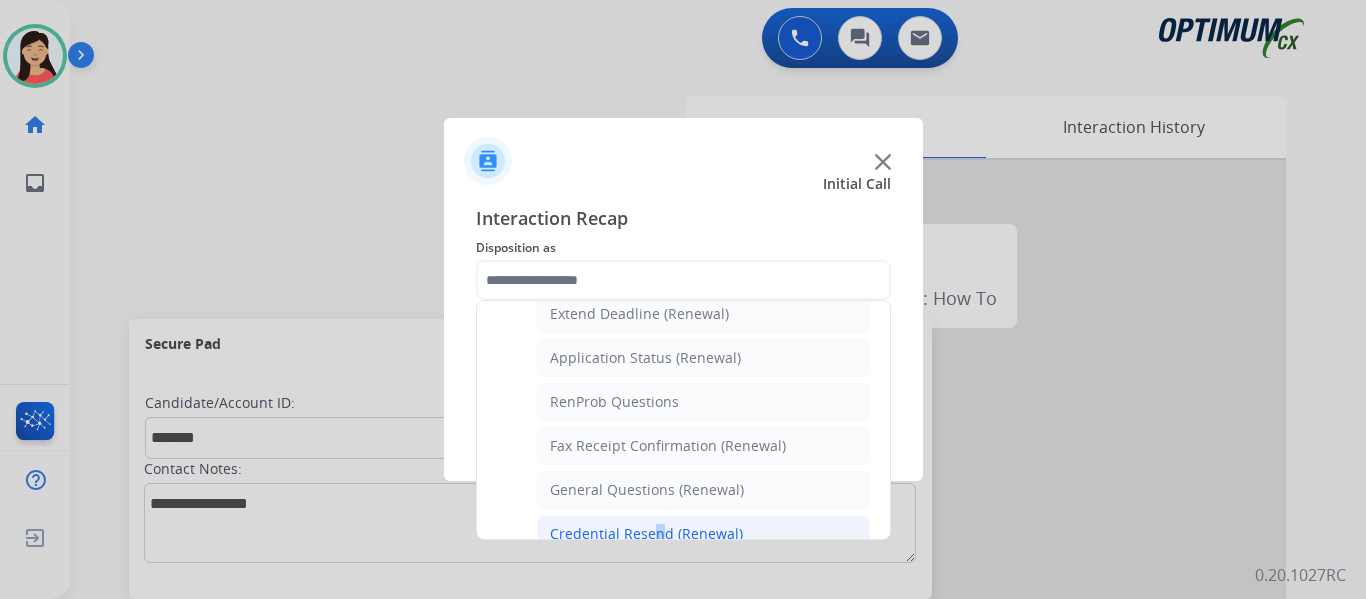 click on "Credential Resend (Renewal)" 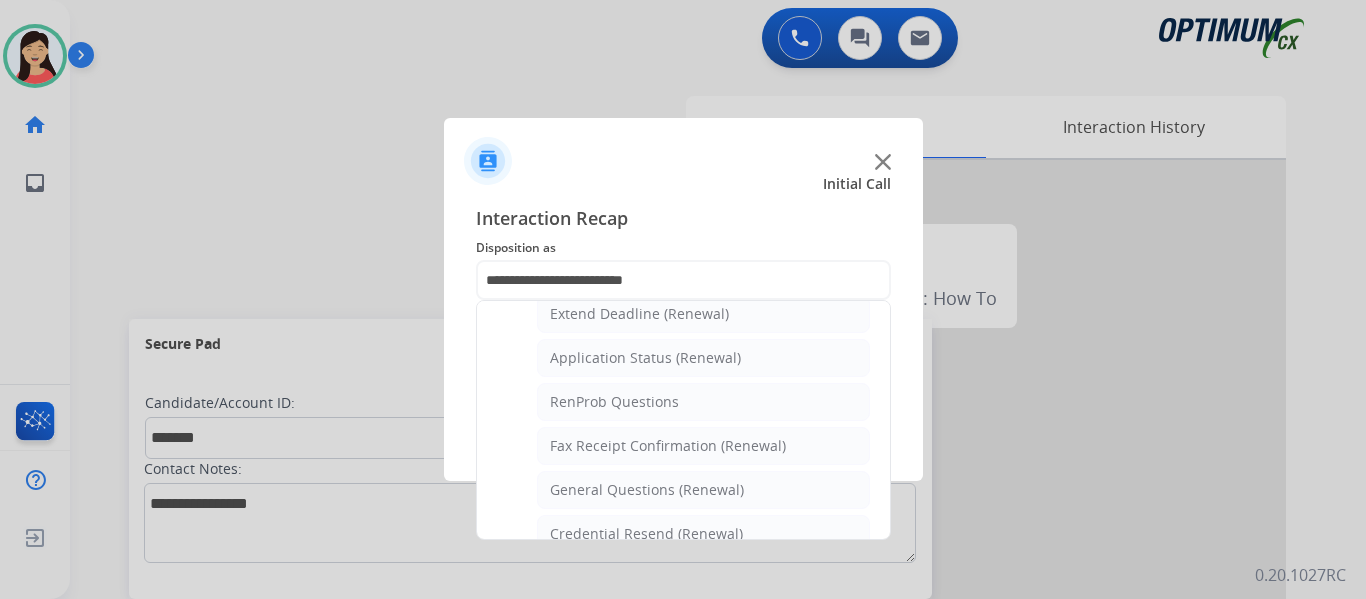 scroll, scrollTop: 0, scrollLeft: 0, axis: both 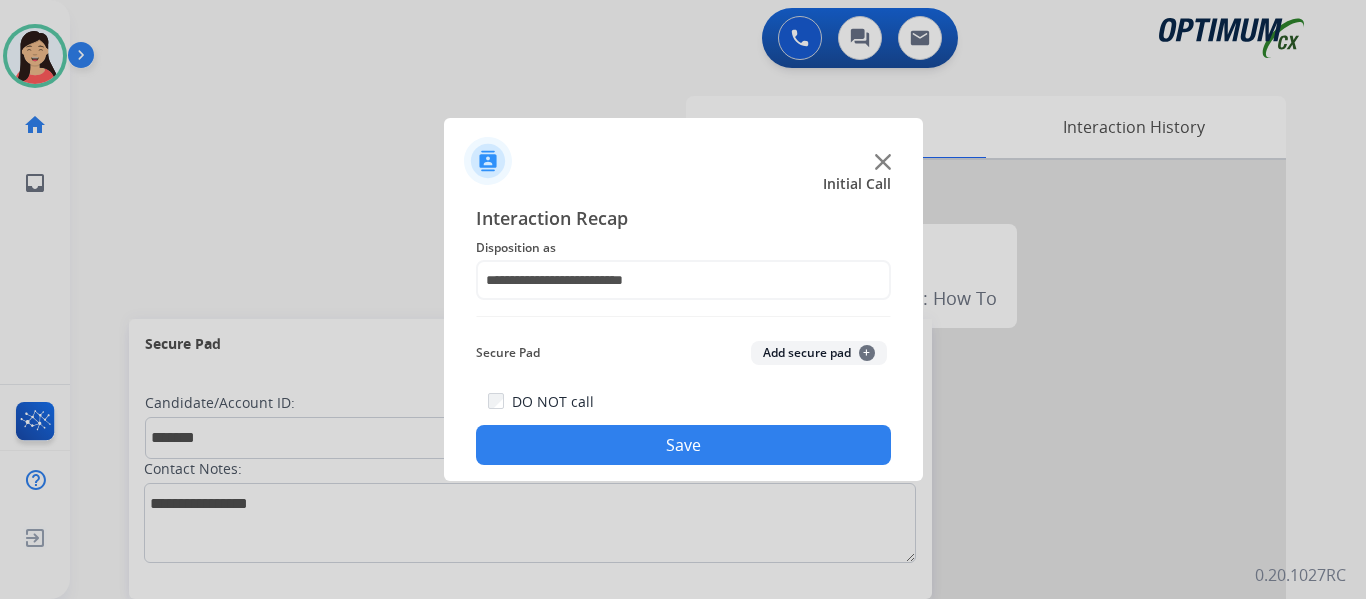 click on "Secure Pad  Add secure pad  +" 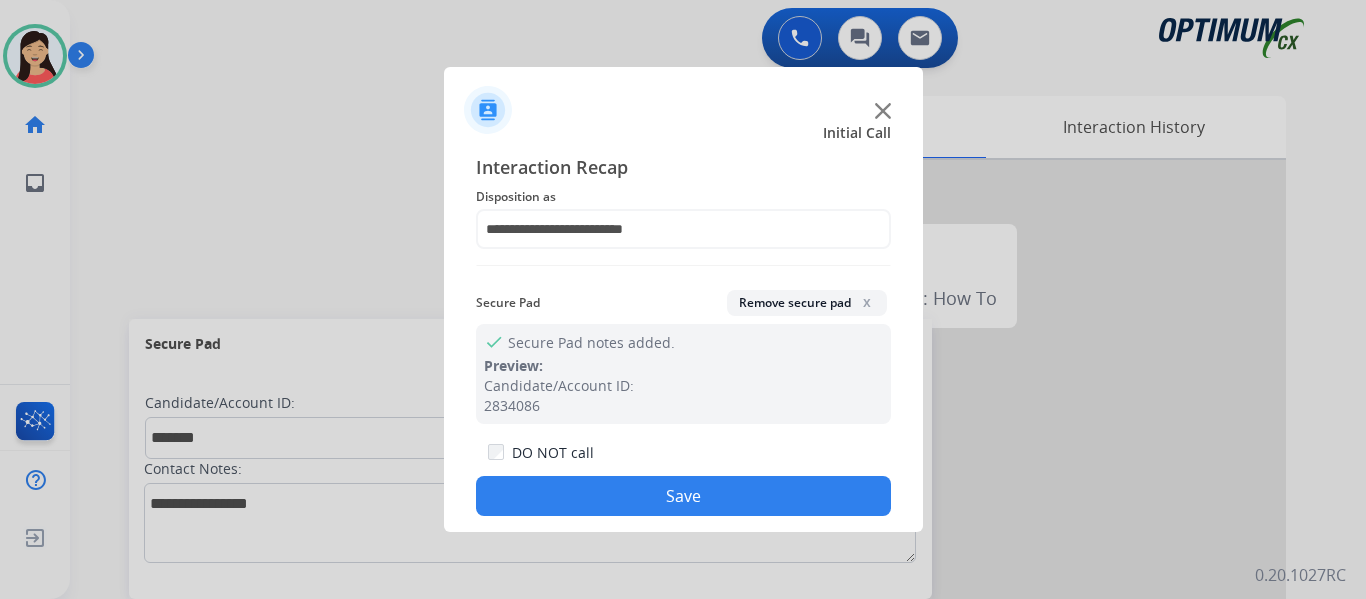 click on "Save" 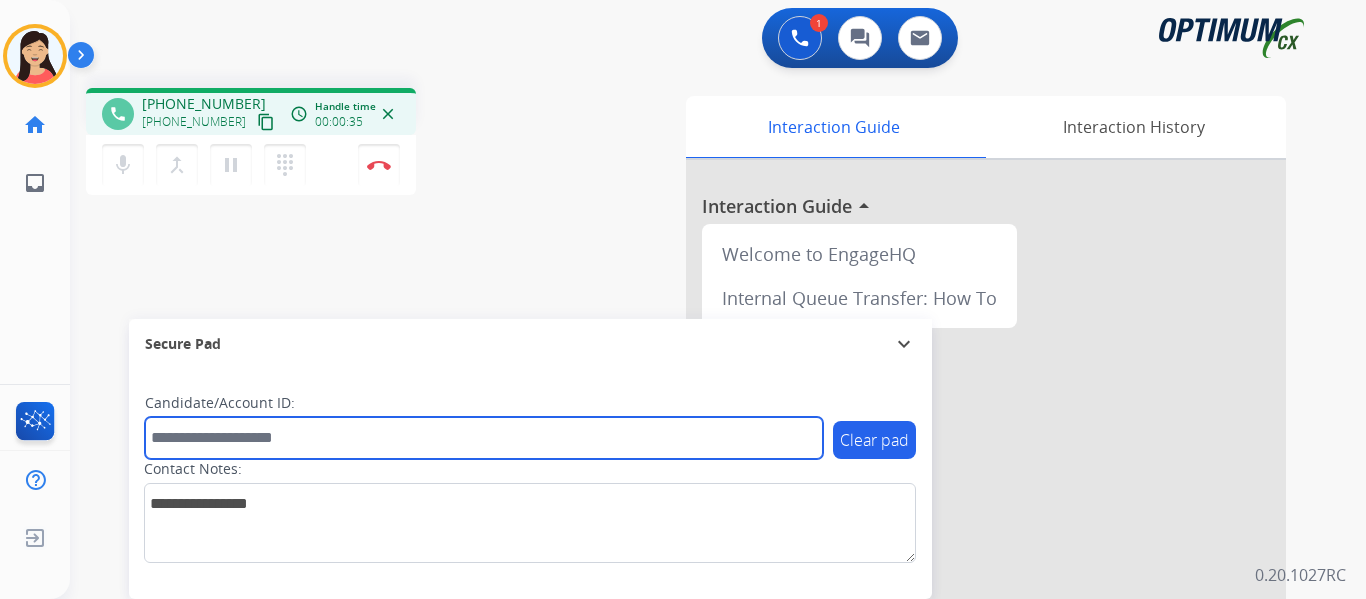 click at bounding box center (484, 438) 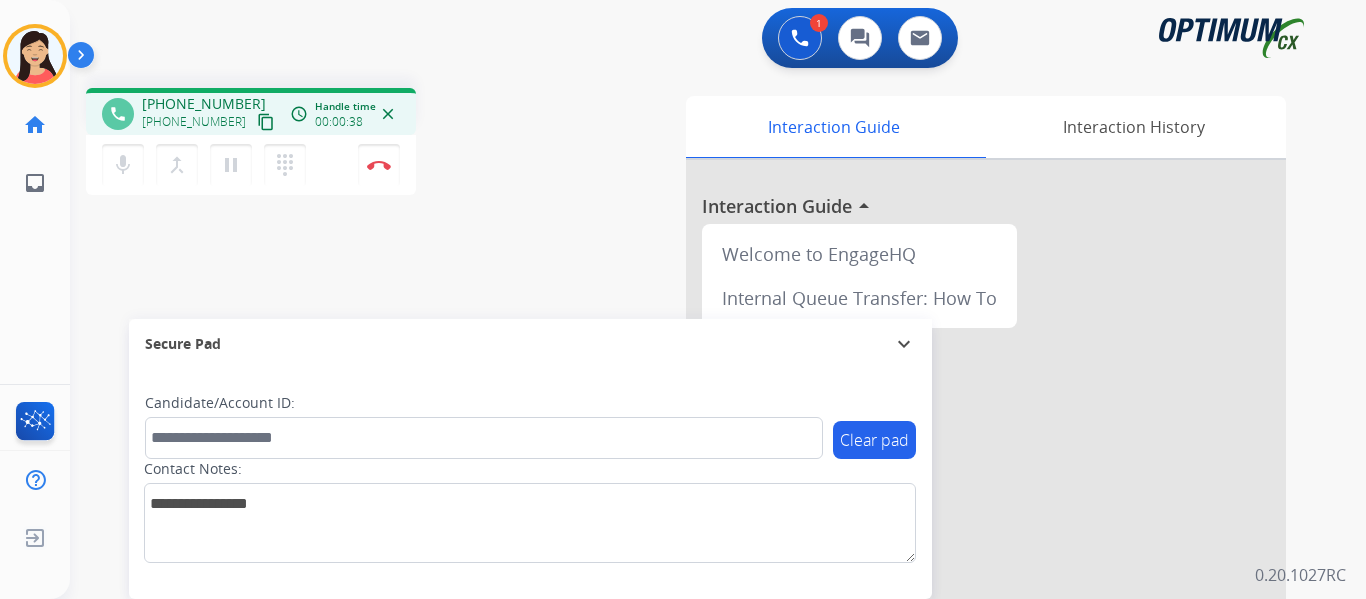 click on "content_copy" at bounding box center [266, 122] 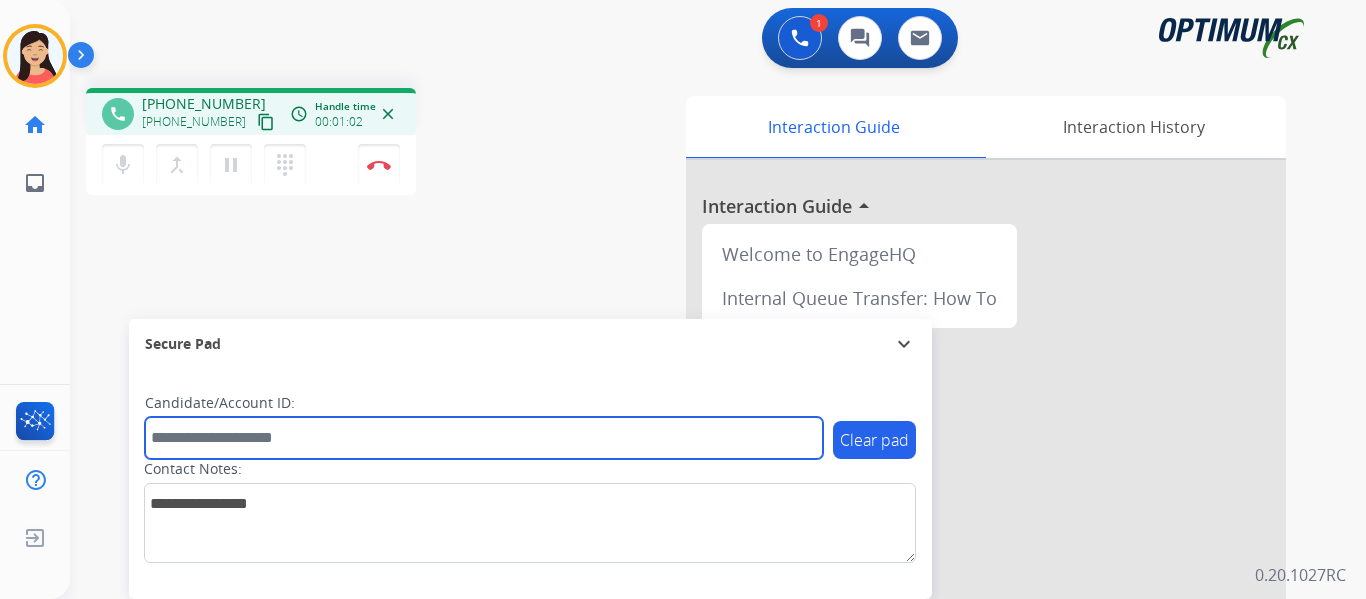 click at bounding box center [484, 438] 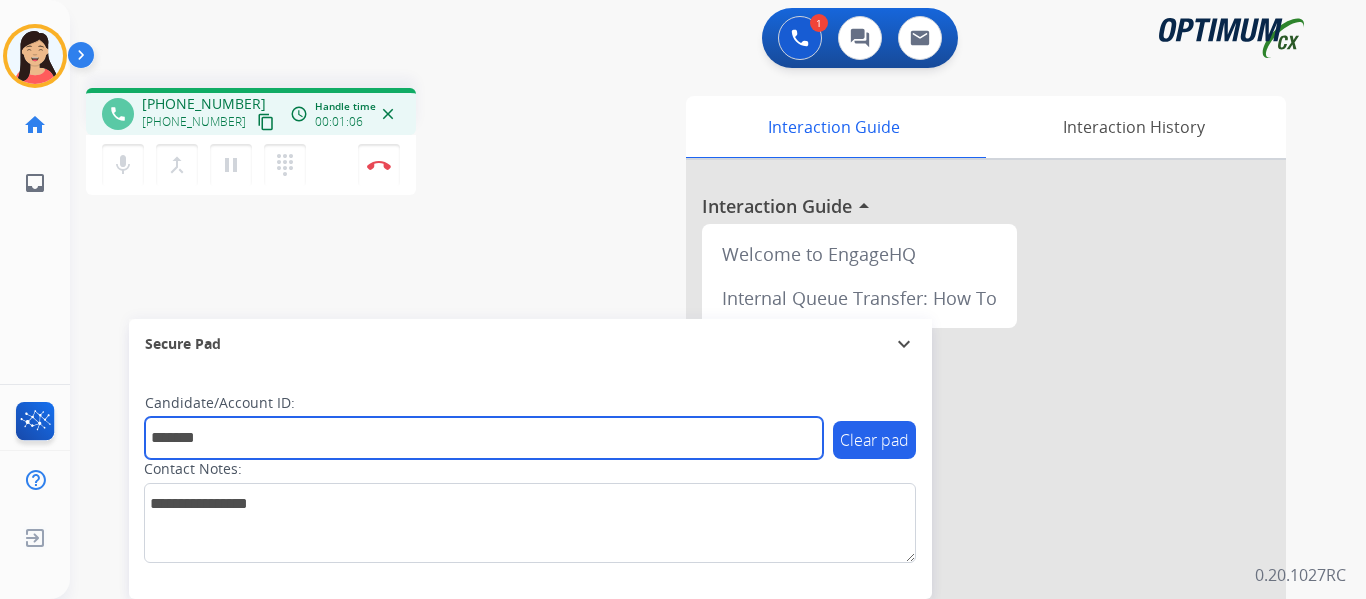 type on "*******" 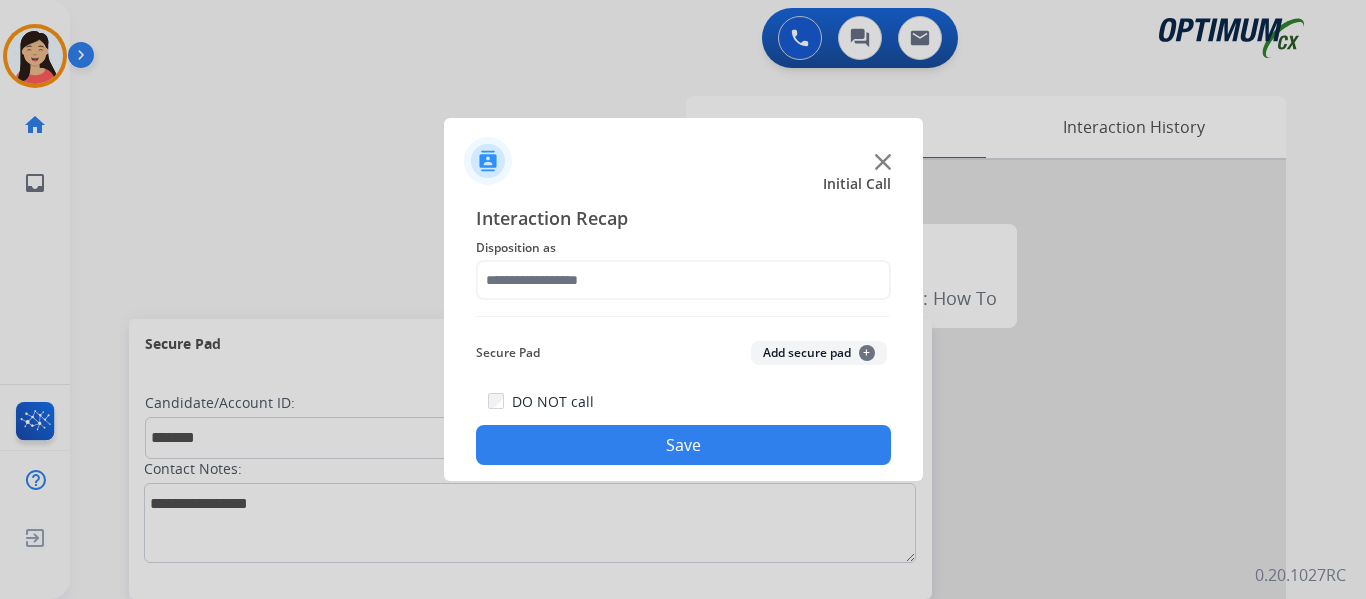 click on "Add secure pad  +" 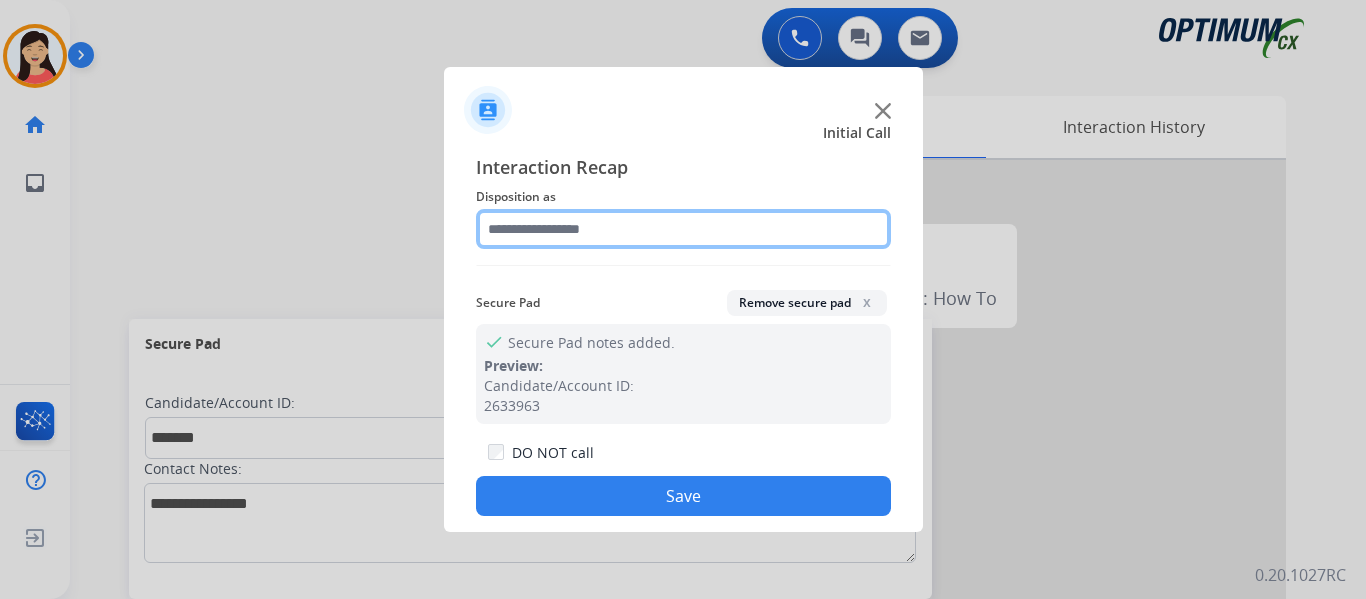 click 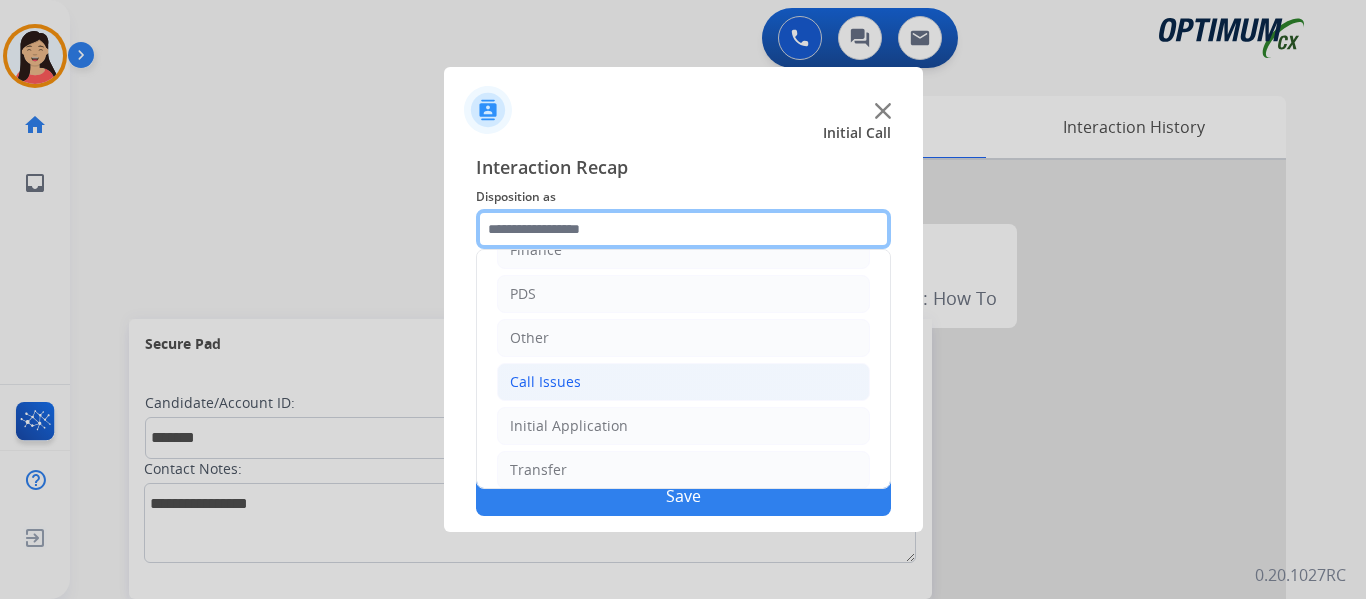 scroll, scrollTop: 136, scrollLeft: 0, axis: vertical 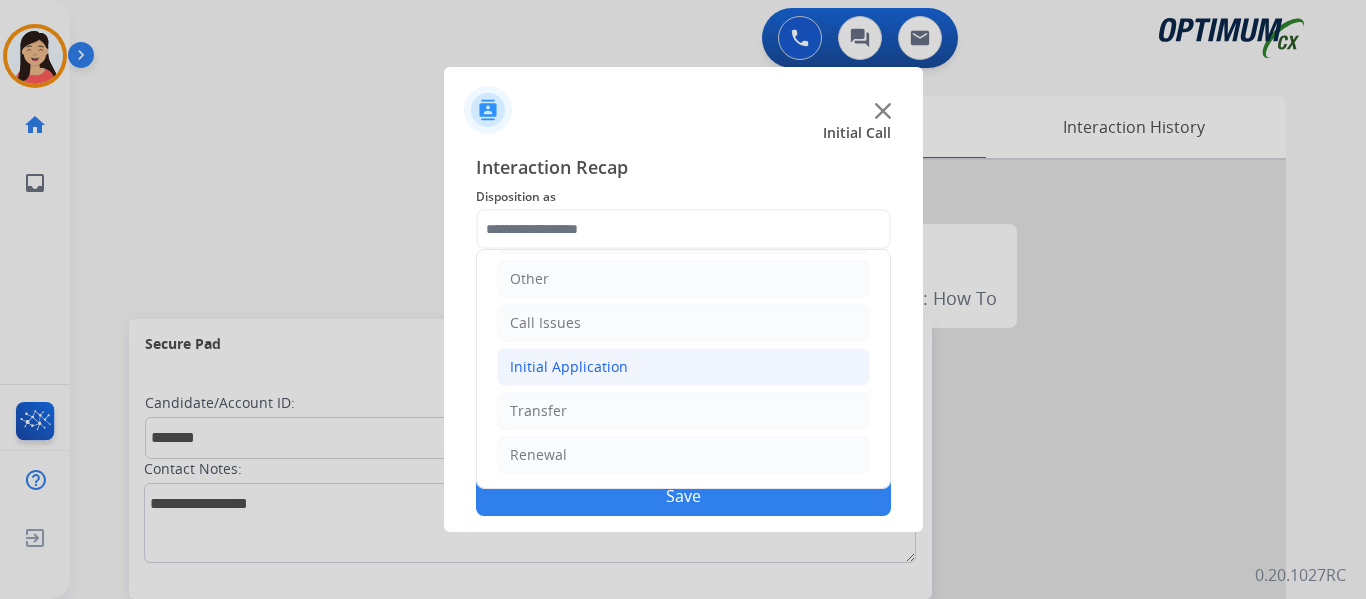 click on "Initial Application" 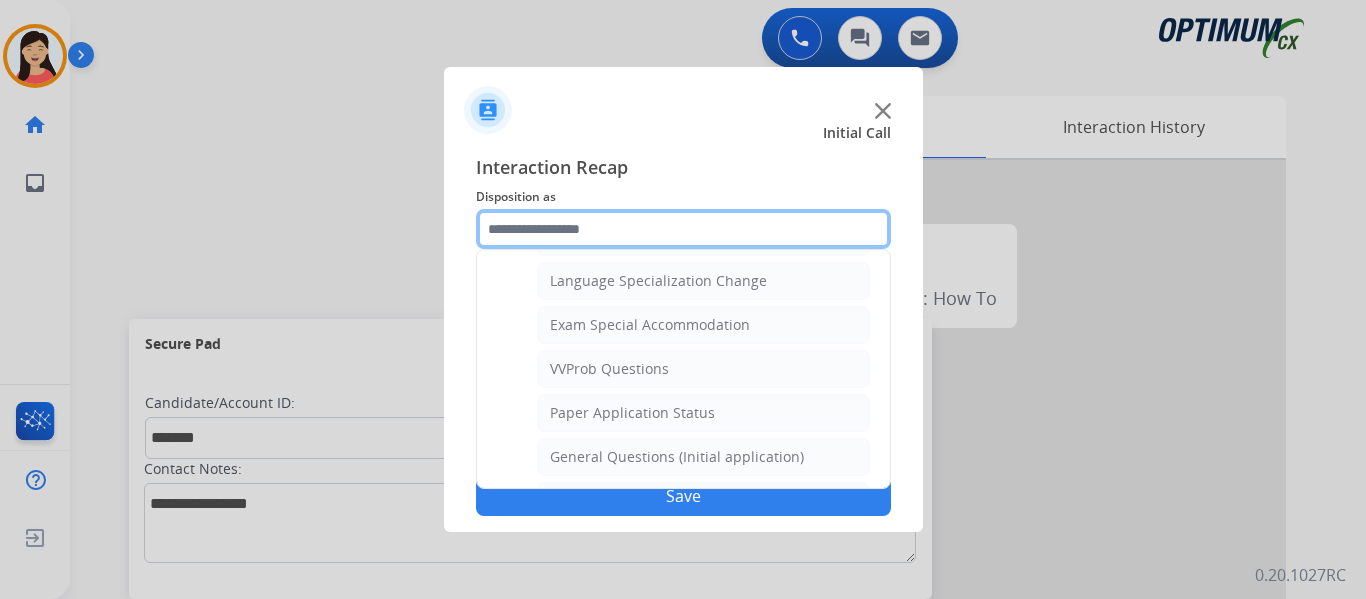 scroll, scrollTop: 1036, scrollLeft: 0, axis: vertical 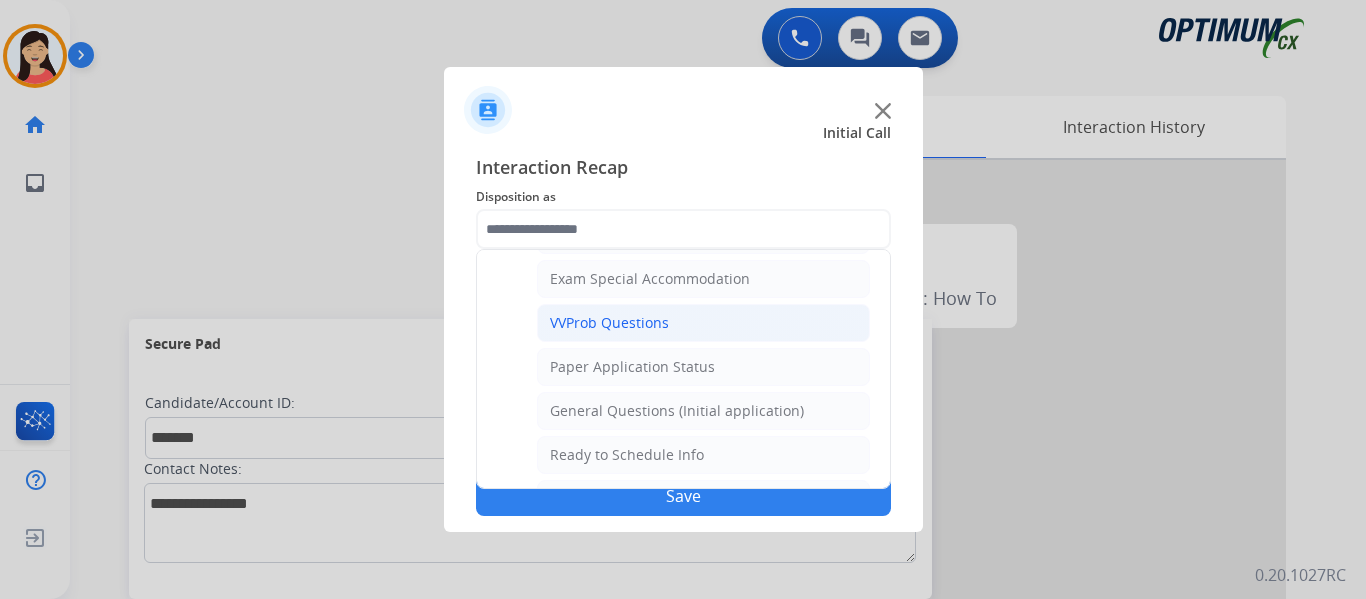 click on "VVProb Questions" 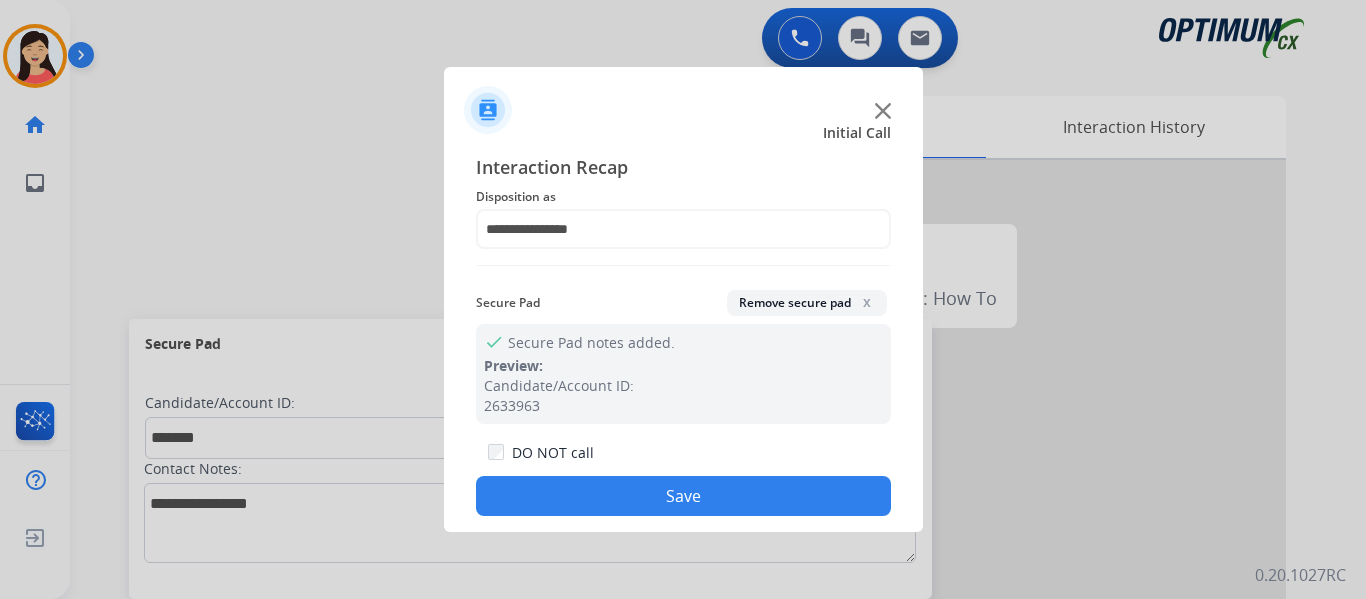 click on "Save" 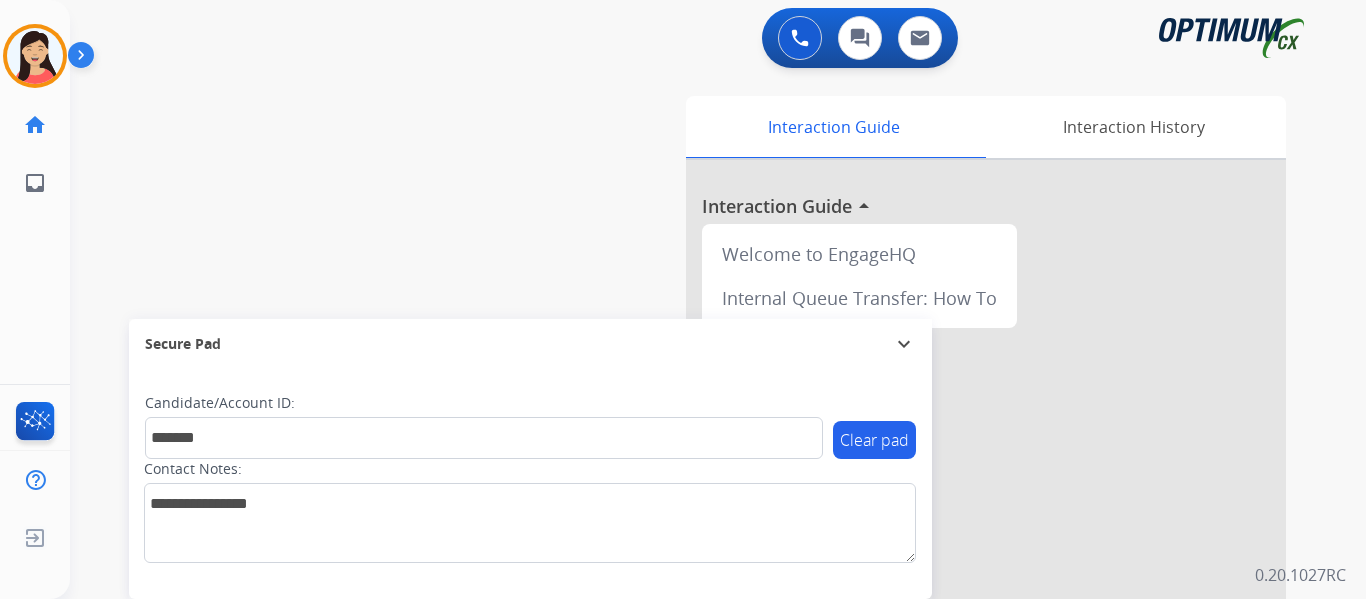 type 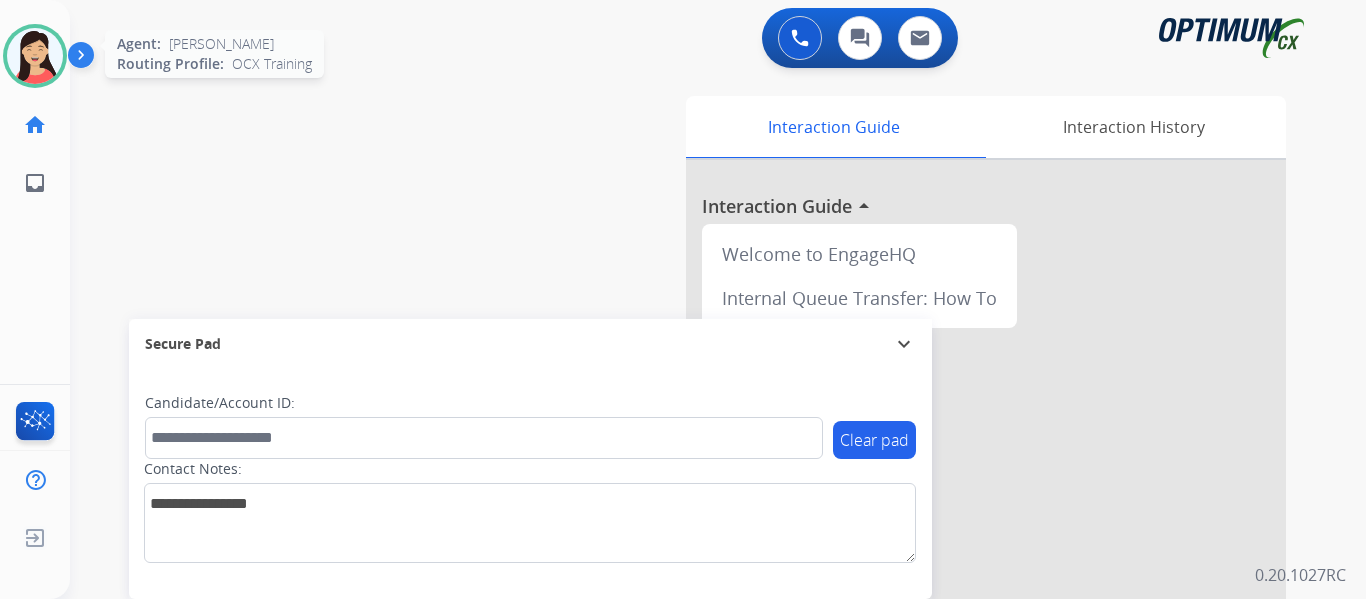 click at bounding box center (35, 56) 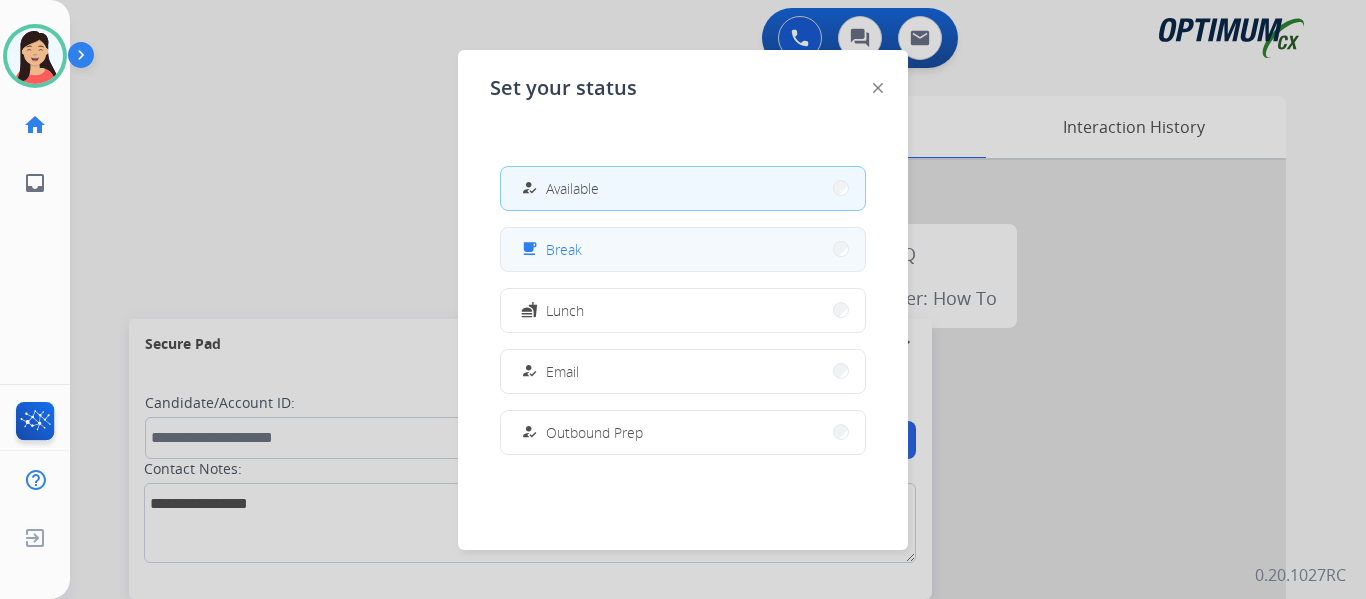 click on "free_breakfast Break" at bounding box center (683, 249) 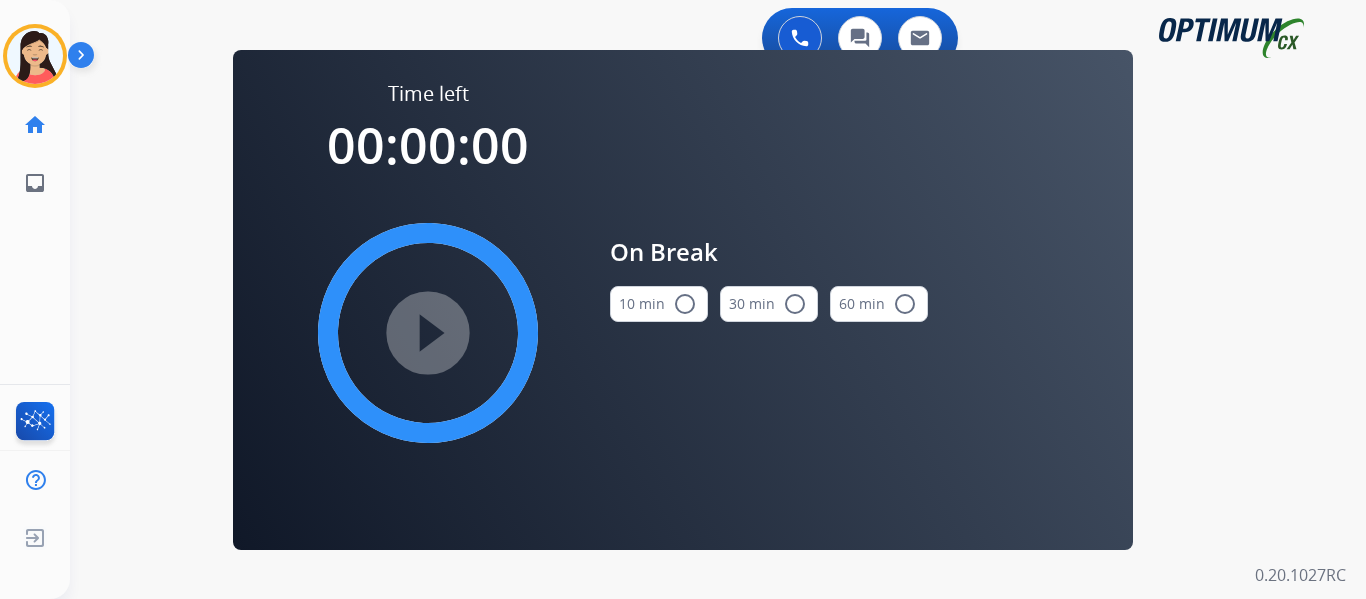 click on "radio_button_unchecked" at bounding box center (685, 304) 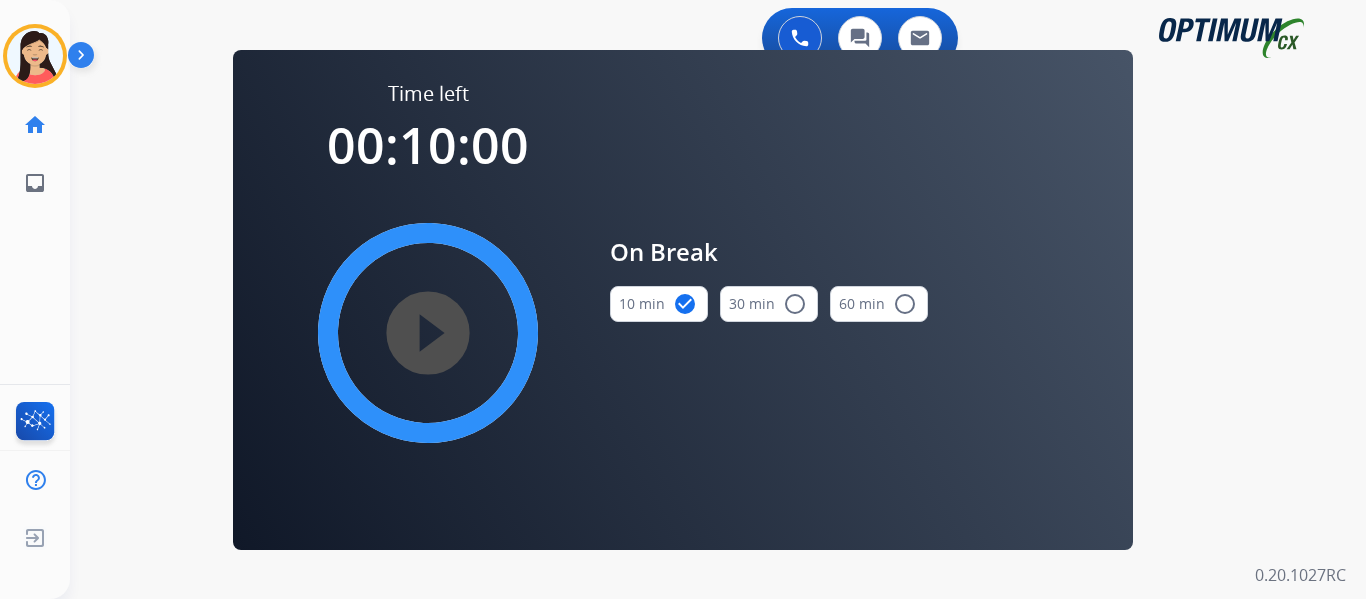 click on "play_circle_filled" at bounding box center [428, 333] 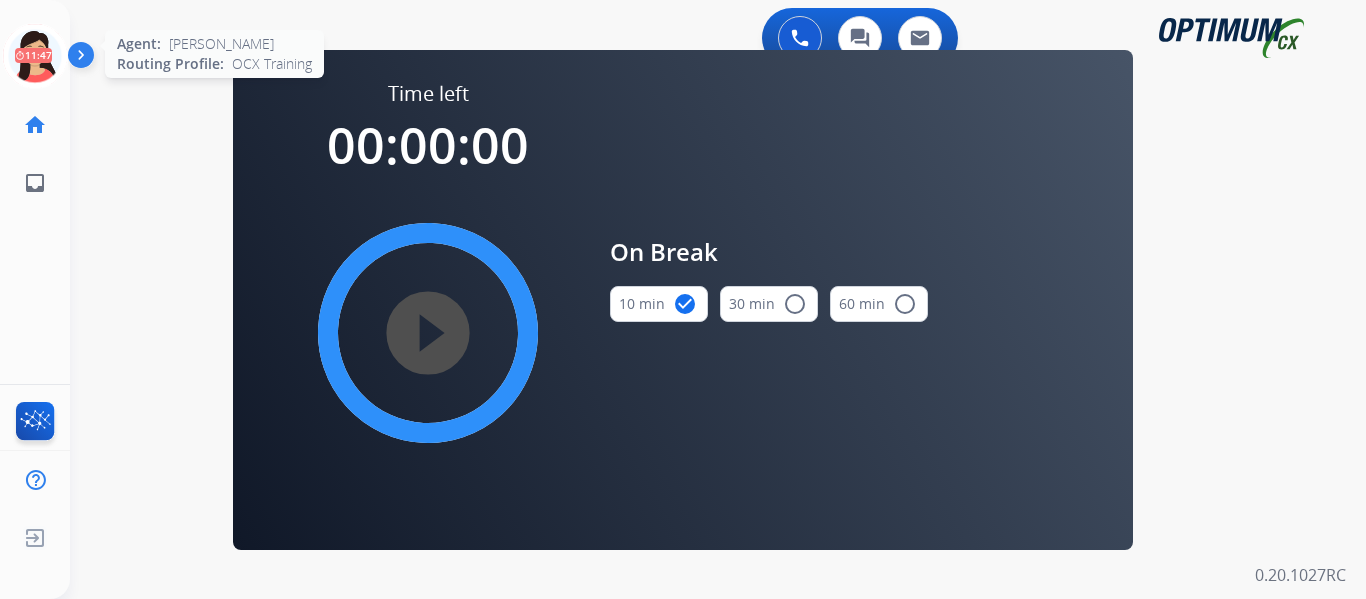 click 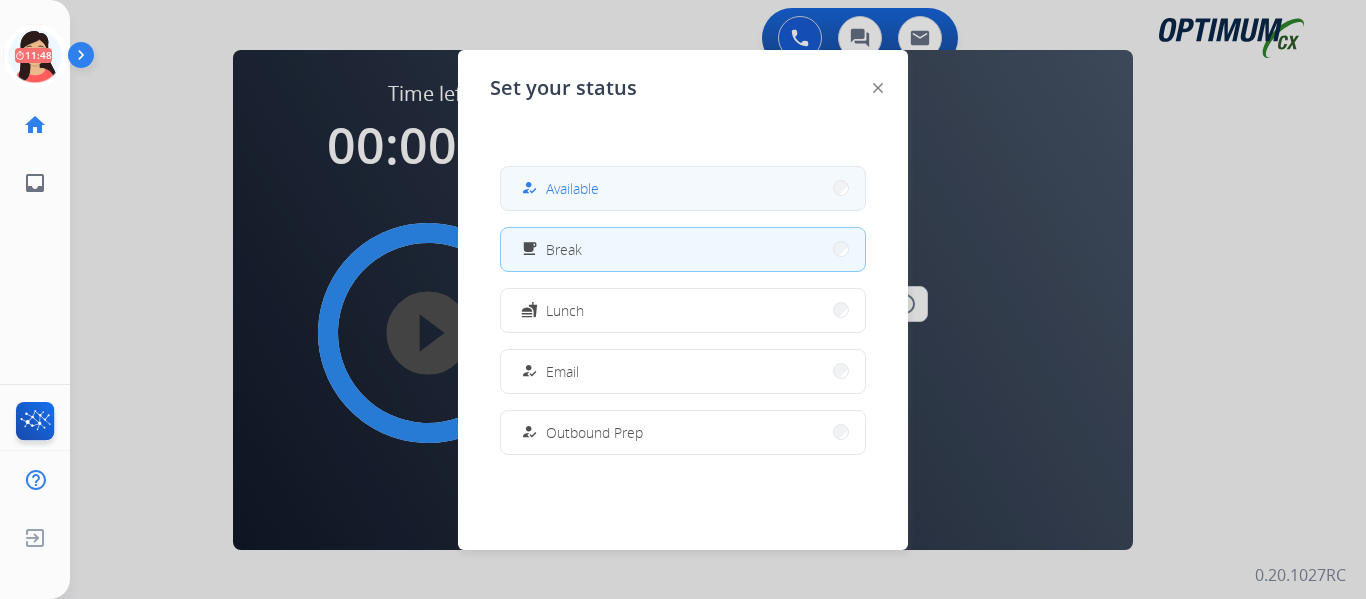 click on "how_to_reg Available" at bounding box center [558, 188] 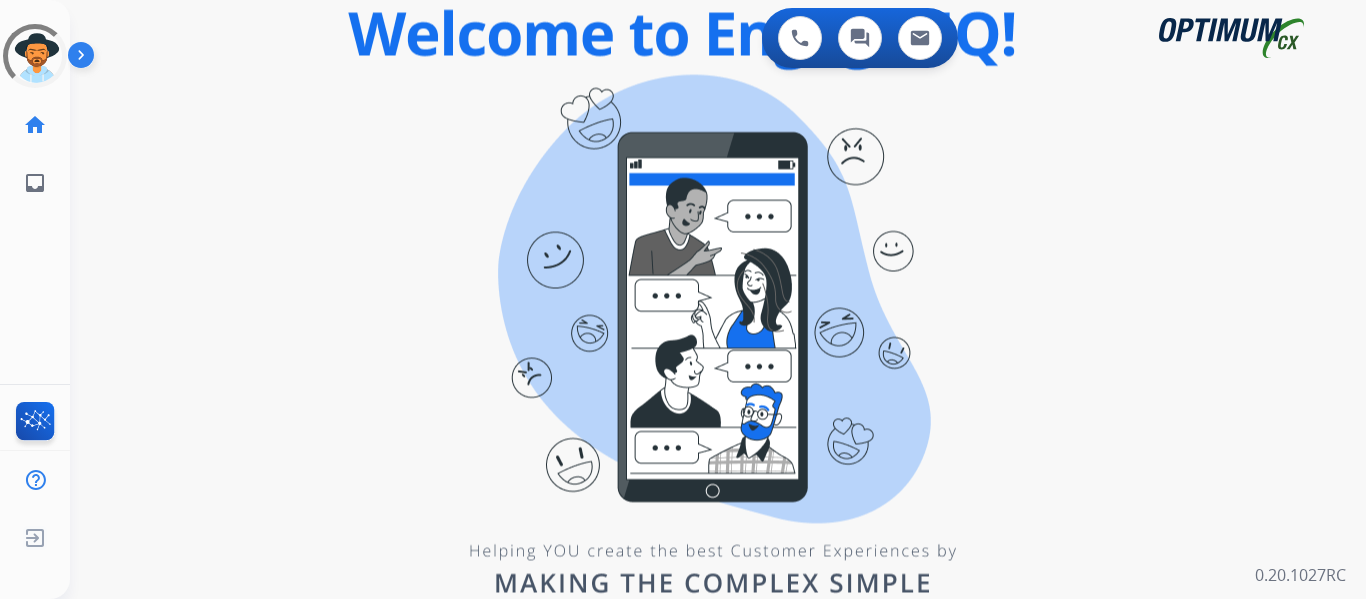 scroll, scrollTop: 0, scrollLeft: 0, axis: both 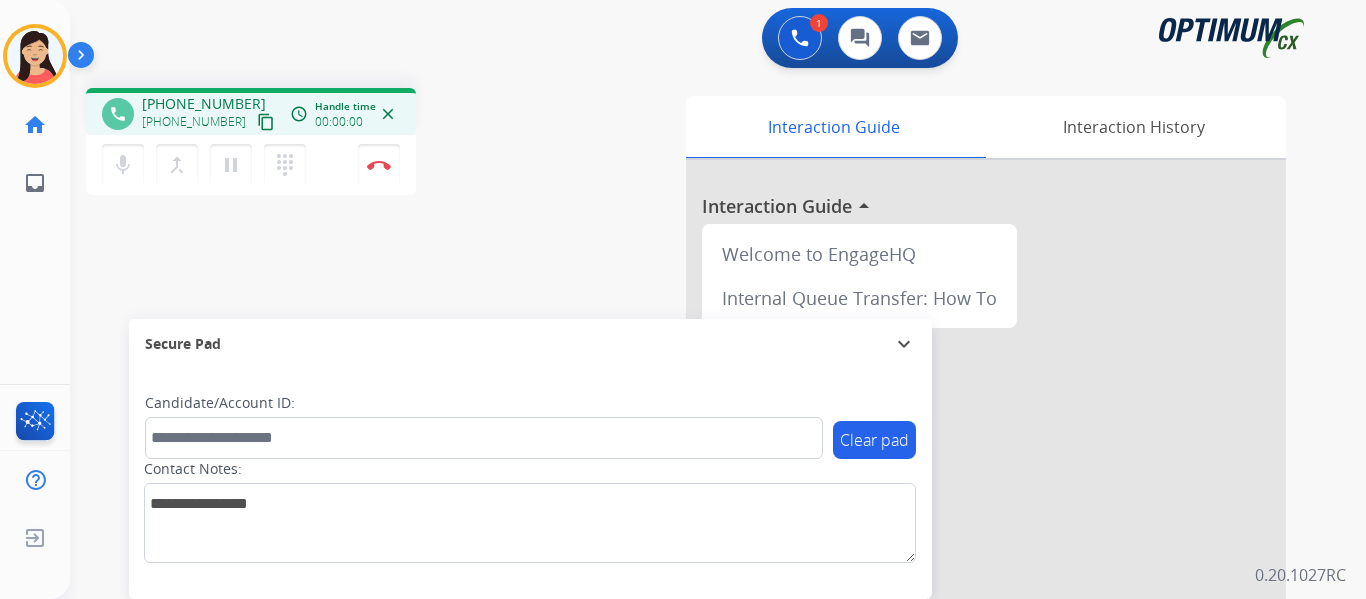 click on "content_copy" at bounding box center (266, 122) 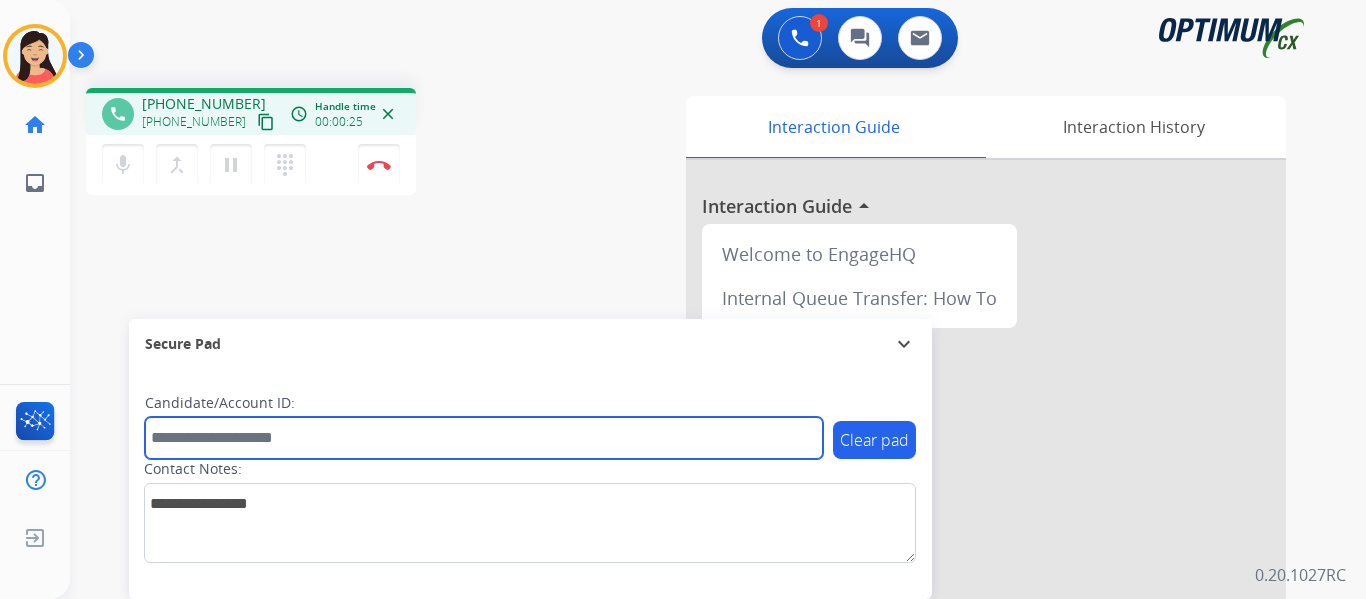 click at bounding box center (484, 438) 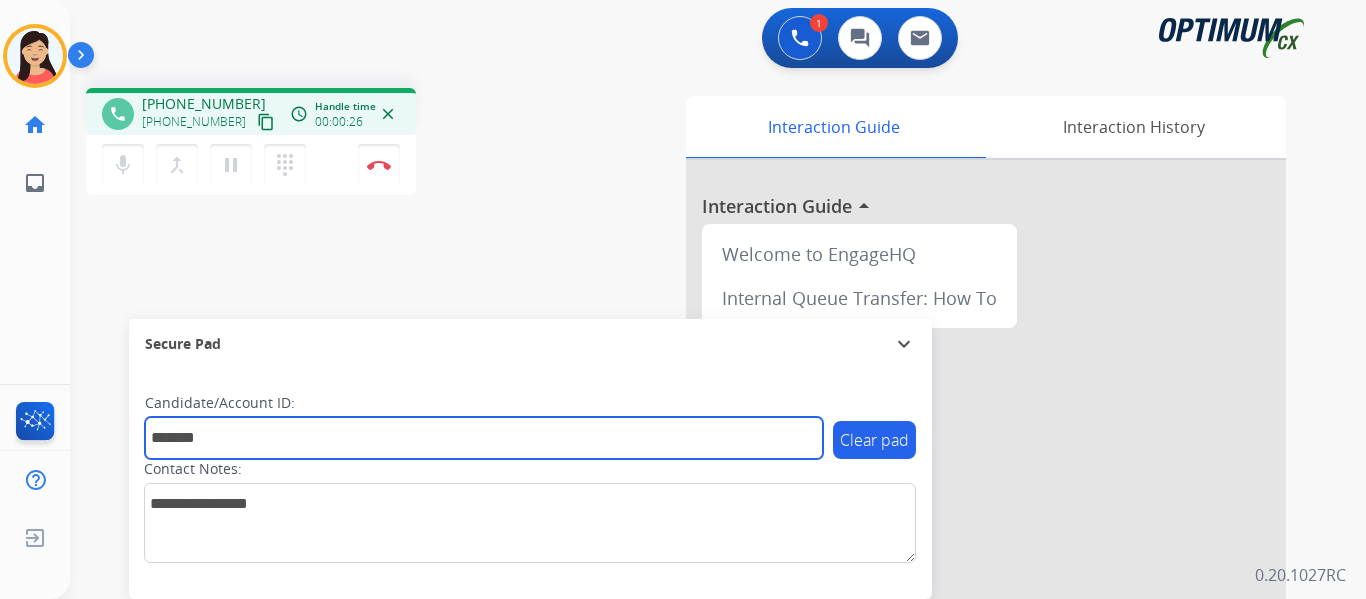type on "*******" 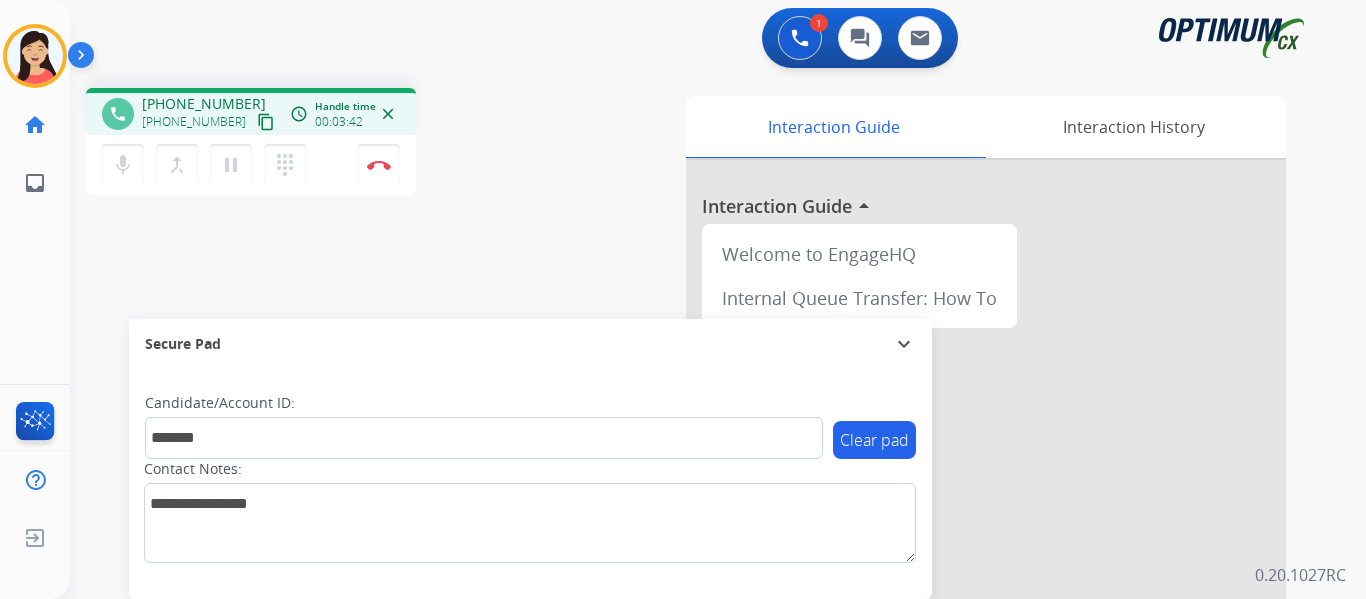 drag, startPoint x: 376, startPoint y: 164, endPoint x: 503, endPoint y: 259, distance: 158.60013 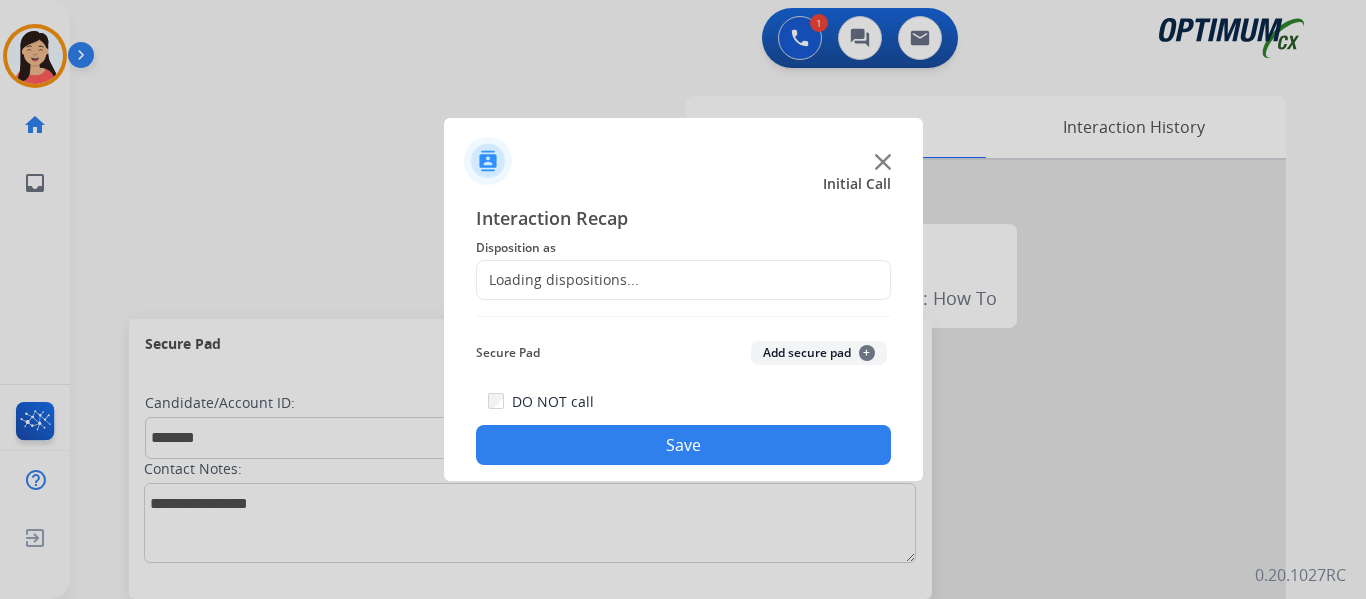 click on "Add secure pad  +" 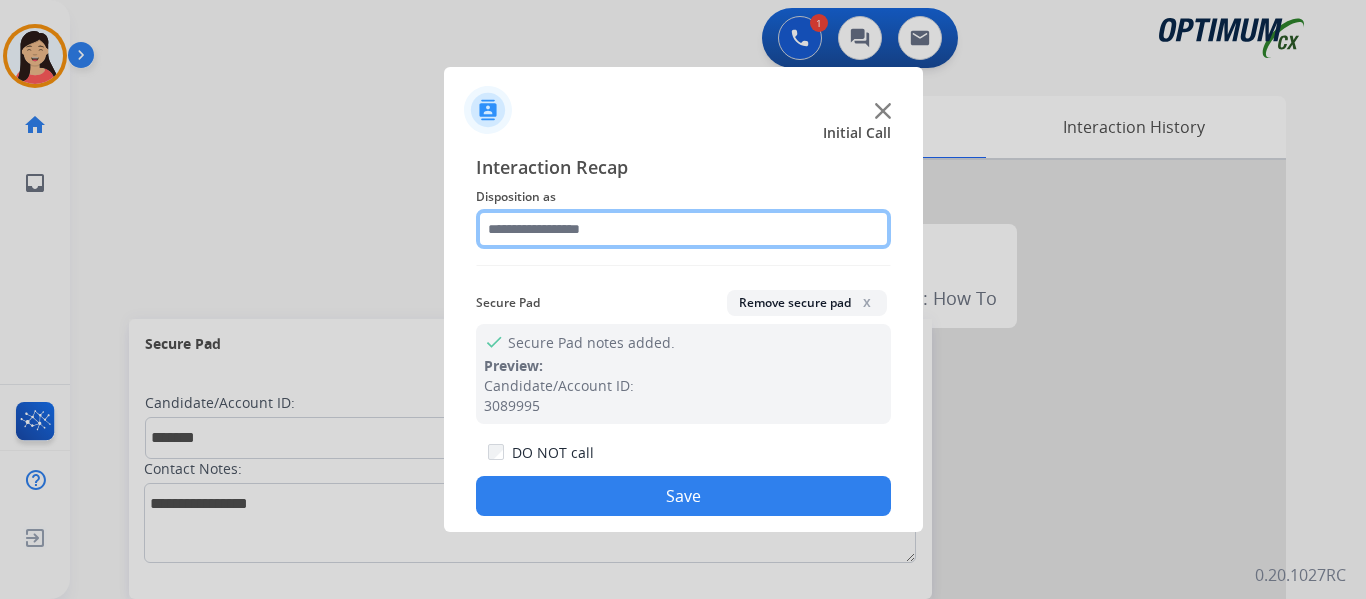 click 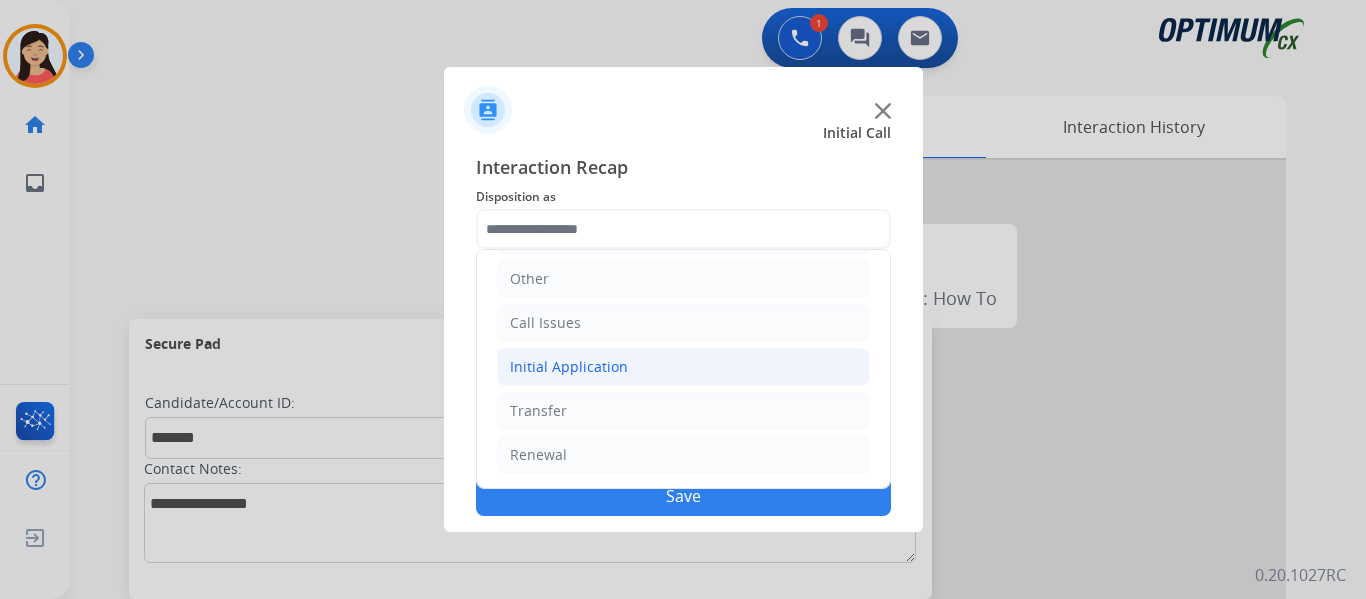 click on "Initial Application" 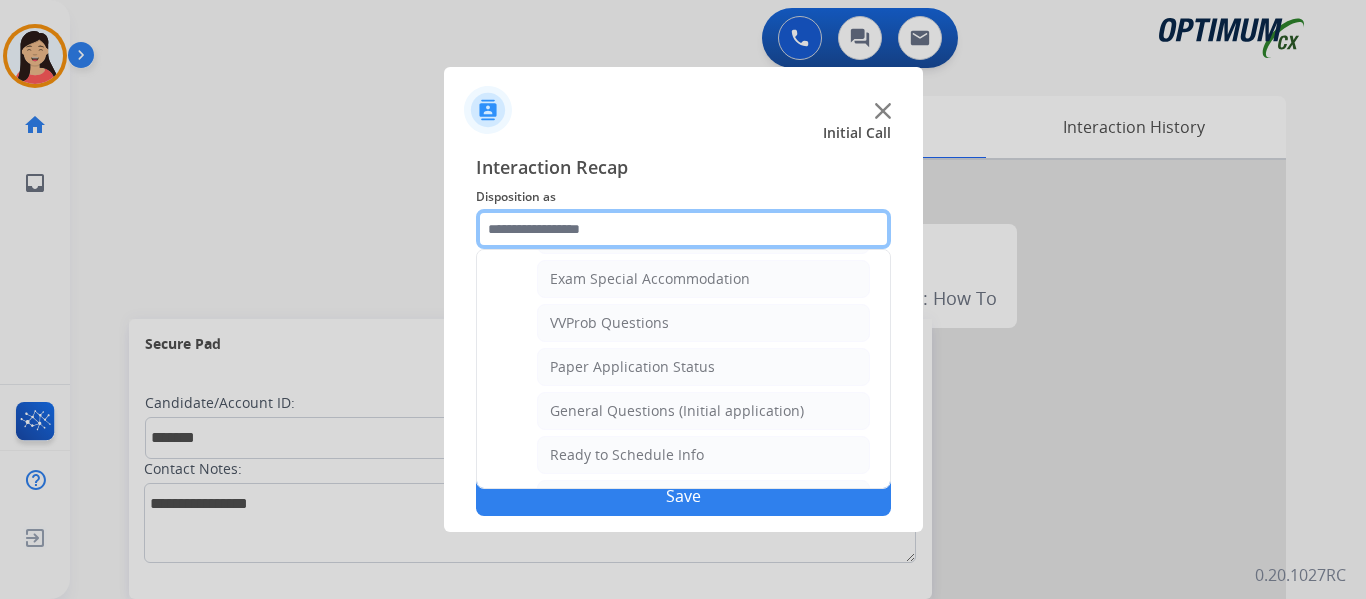 scroll, scrollTop: 1136, scrollLeft: 0, axis: vertical 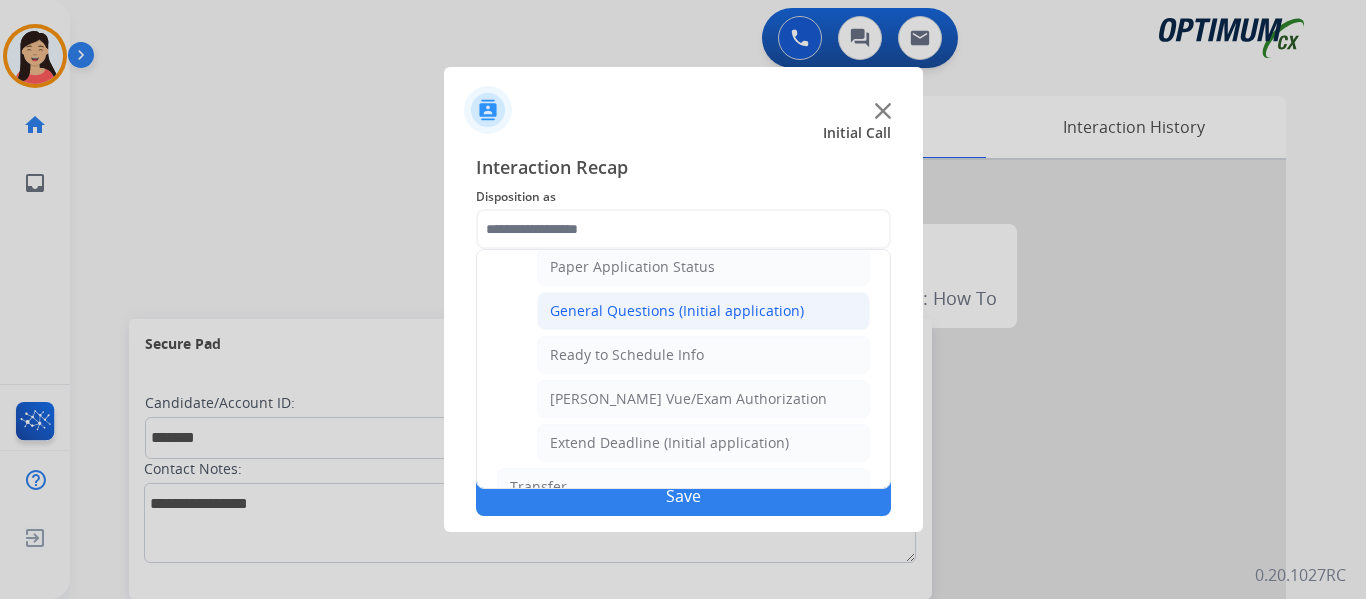 click on "General Questions (Initial application)" 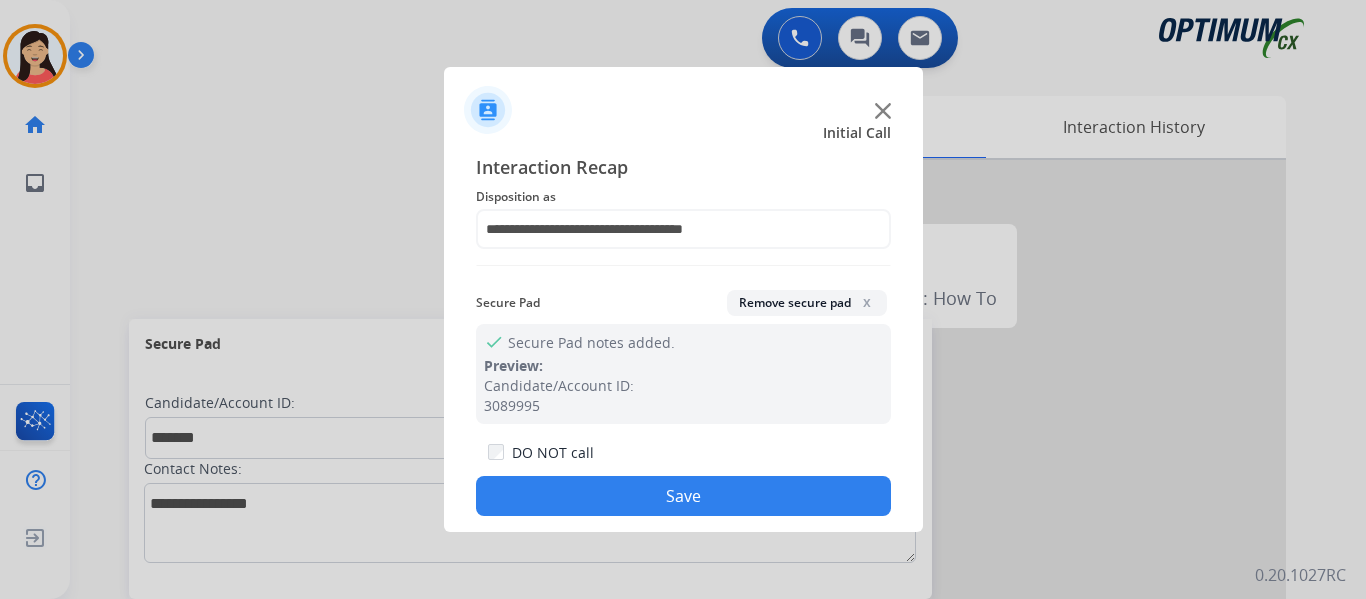 click on "Save" 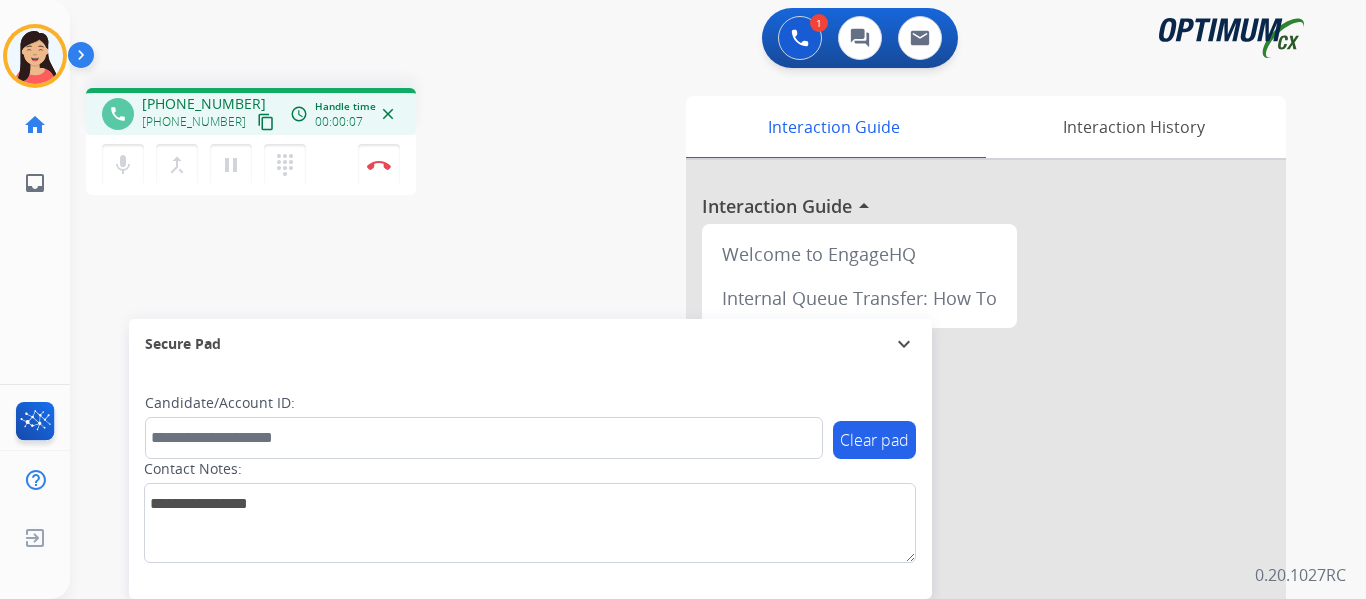 click on "content_copy" at bounding box center (266, 122) 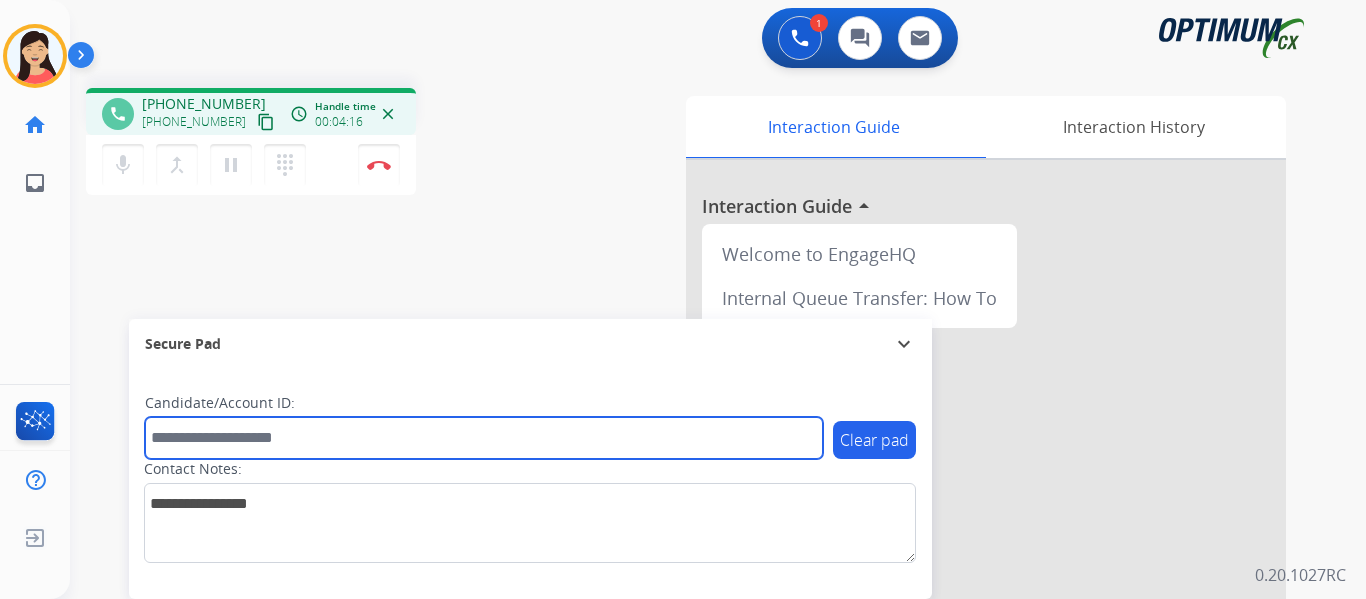 click at bounding box center (484, 438) 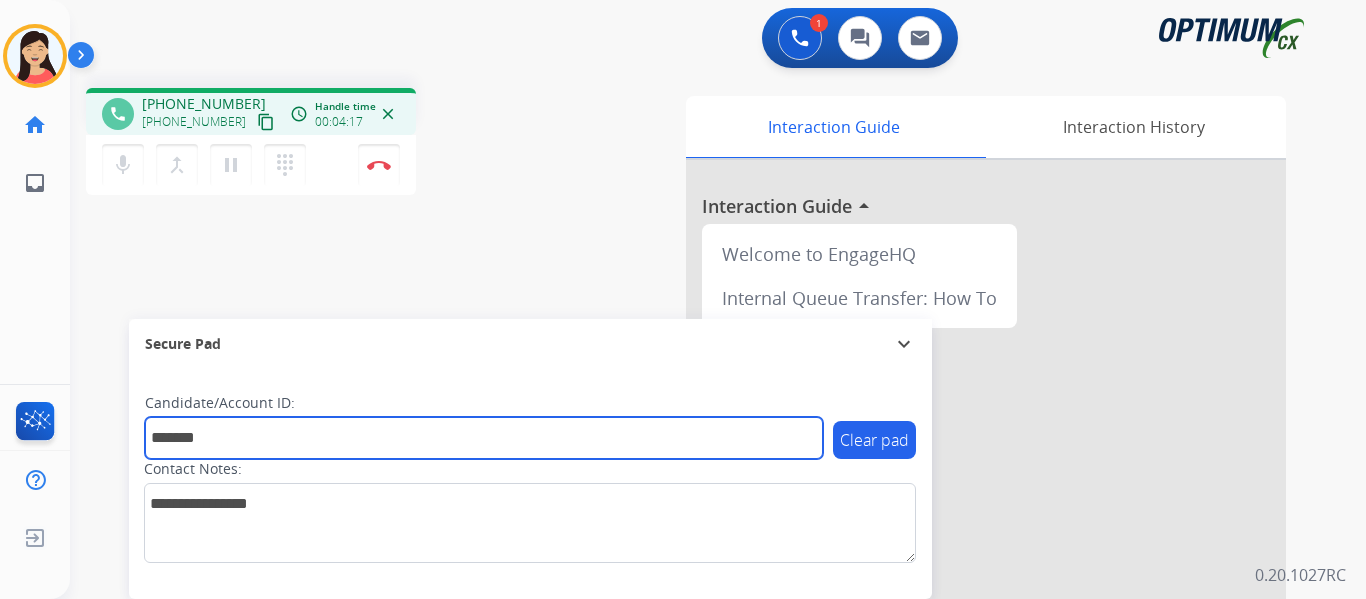 type on "*******" 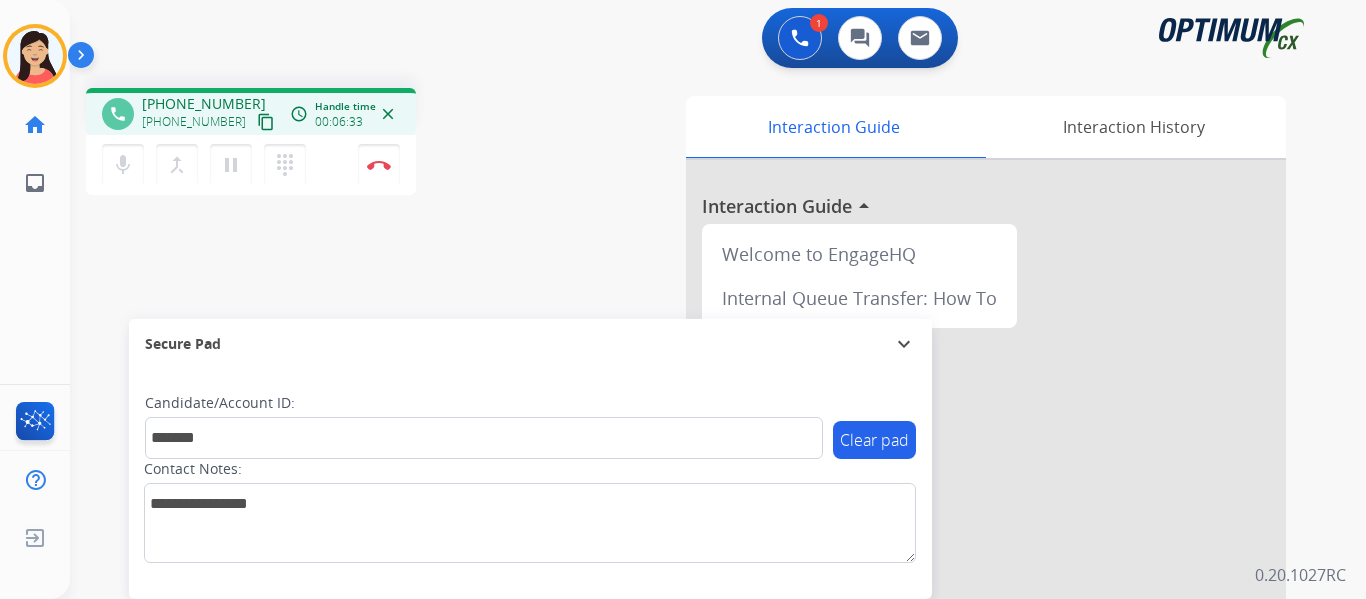 click on "content_copy" at bounding box center [266, 122] 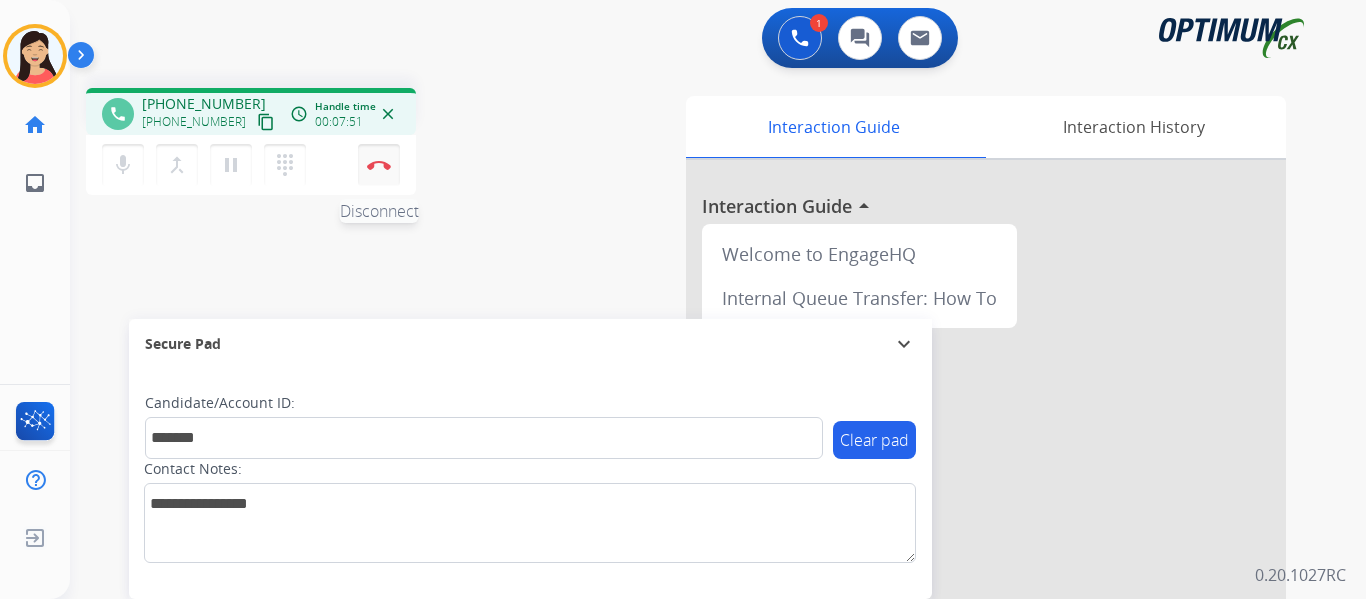 click on "Disconnect" at bounding box center (379, 165) 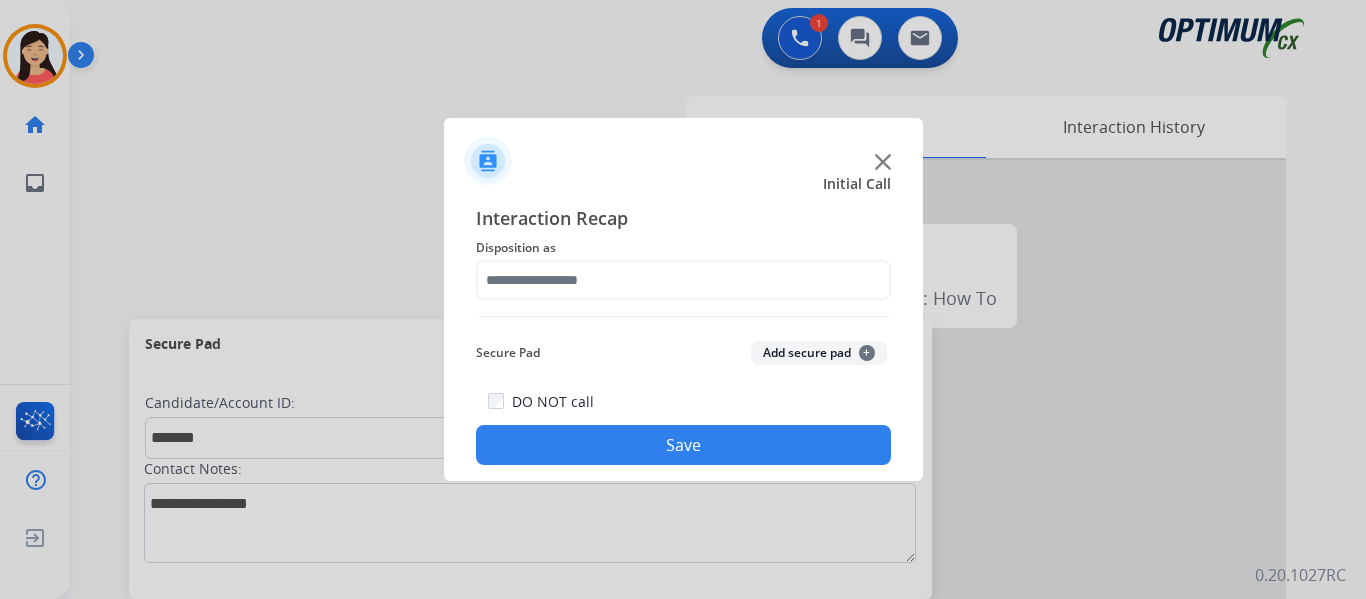 click on "Add secure pad  +" 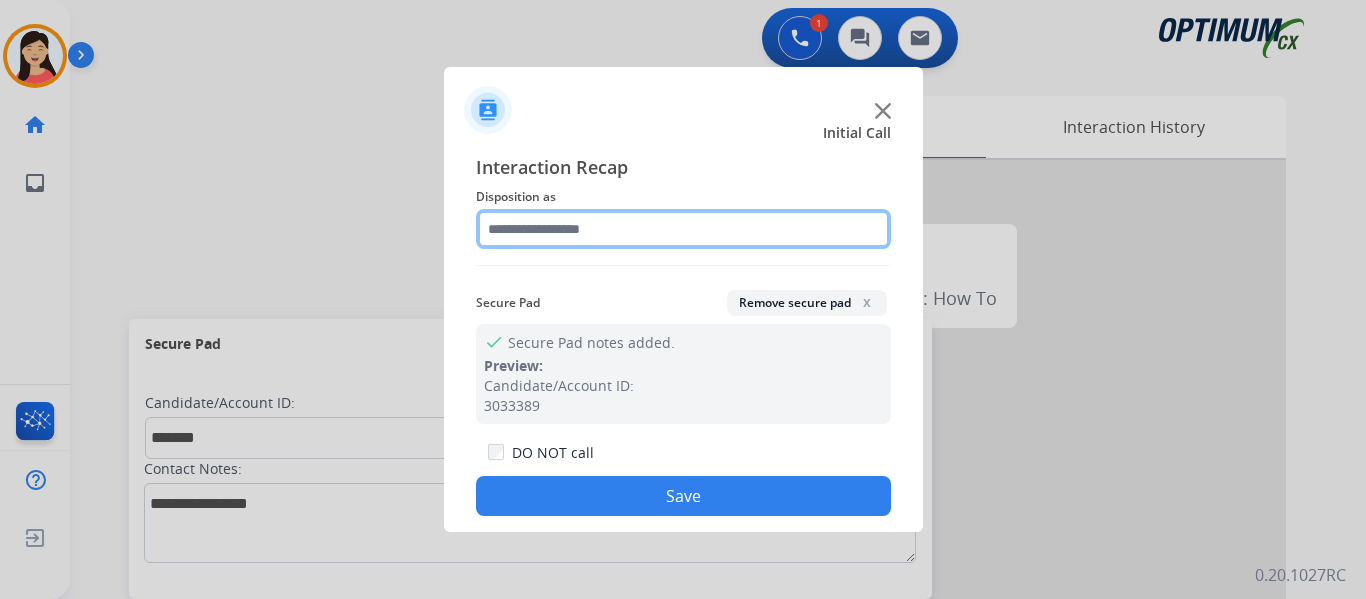 click 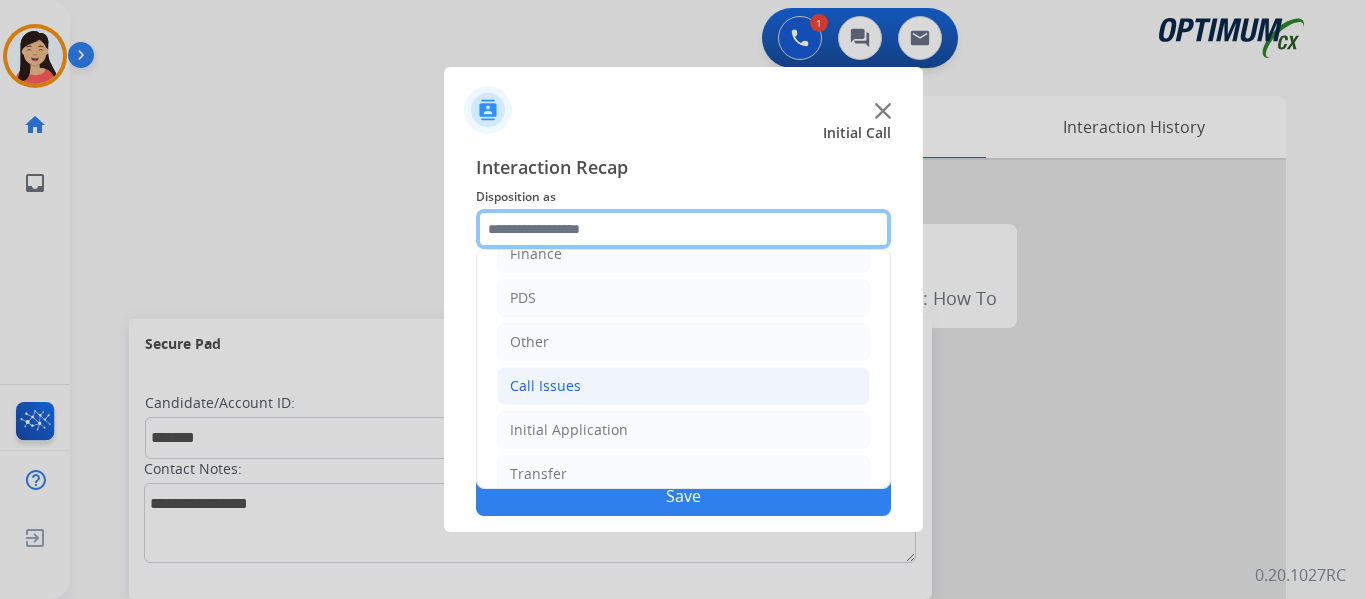 scroll, scrollTop: 136, scrollLeft: 0, axis: vertical 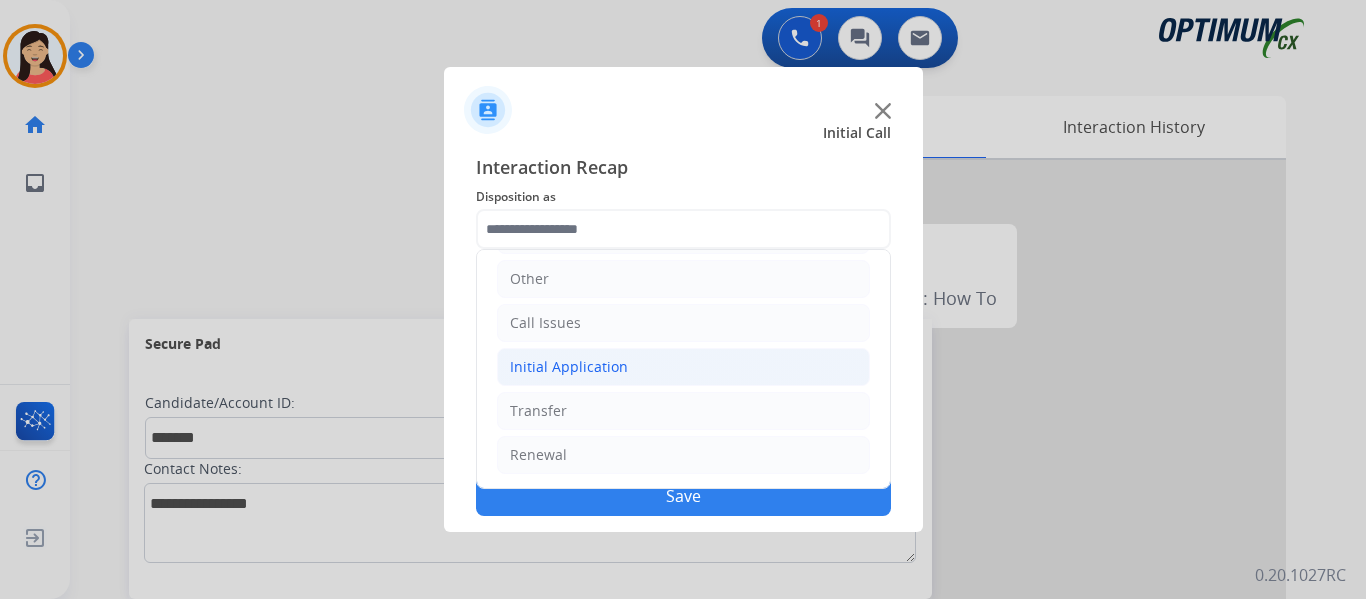 click on "Initial Application" 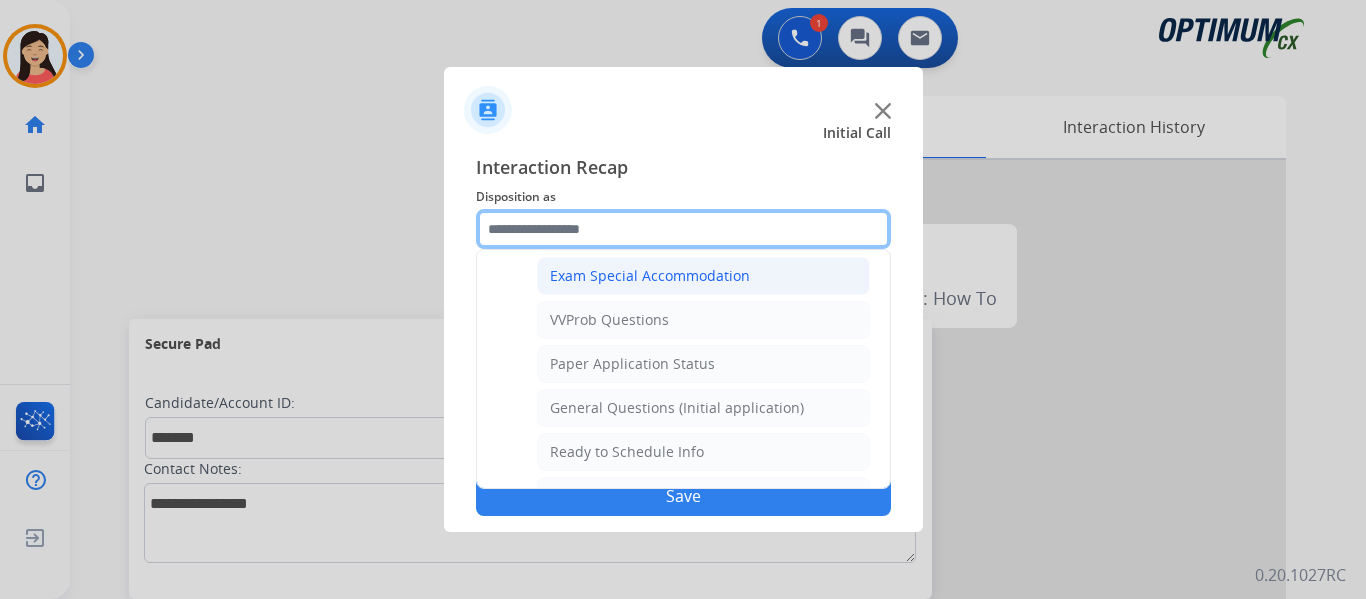 scroll, scrollTop: 1136, scrollLeft: 0, axis: vertical 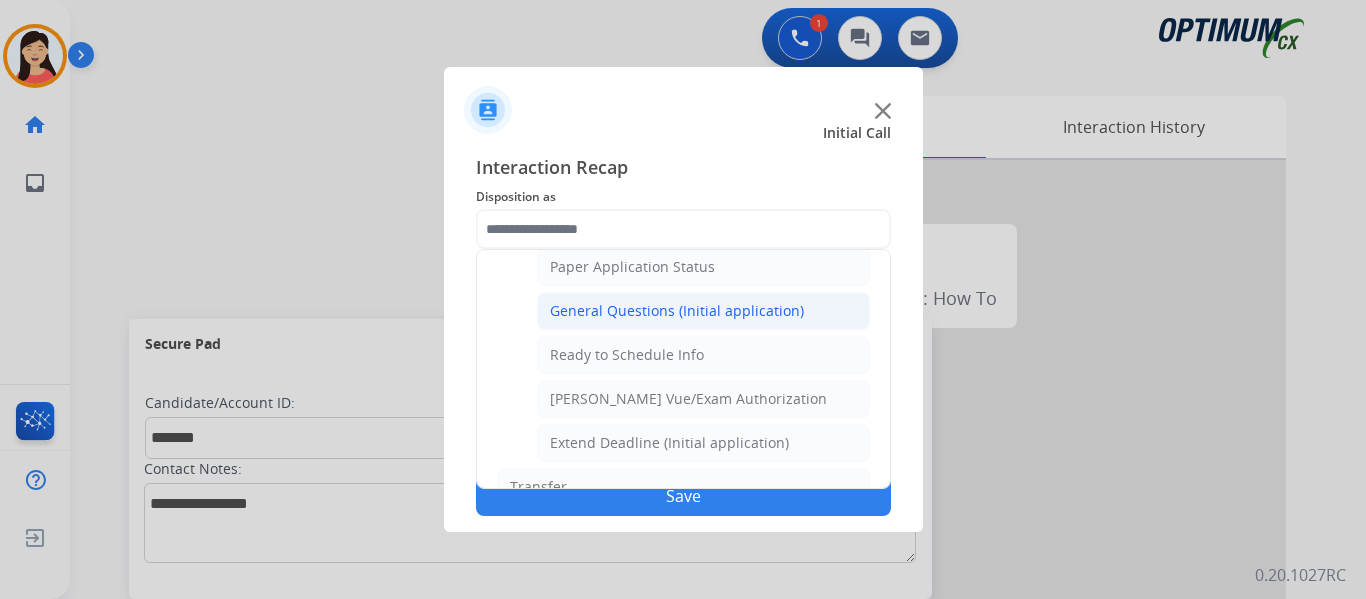 click on "General Questions (Initial application)" 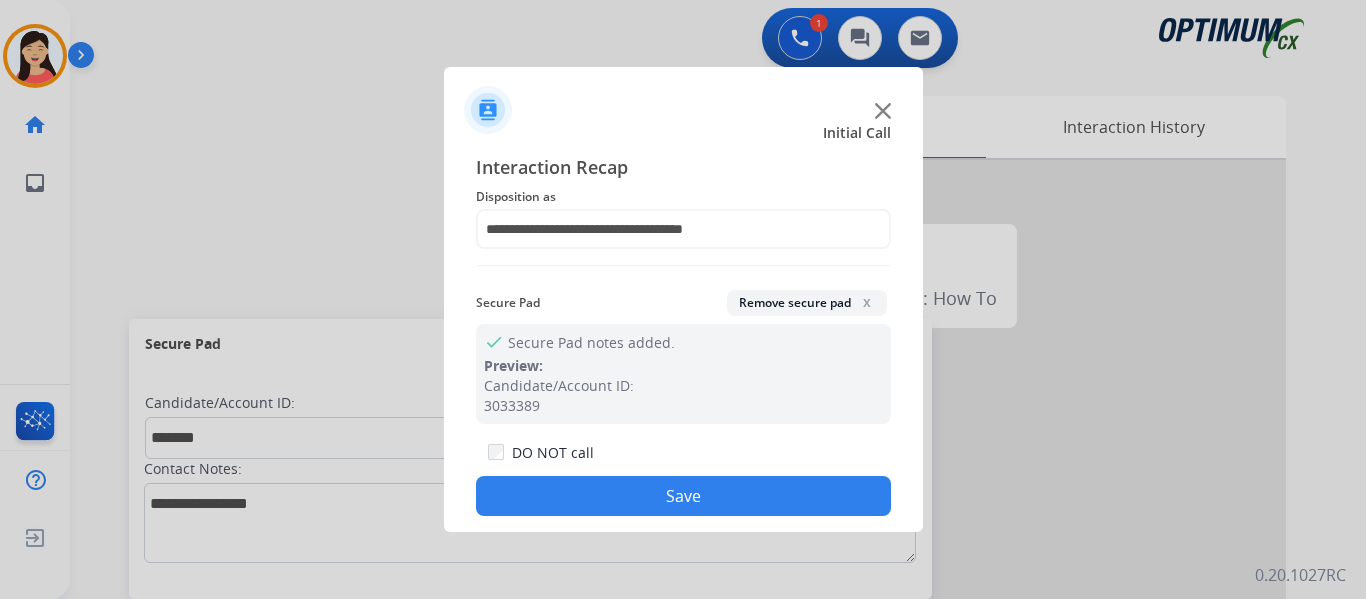 click on "Save" 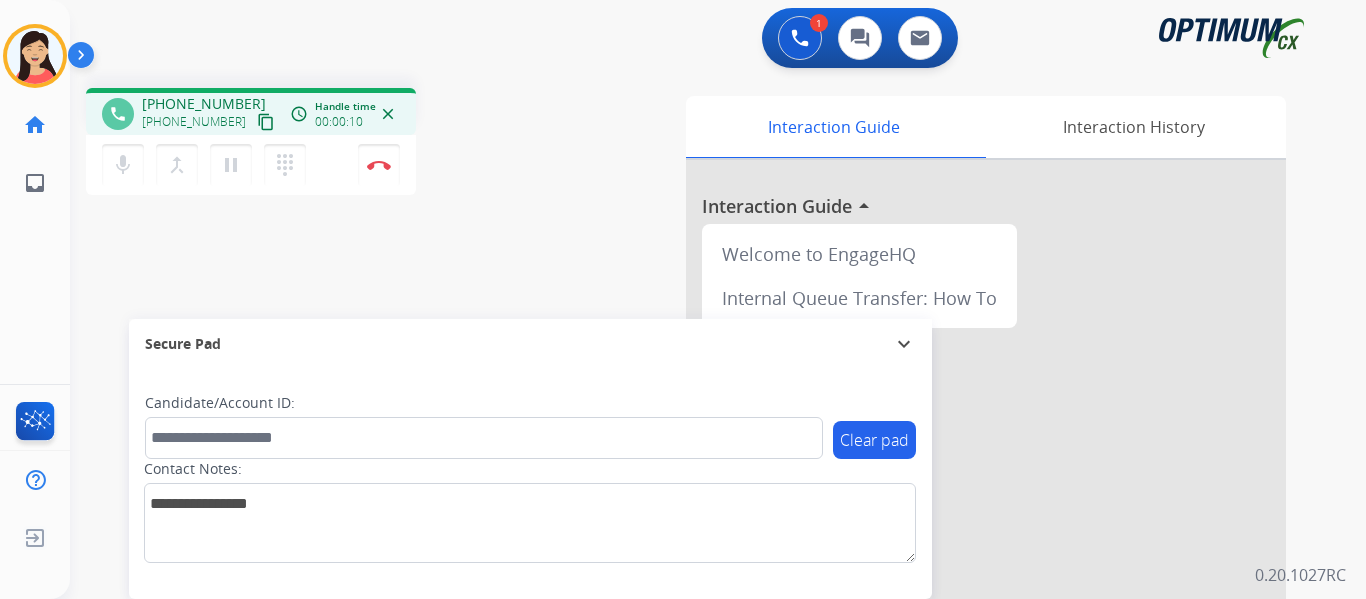 click on "content_copy" at bounding box center (266, 122) 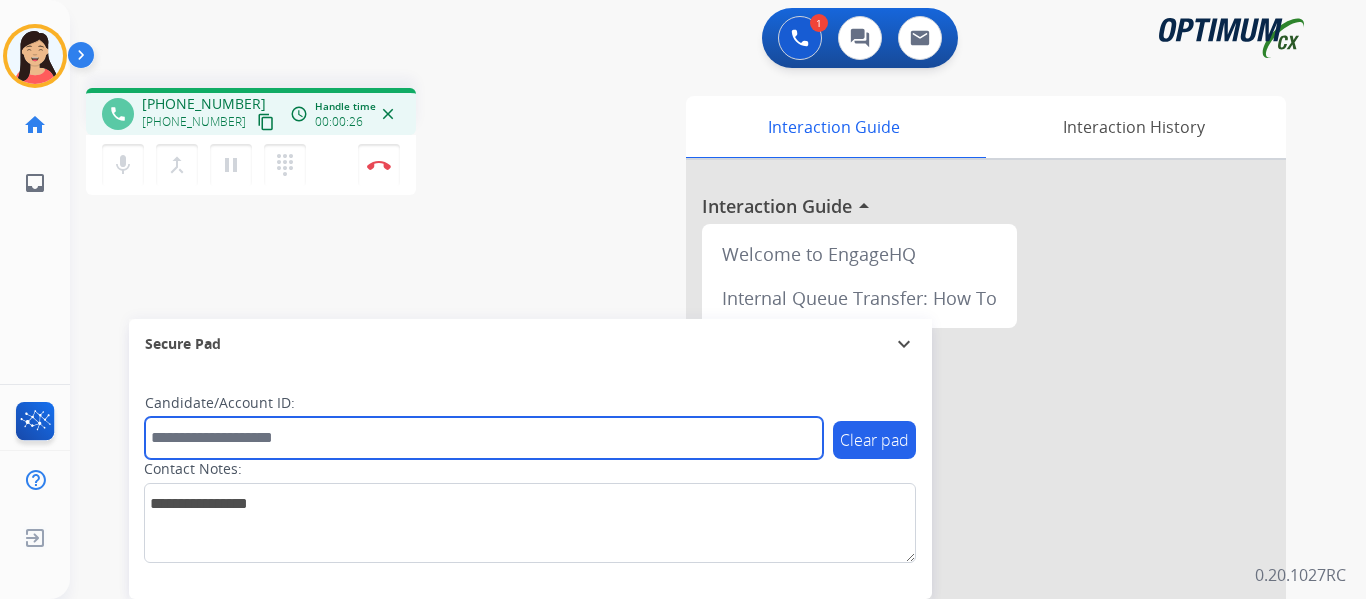 click at bounding box center (484, 438) 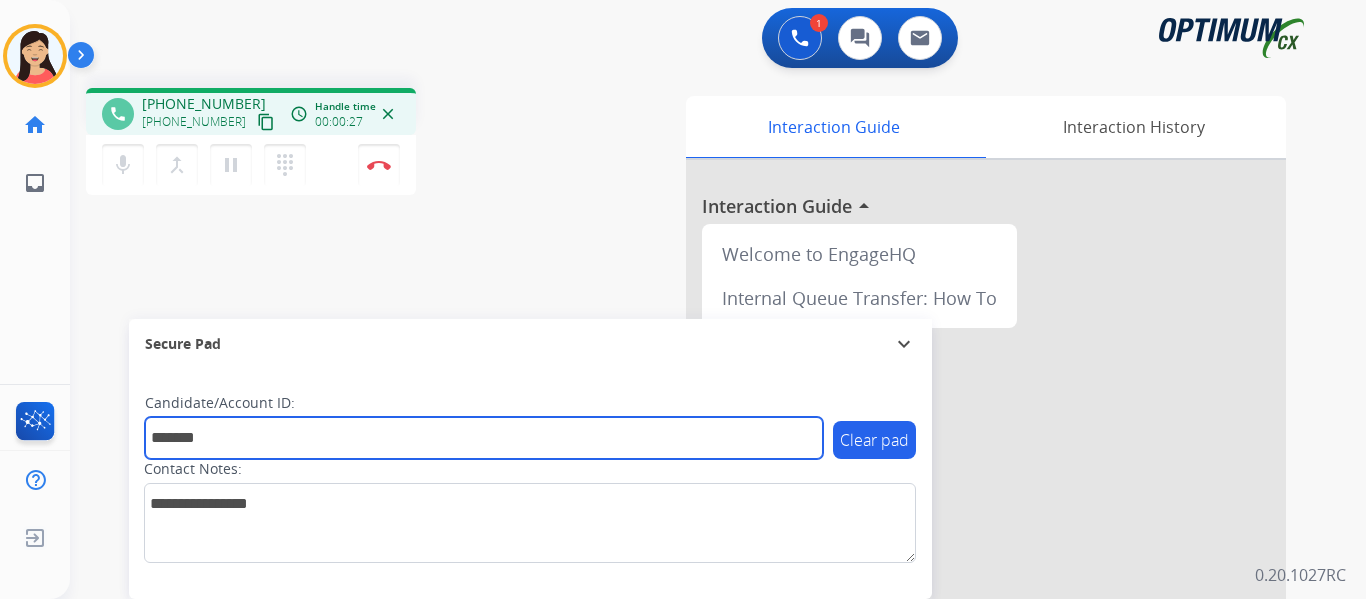 type on "*******" 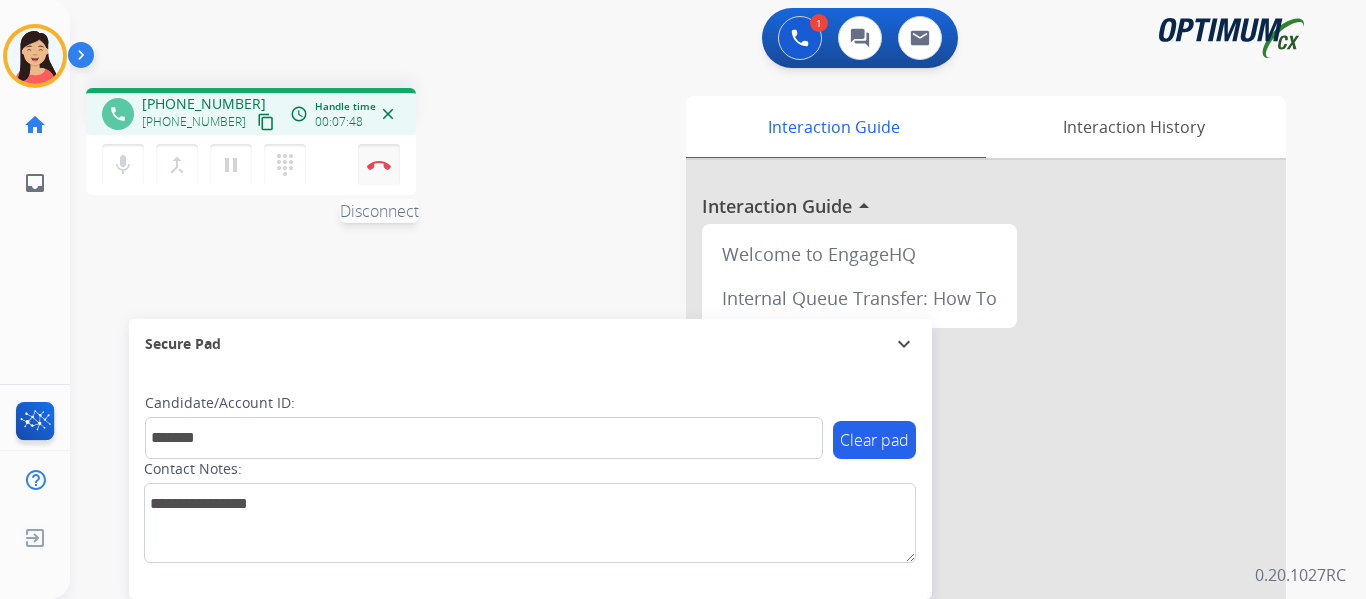 click on "Disconnect" at bounding box center (379, 165) 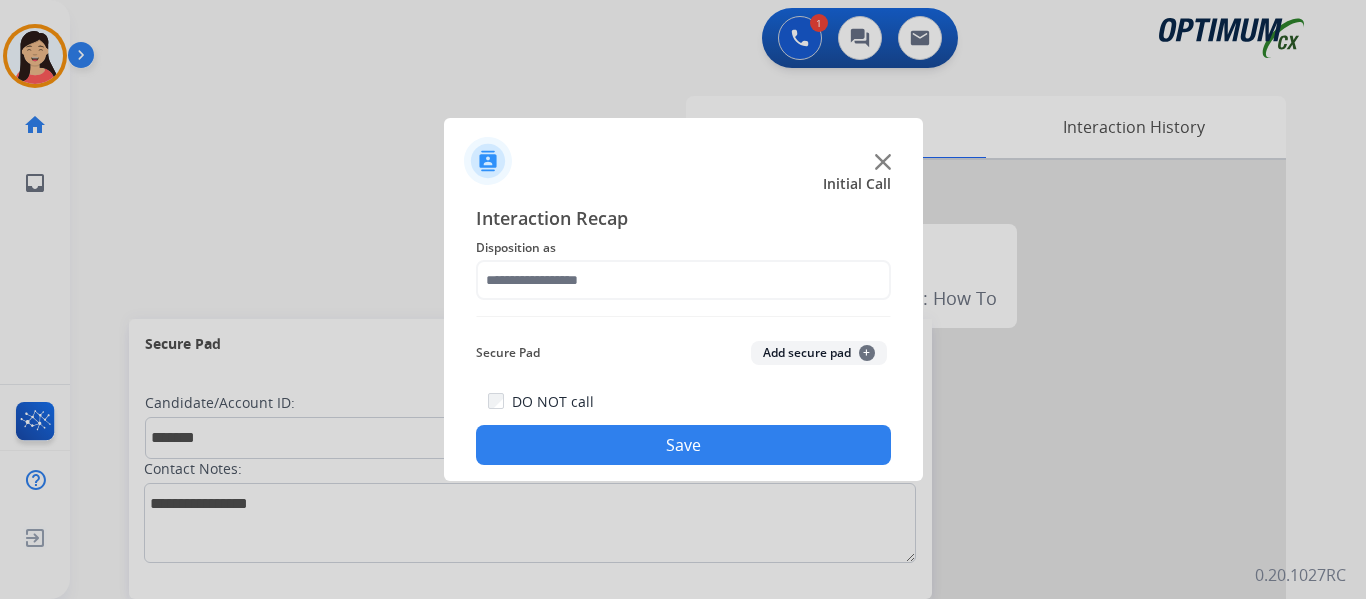 click on "Add secure pad  +" 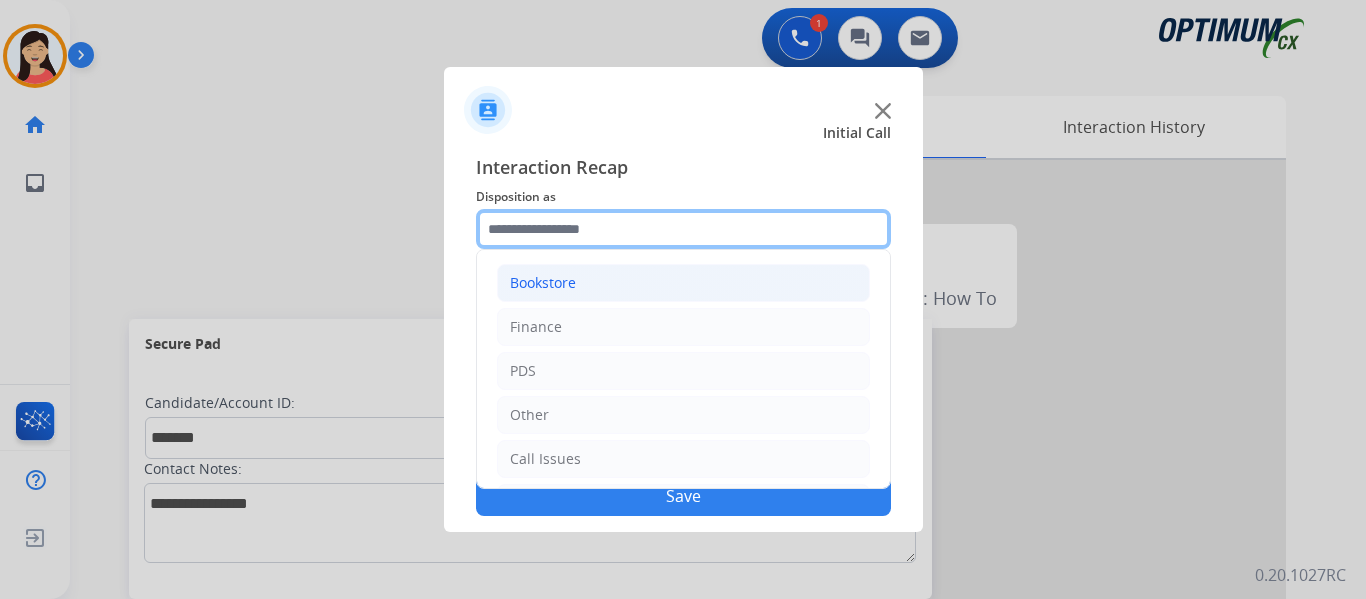 drag, startPoint x: 655, startPoint y: 235, endPoint x: 619, endPoint y: 272, distance: 51.62364 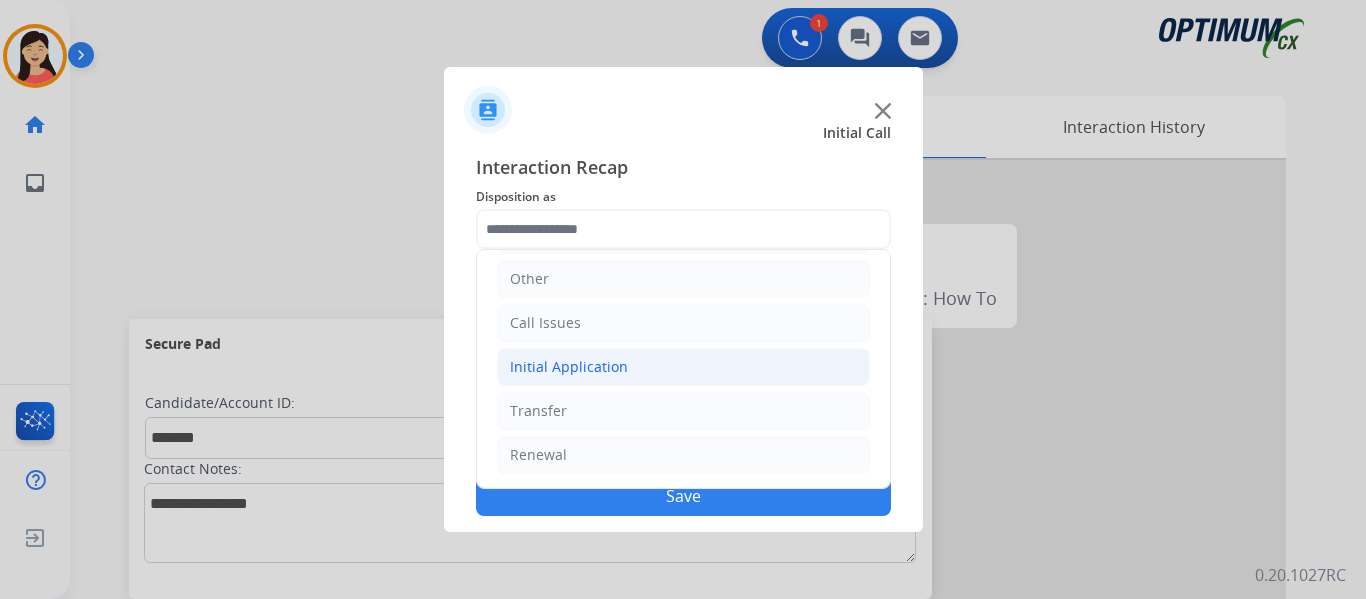 click on "Initial Application" 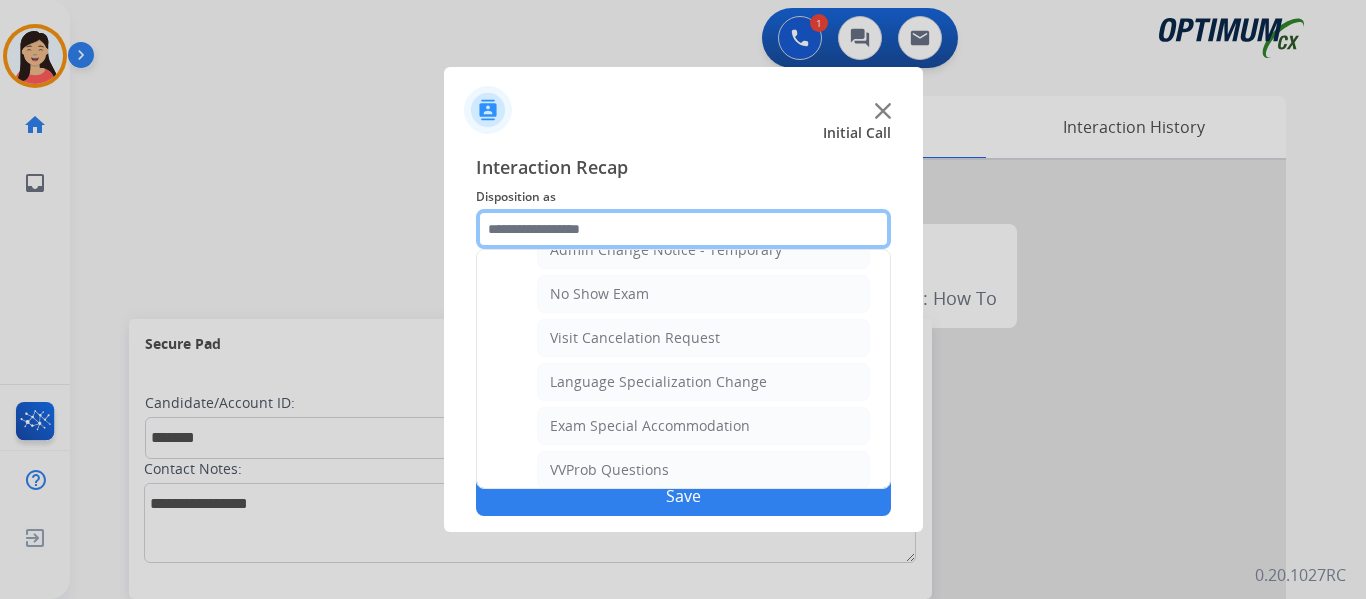 scroll, scrollTop: 936, scrollLeft: 0, axis: vertical 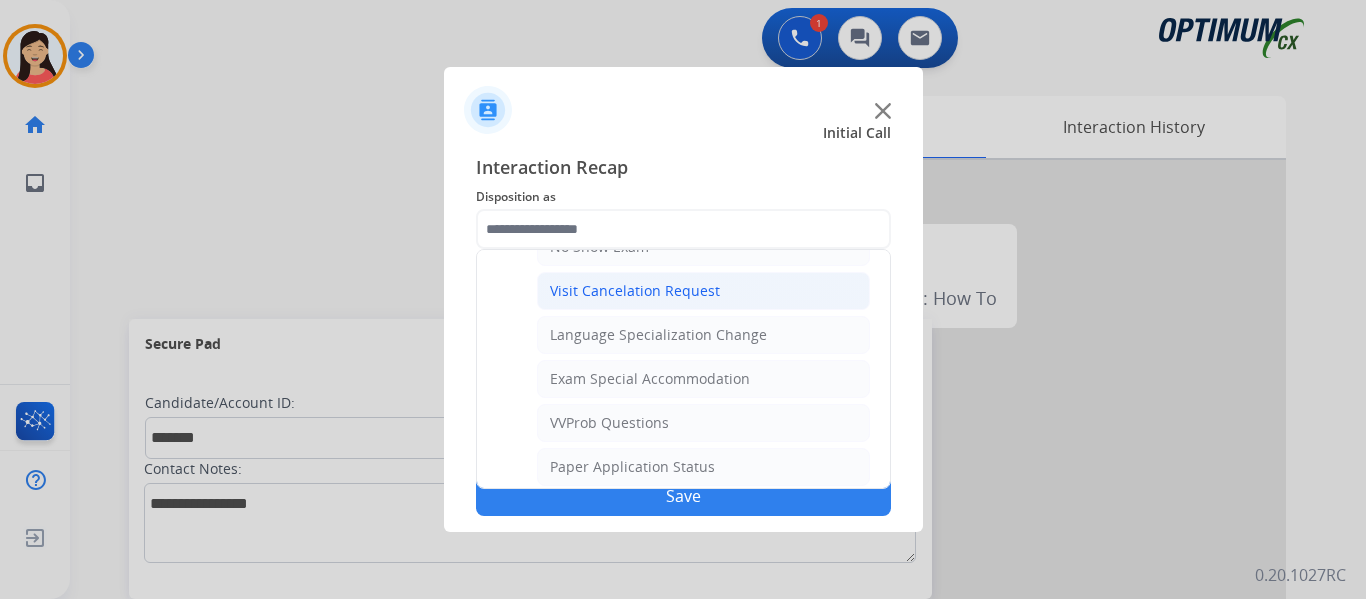 click on "Visit Cancelation Request" 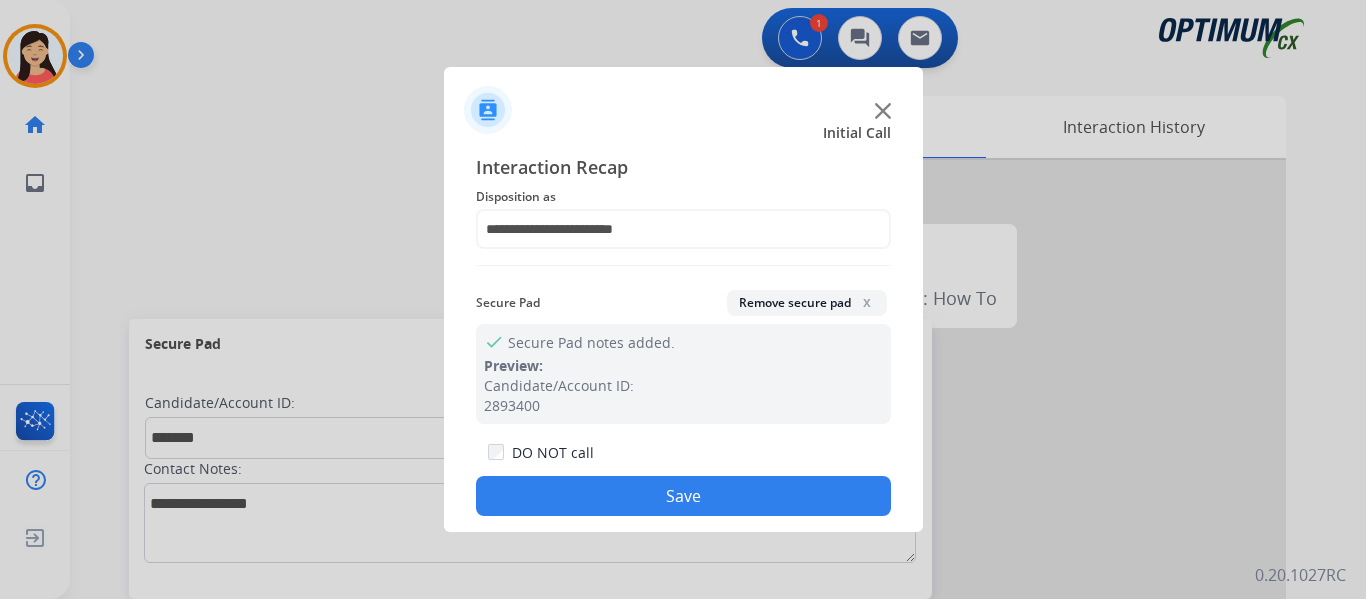 click on "Save" 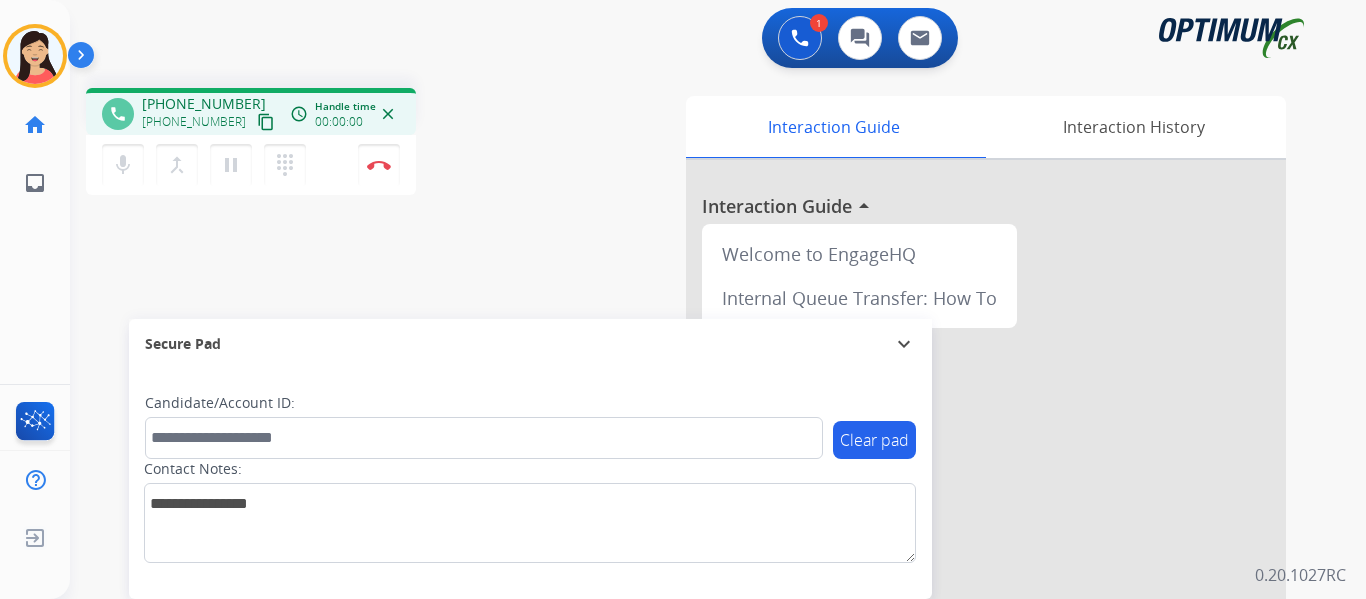 click on "content_copy" at bounding box center (266, 122) 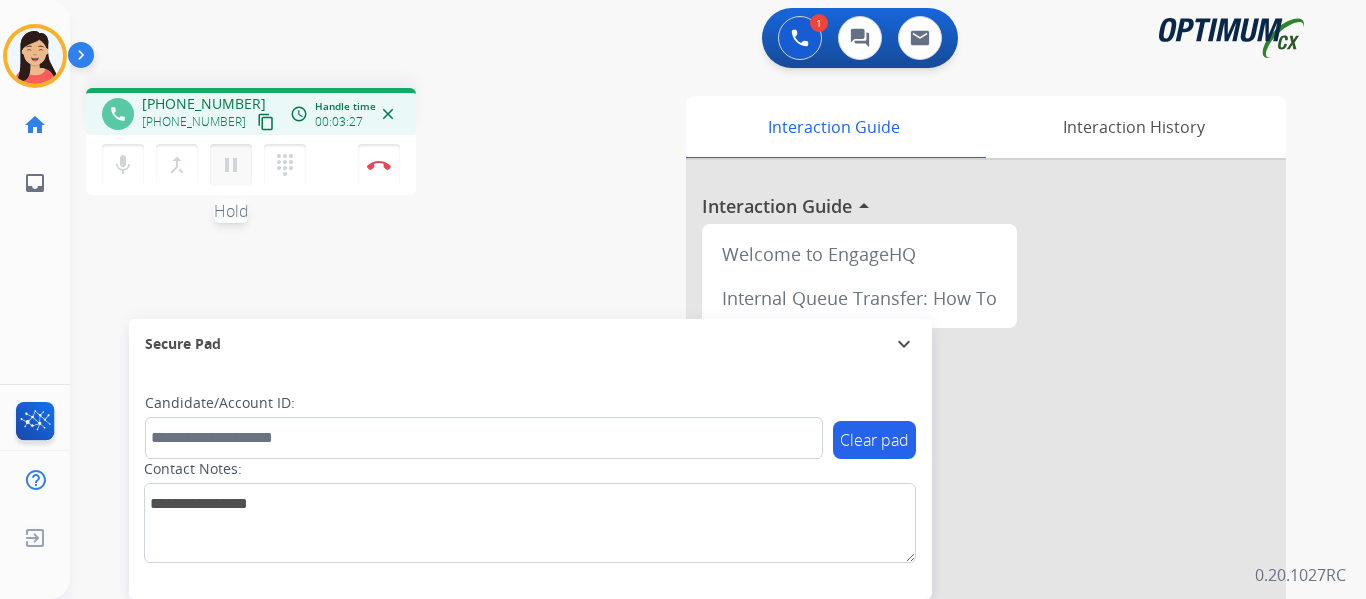 click on "pause" at bounding box center [231, 165] 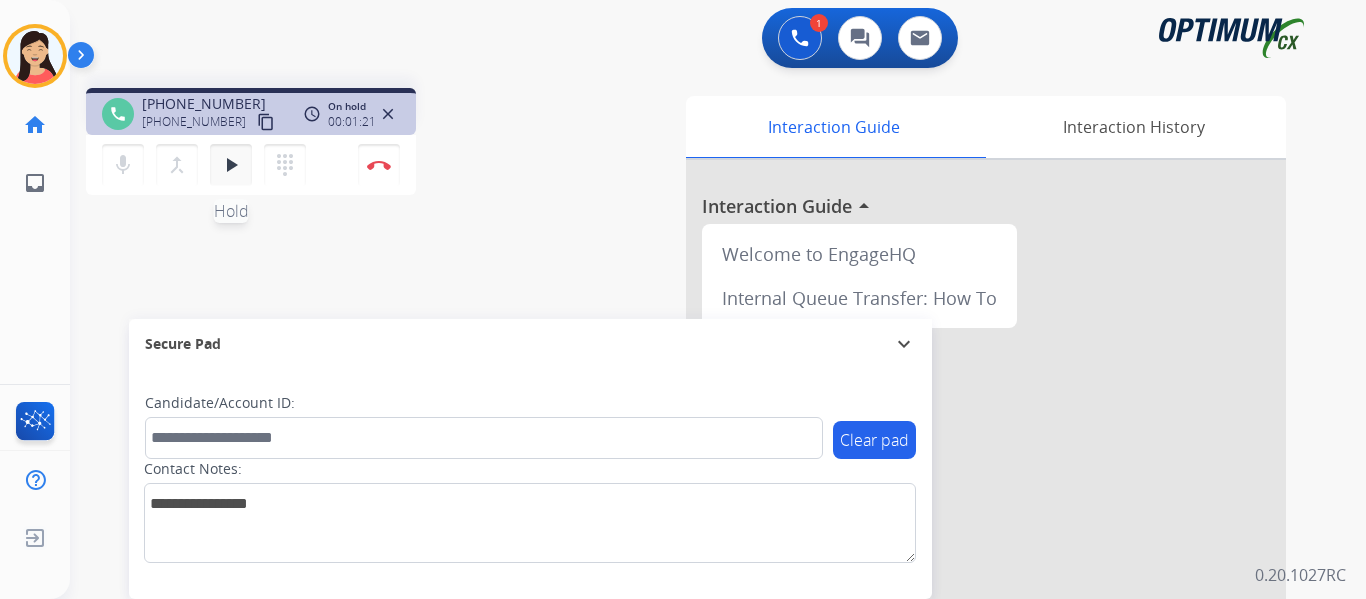 click on "play_arrow" at bounding box center [231, 165] 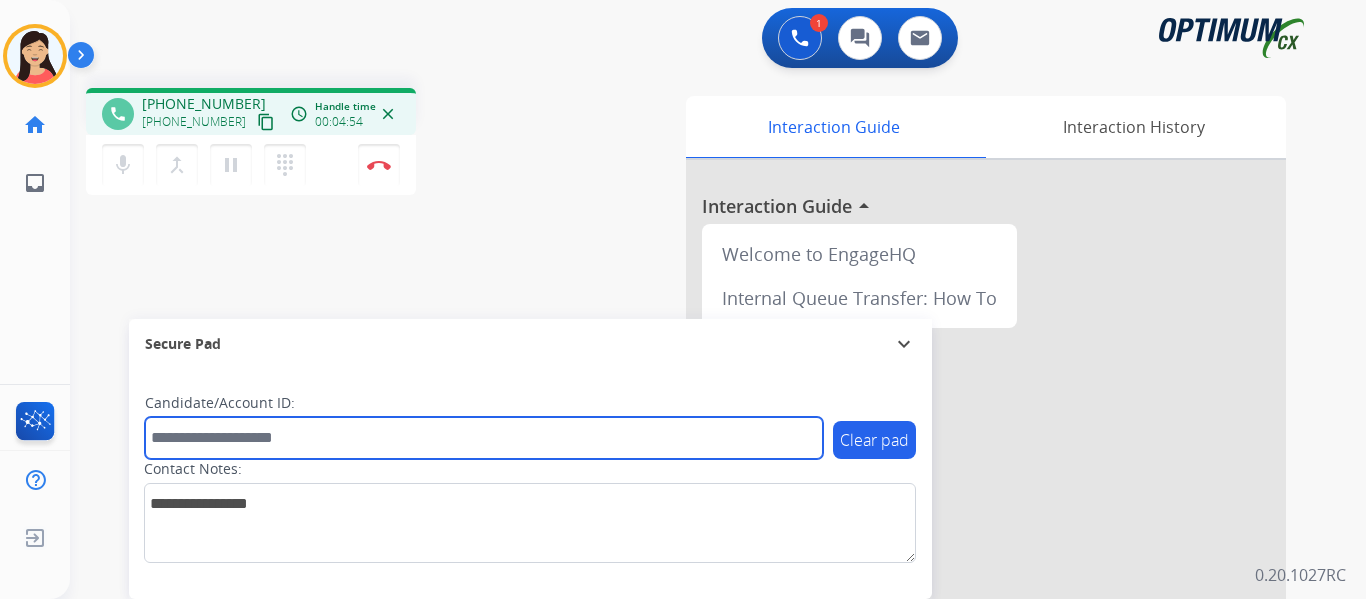 click at bounding box center (484, 438) 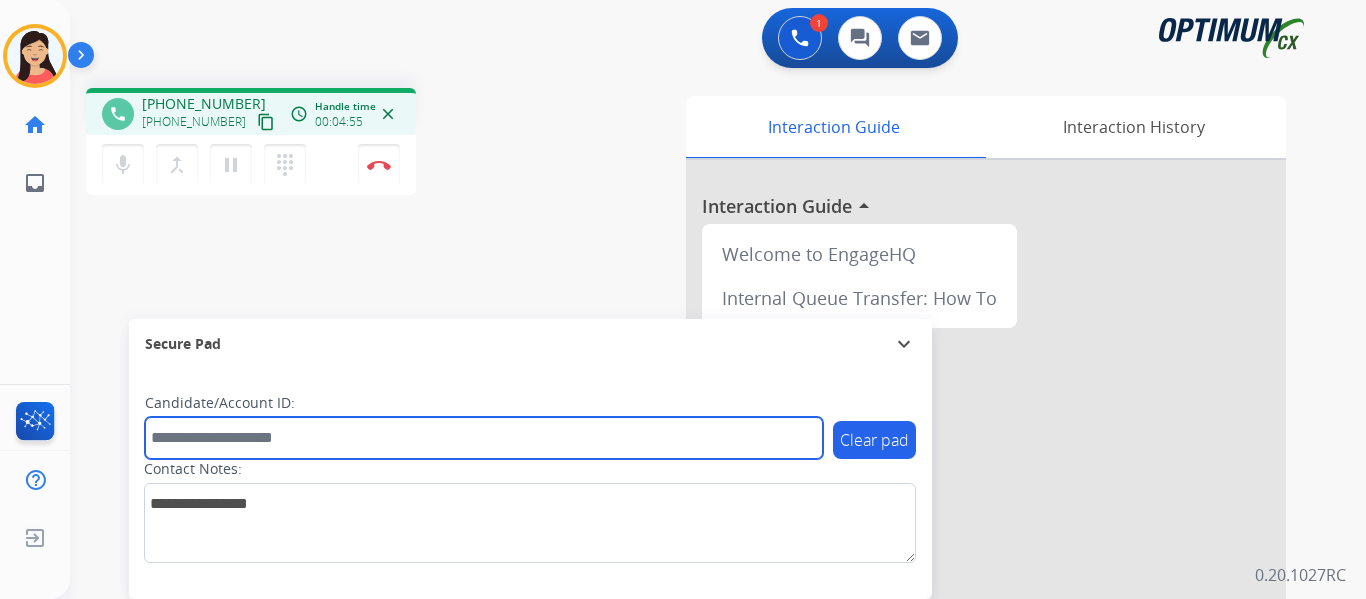 paste on "*******" 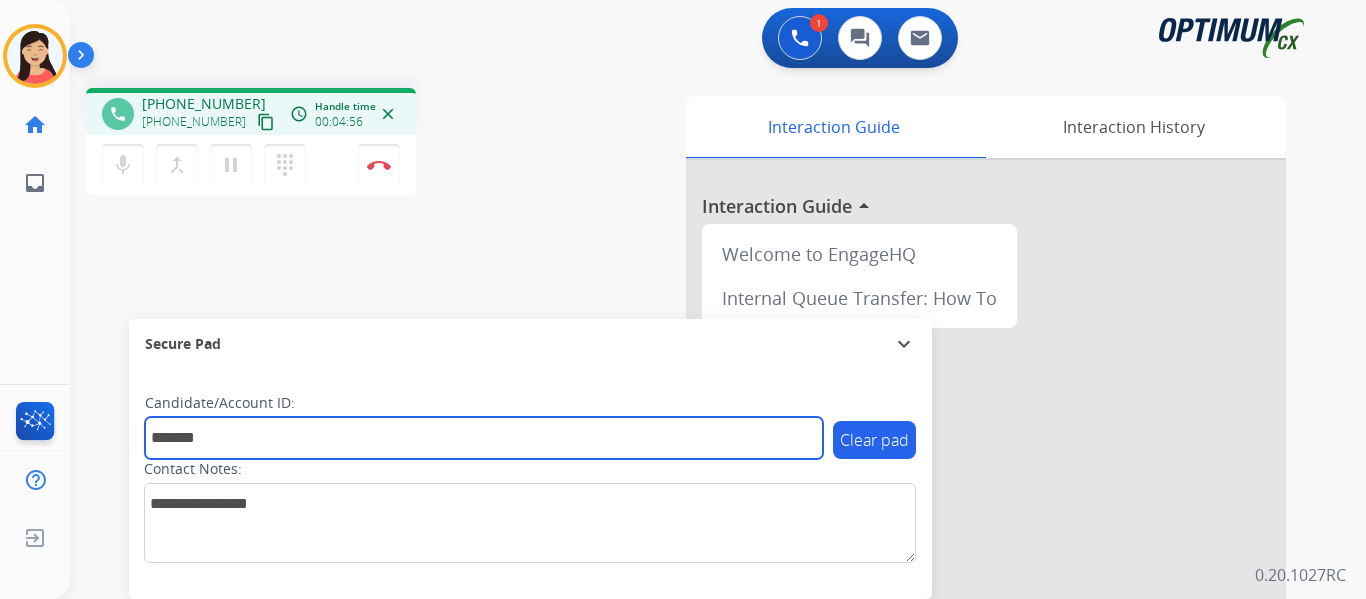 type on "*******" 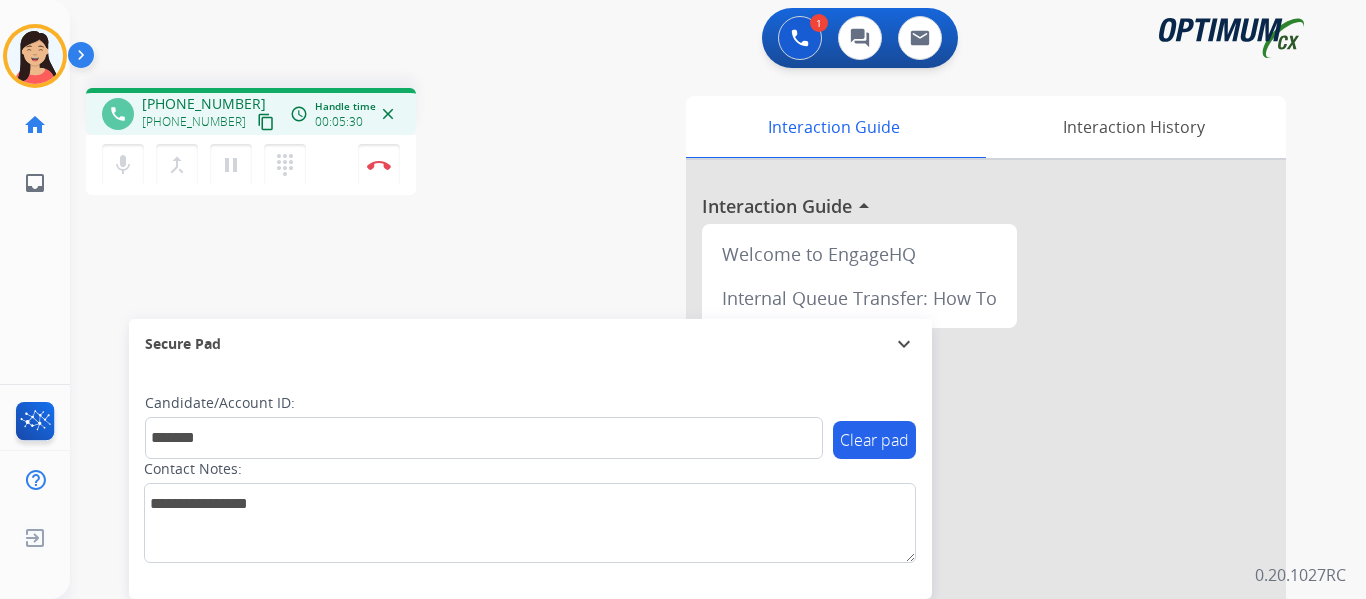 drag, startPoint x: 387, startPoint y: 160, endPoint x: 539, endPoint y: 227, distance: 166.1114 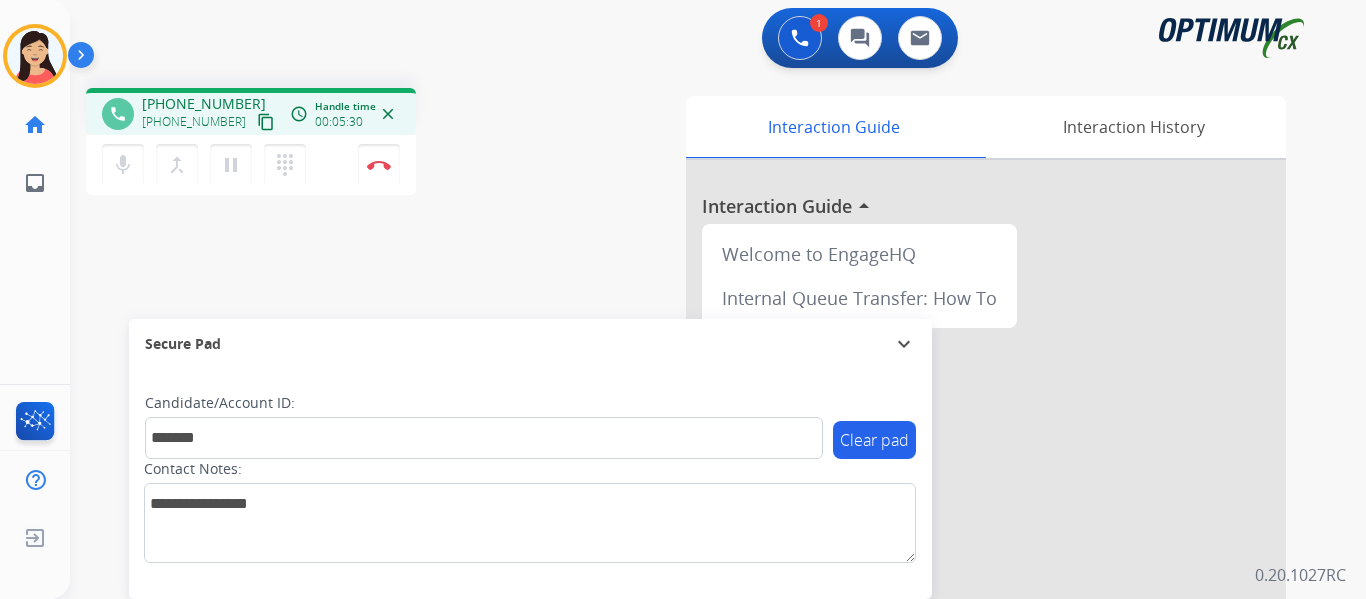 click at bounding box center (379, 165) 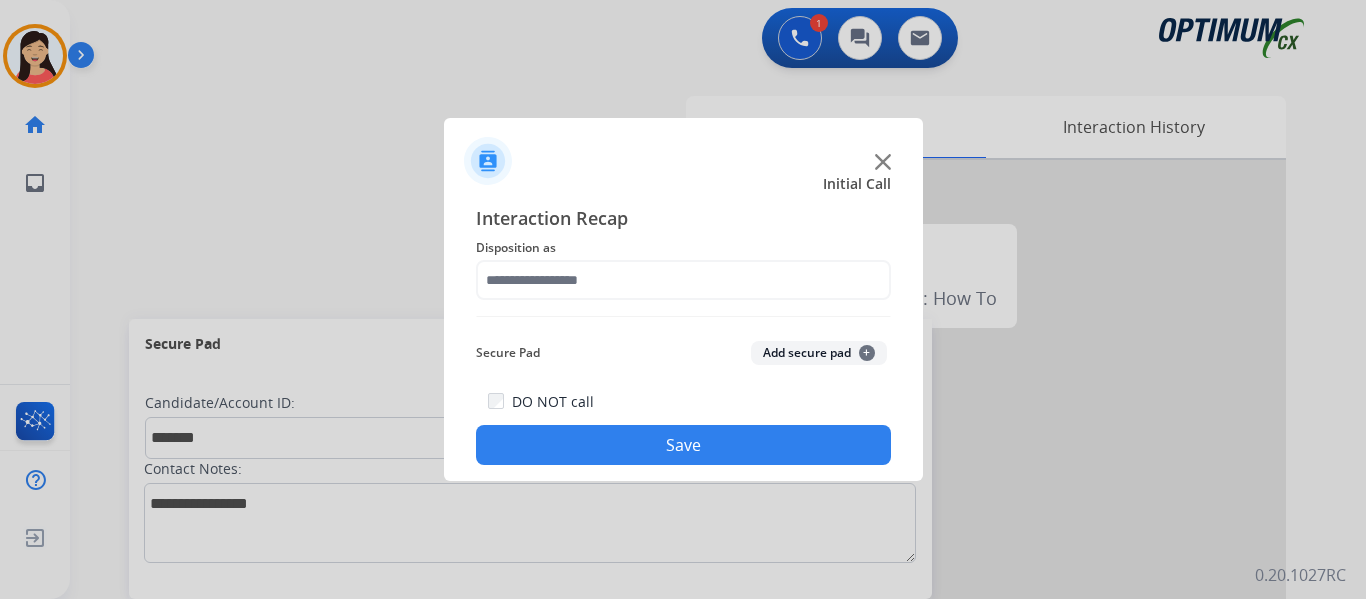 click on "Add secure pad  +" 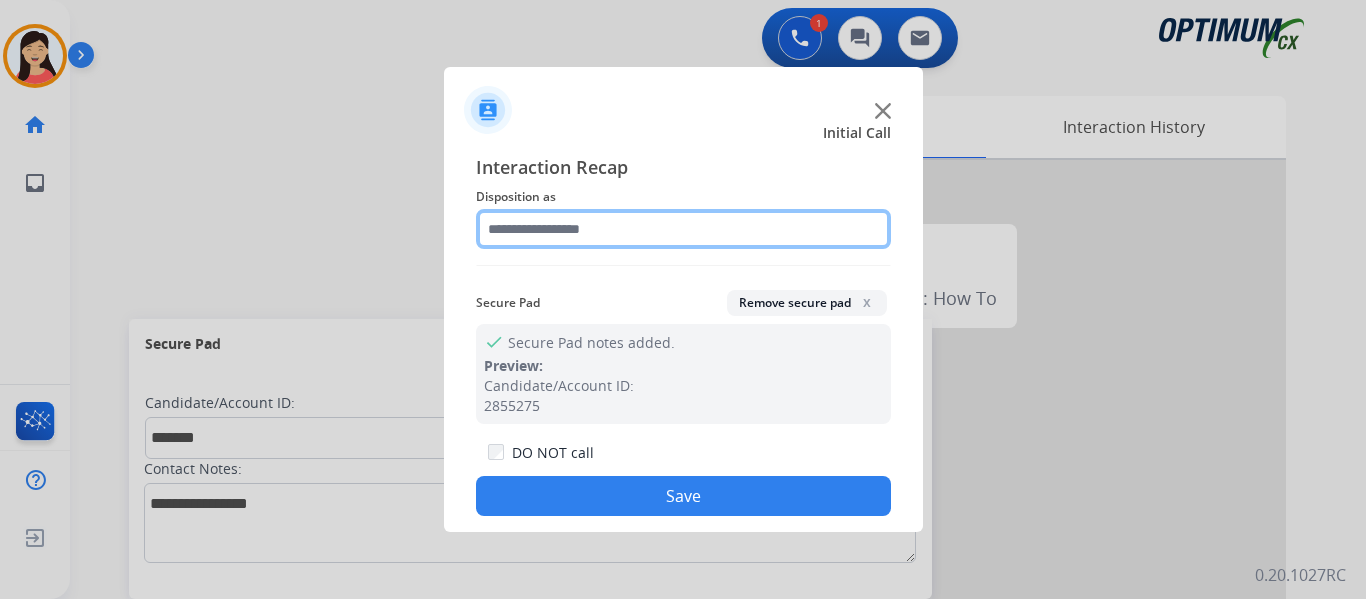 click 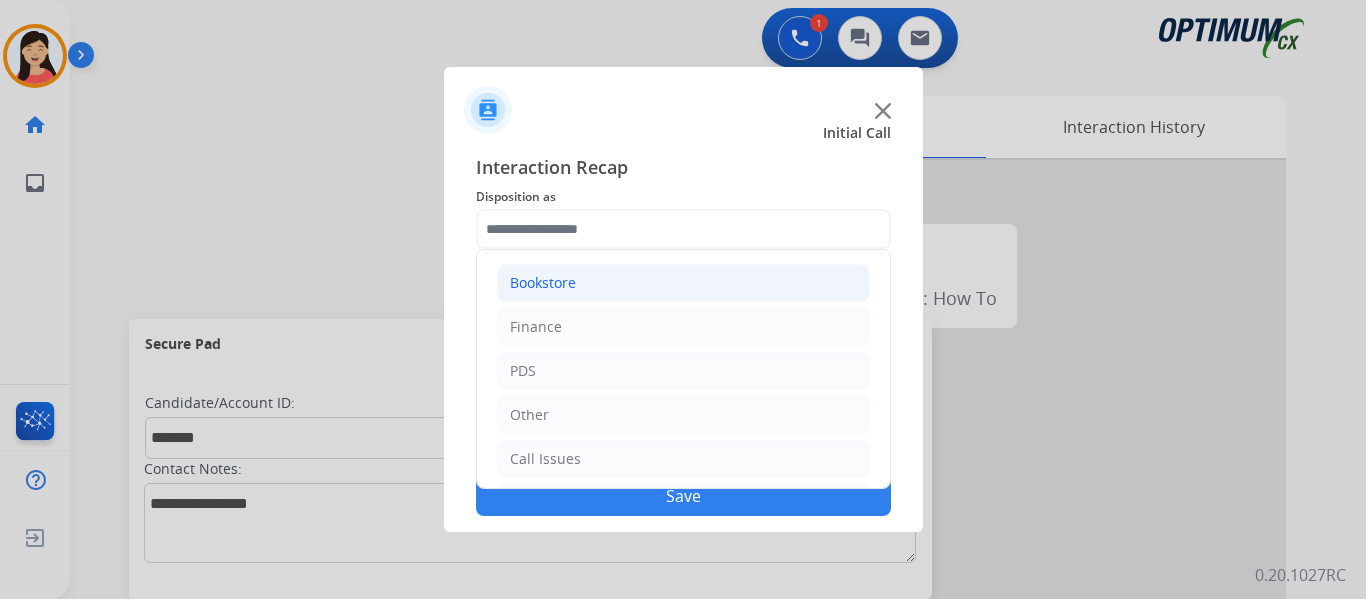 click on "Bookstore" 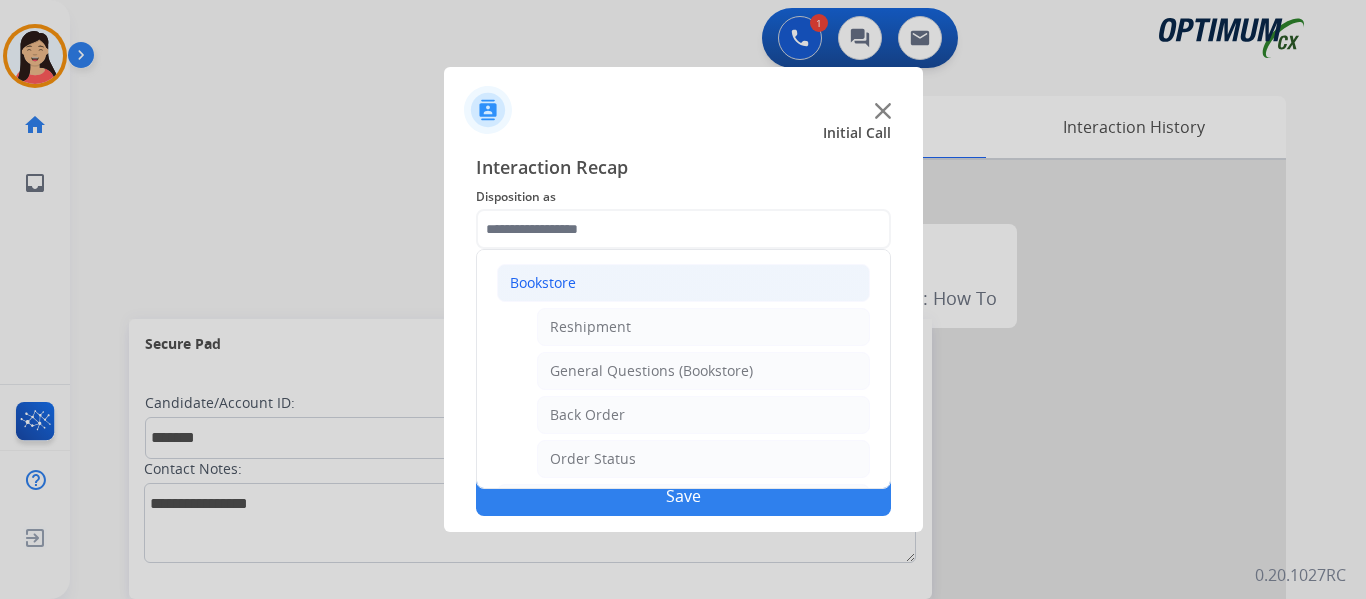 click on "General Questions (Bookstore)" 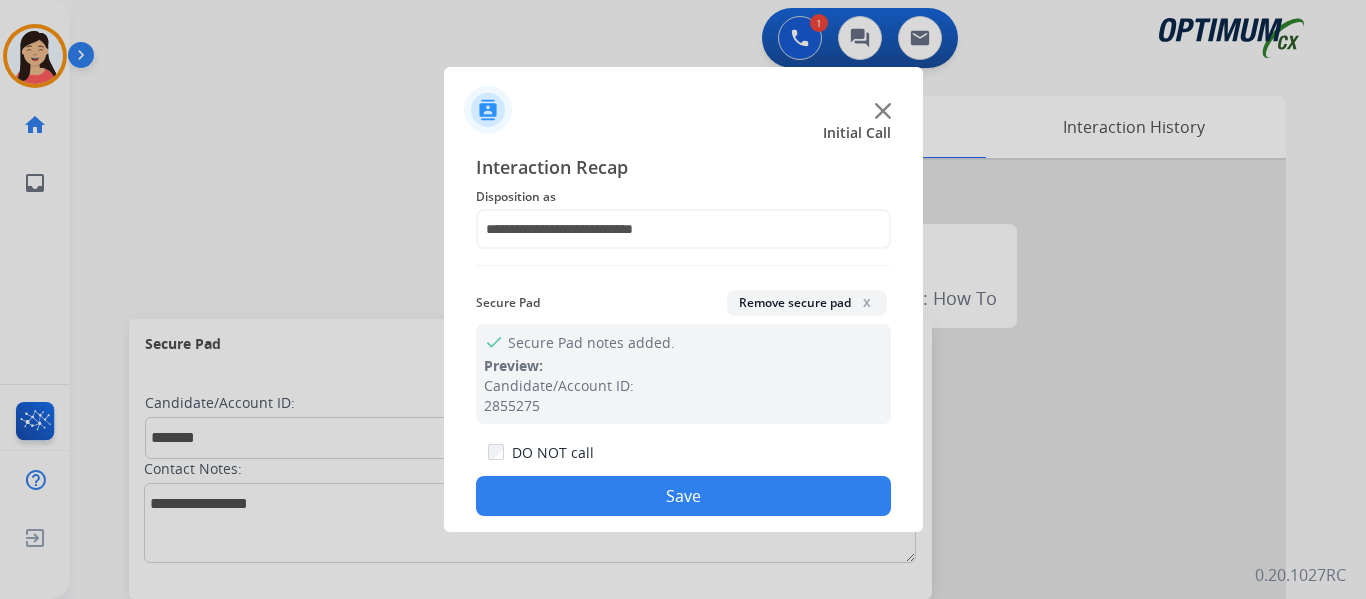 click on "Save" 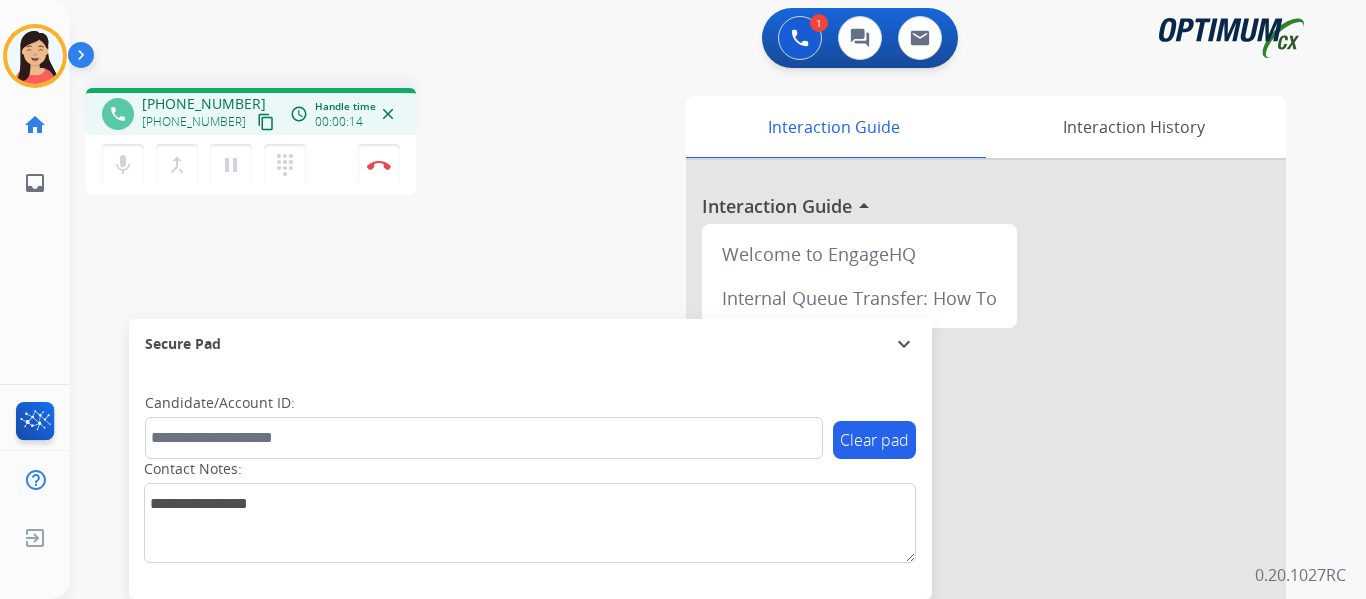 click on "content_copy" at bounding box center [266, 122] 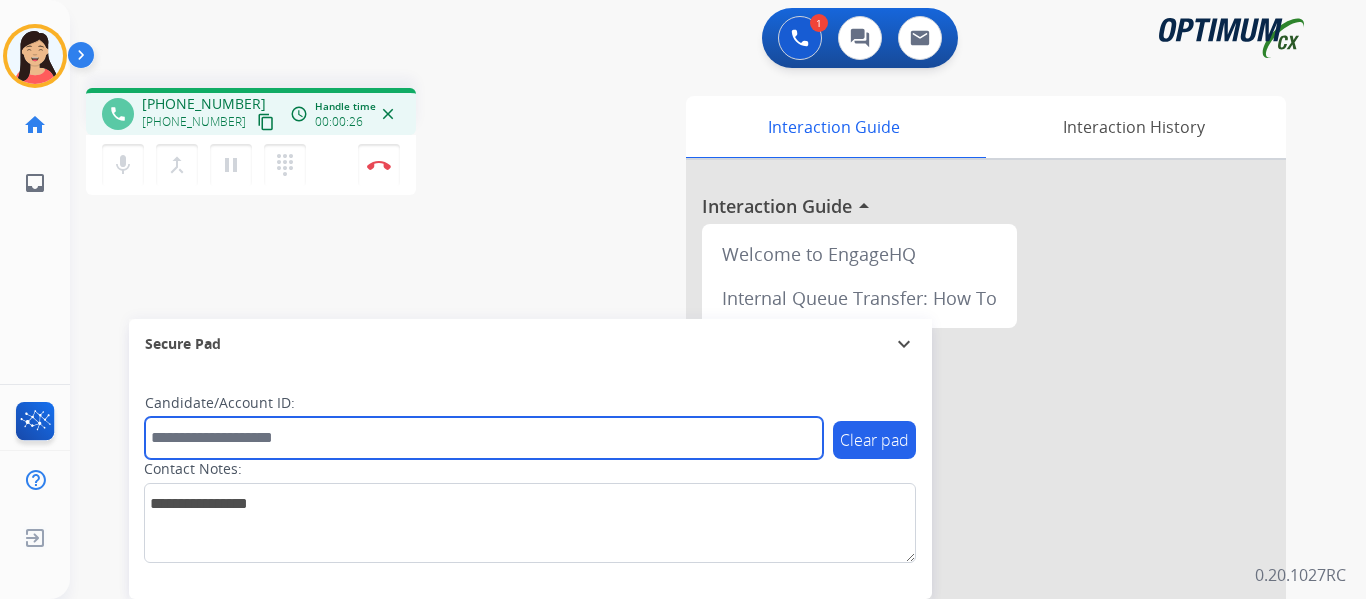 click at bounding box center (484, 438) 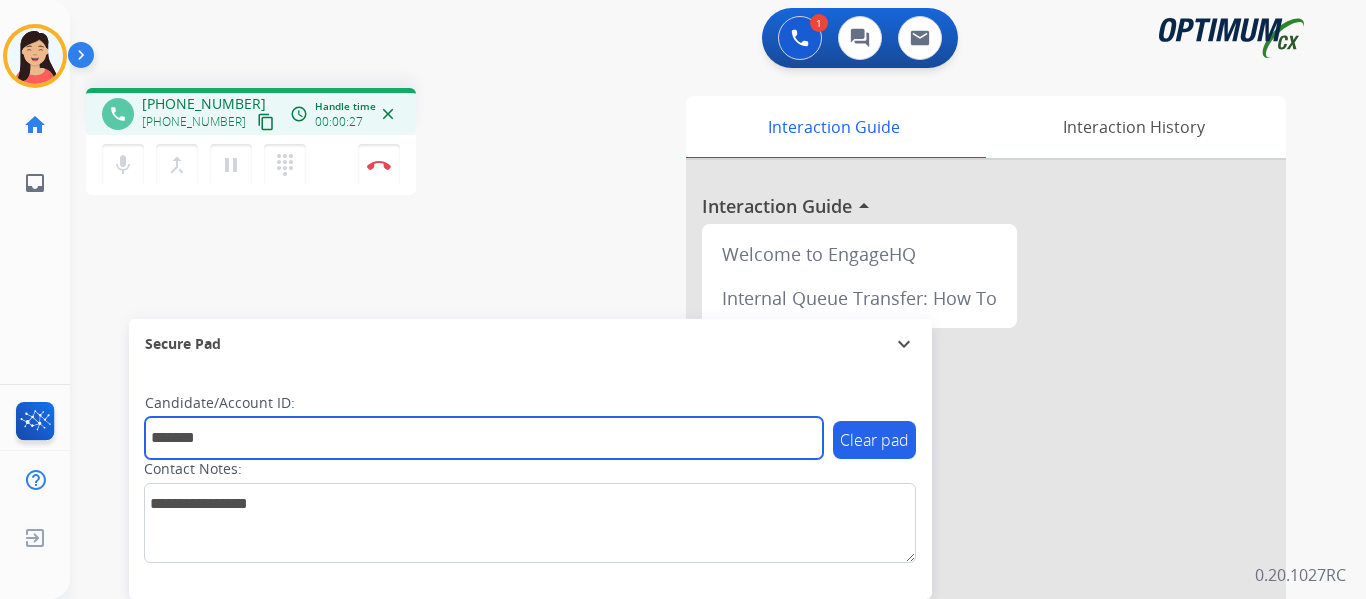 type on "*******" 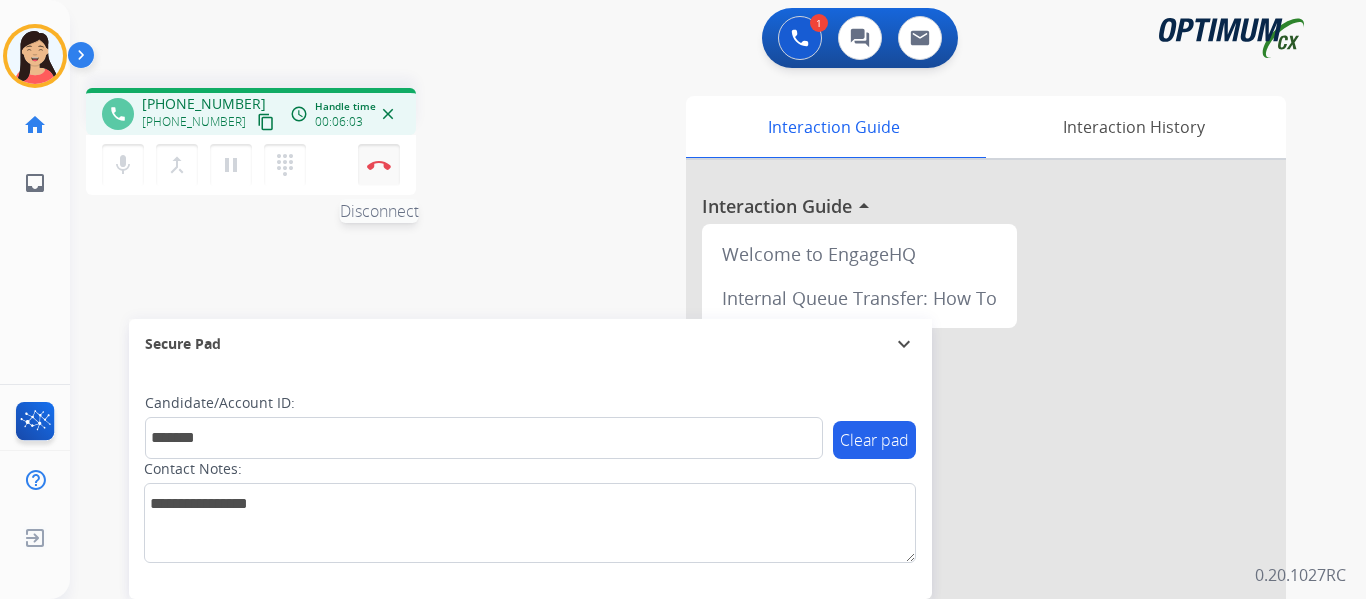 click at bounding box center (379, 165) 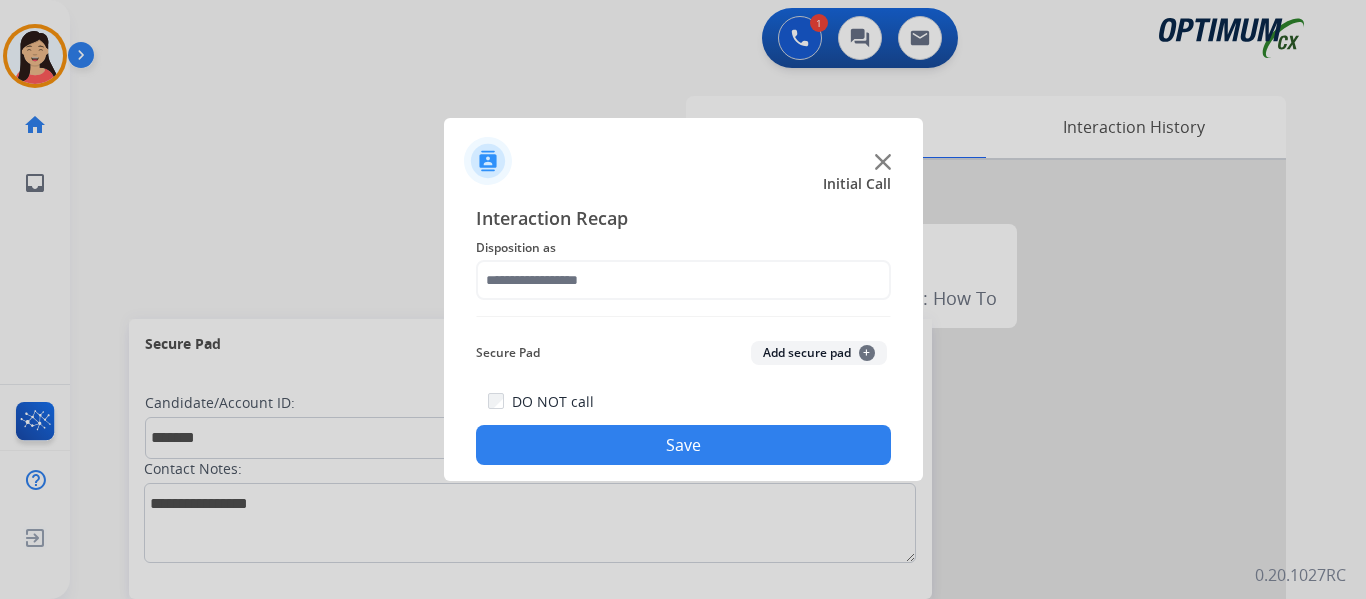 click on "Add secure pad  +" 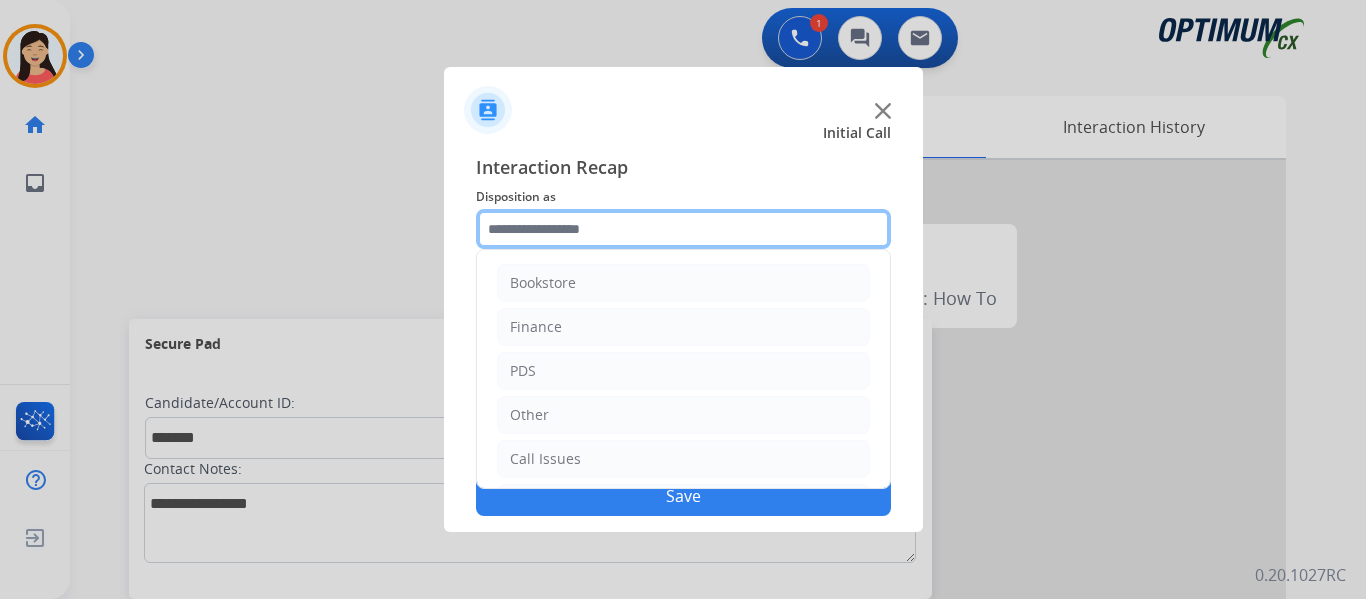 click 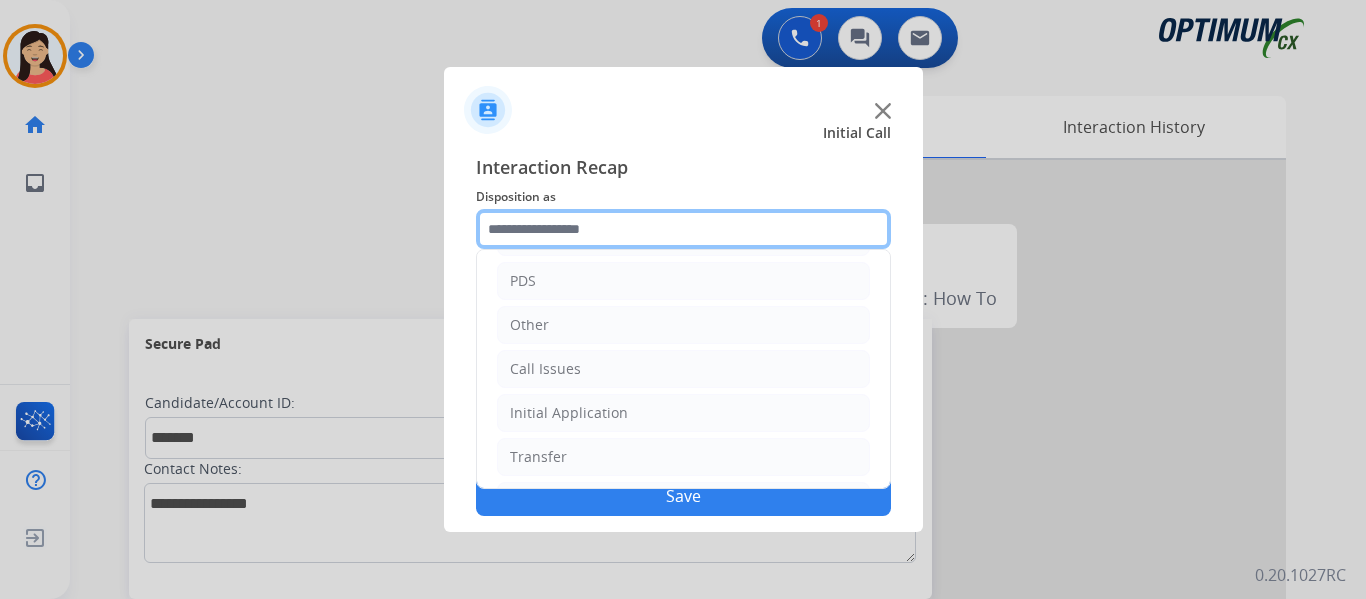 scroll, scrollTop: 136, scrollLeft: 0, axis: vertical 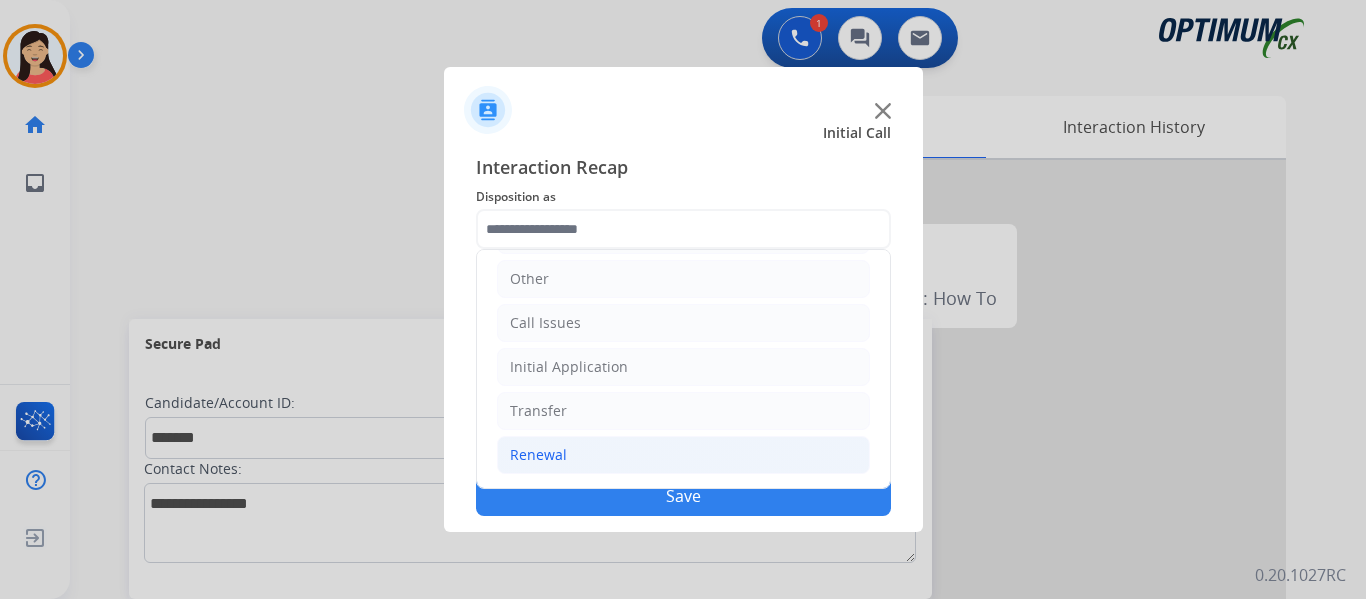 click on "Renewal" 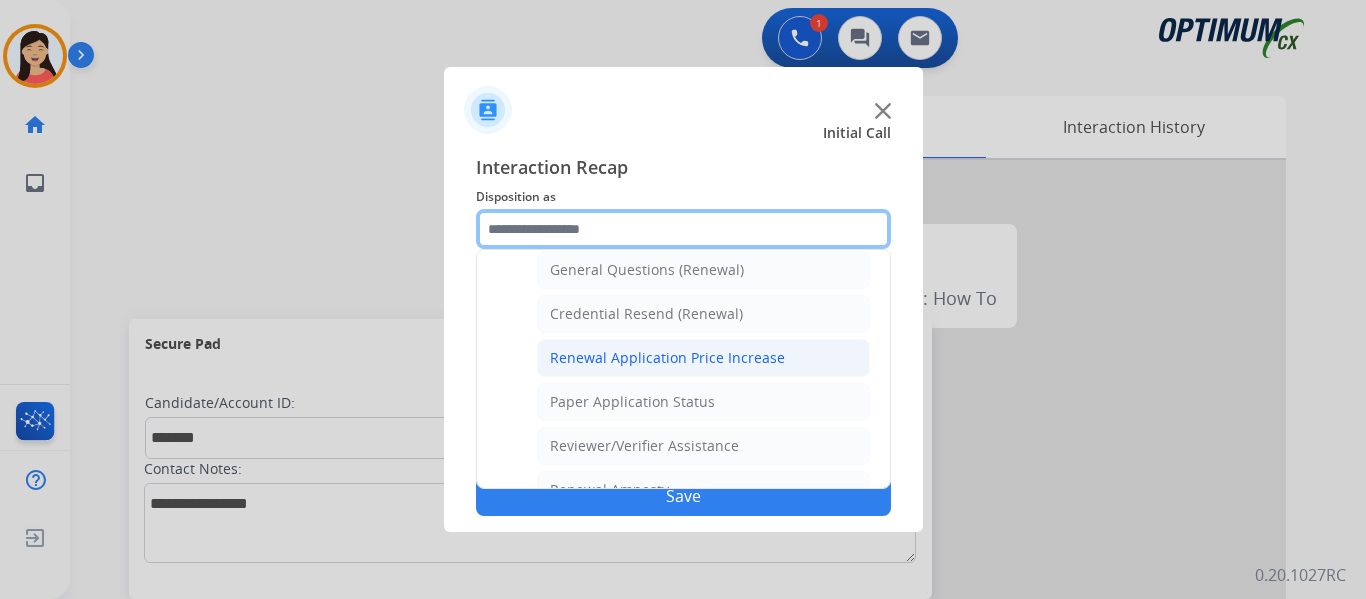 scroll, scrollTop: 572, scrollLeft: 0, axis: vertical 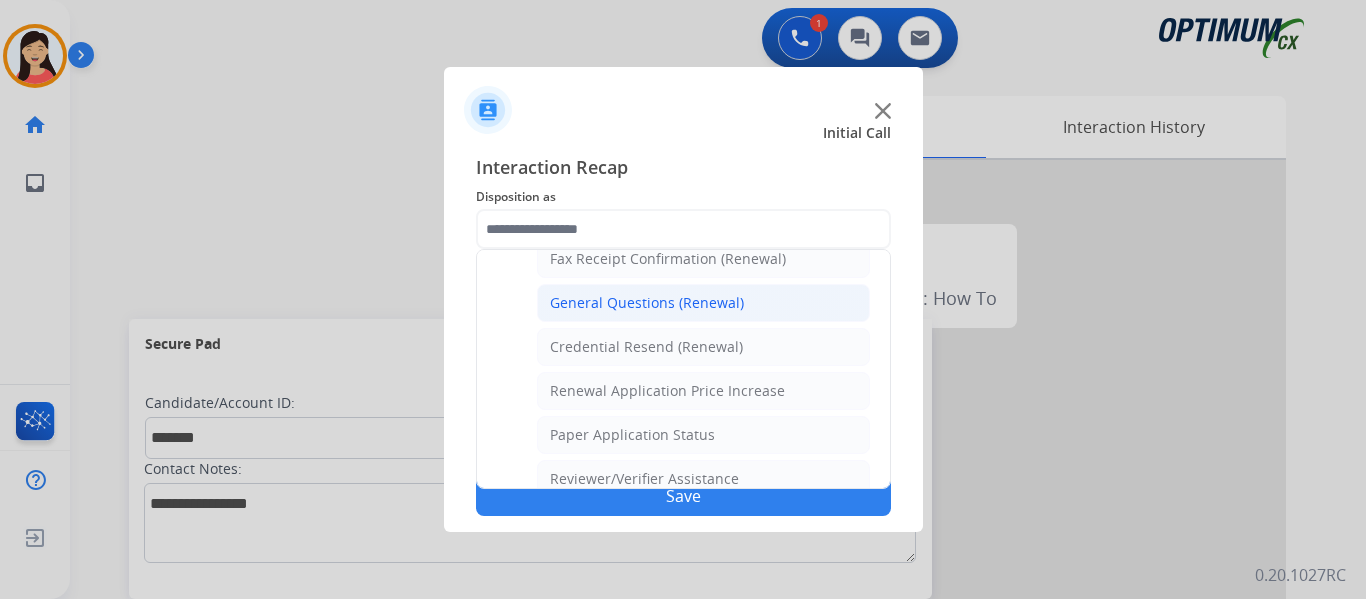 click on "General Questions (Renewal)" 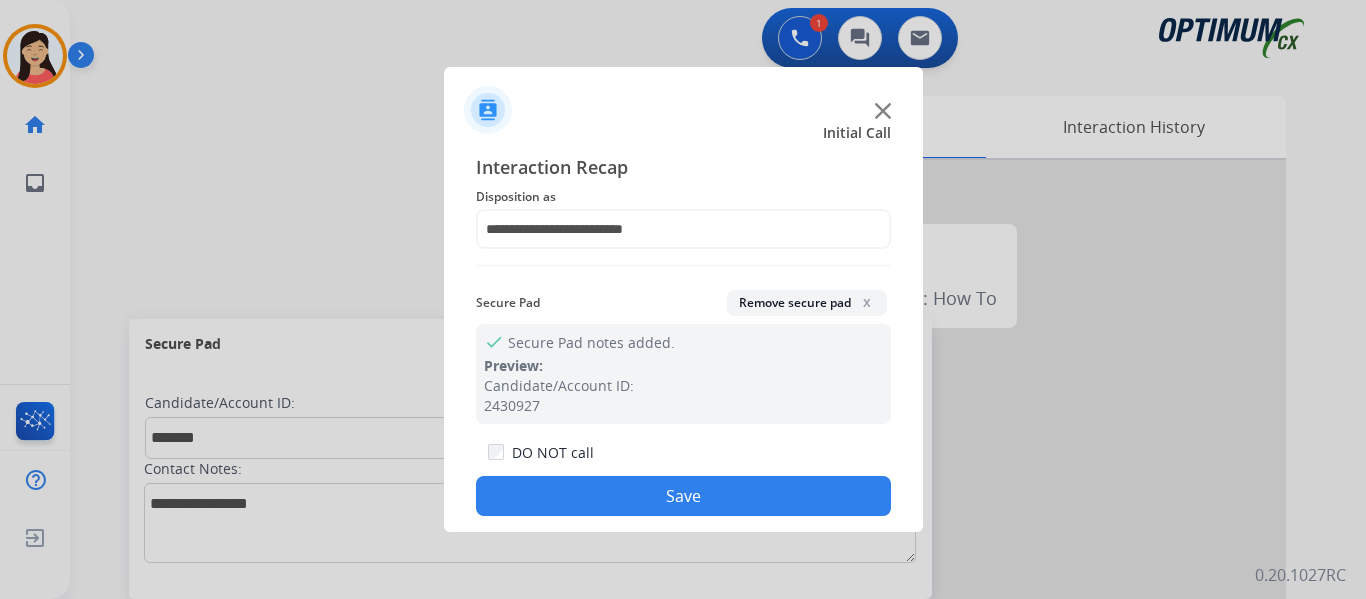 click on "Save" 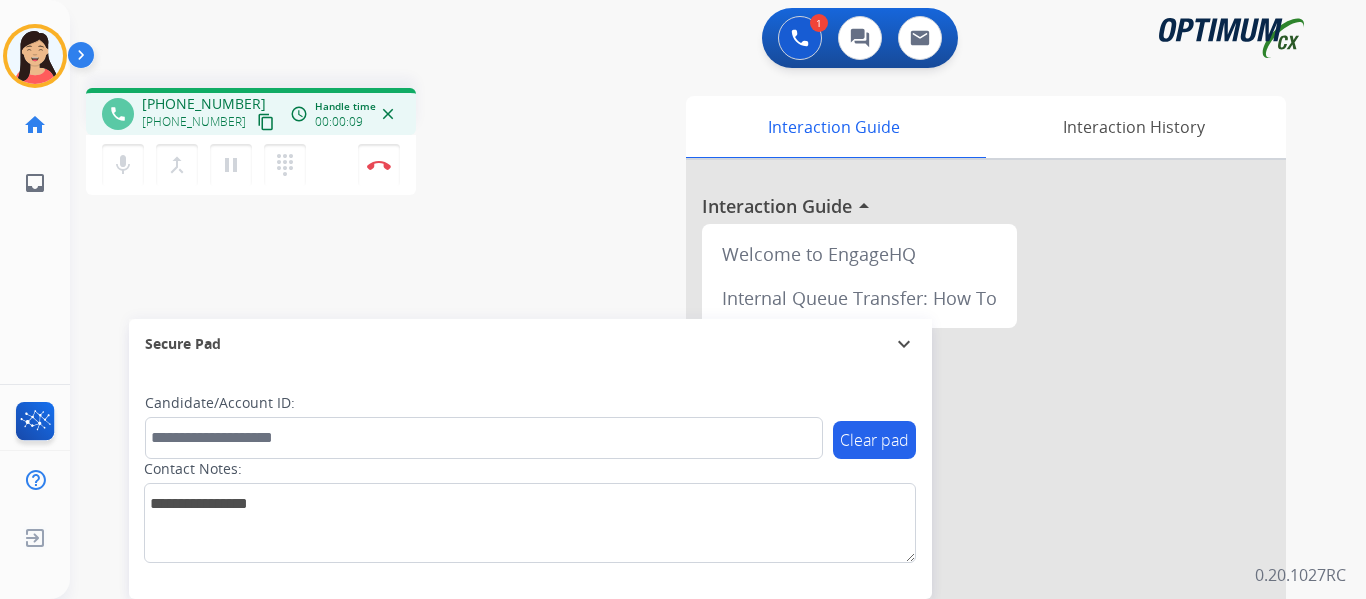 click on "content_copy" at bounding box center [266, 122] 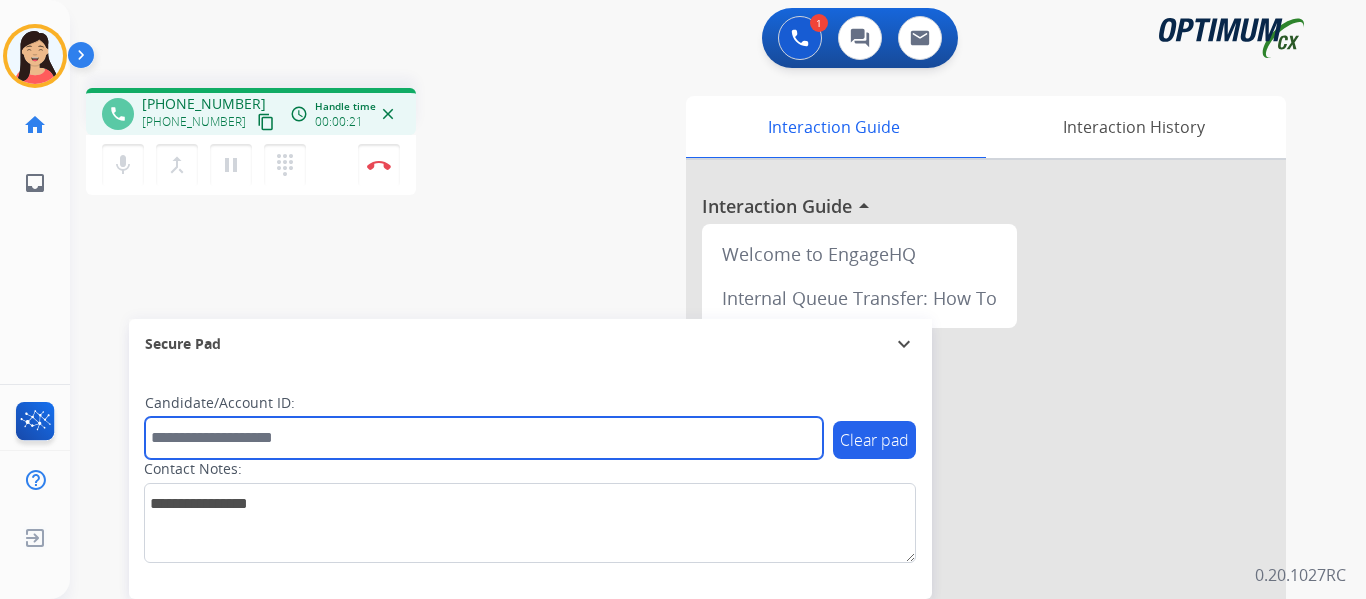 click at bounding box center [484, 438] 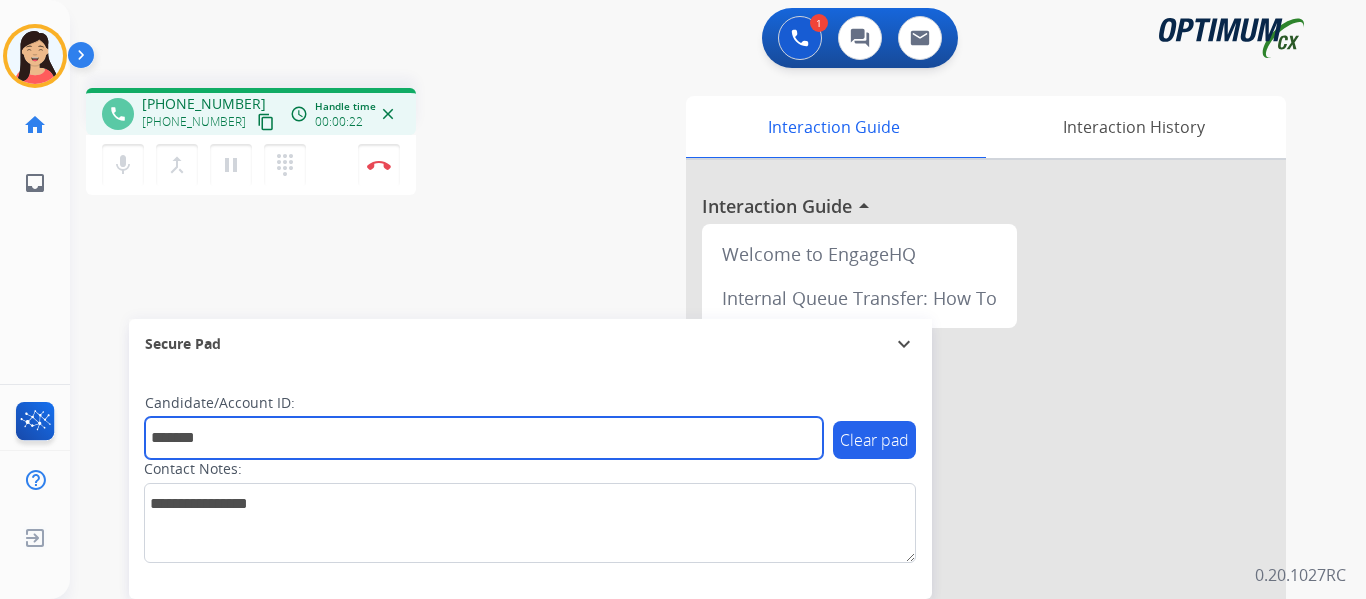 type on "*******" 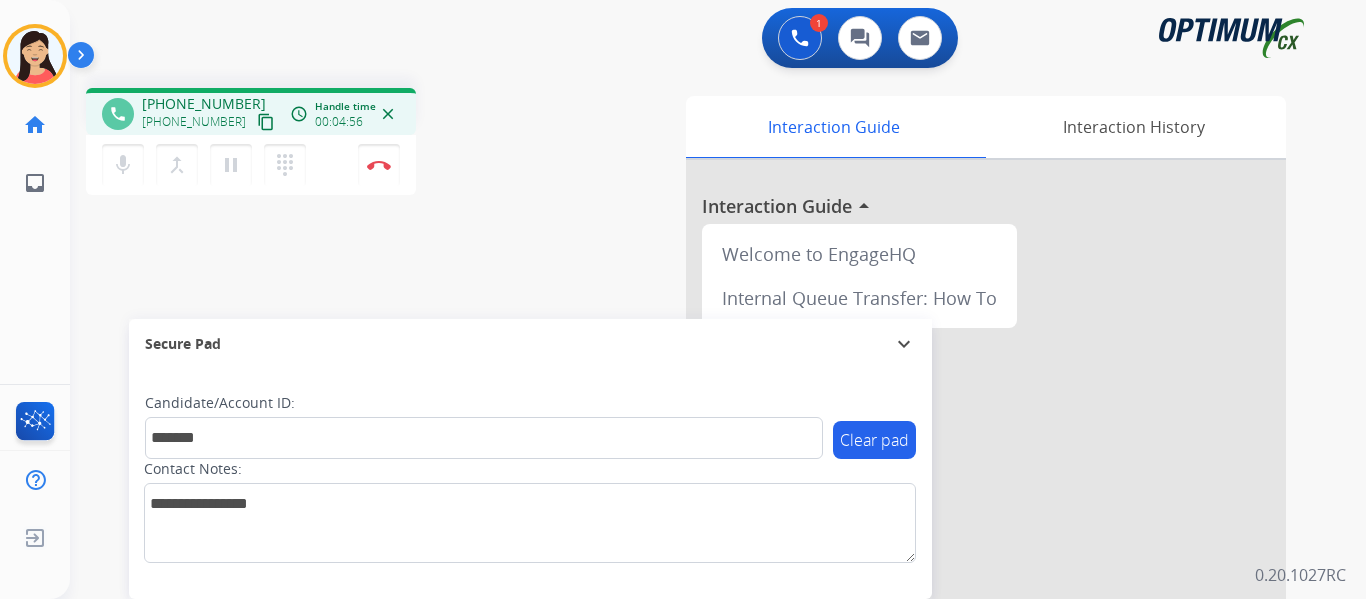 drag, startPoint x: 380, startPoint y: 167, endPoint x: 452, endPoint y: 211, distance: 84.38009 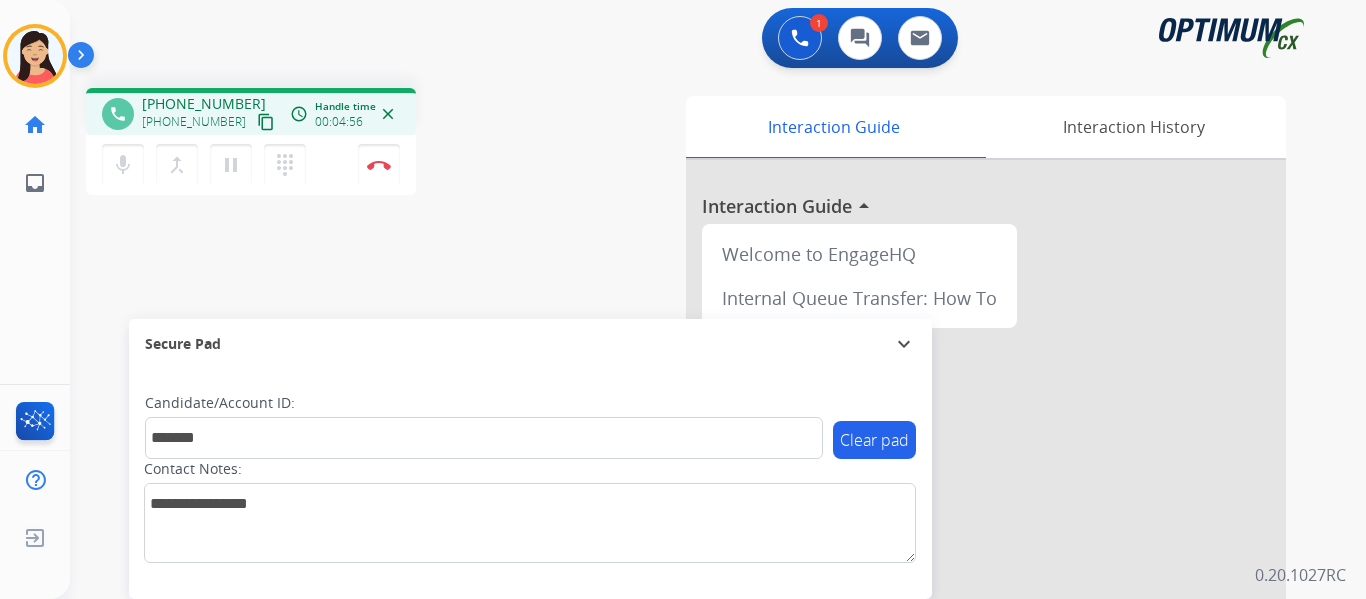 click at bounding box center (379, 165) 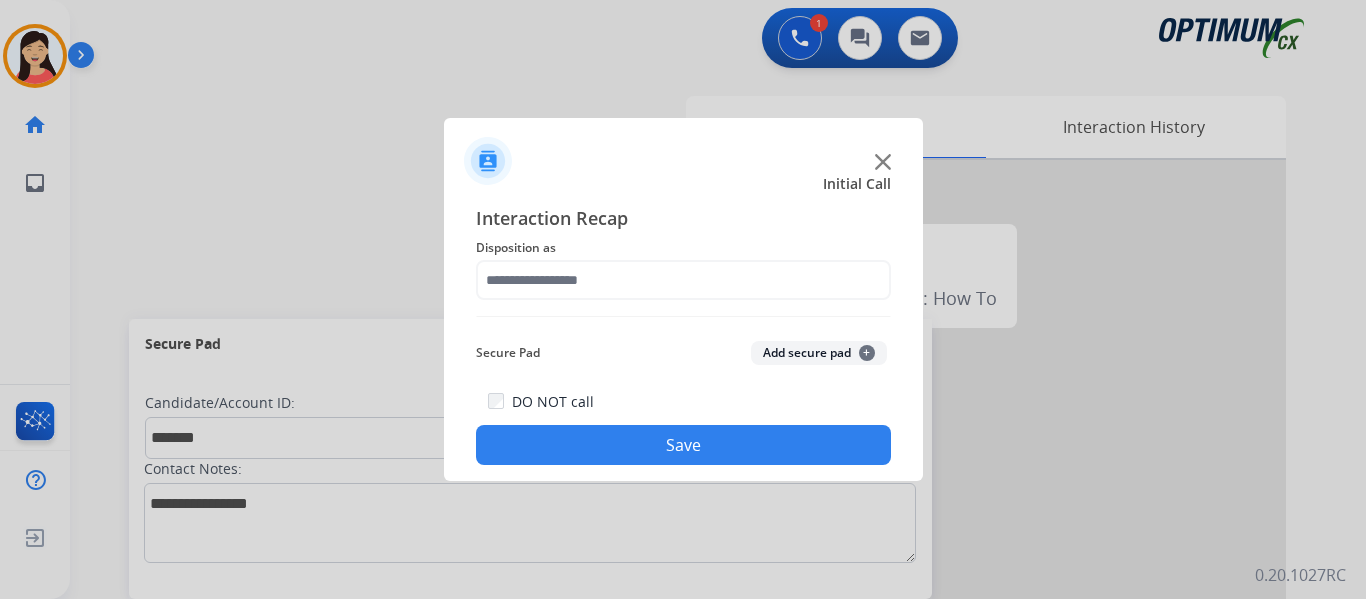 click on "Add secure pad  +" 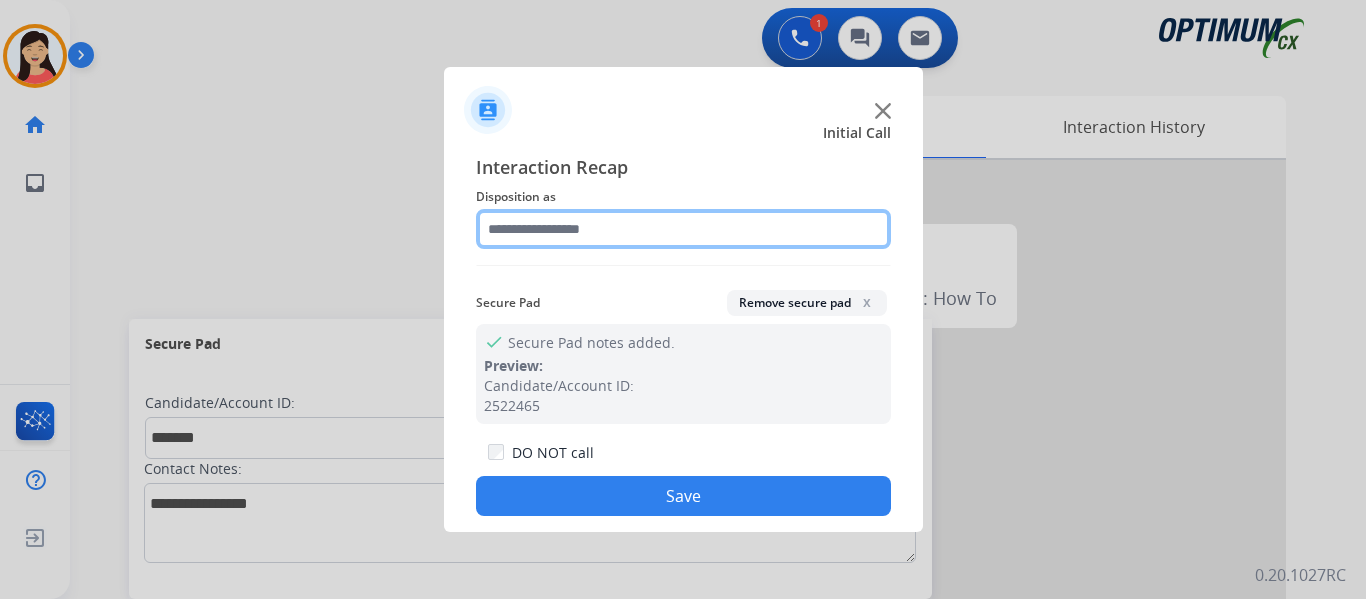 click 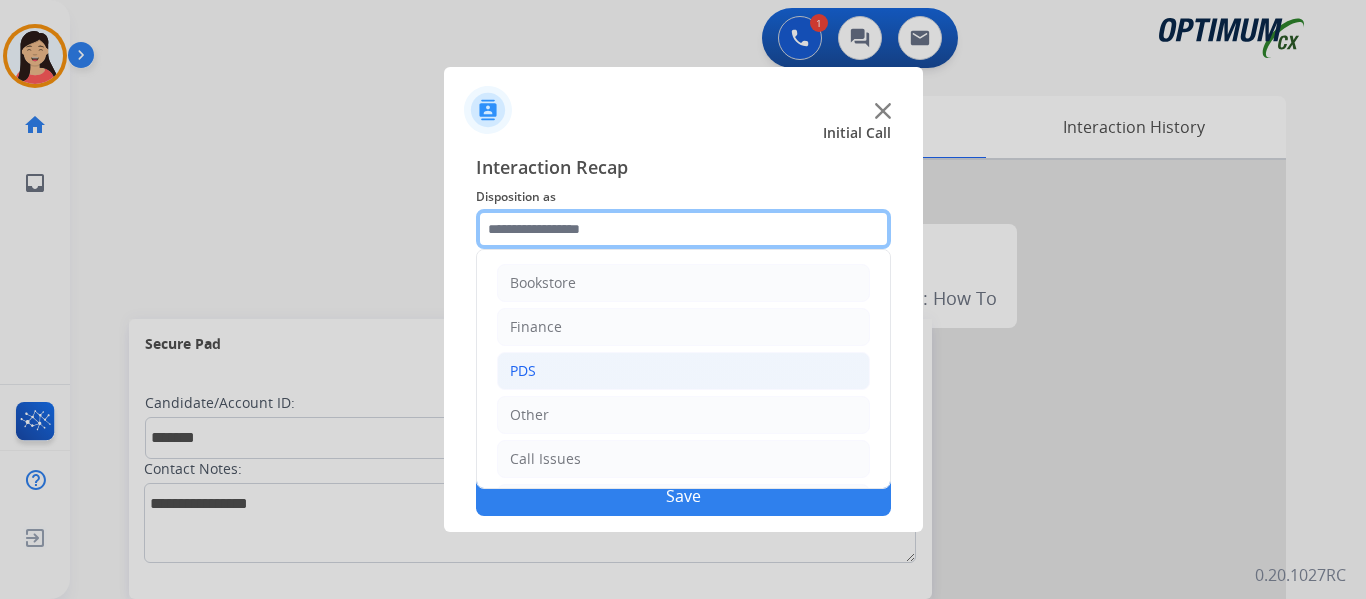scroll, scrollTop: 136, scrollLeft: 0, axis: vertical 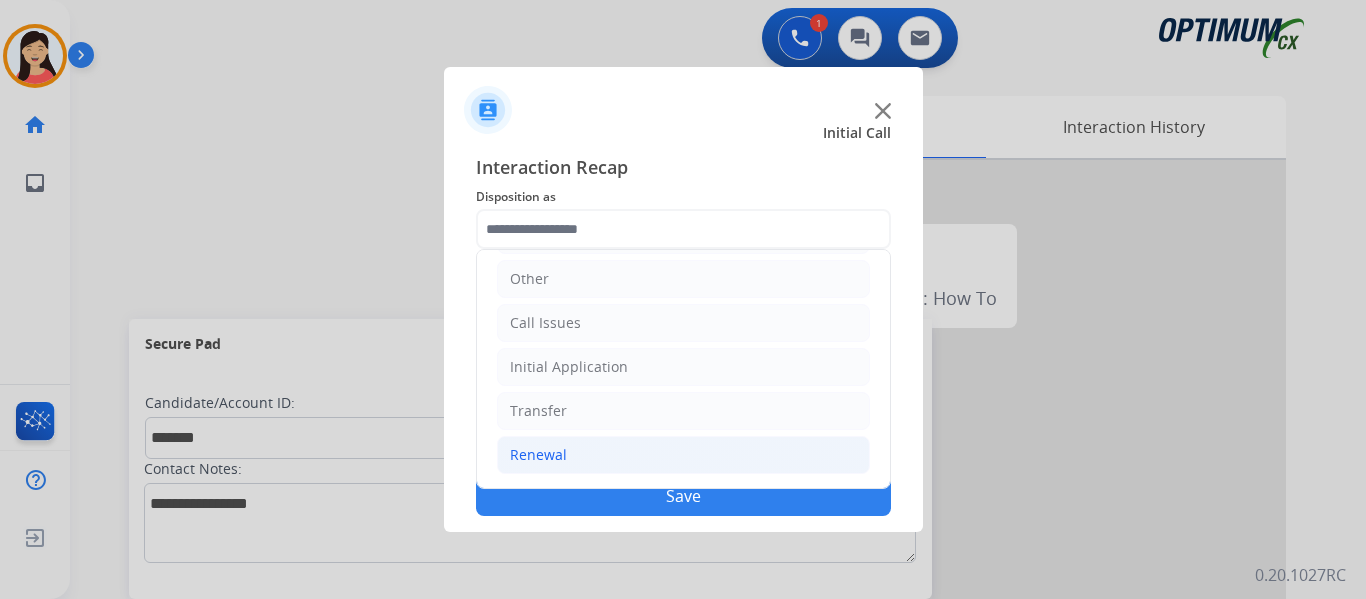 click on "Renewal" 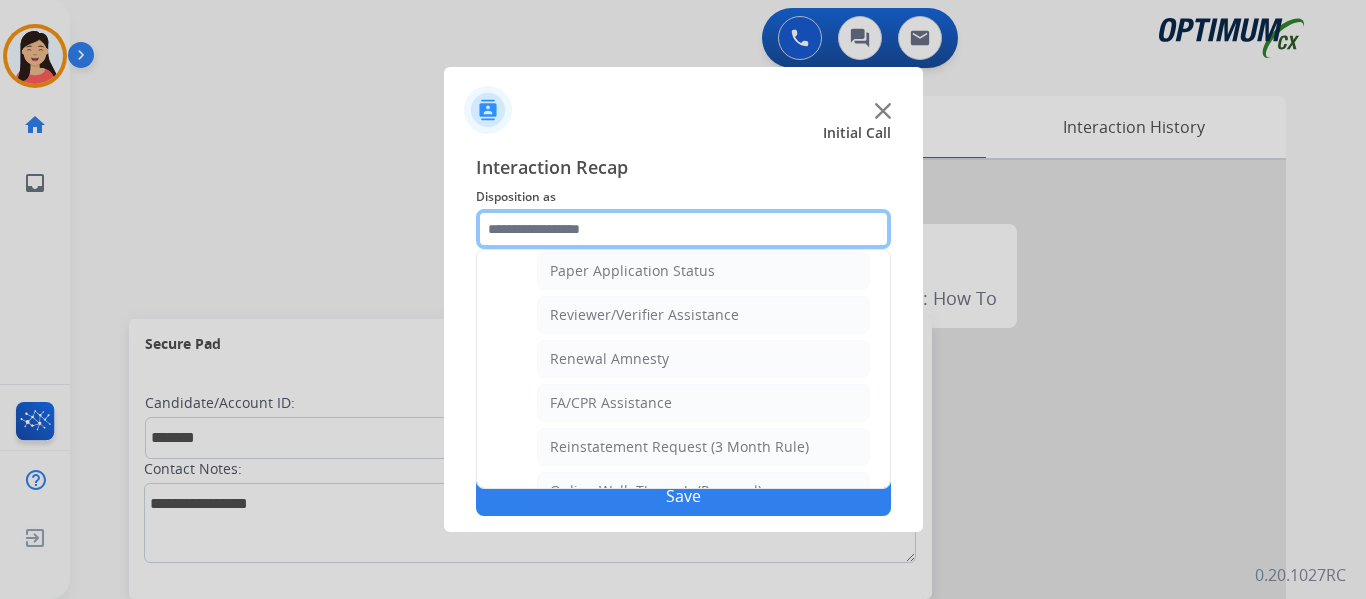 scroll, scrollTop: 772, scrollLeft: 0, axis: vertical 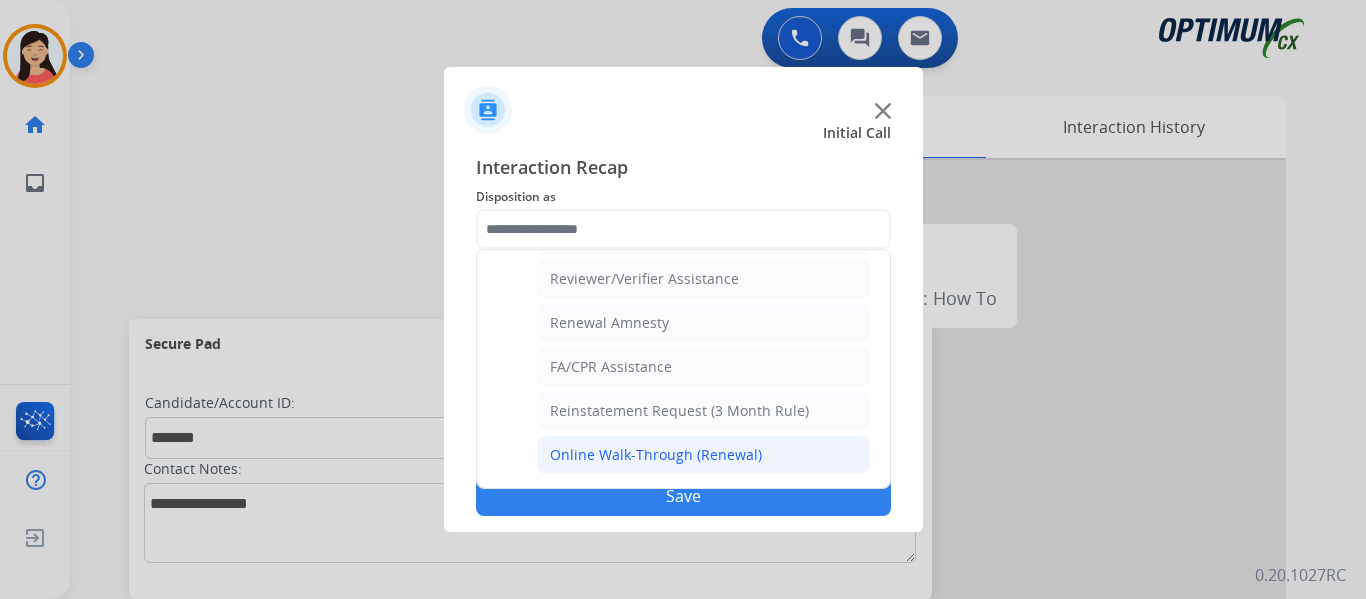 click on "Online Walk-Through (Renewal)" 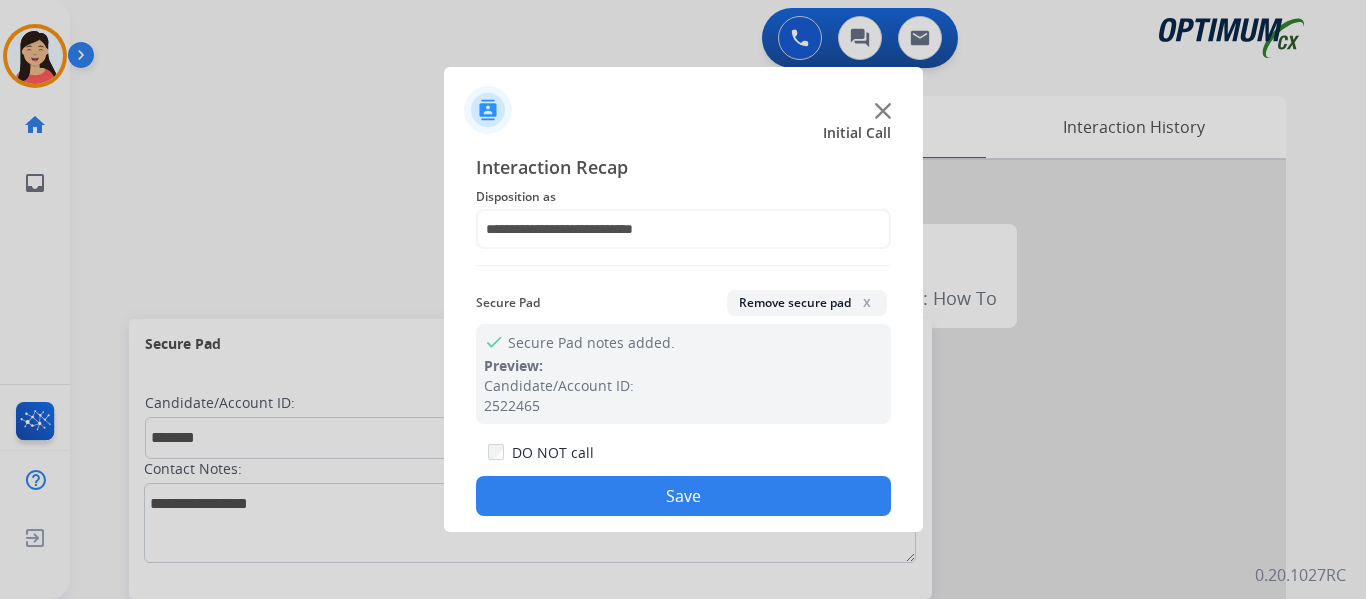 click on "Save" 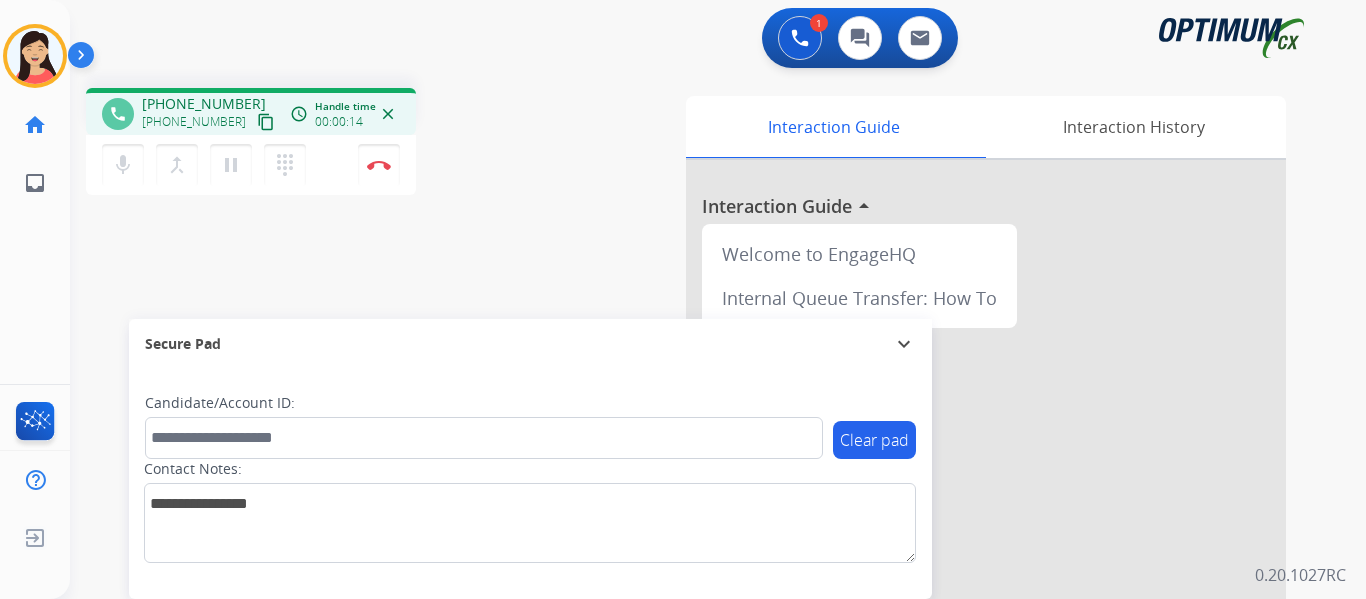 drag, startPoint x: 249, startPoint y: 124, endPoint x: 438, endPoint y: 166, distance: 193.61043 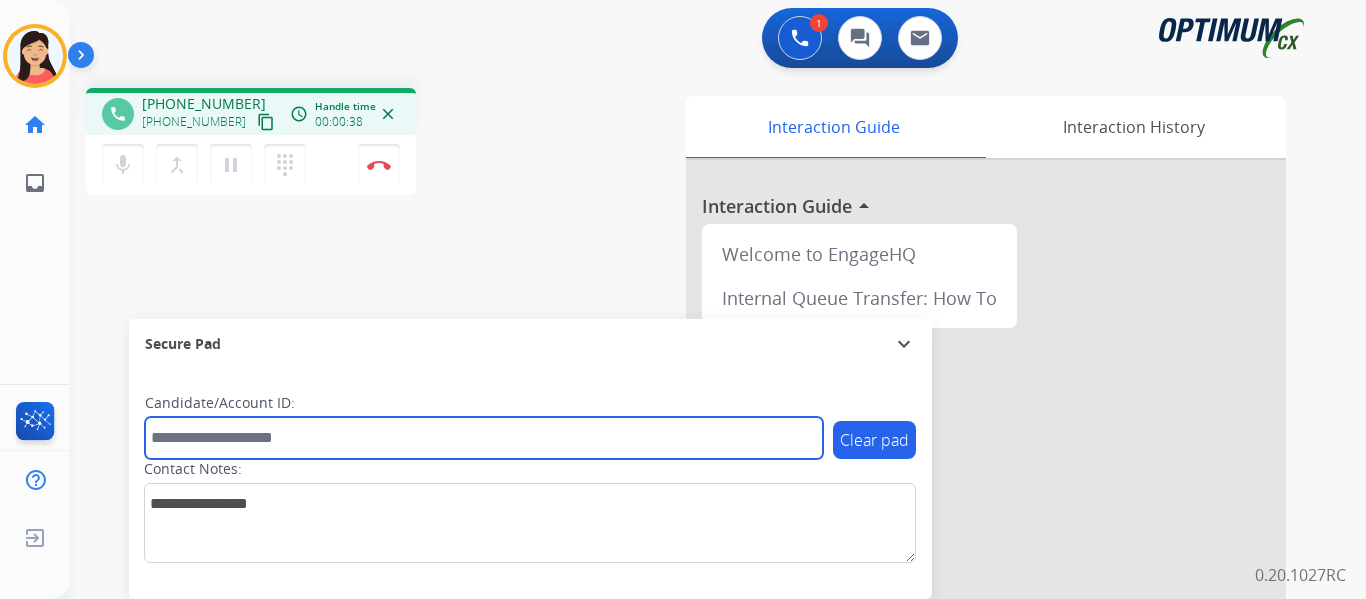 click at bounding box center [484, 438] 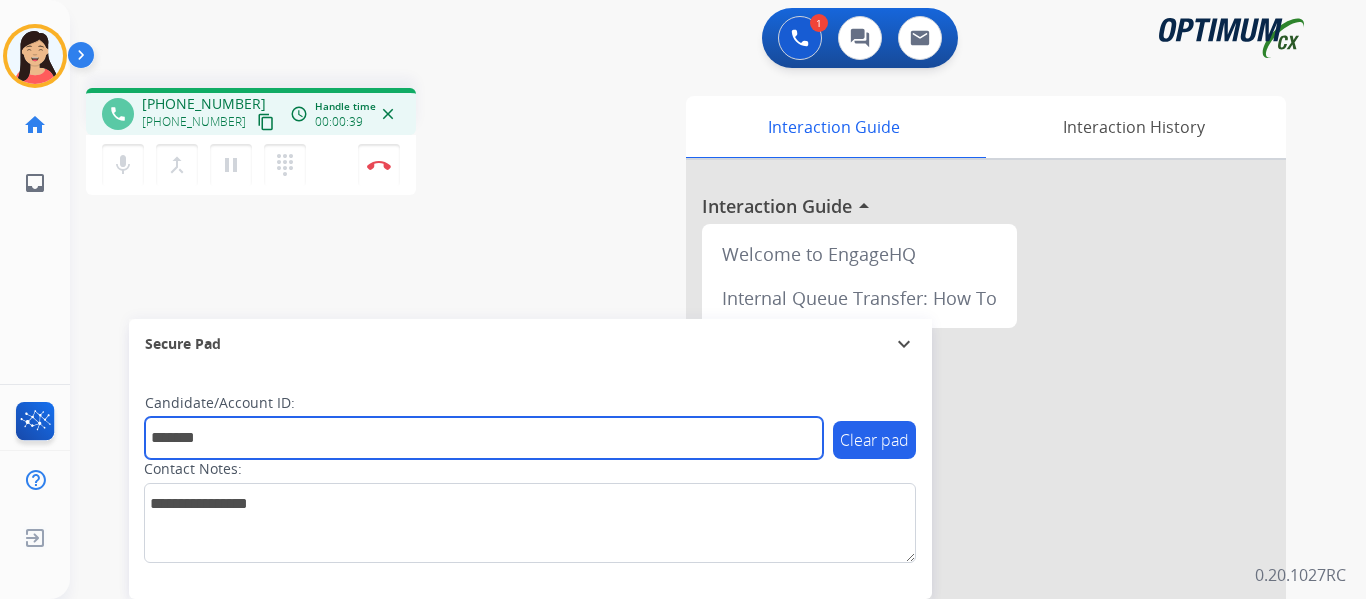 type on "*******" 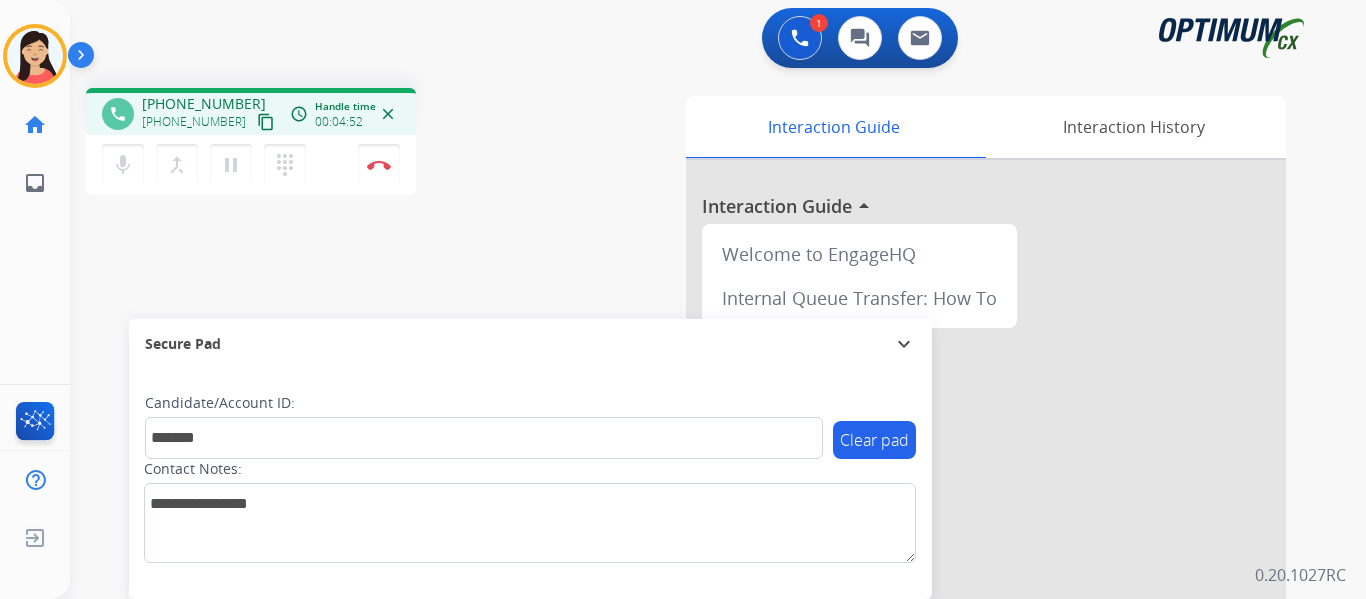 drag, startPoint x: 379, startPoint y: 172, endPoint x: 462, endPoint y: 202, distance: 88.25531 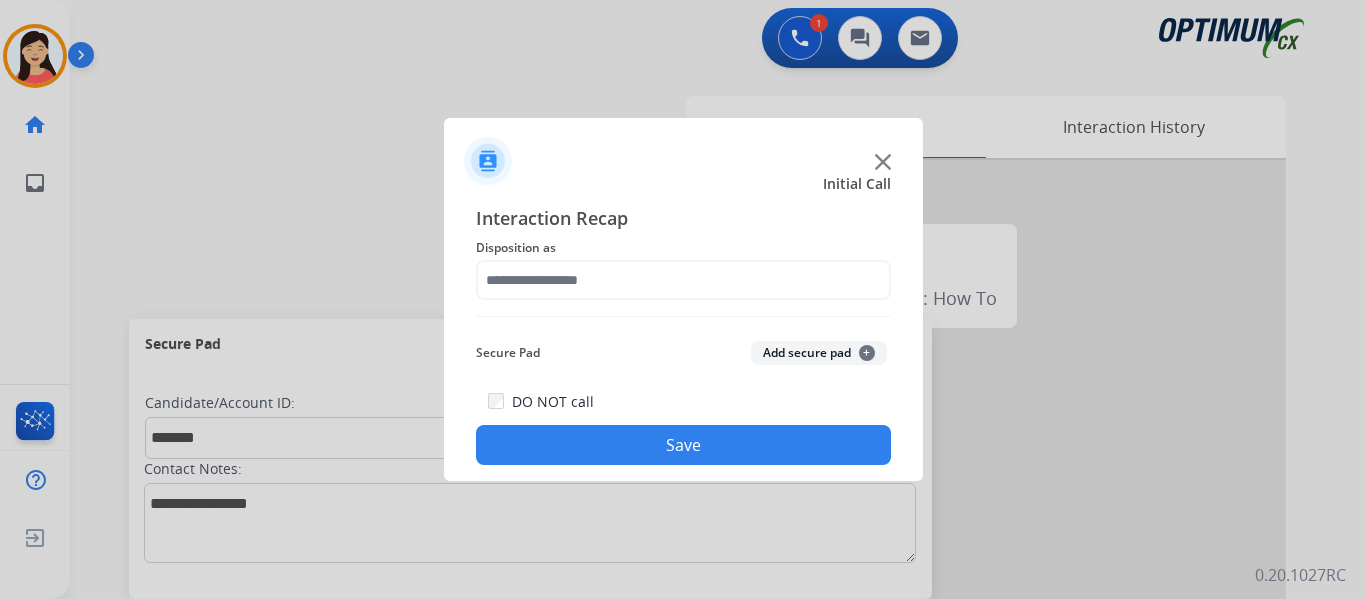 click on "Add secure pad  +" 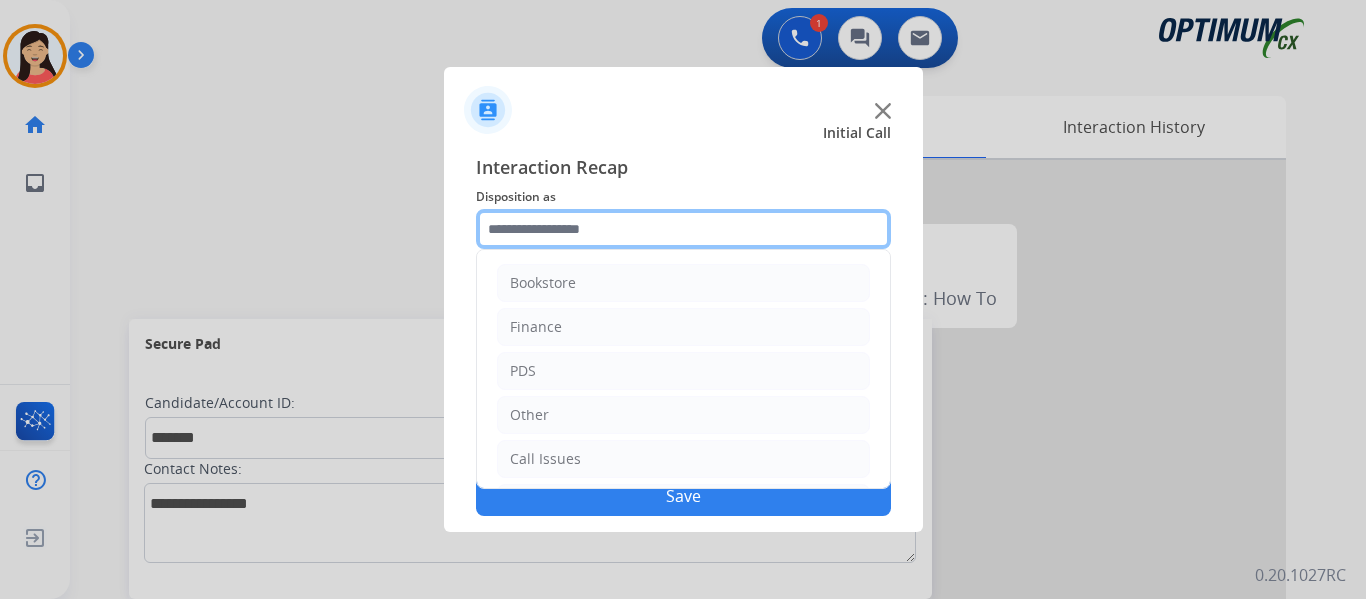 click 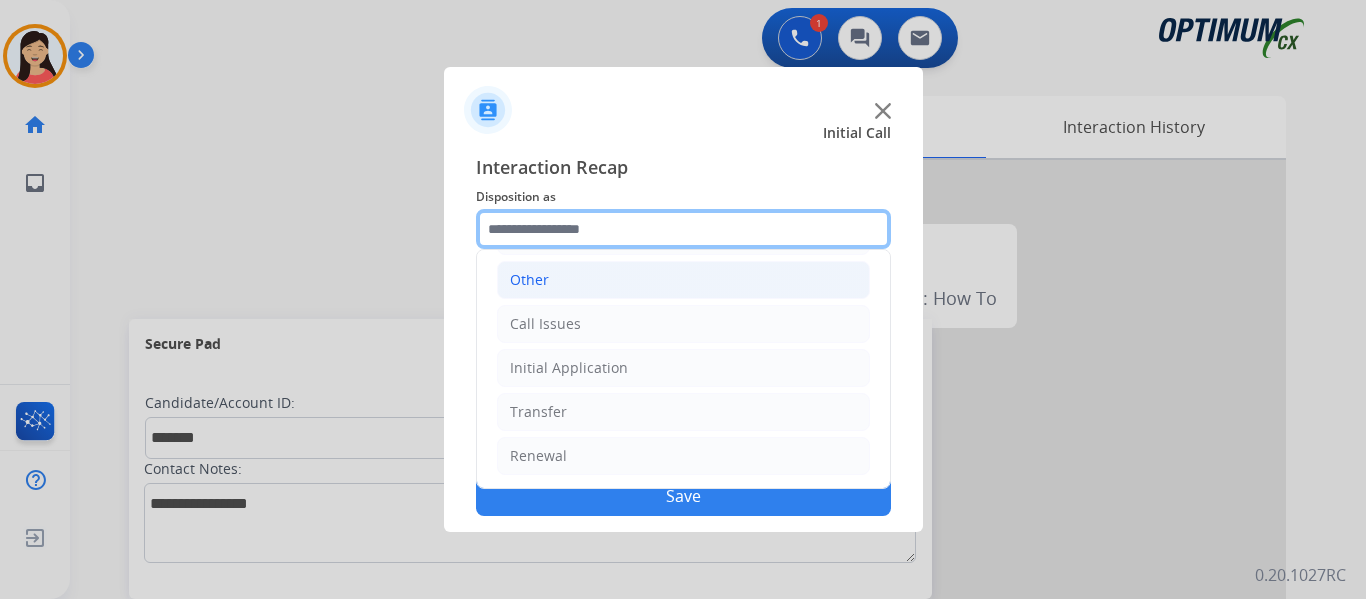 scroll, scrollTop: 136, scrollLeft: 0, axis: vertical 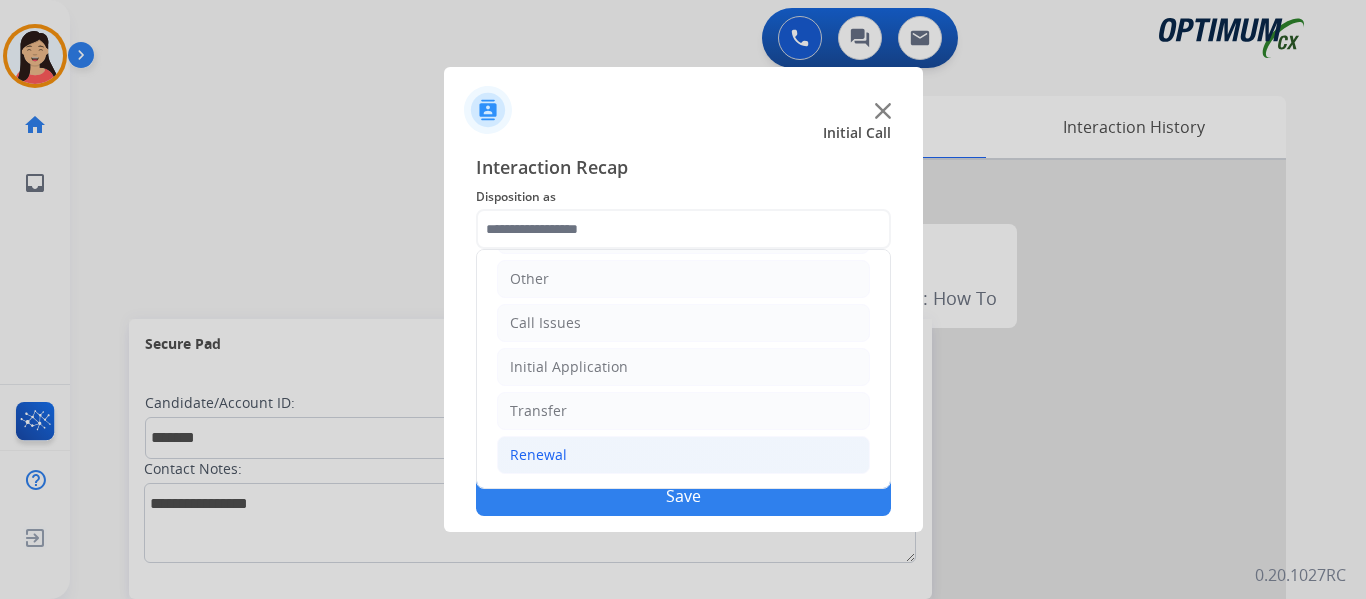 click on "Renewal" 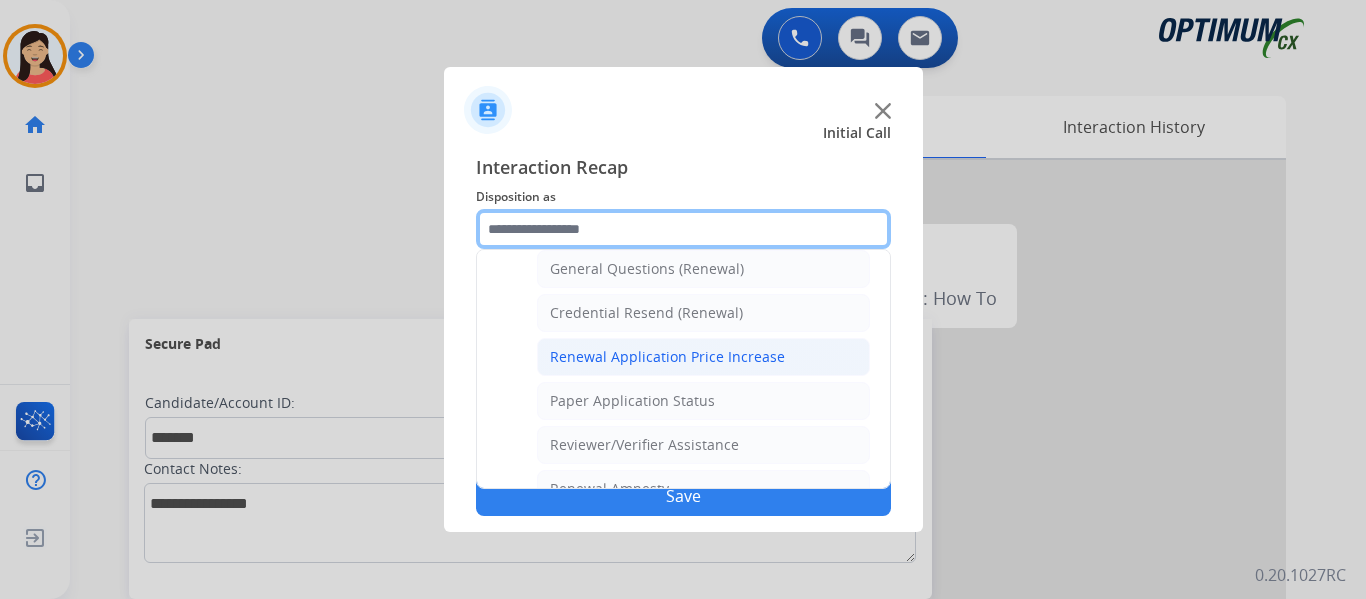 scroll, scrollTop: 572, scrollLeft: 0, axis: vertical 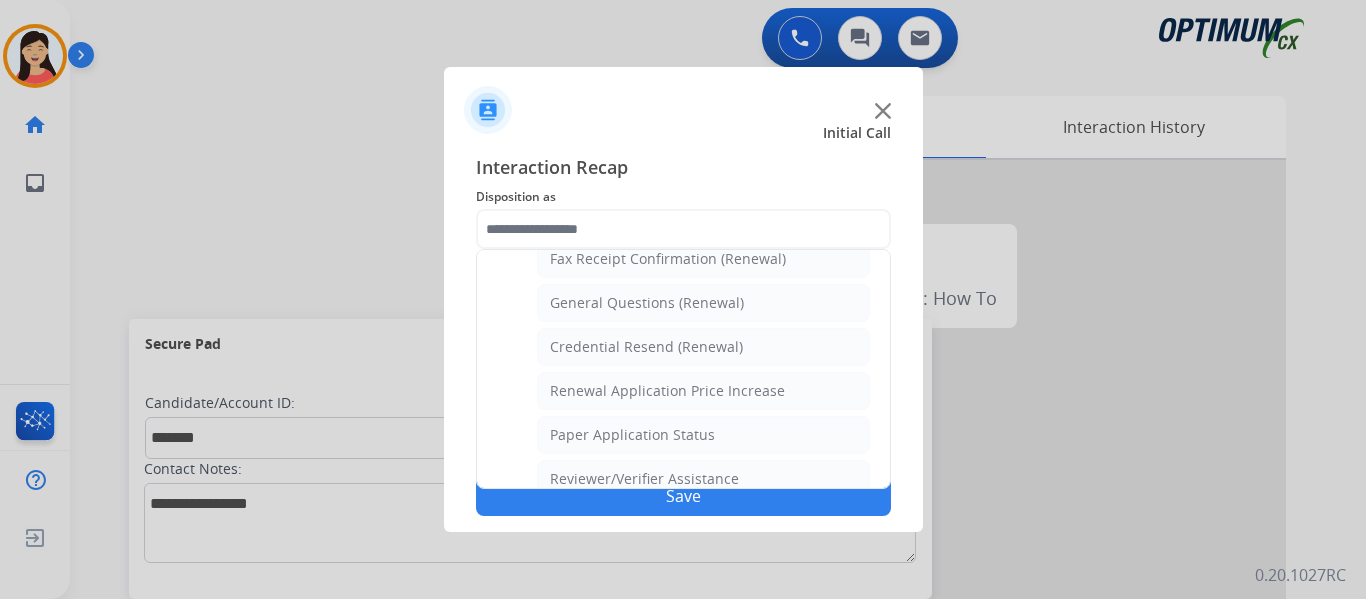 click on "General Questions (Renewal)" 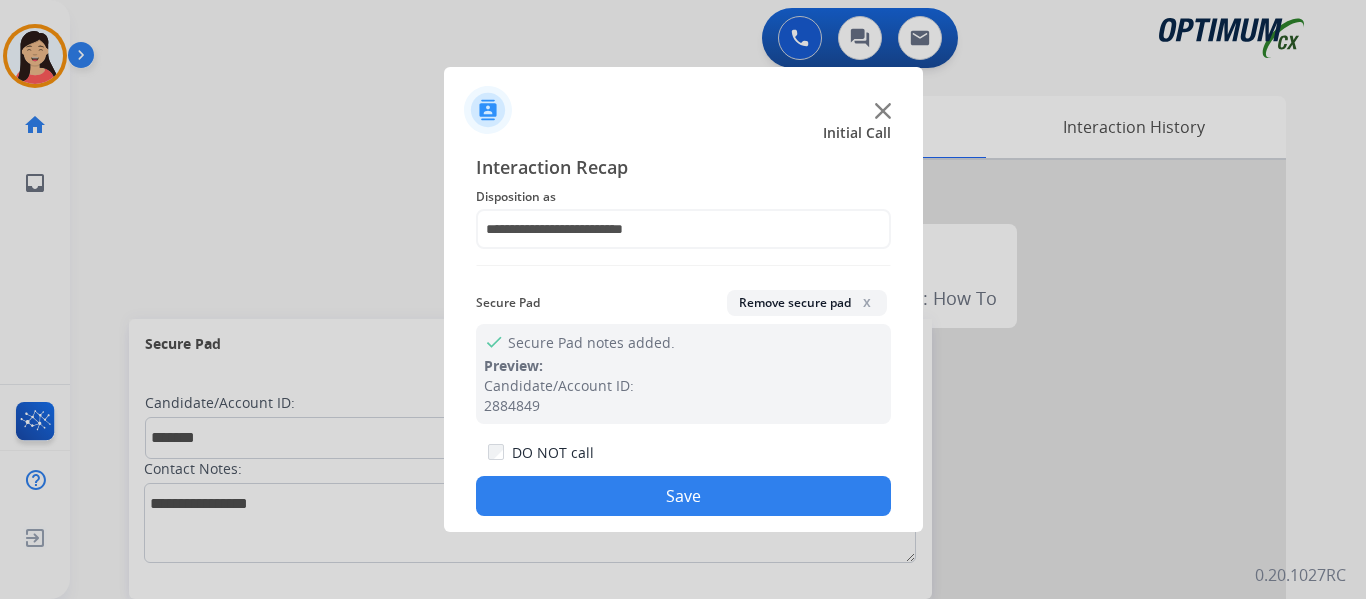 click on "Save" 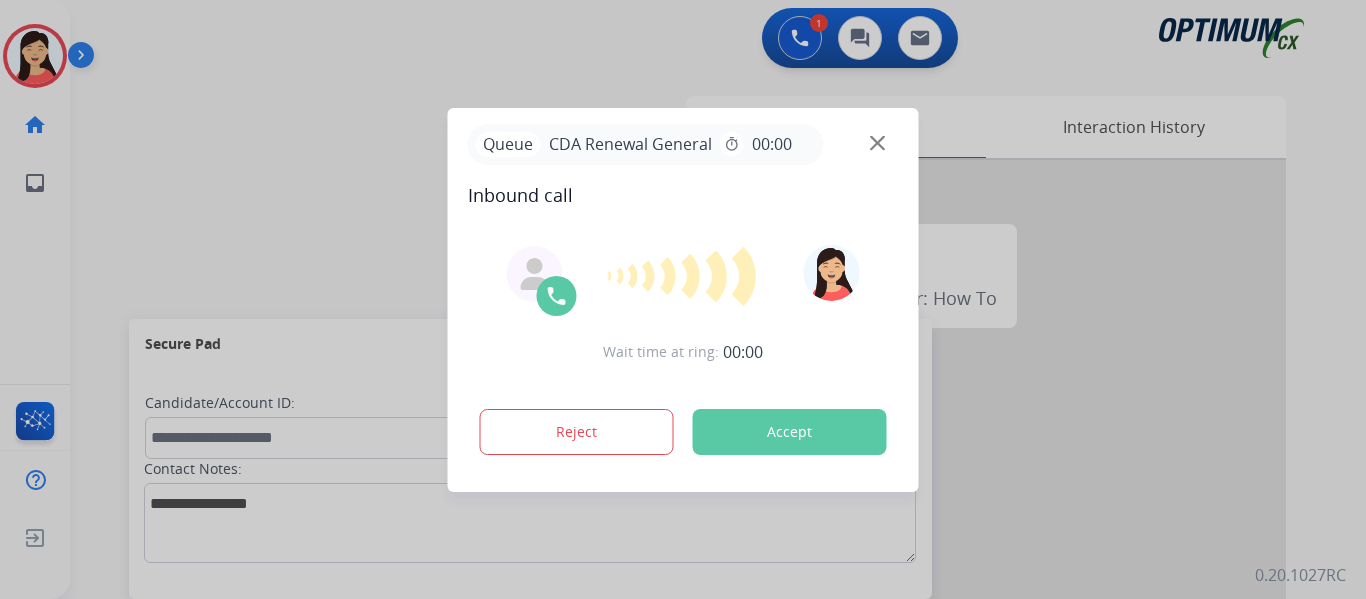 click on "Accept" at bounding box center [790, 432] 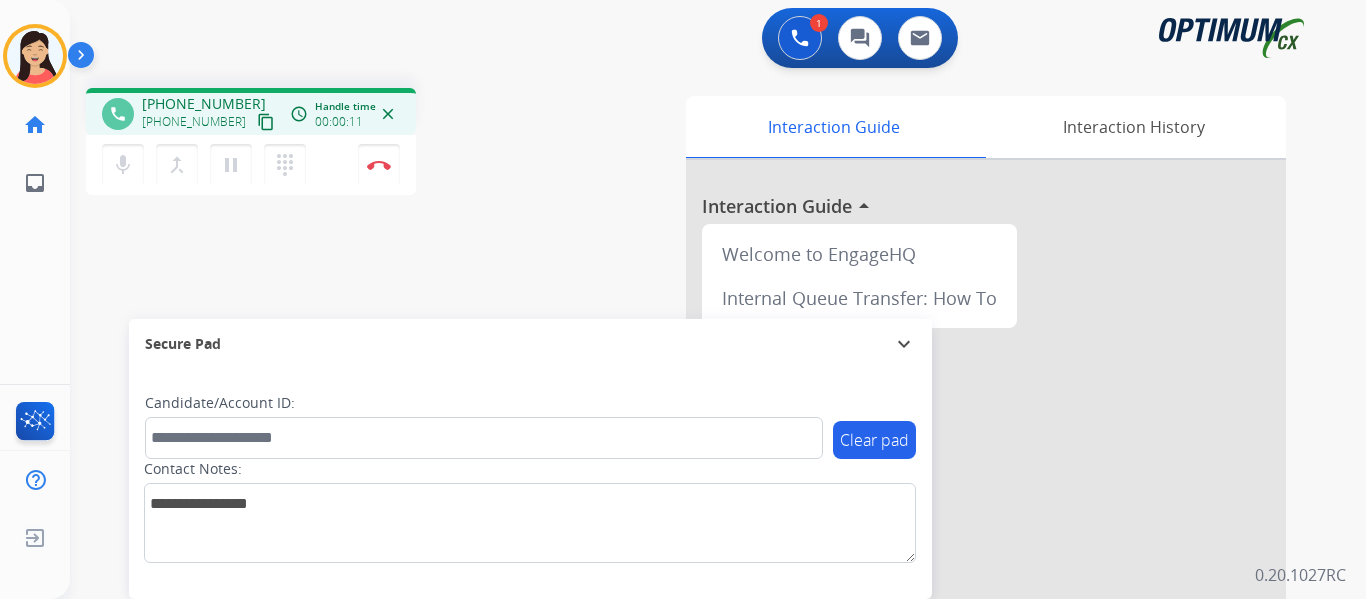 click on "content_copy" at bounding box center [266, 122] 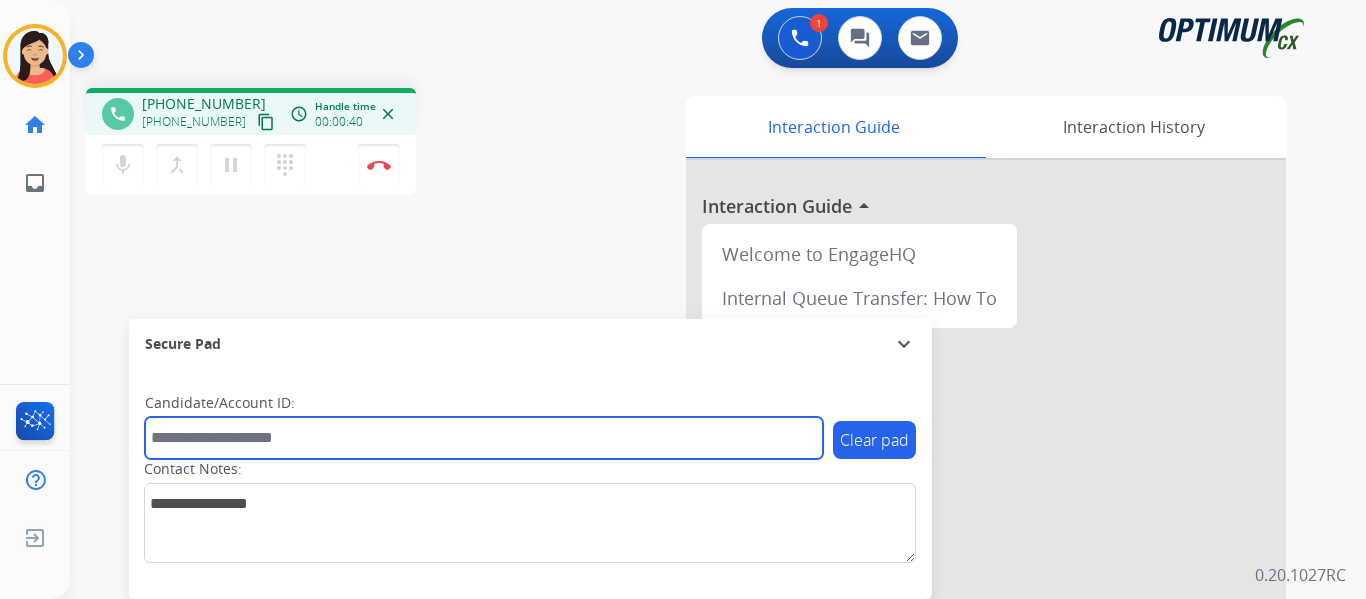 click at bounding box center [484, 438] 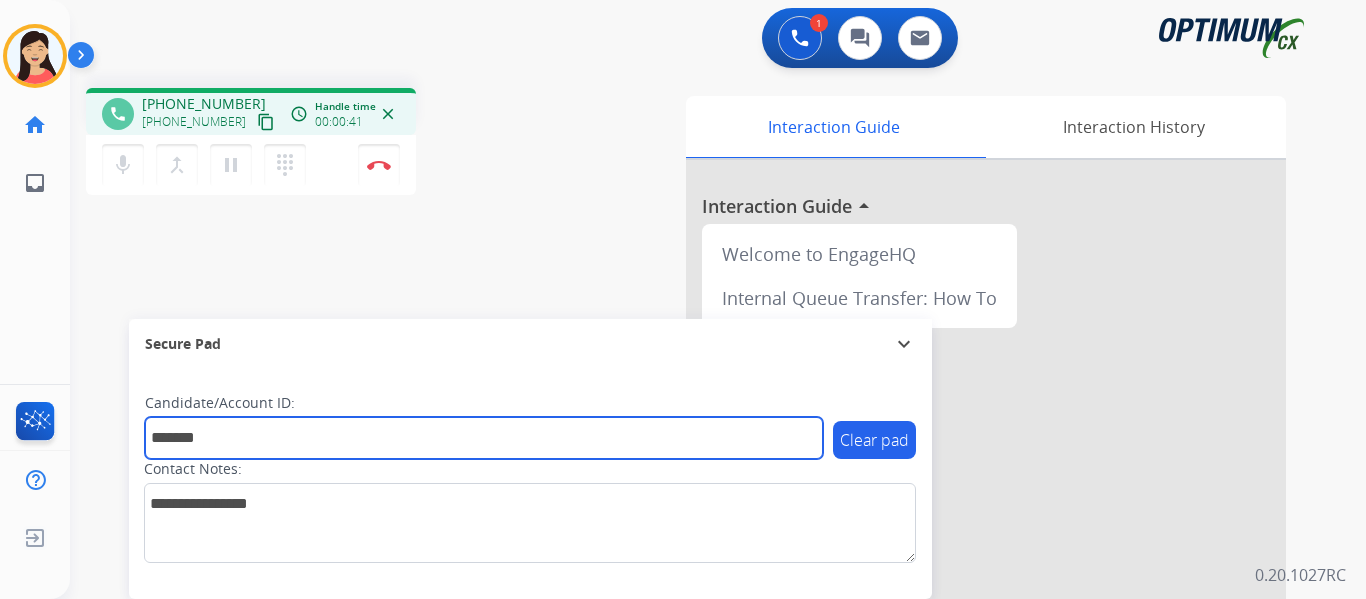 type on "*******" 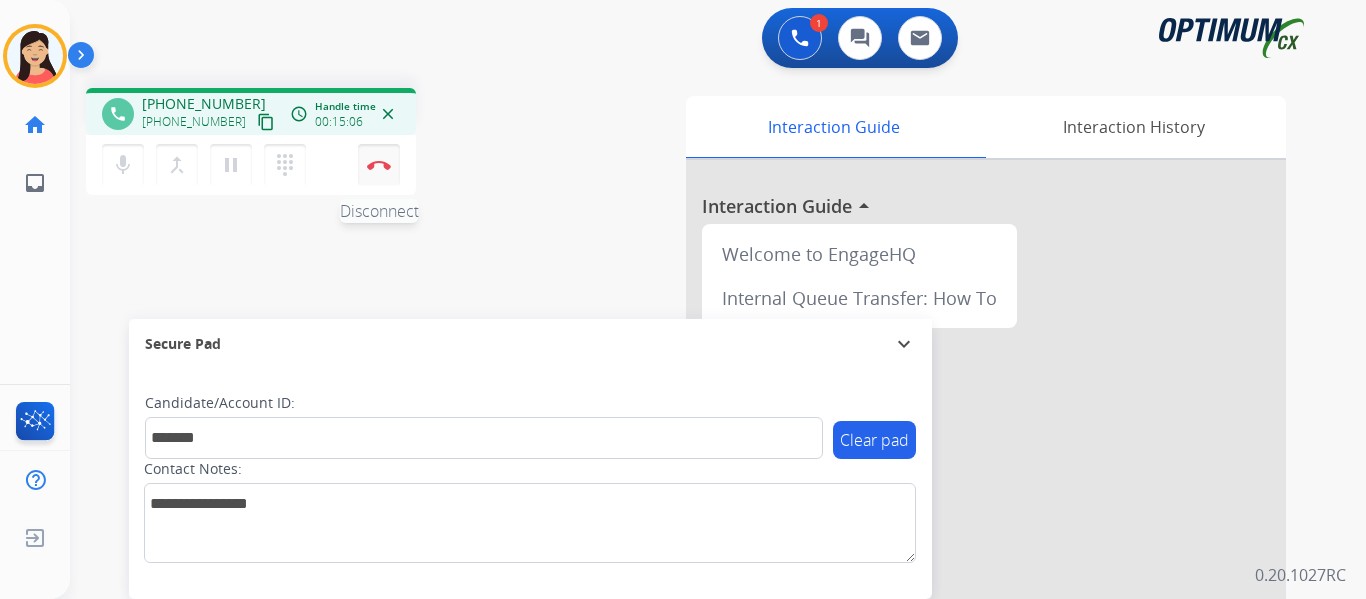 click on "Disconnect" at bounding box center (379, 165) 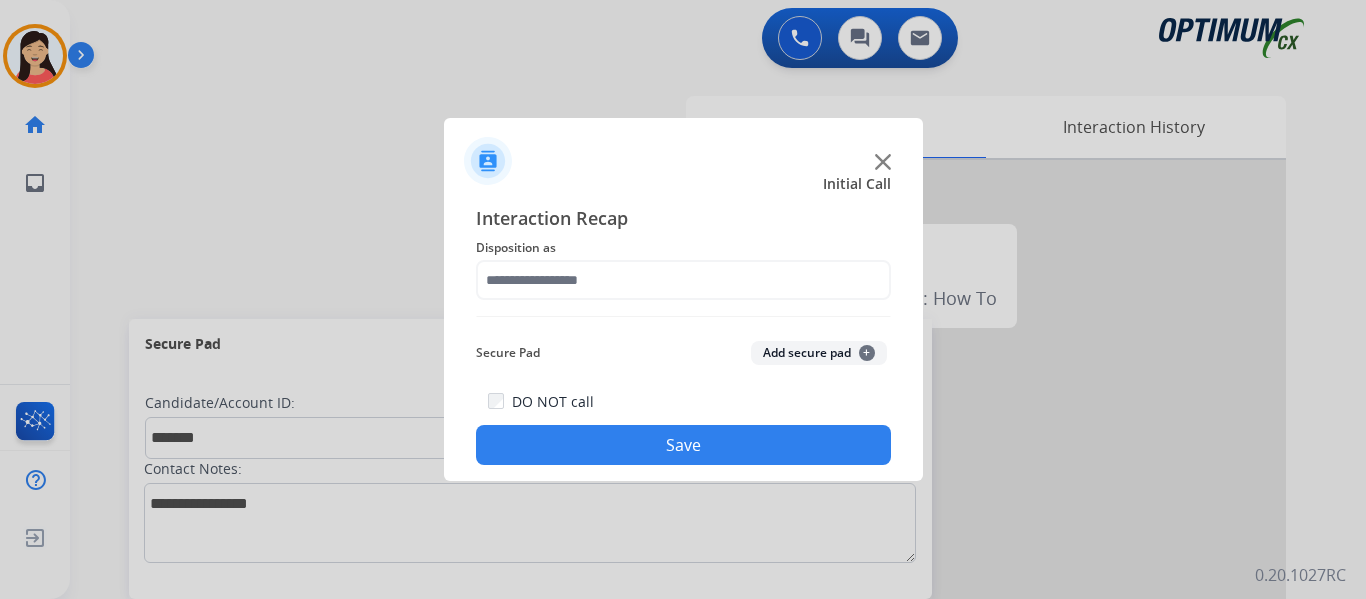 click on "Add secure pad  +" 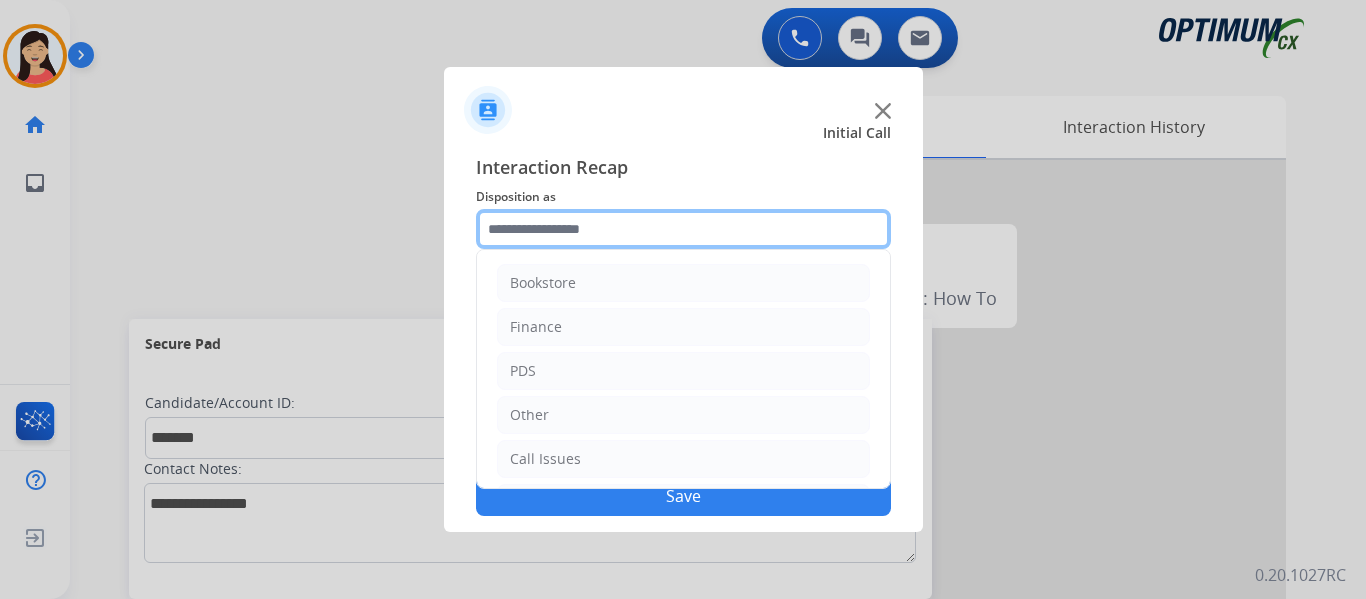 click 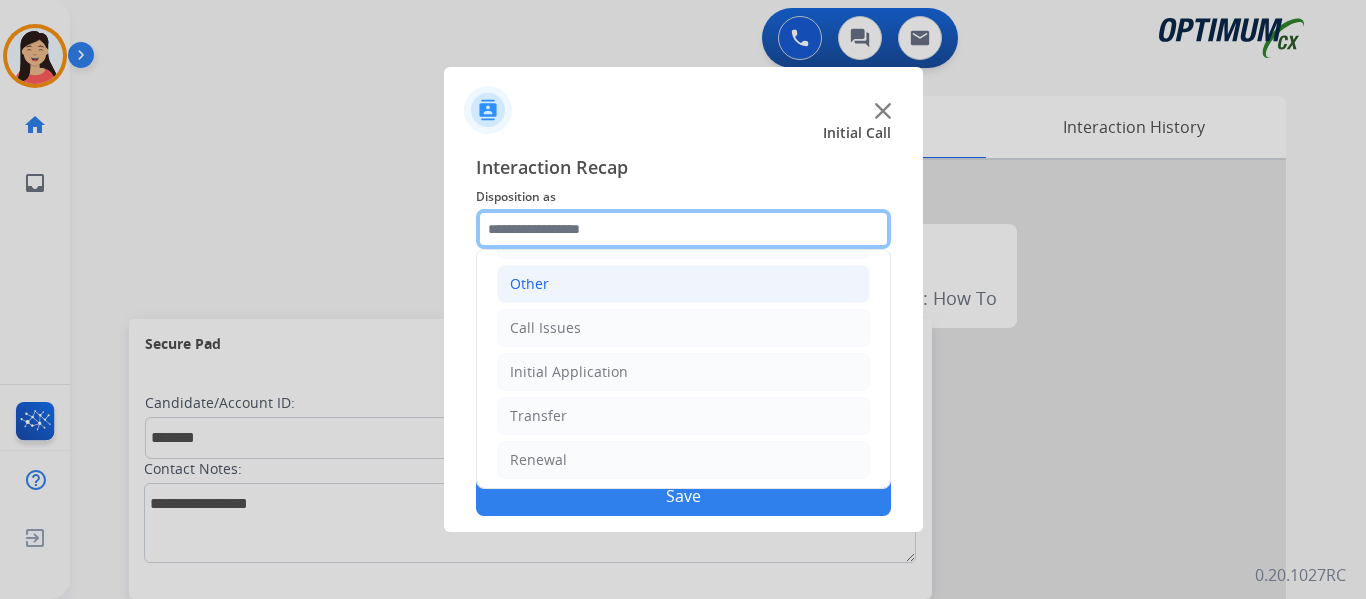 scroll, scrollTop: 136, scrollLeft: 0, axis: vertical 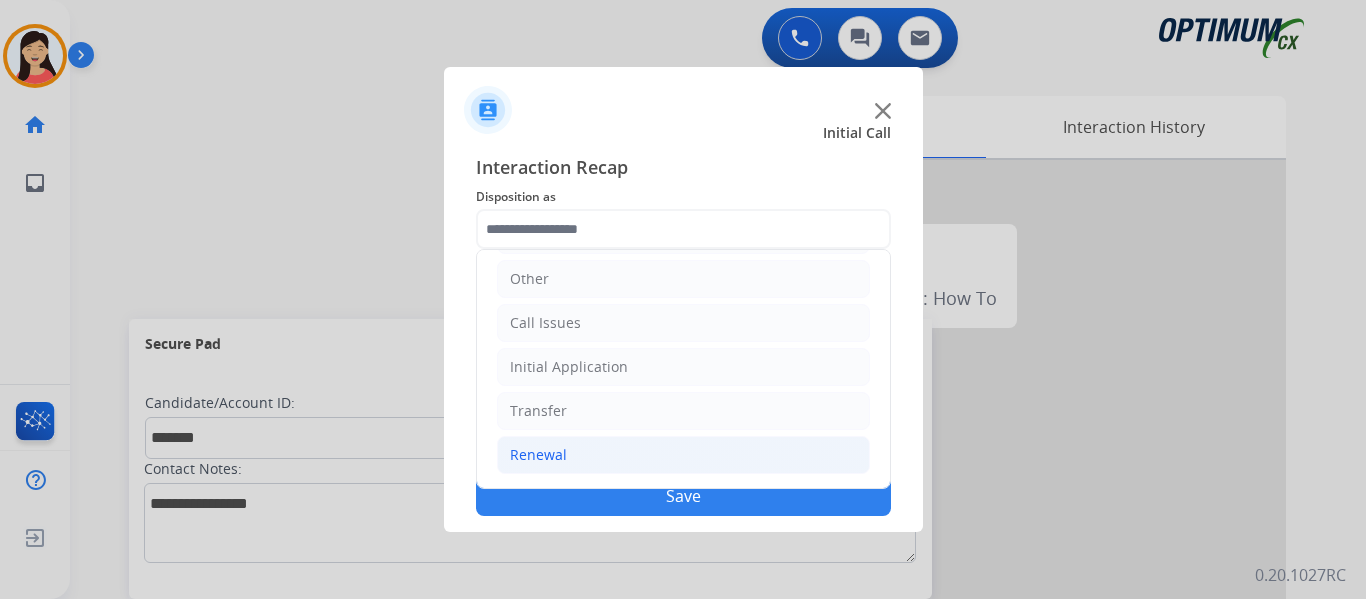 click on "Renewal" 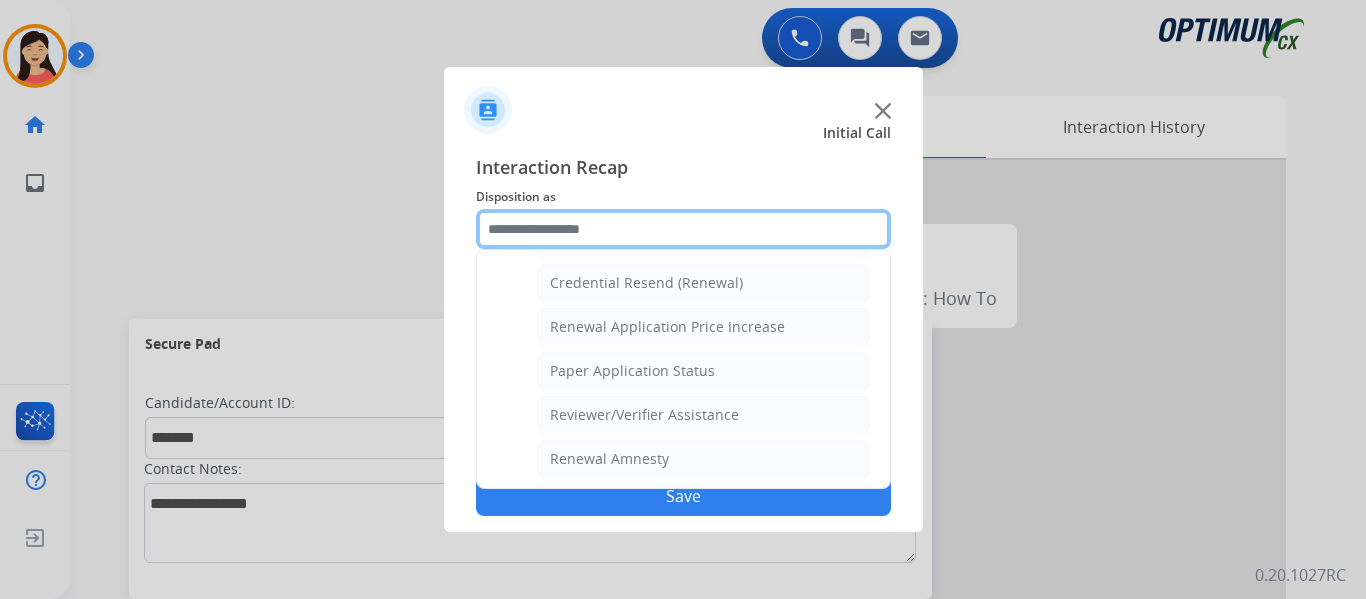 scroll, scrollTop: 736, scrollLeft: 0, axis: vertical 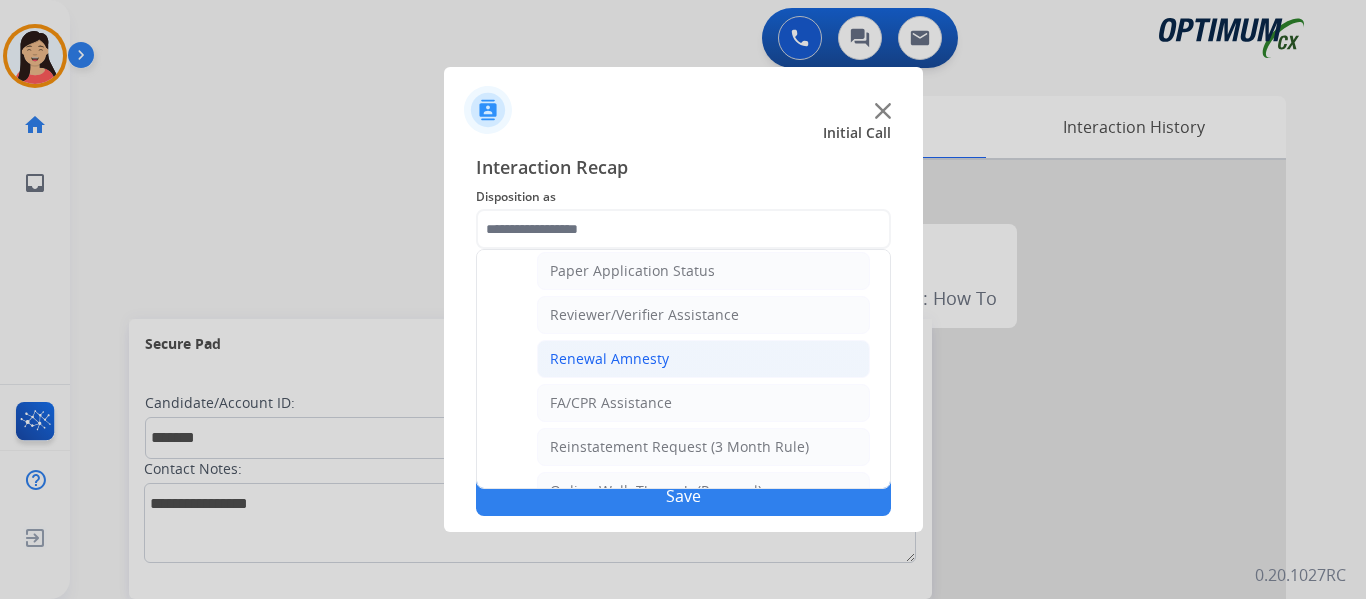 click on "Renewal Amnesty" 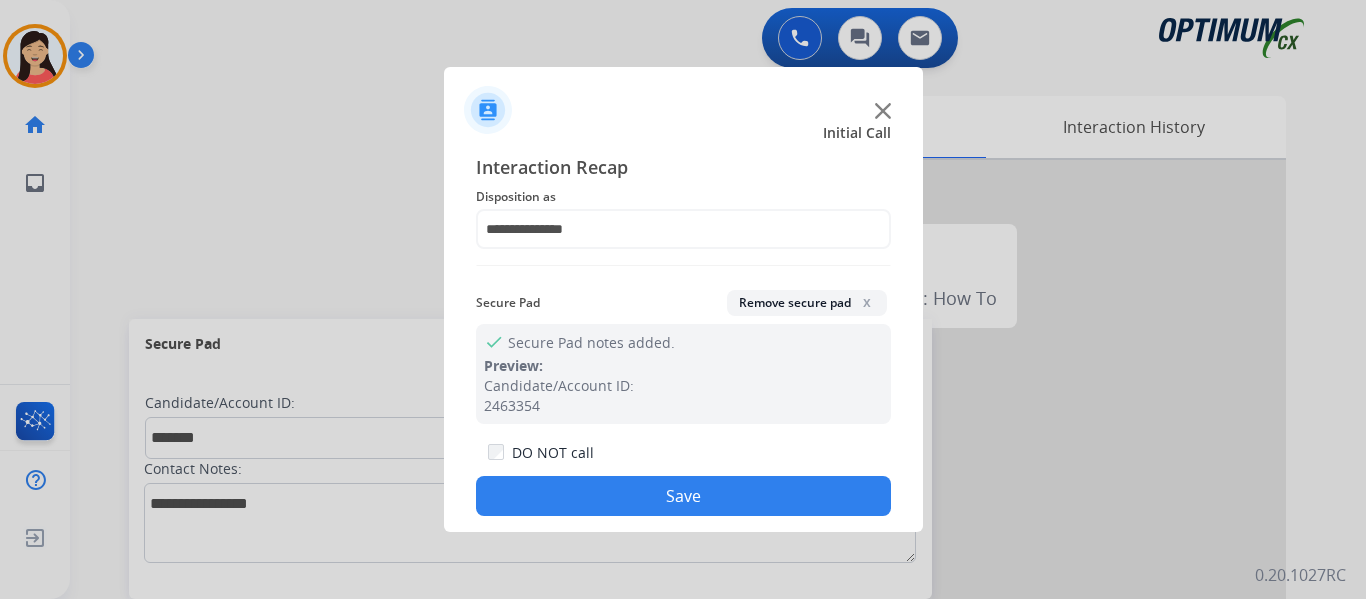 click on "Save" 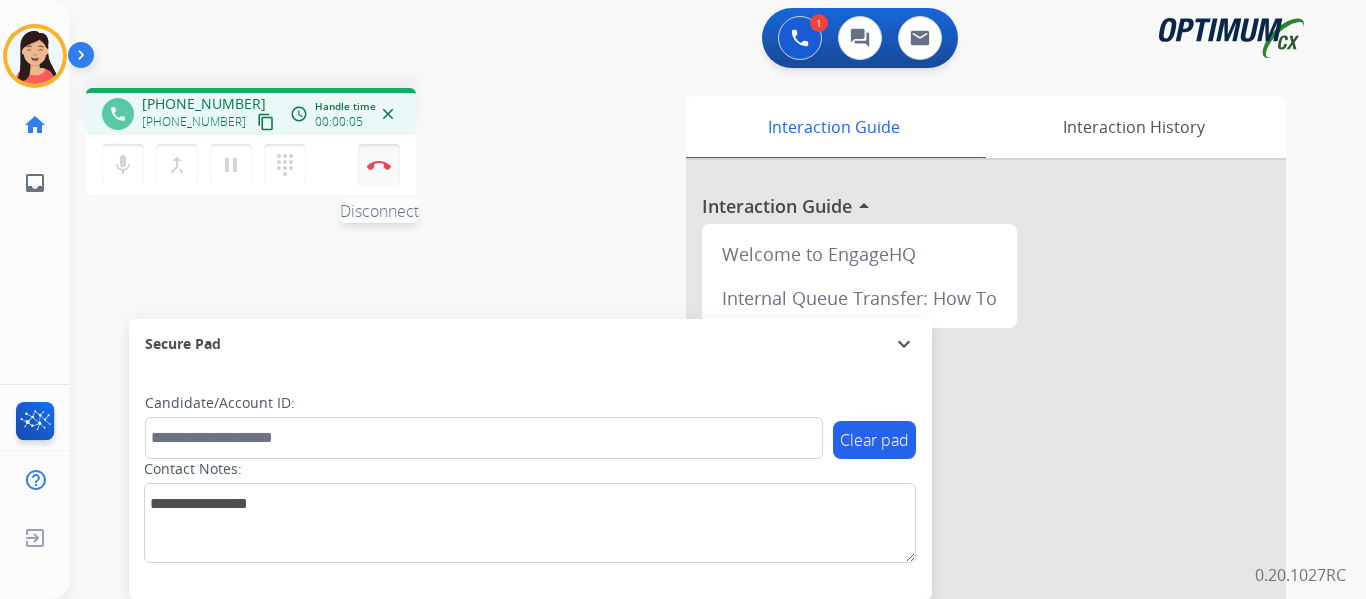 drag, startPoint x: 240, startPoint y: 122, endPoint x: 358, endPoint y: 152, distance: 121.75385 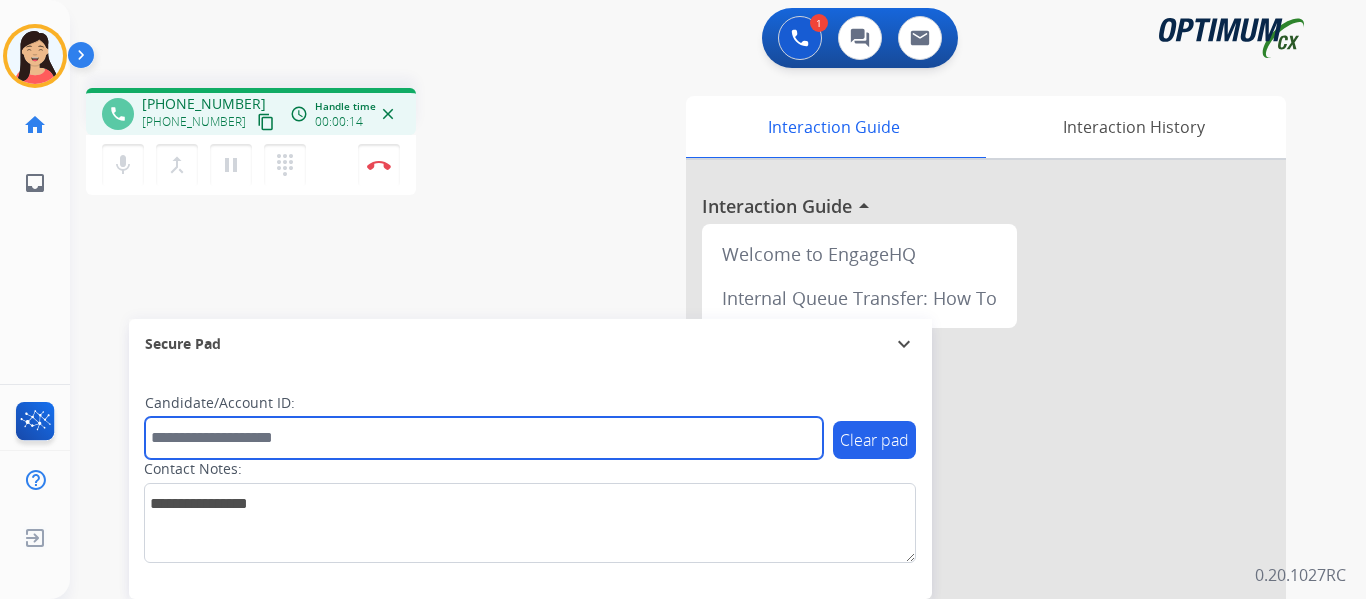 click at bounding box center [484, 438] 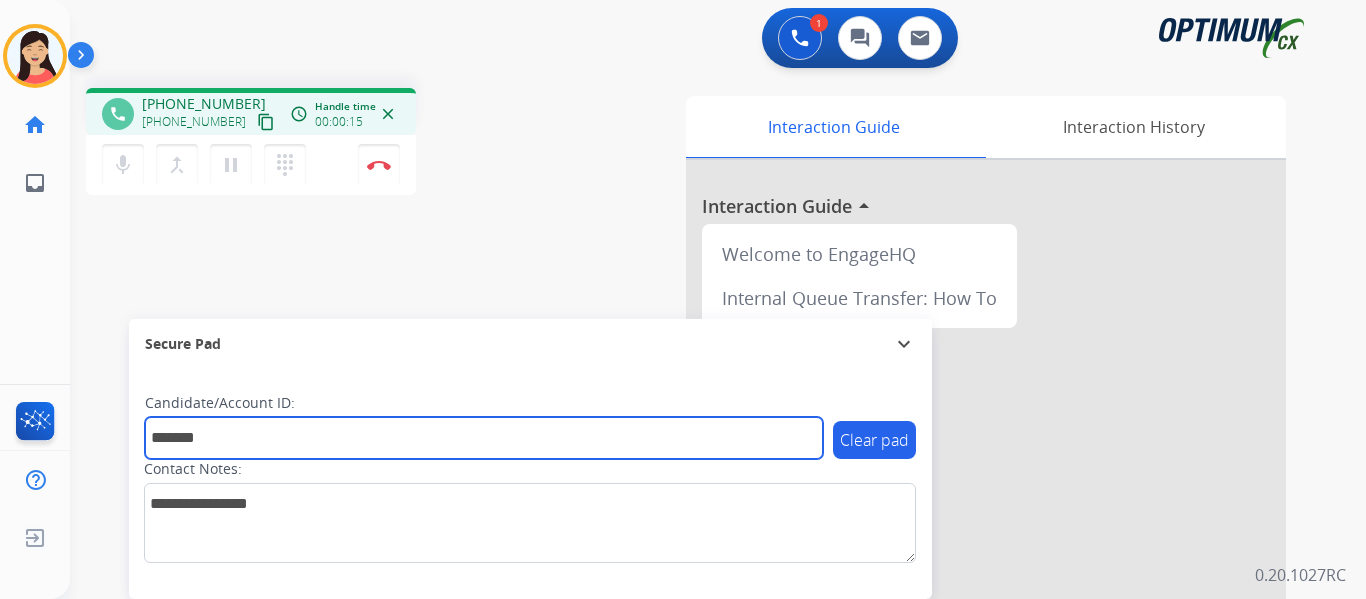 type on "*******" 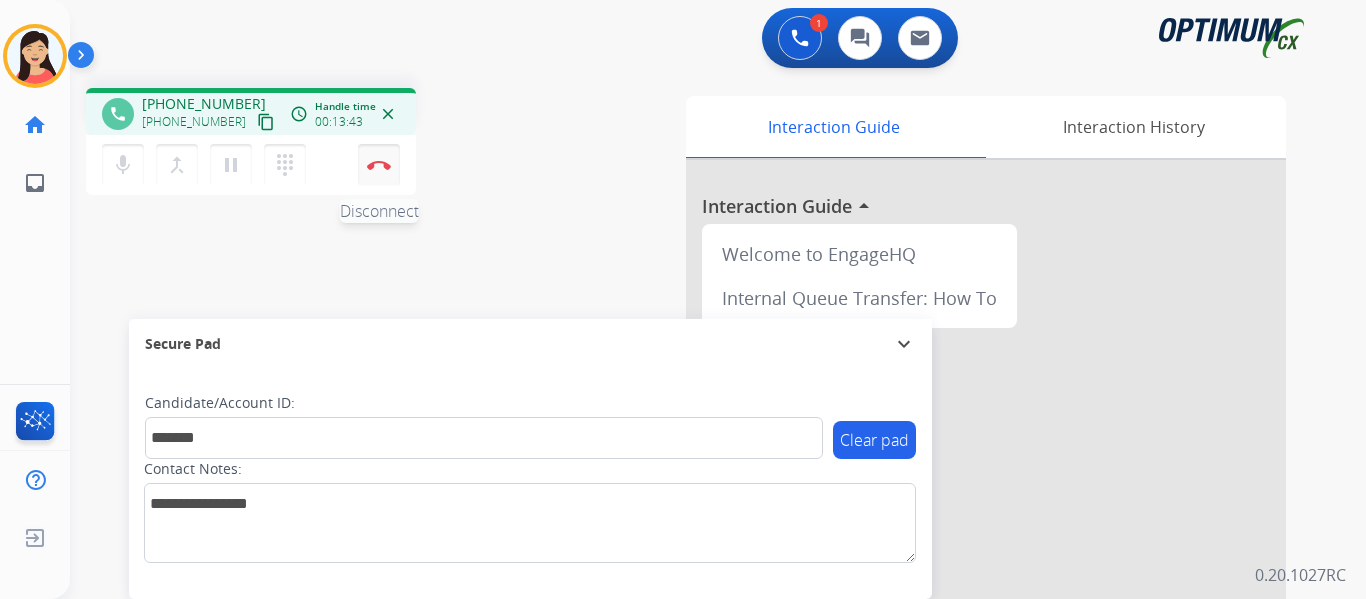 click at bounding box center [379, 165] 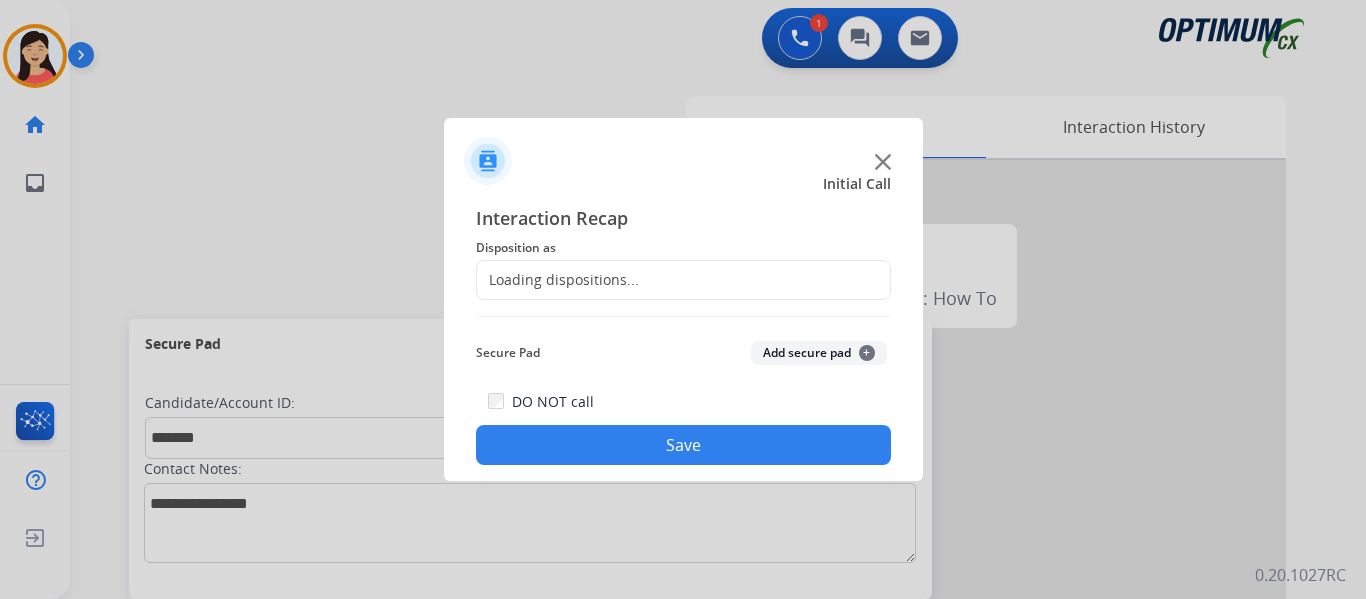 click on "Add secure pad  +" 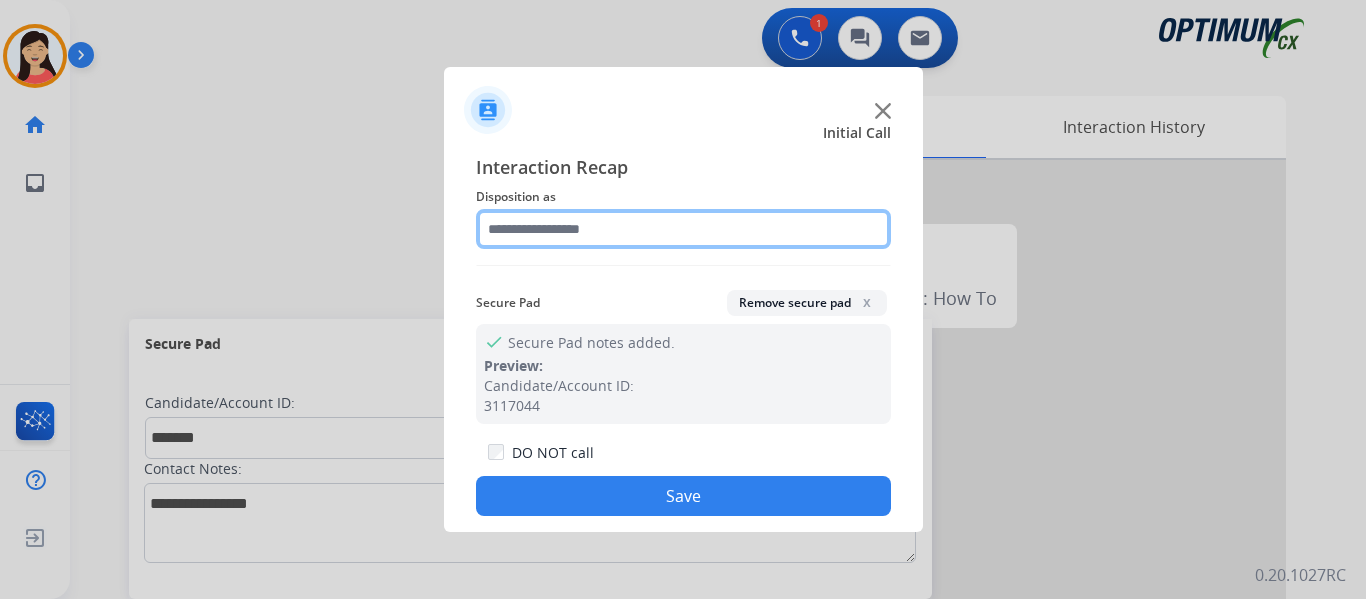 click 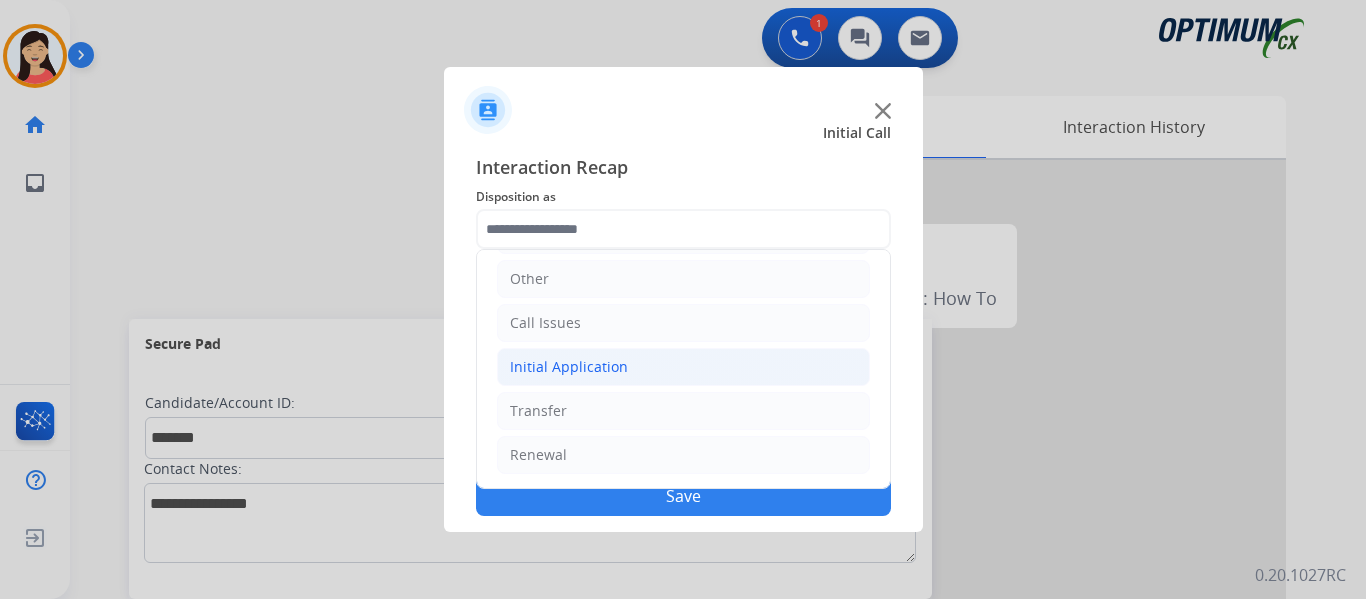click on "Initial Application" 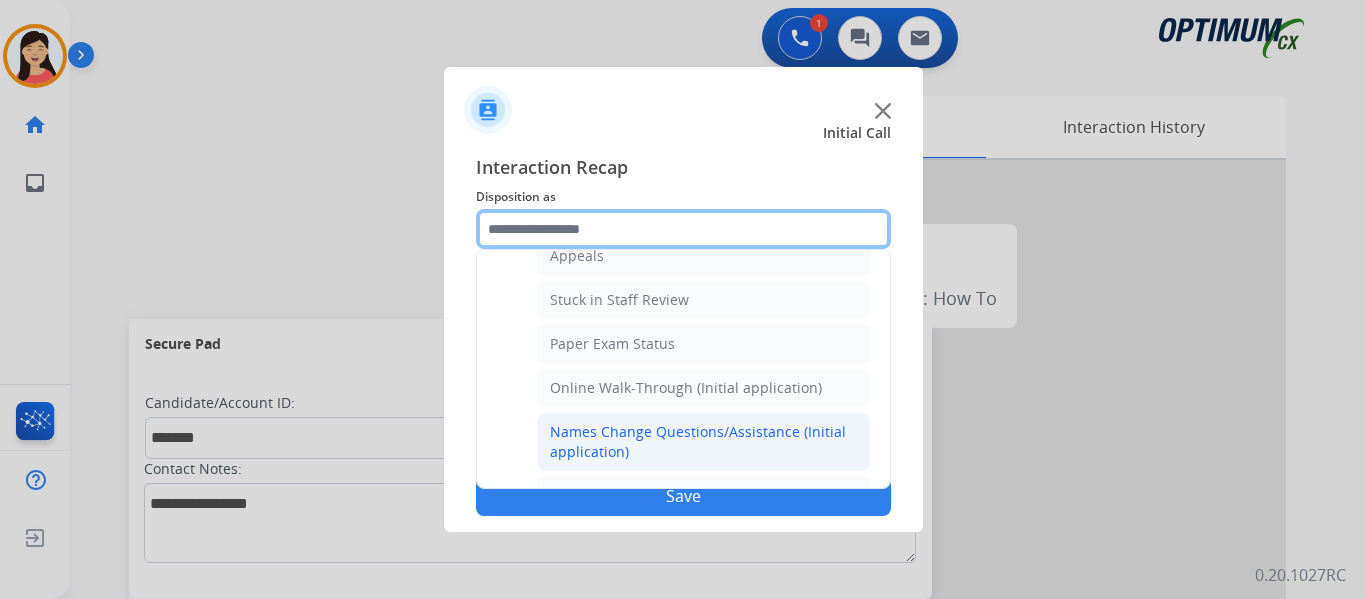 scroll, scrollTop: 336, scrollLeft: 0, axis: vertical 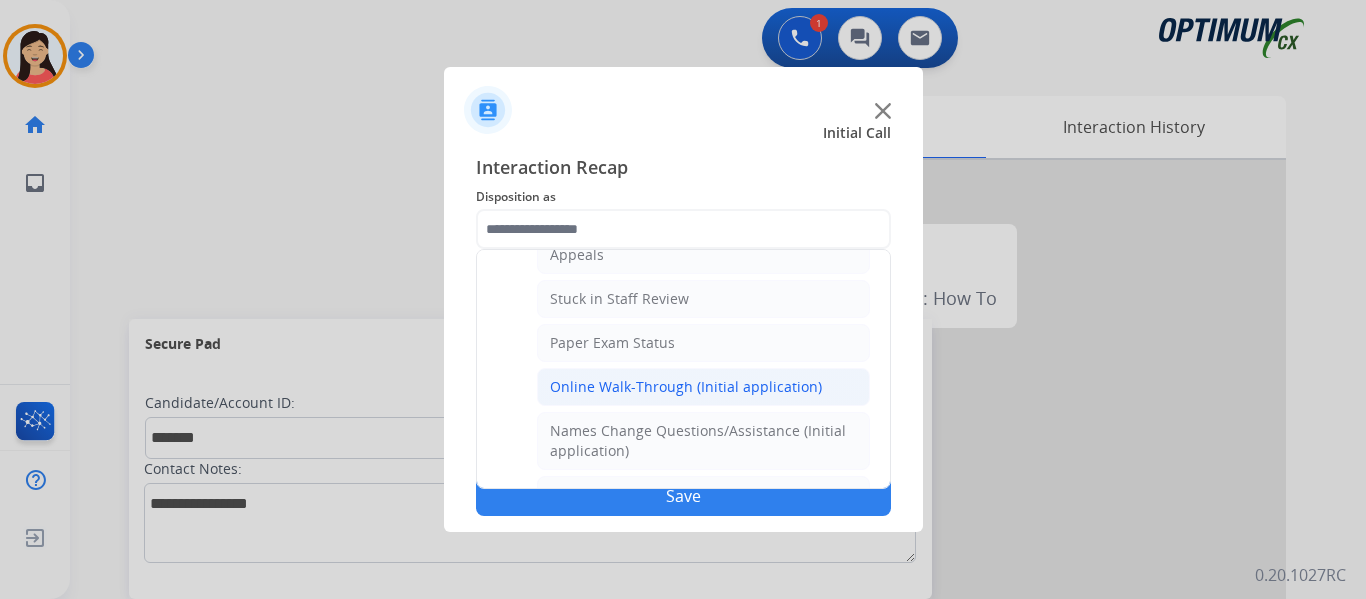 click on "Online Walk-Through (Initial application)" 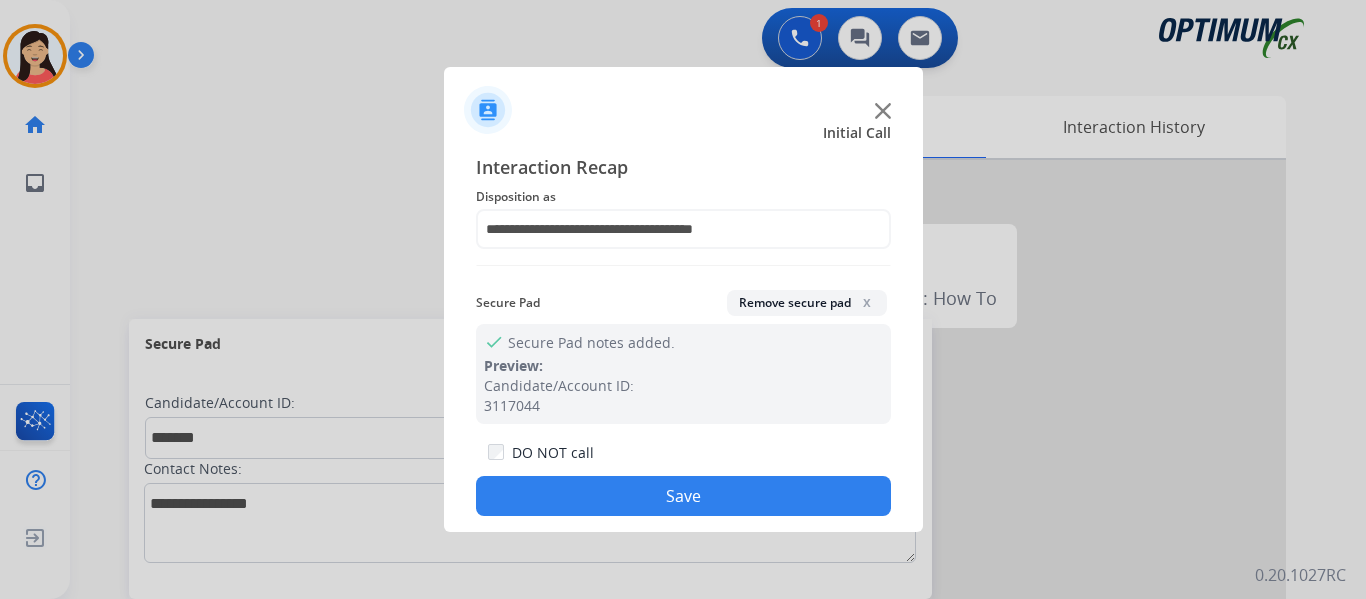 click on "Save" 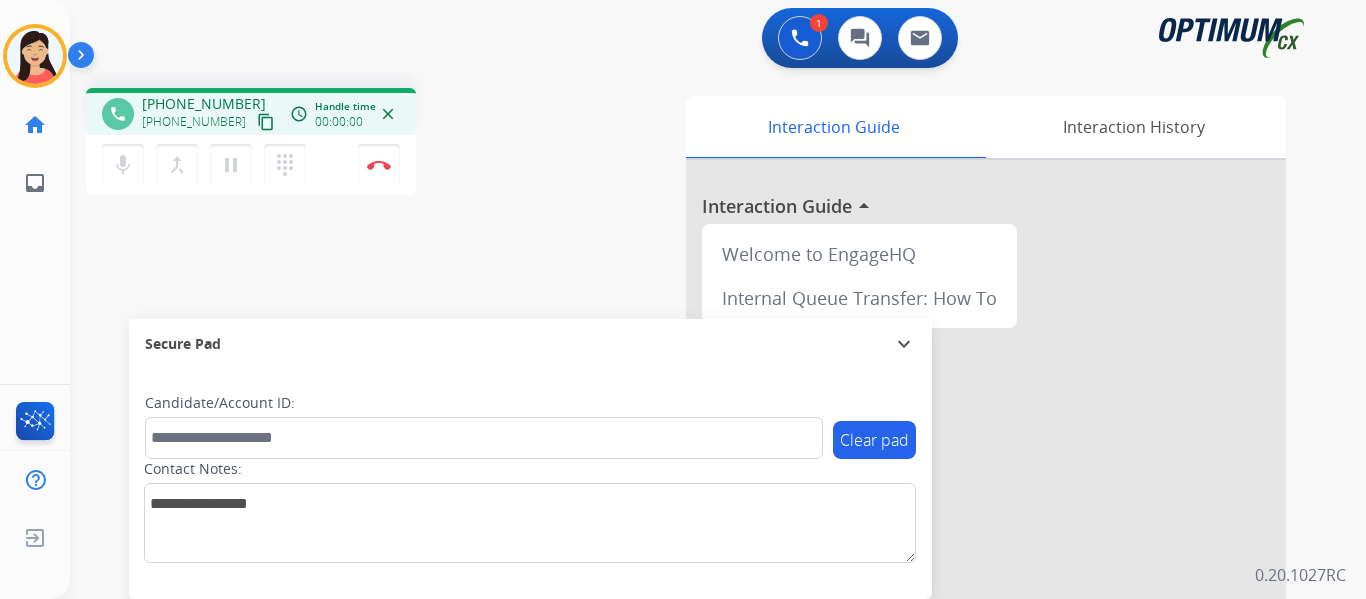 click on "content_copy" at bounding box center (266, 122) 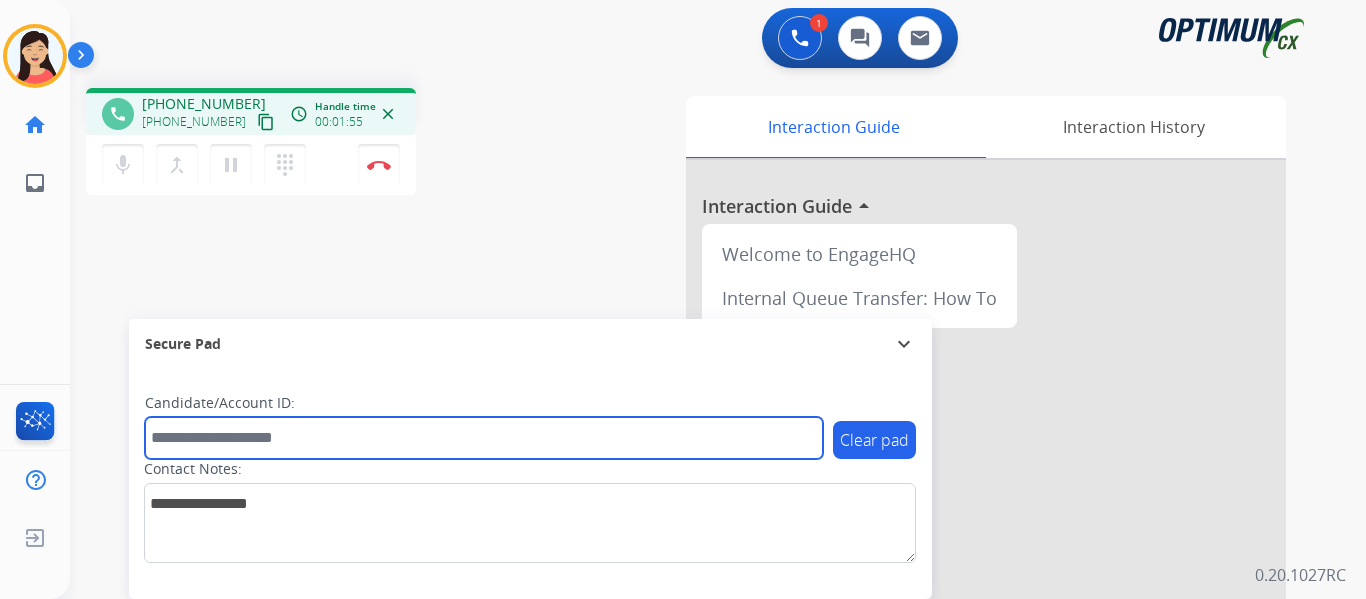 click at bounding box center (484, 438) 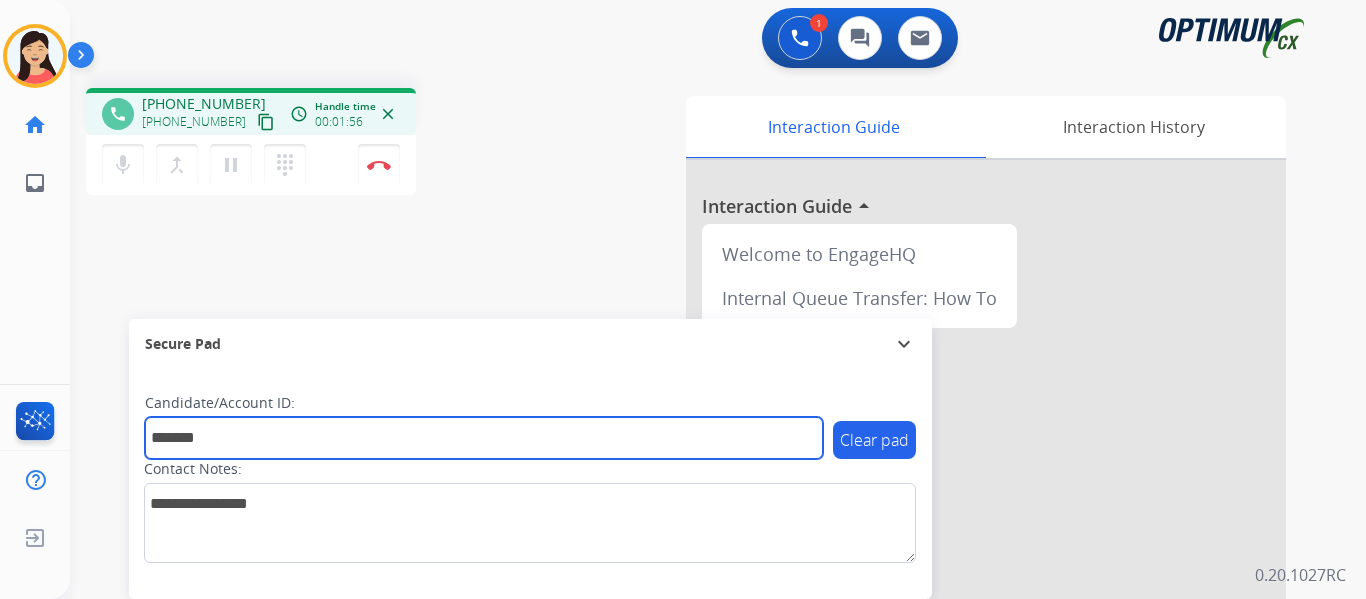 type on "*******" 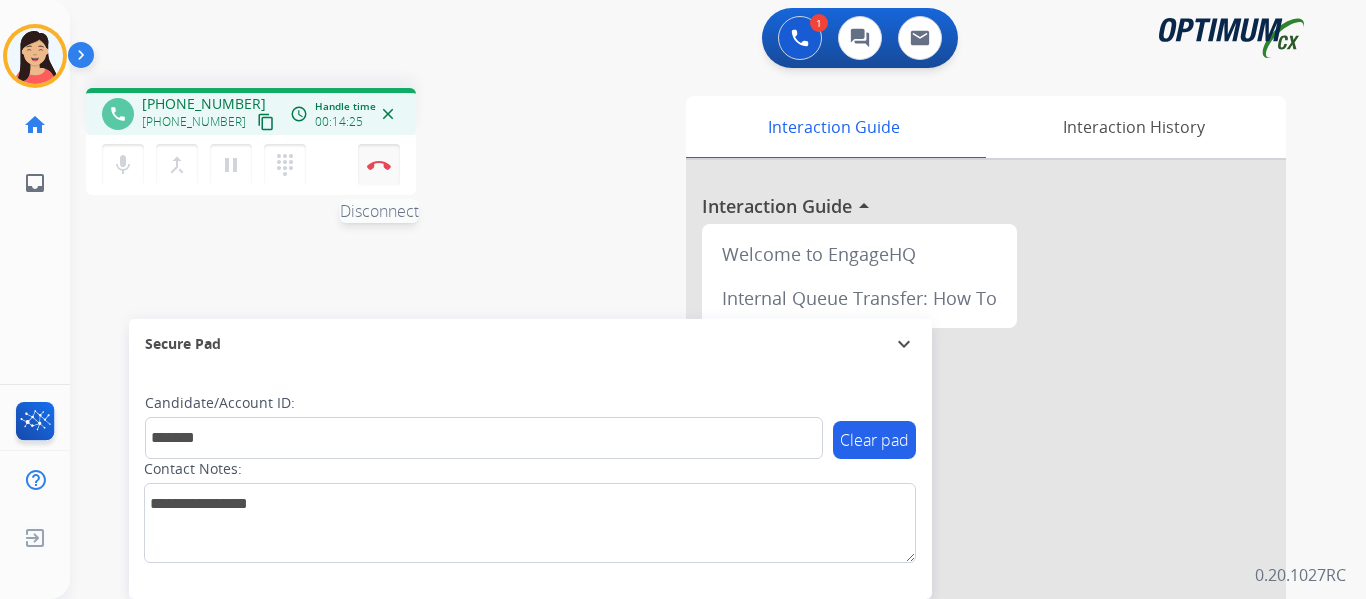 click on "Disconnect" at bounding box center (379, 165) 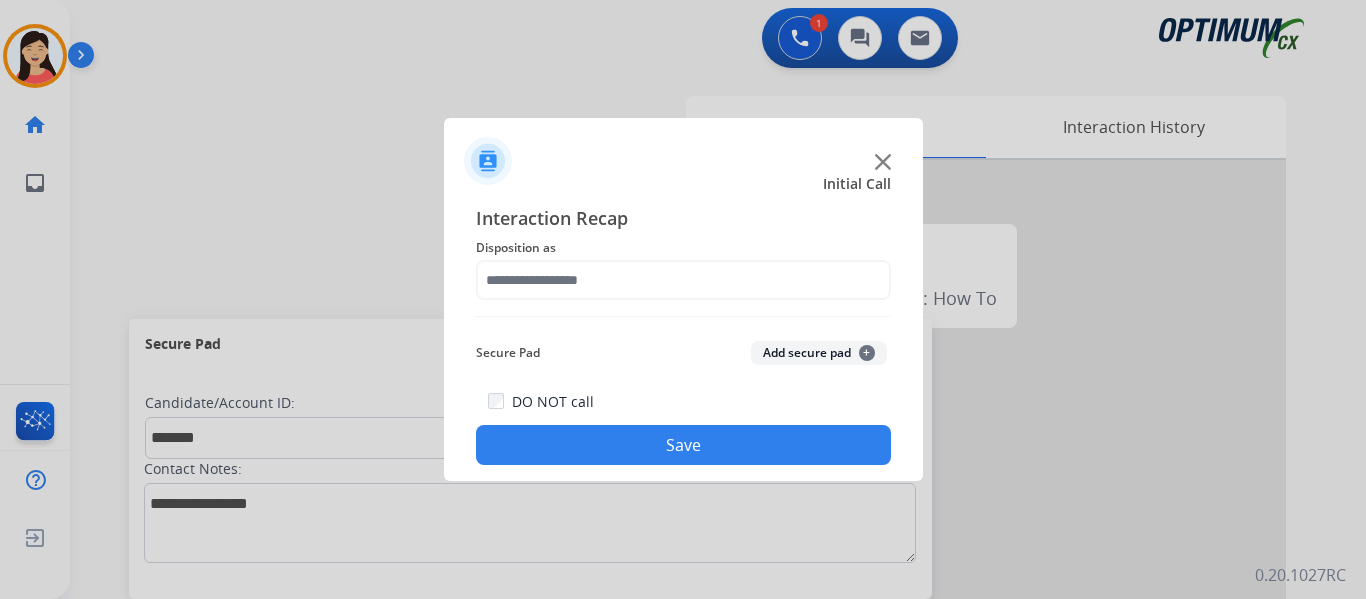 click on "Secure Pad  Add secure pad  +" 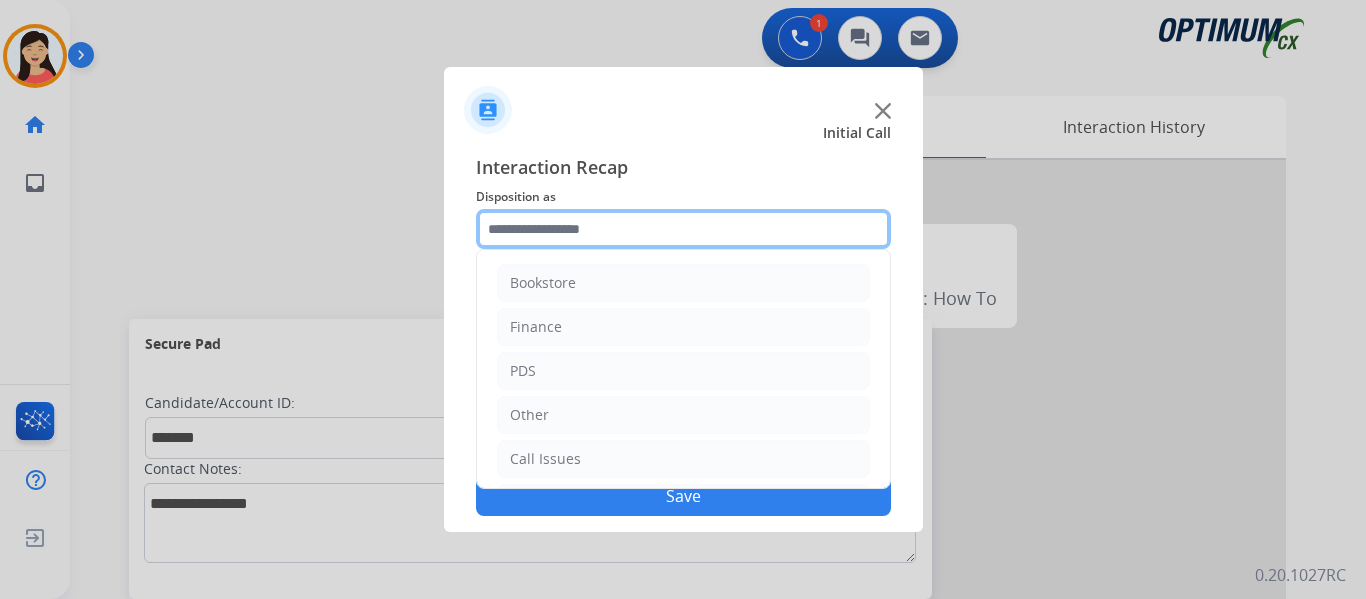 click 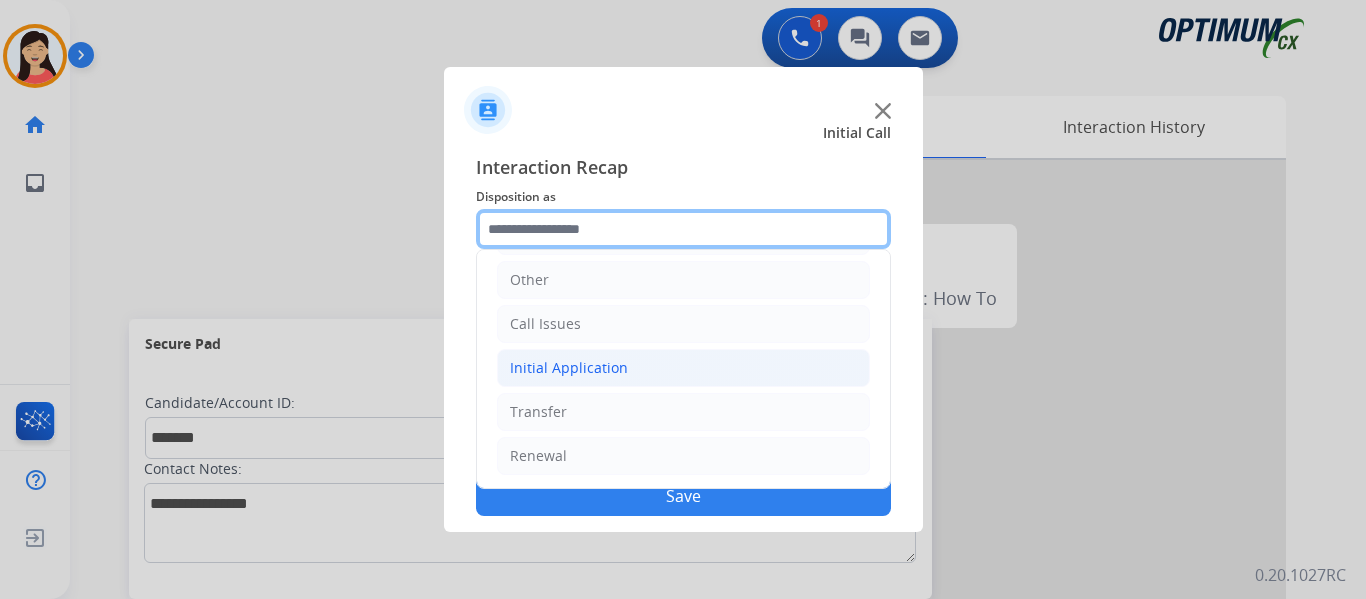 scroll, scrollTop: 136, scrollLeft: 0, axis: vertical 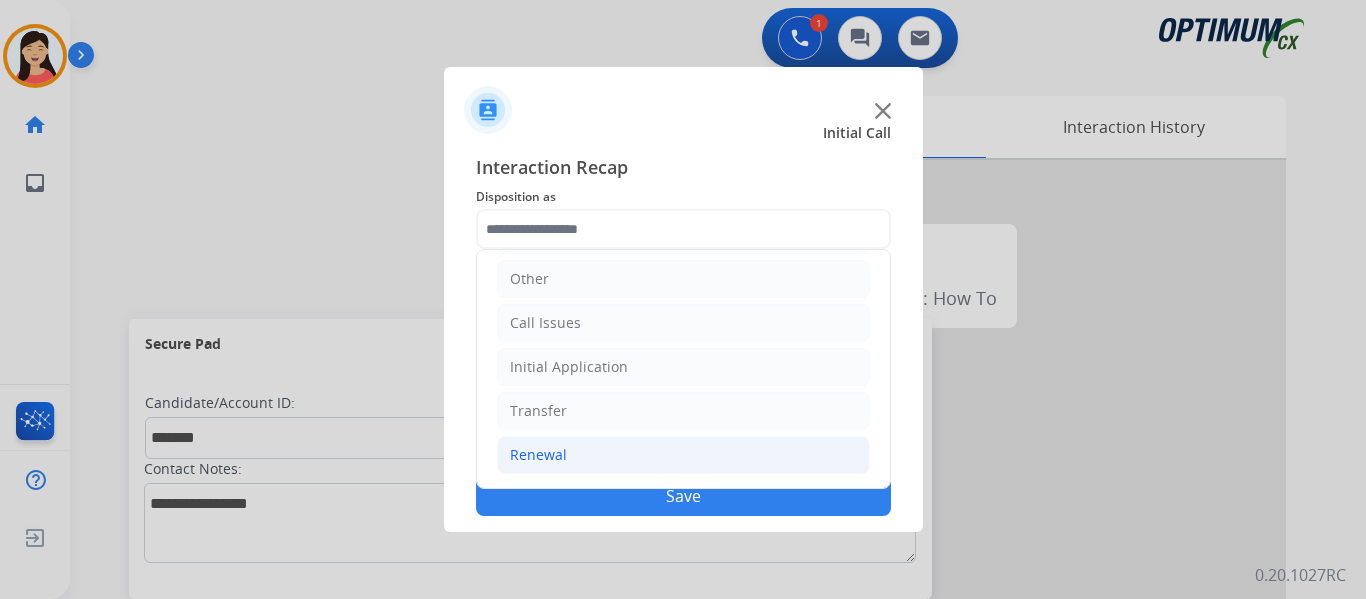 click on "Renewal" 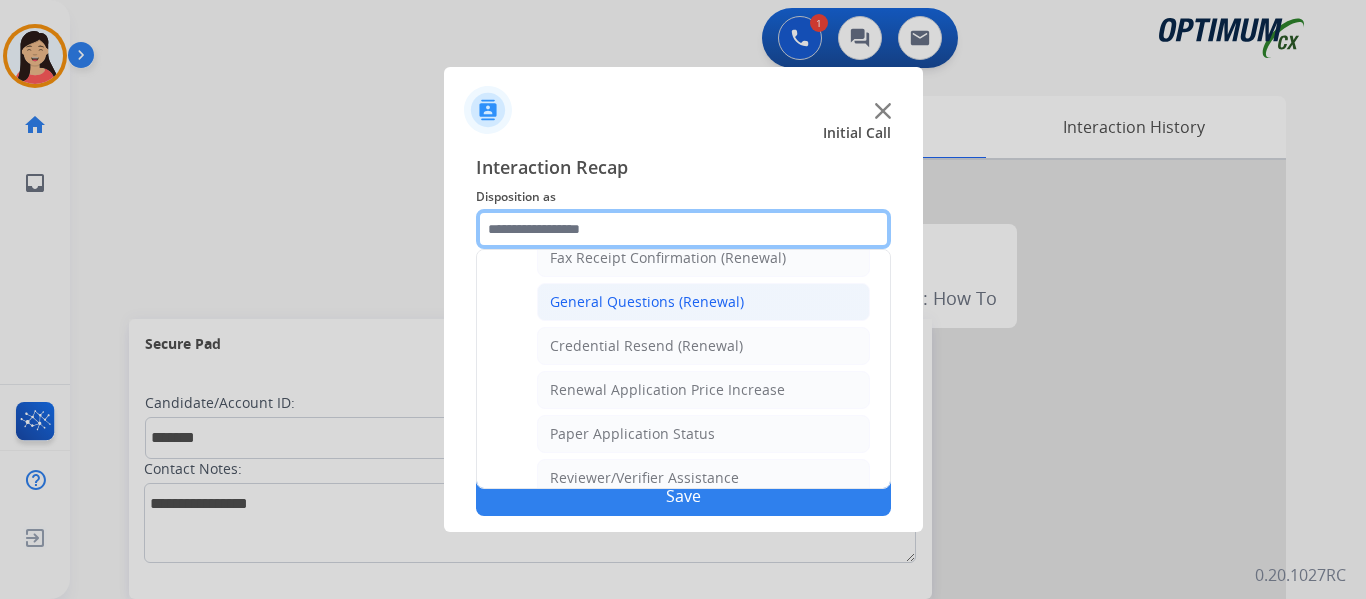 scroll, scrollTop: 572, scrollLeft: 0, axis: vertical 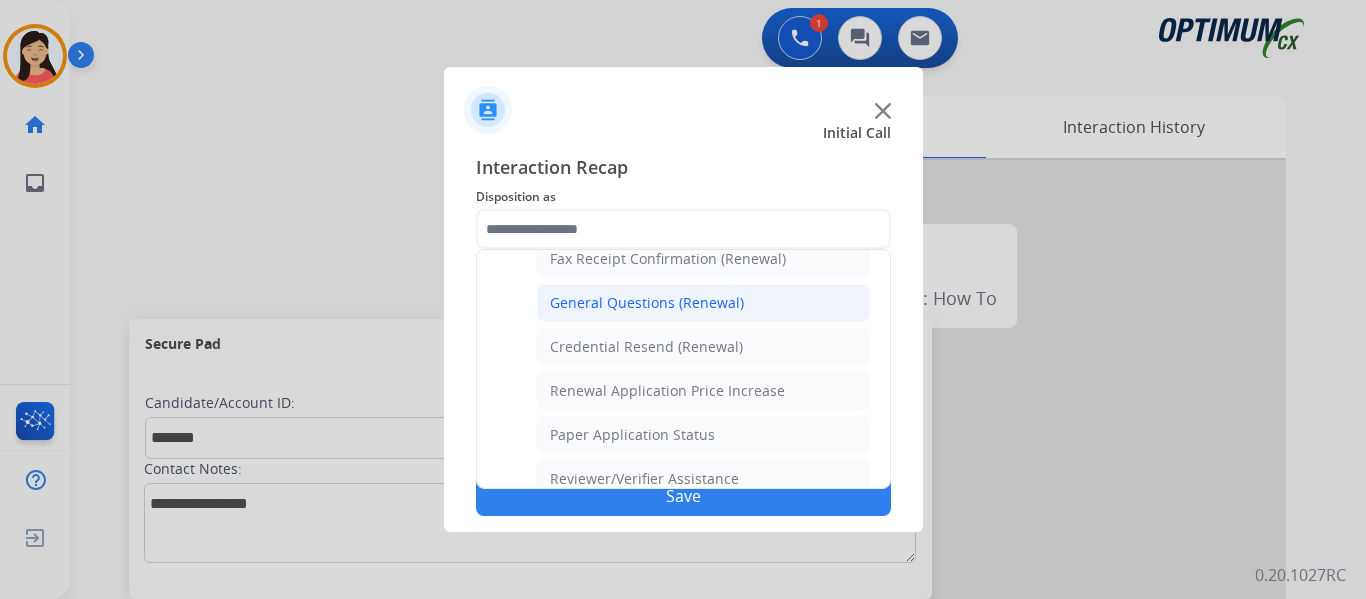 click on "General Questions (Renewal)" 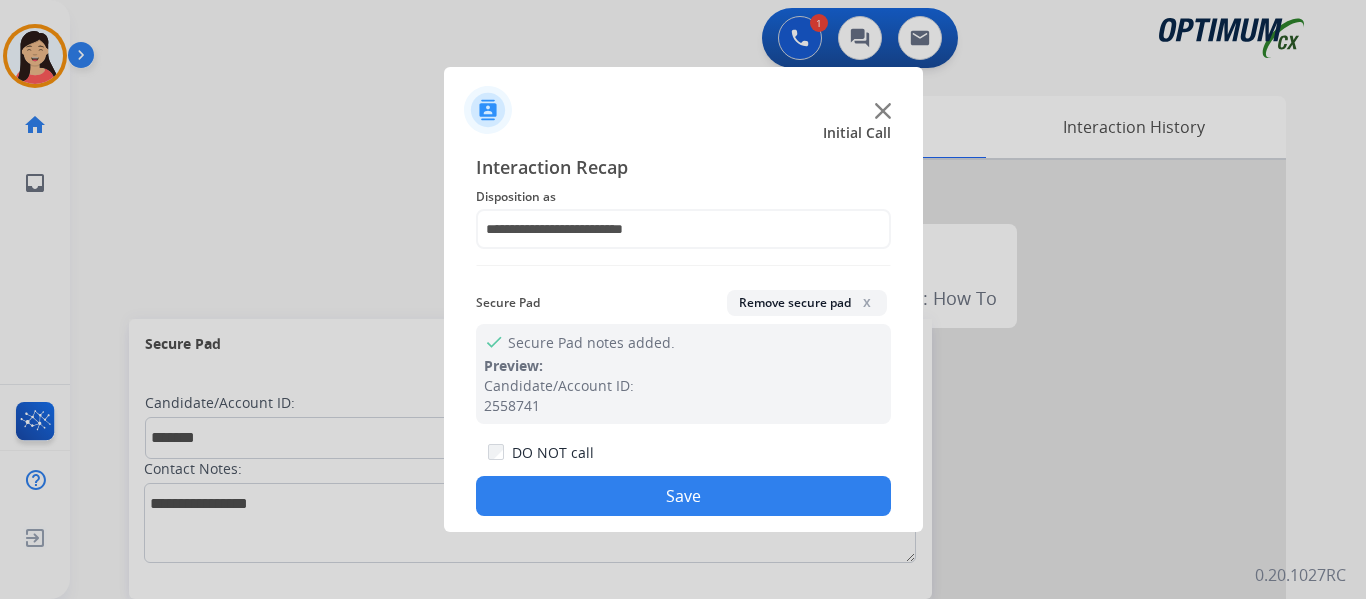 click on "Save" 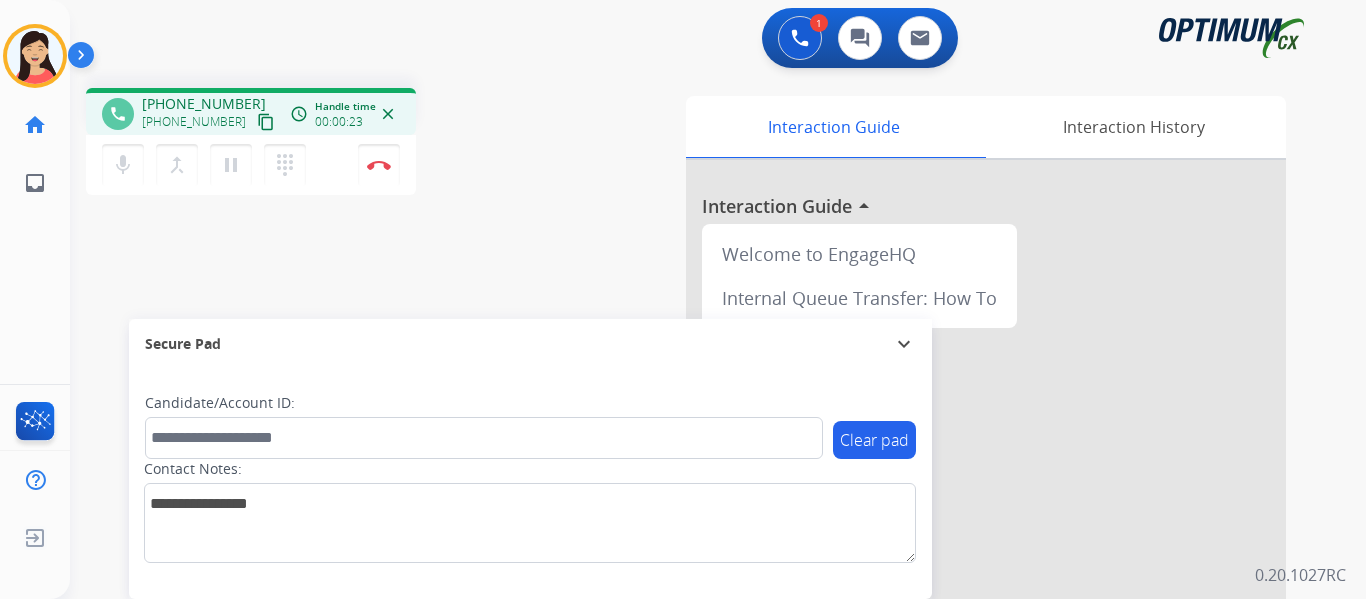 click on "content_copy" at bounding box center [266, 122] 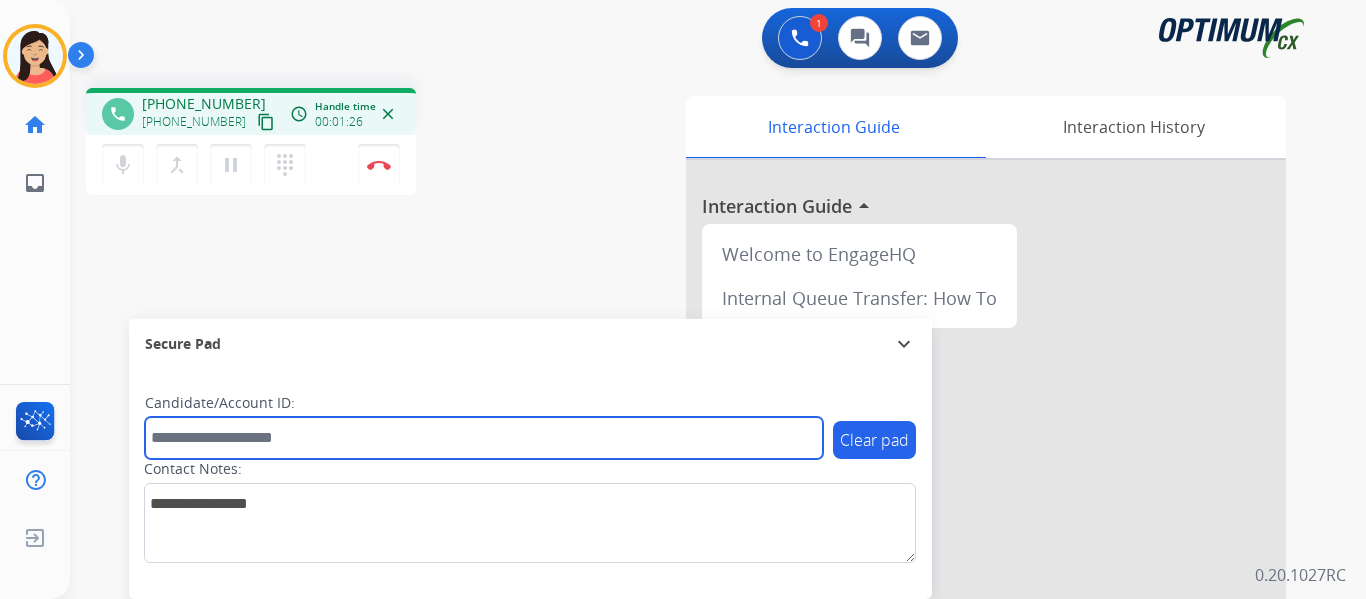click at bounding box center (484, 438) 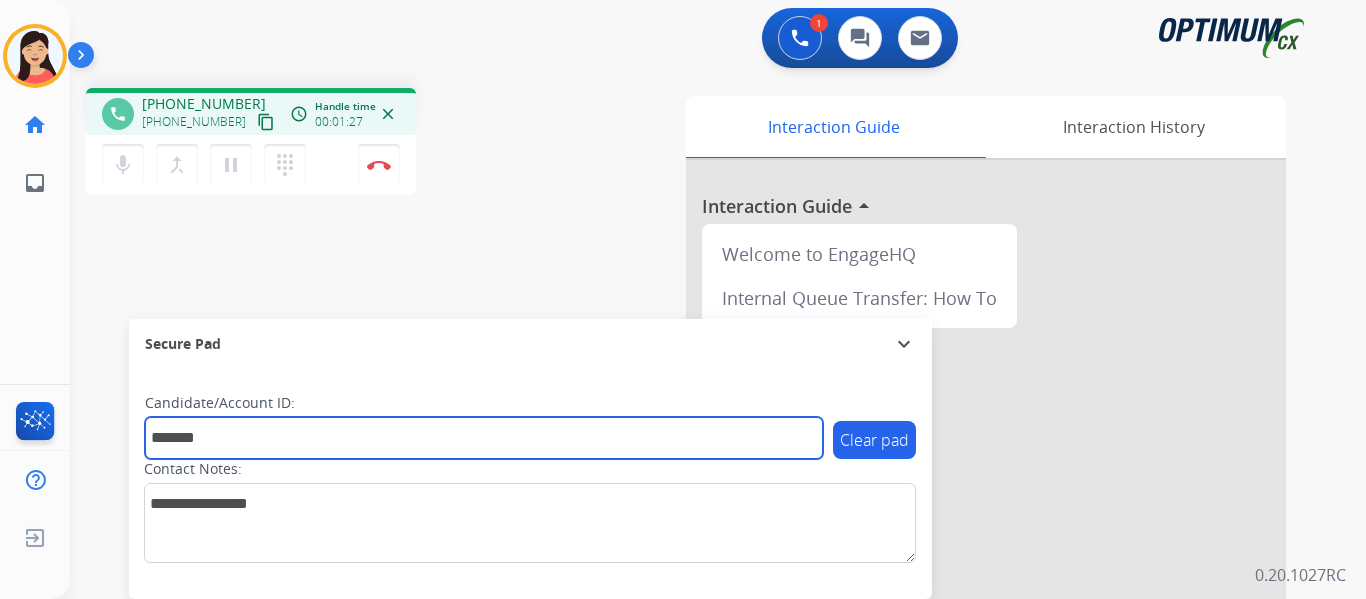 type on "*******" 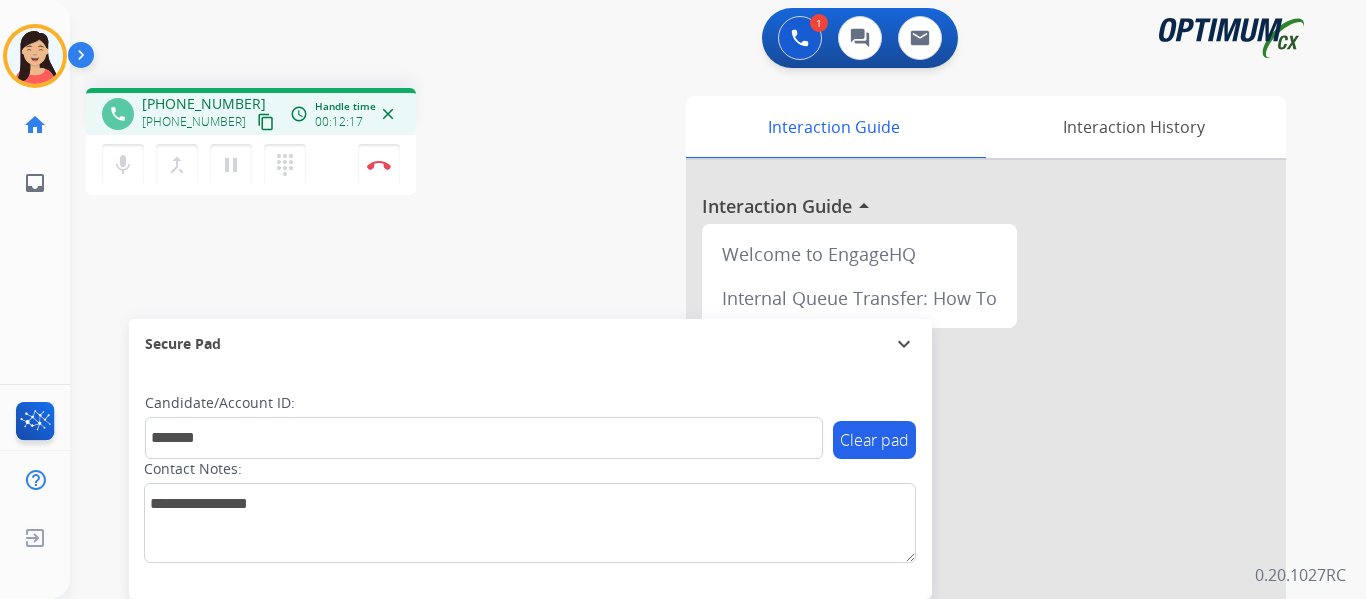 click on "content_copy" at bounding box center (266, 122) 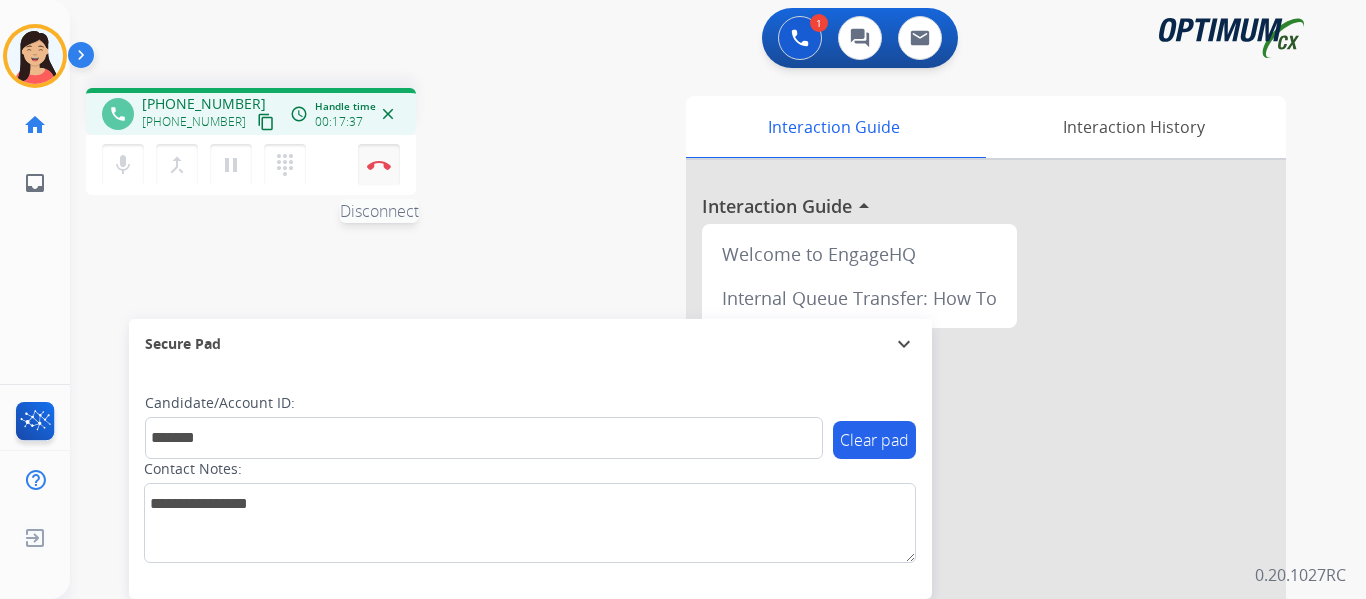 click at bounding box center (379, 165) 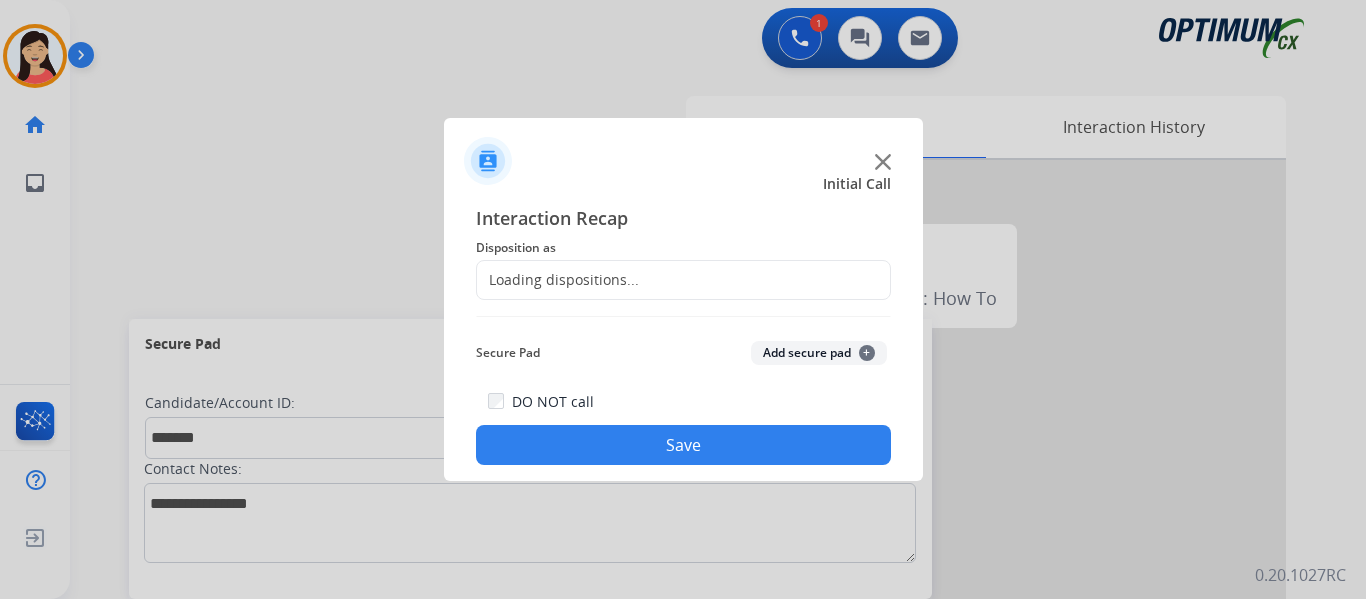 click on "Add secure pad  +" 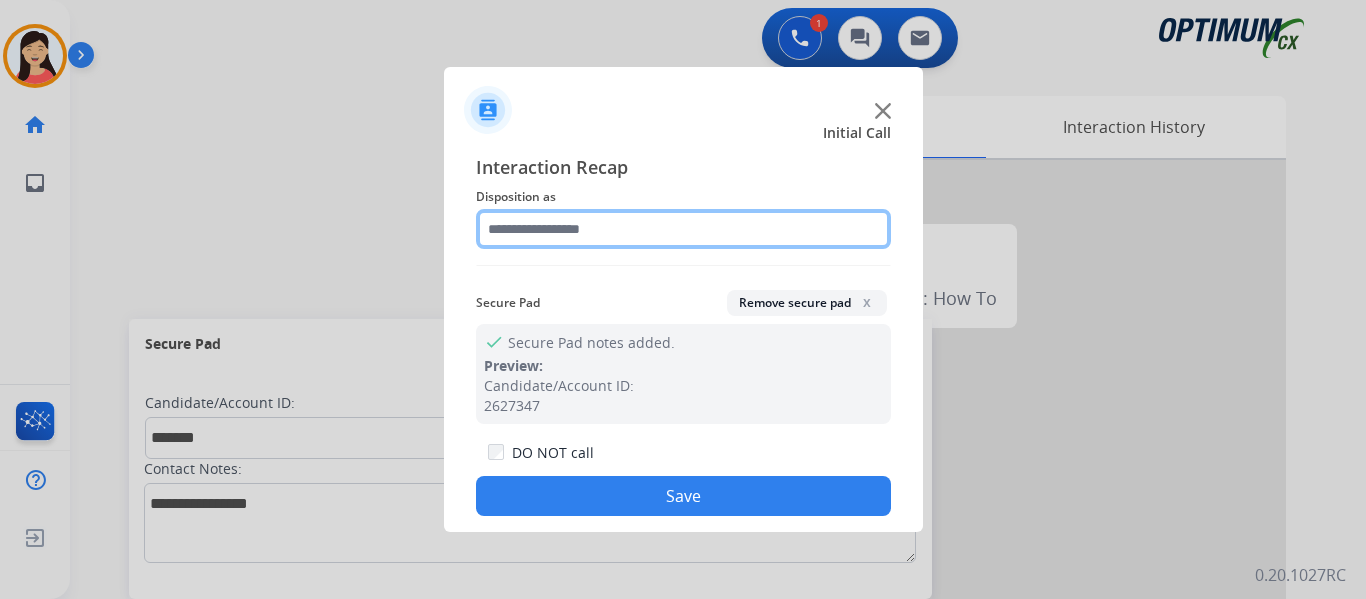 click 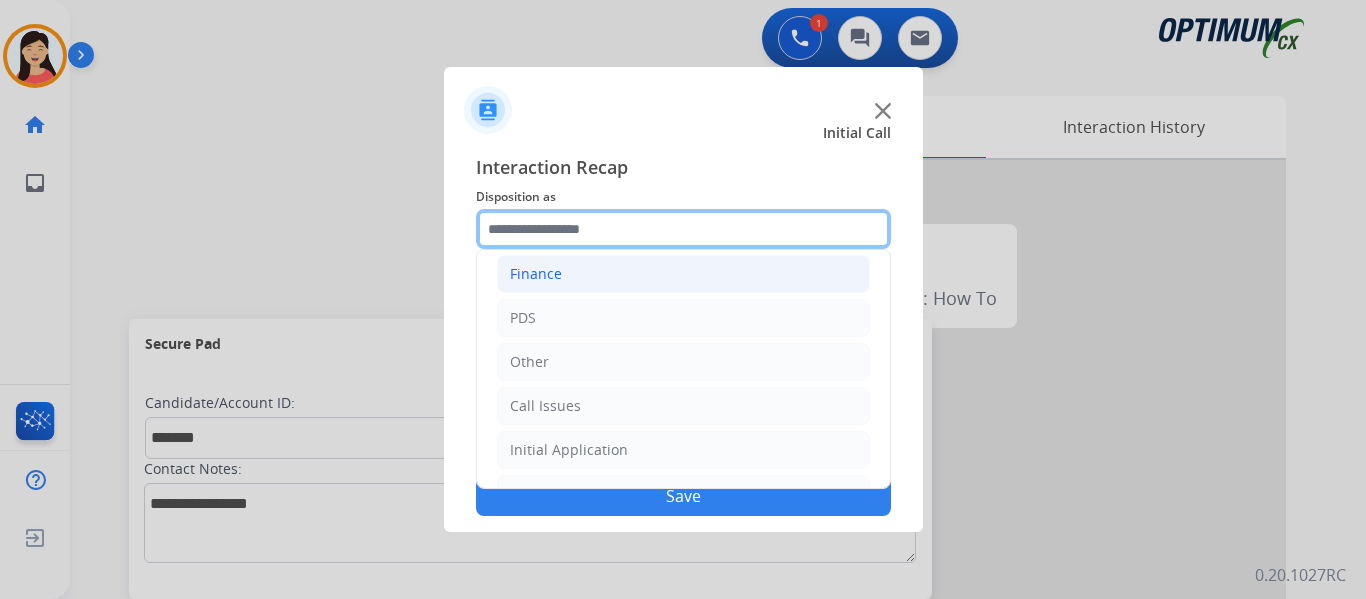 scroll, scrollTop: 136, scrollLeft: 0, axis: vertical 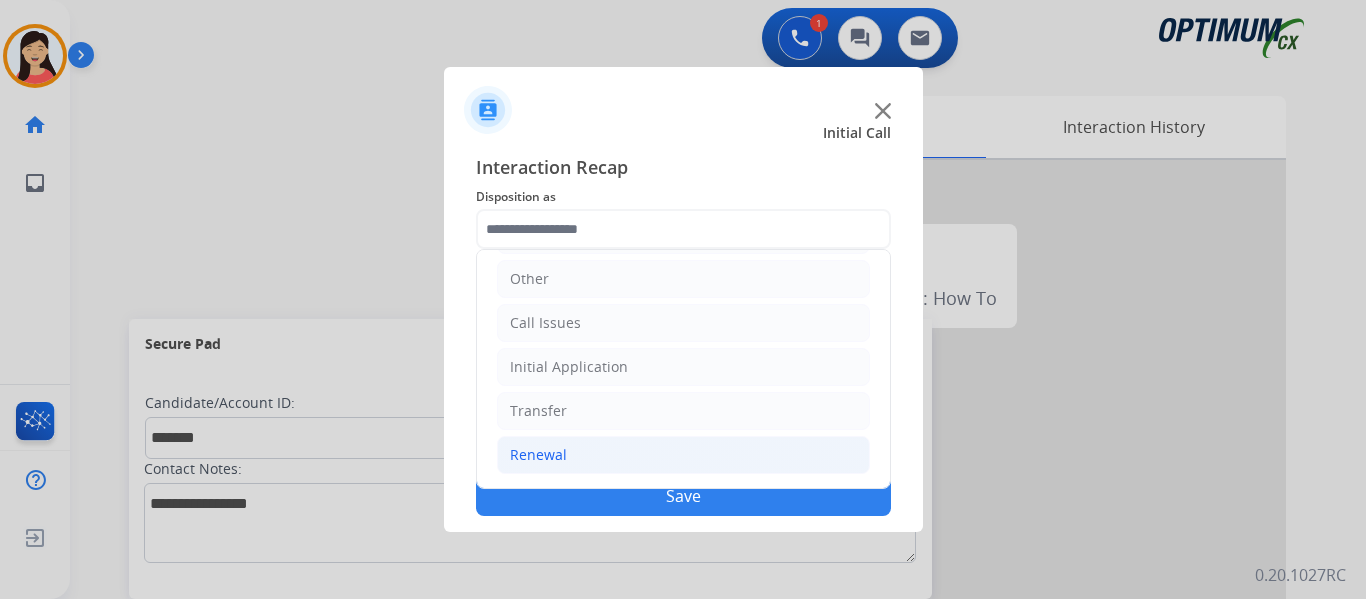click on "Renewal" 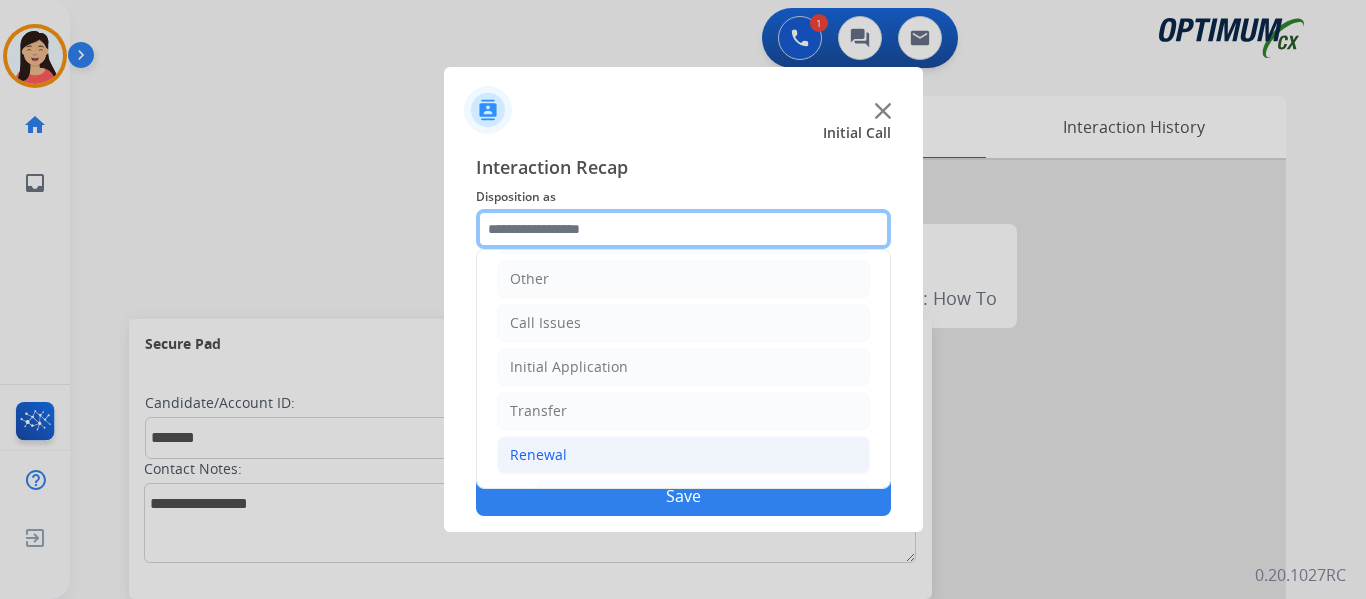 scroll, scrollTop: 772, scrollLeft: 0, axis: vertical 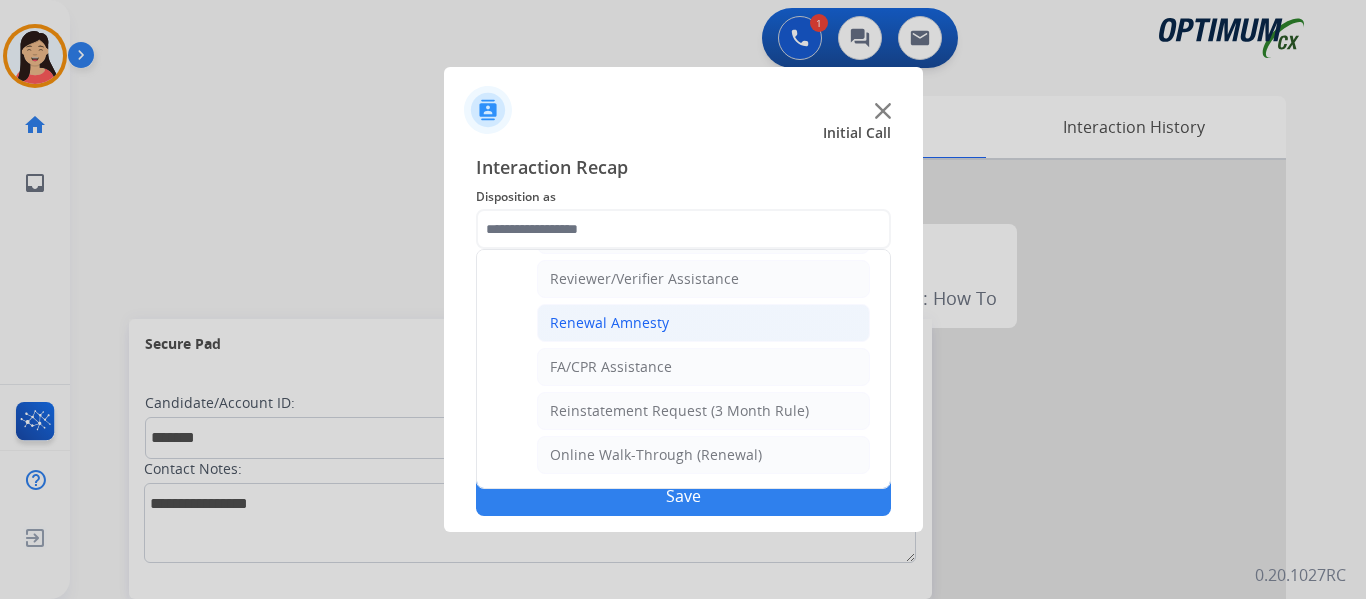 click on "Renewal Amnesty" 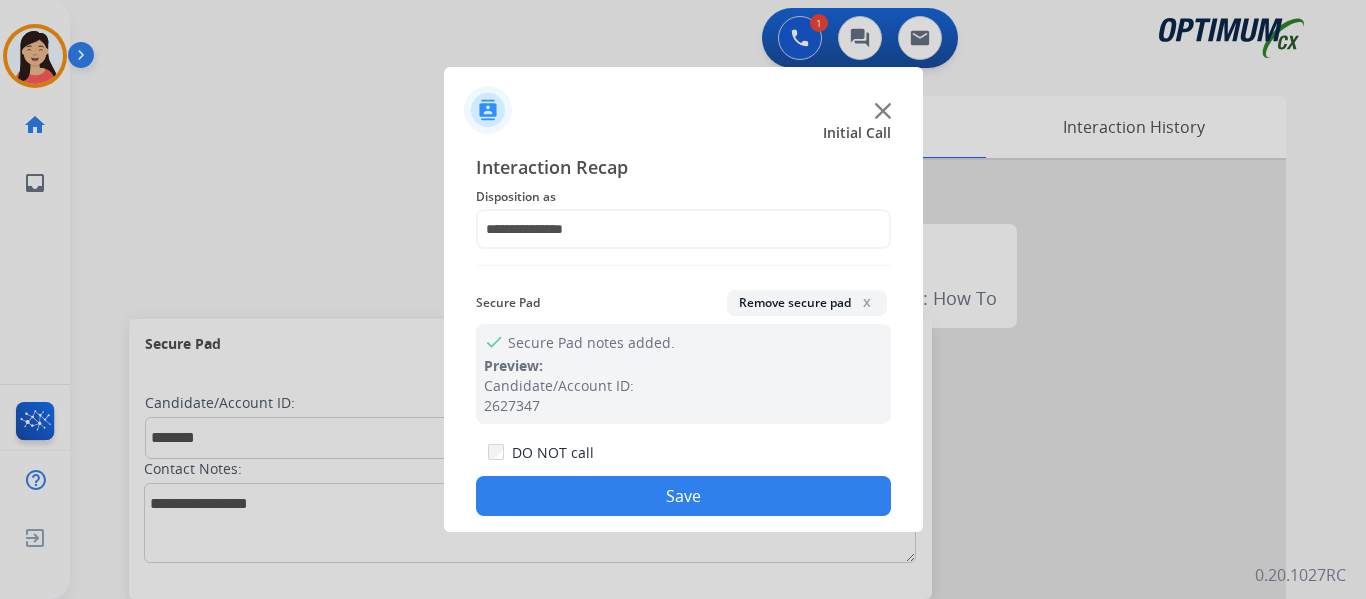 click on "Save" 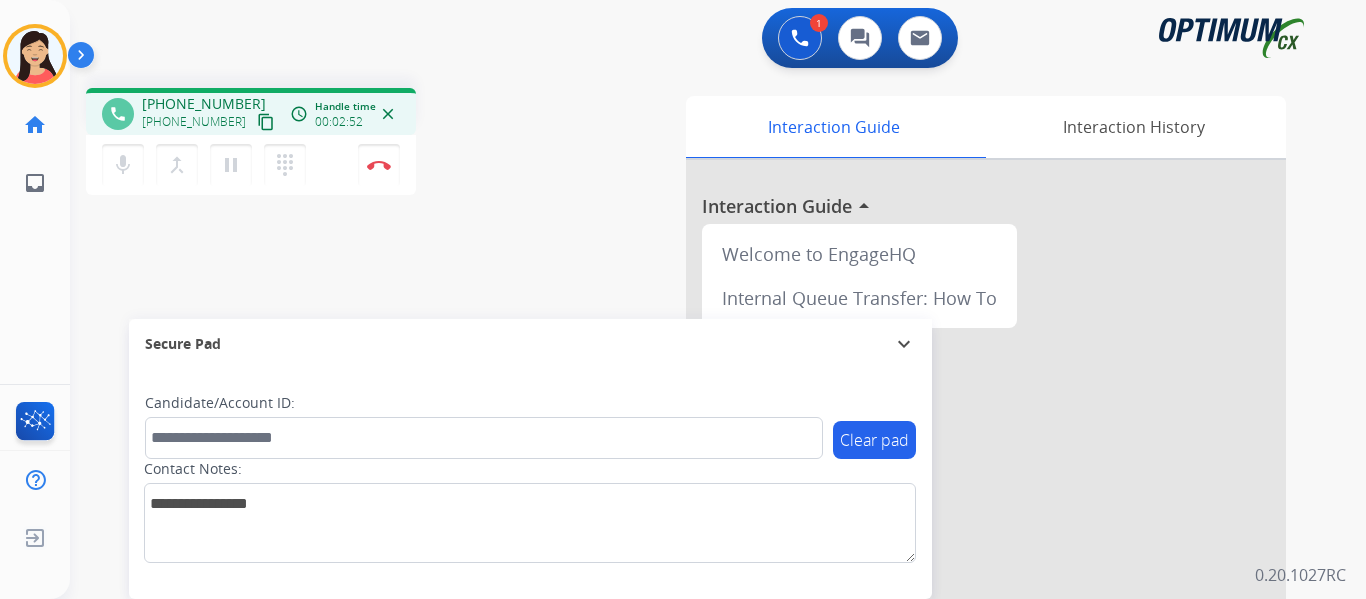 click on "content_copy" at bounding box center (266, 122) 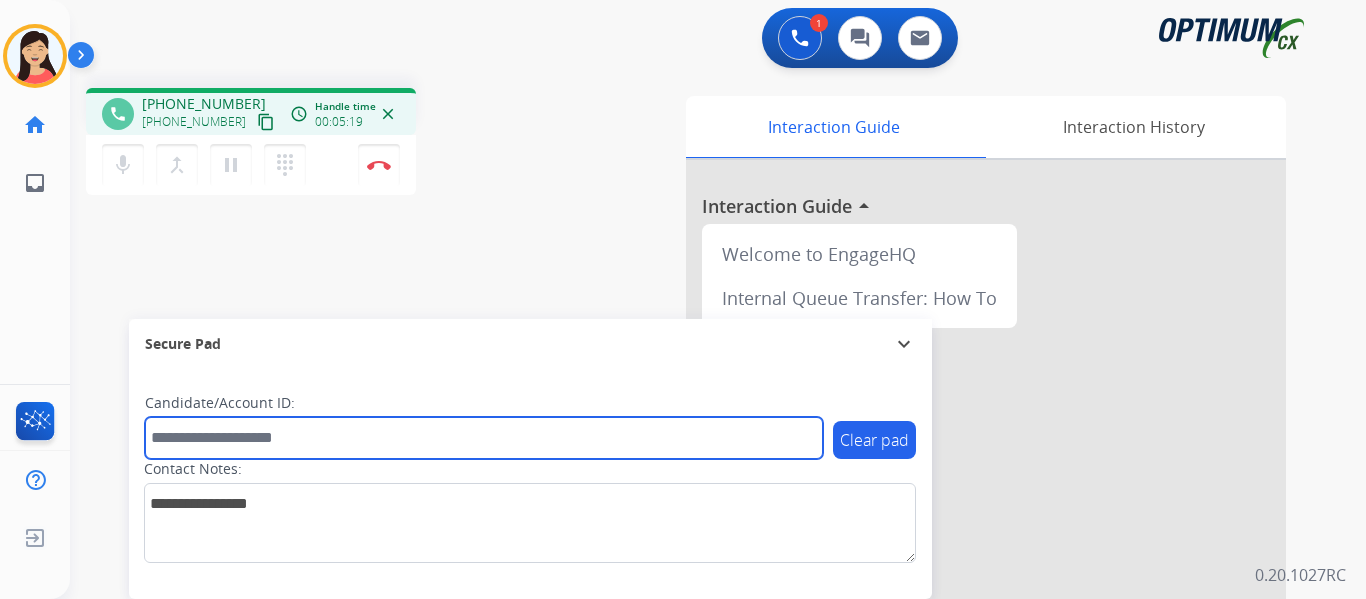 click at bounding box center [484, 438] 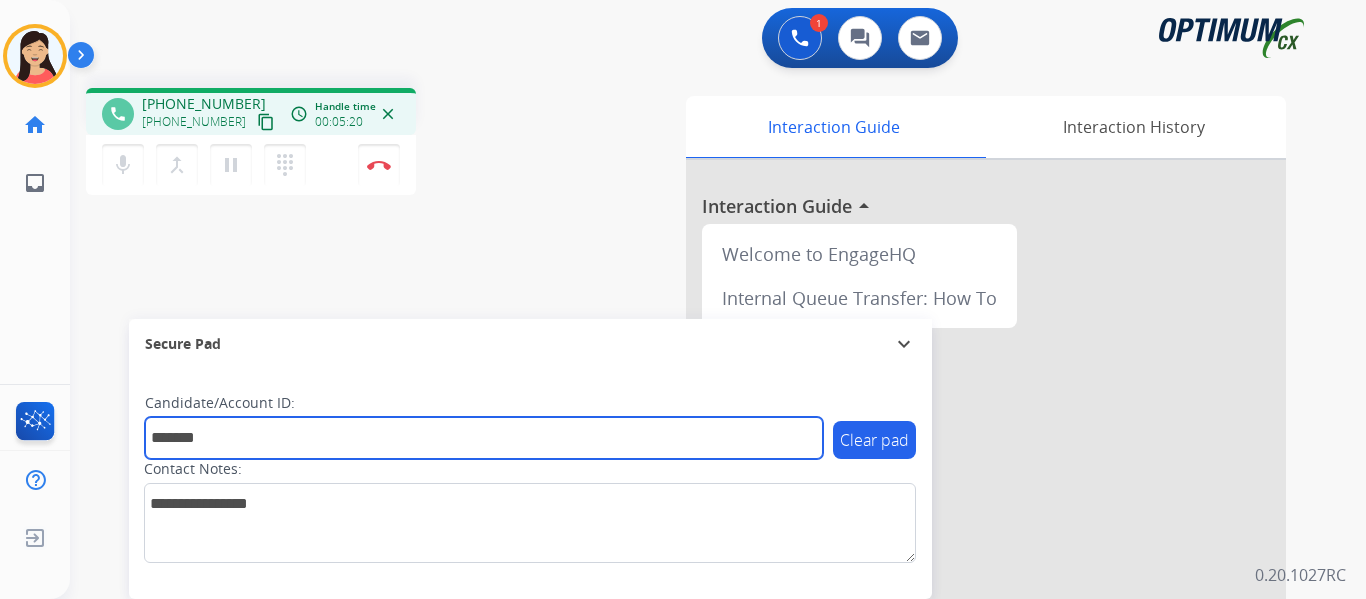 type on "*******" 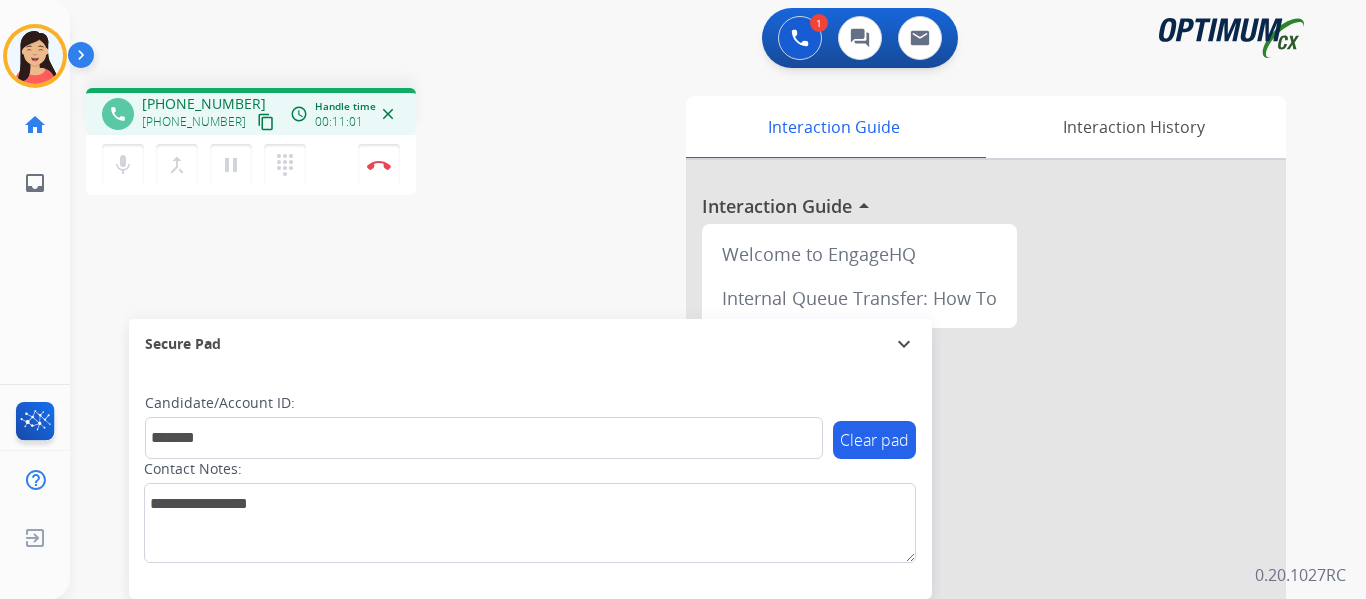 drag, startPoint x: 246, startPoint y: 133, endPoint x: 237, endPoint y: 127, distance: 10.816654 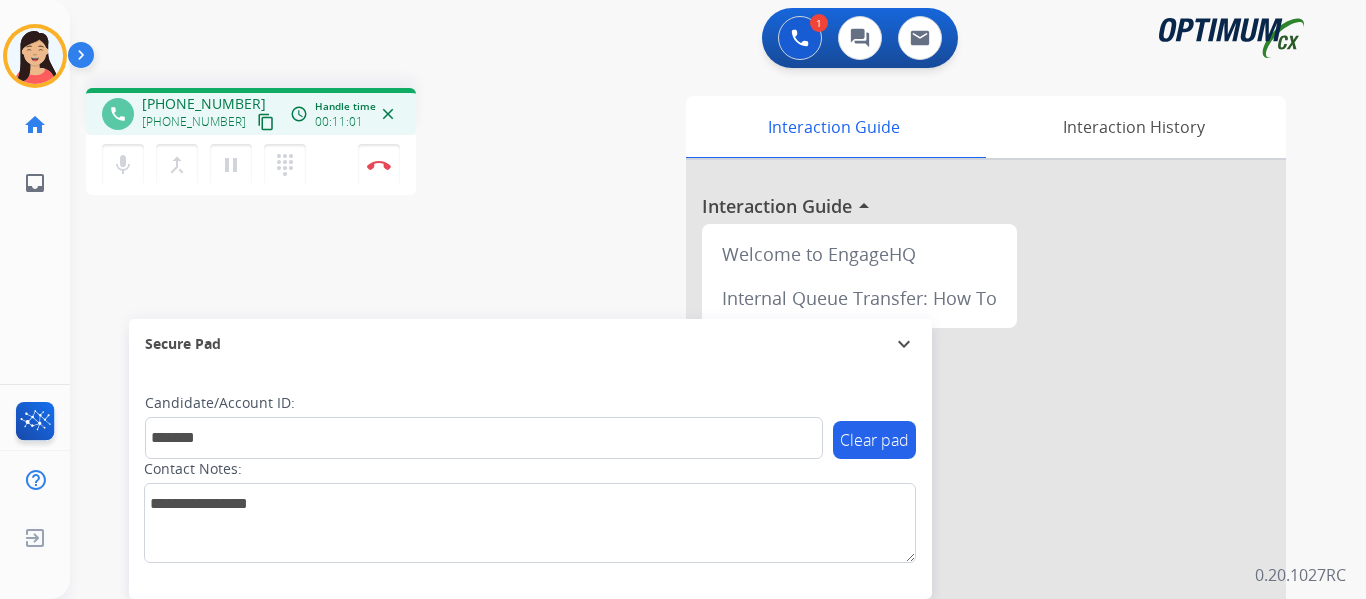 click on "content_copy" at bounding box center (266, 122) 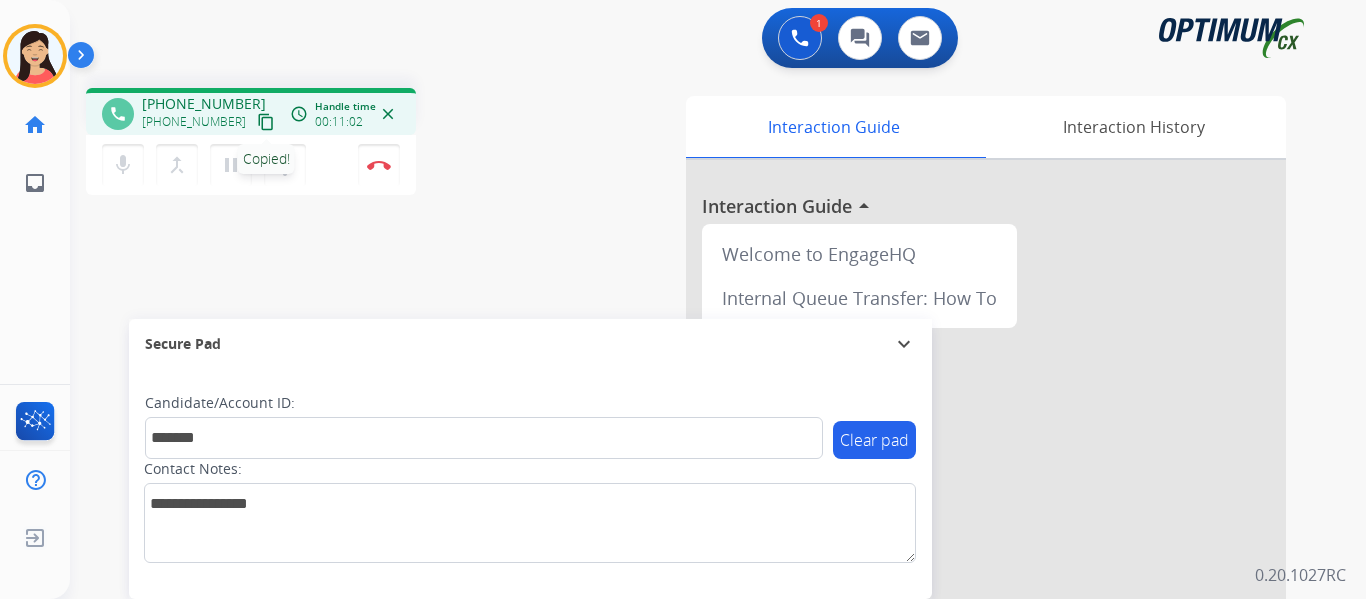 click on "content_copy" at bounding box center [266, 122] 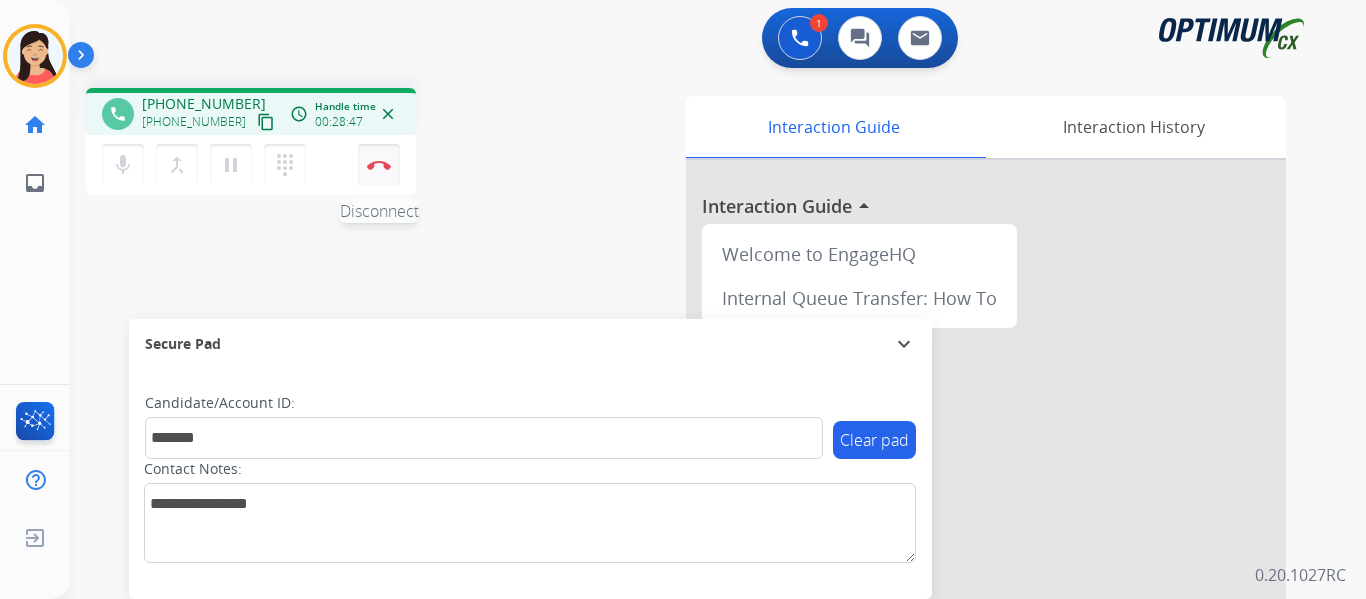 click at bounding box center [379, 165] 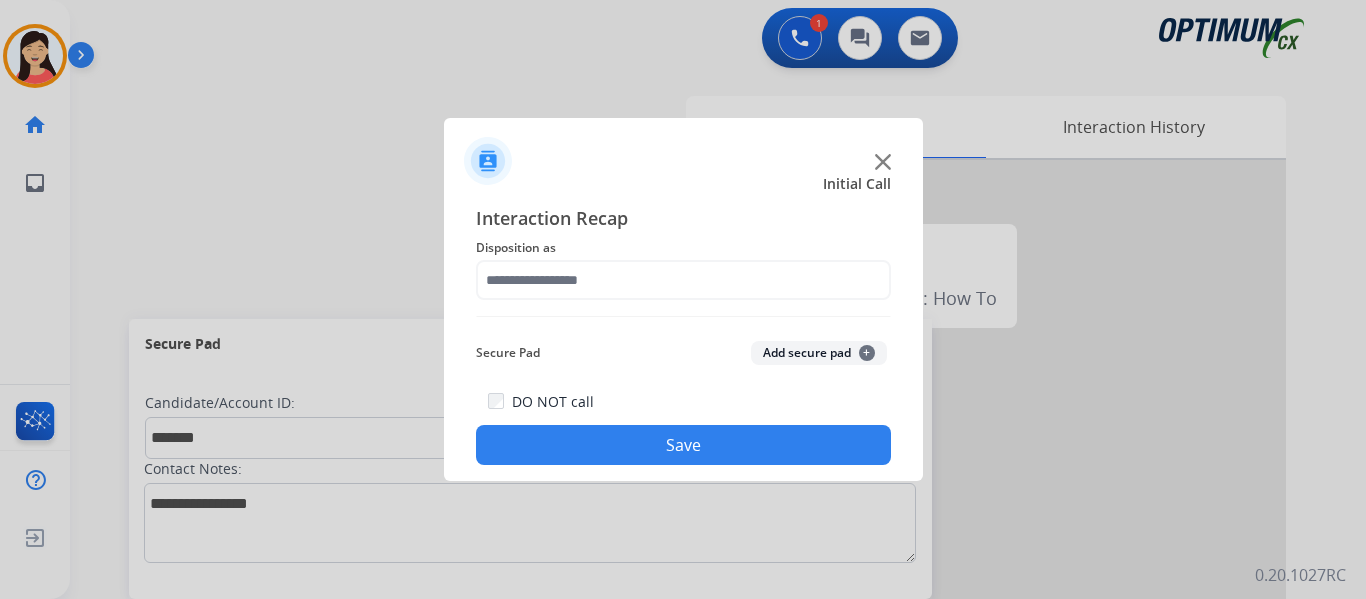 click on "Add secure pad  +" 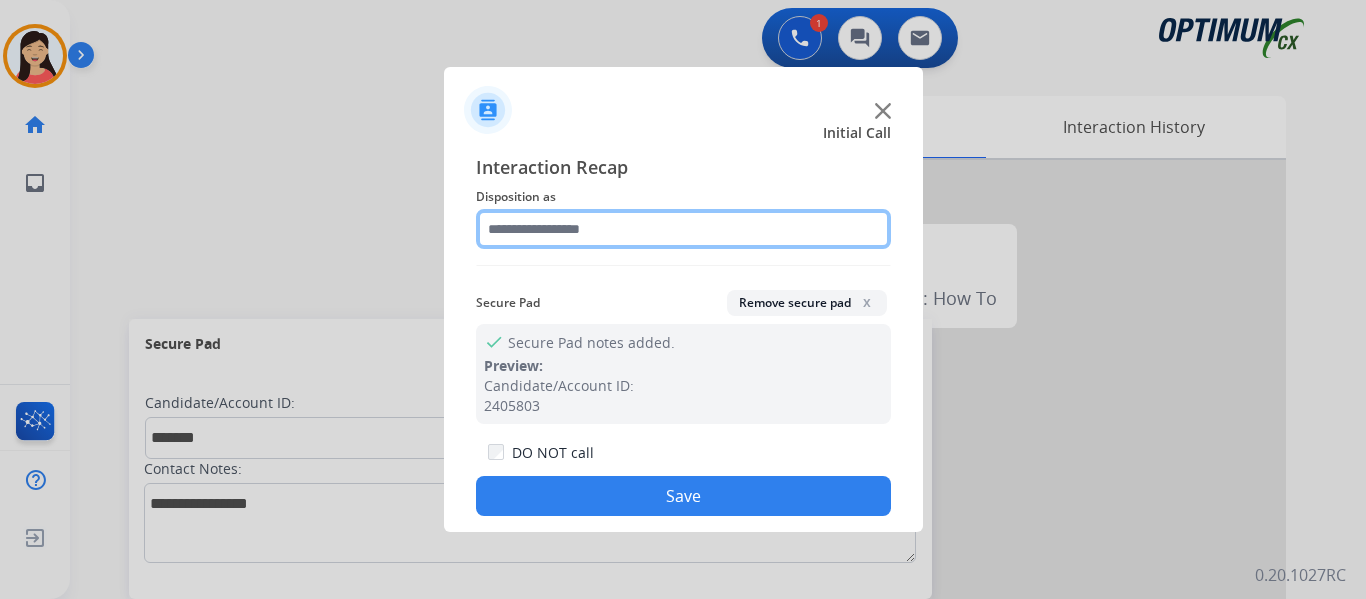 click 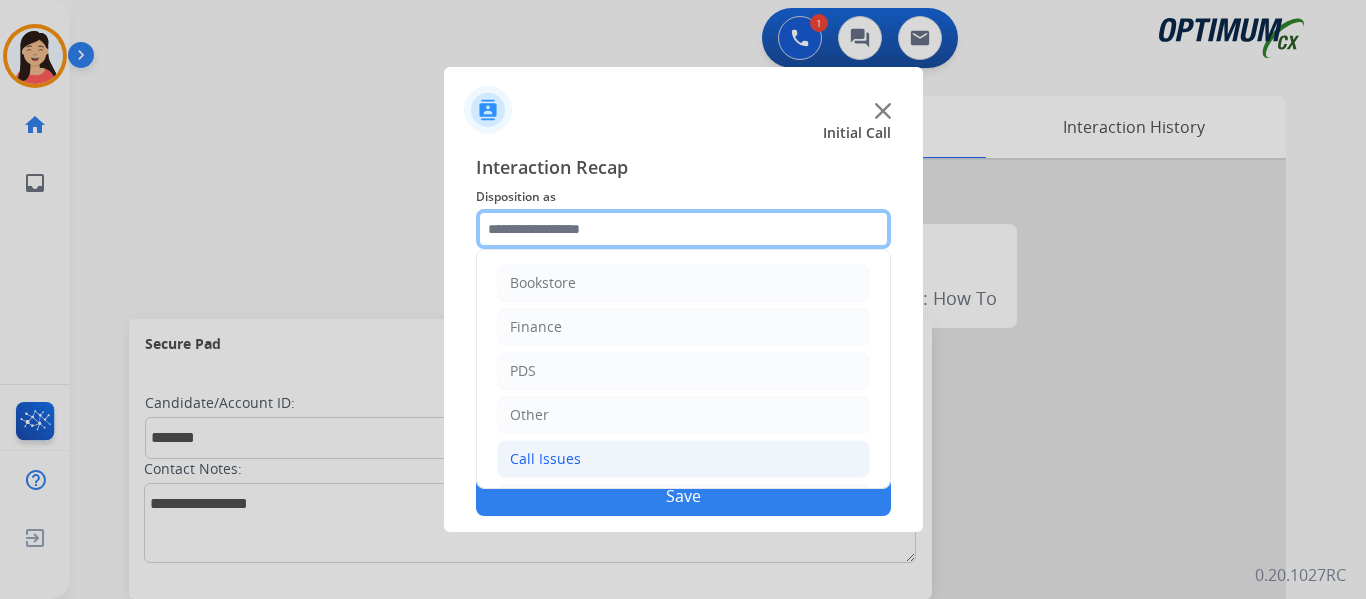 scroll, scrollTop: 136, scrollLeft: 0, axis: vertical 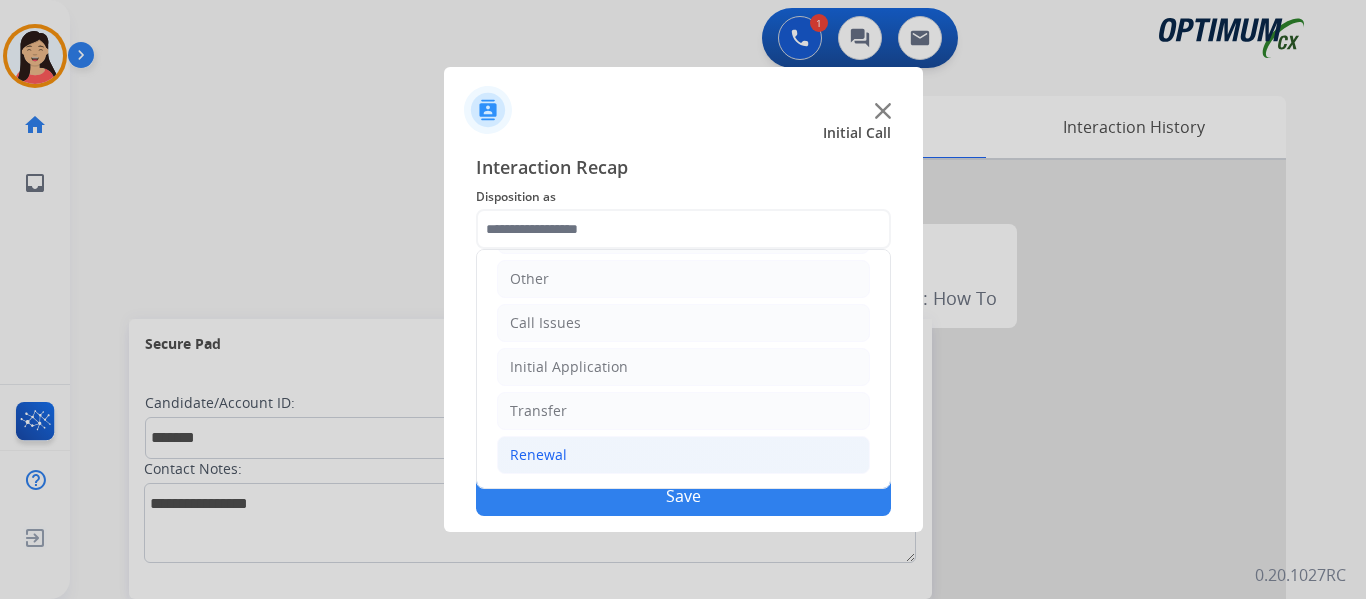 click on "Renewal" 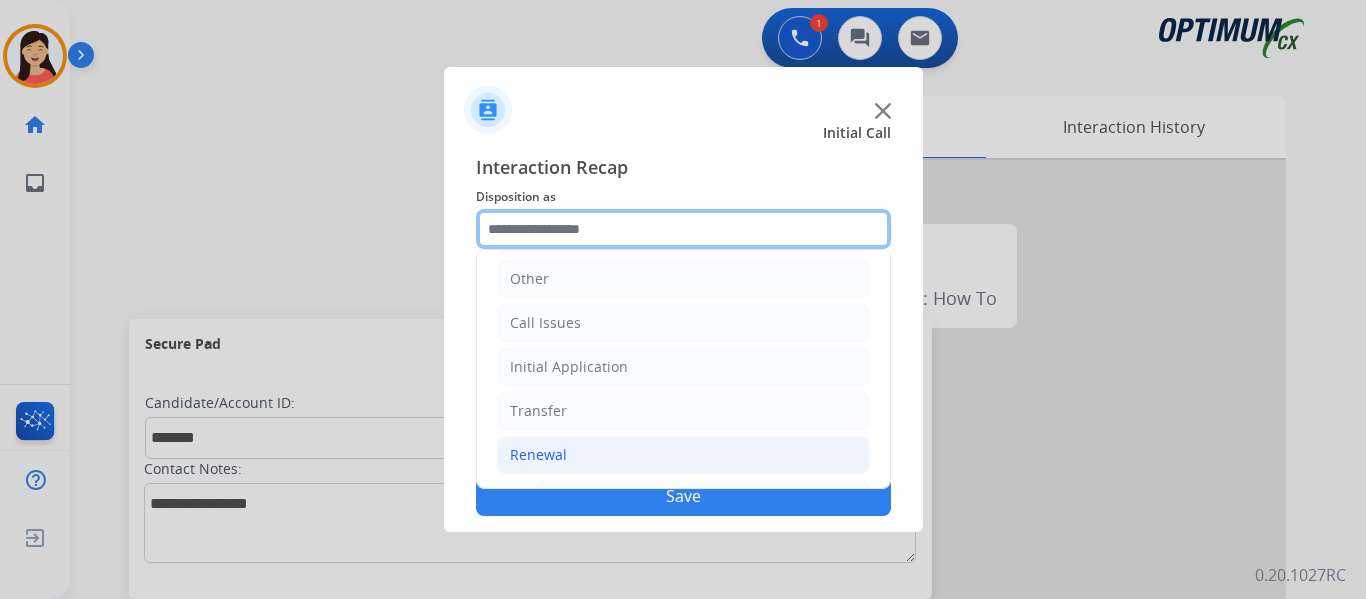 scroll, scrollTop: 772, scrollLeft: 0, axis: vertical 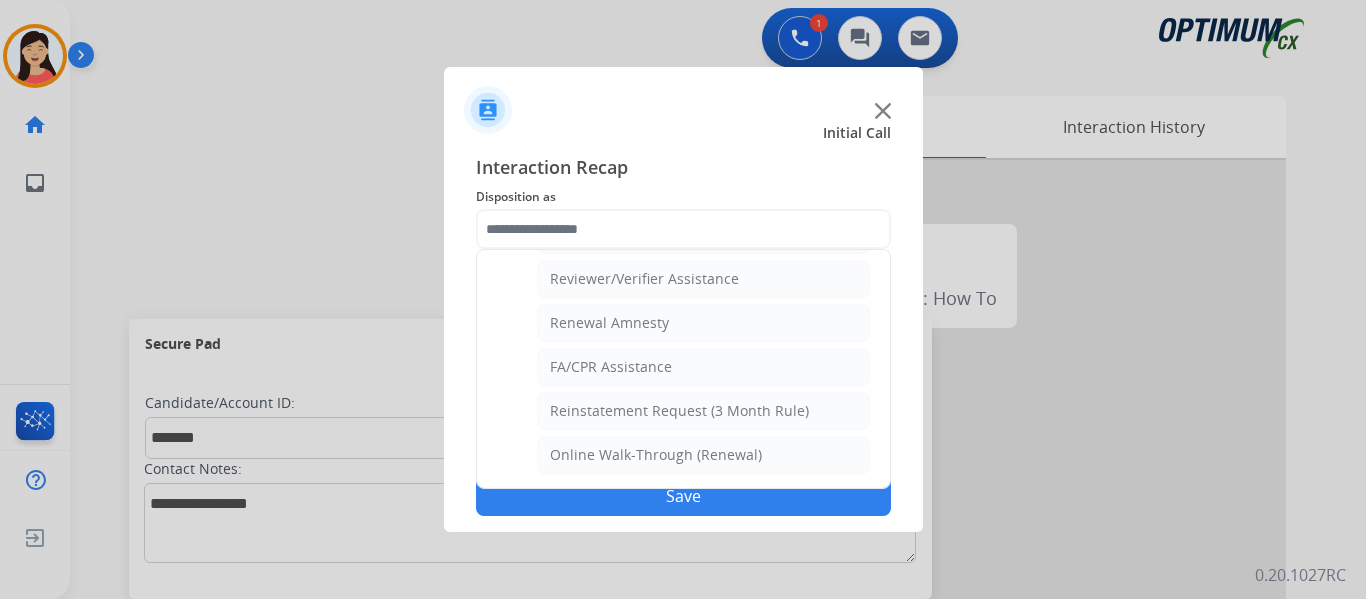 click on "Renewal Amnesty" 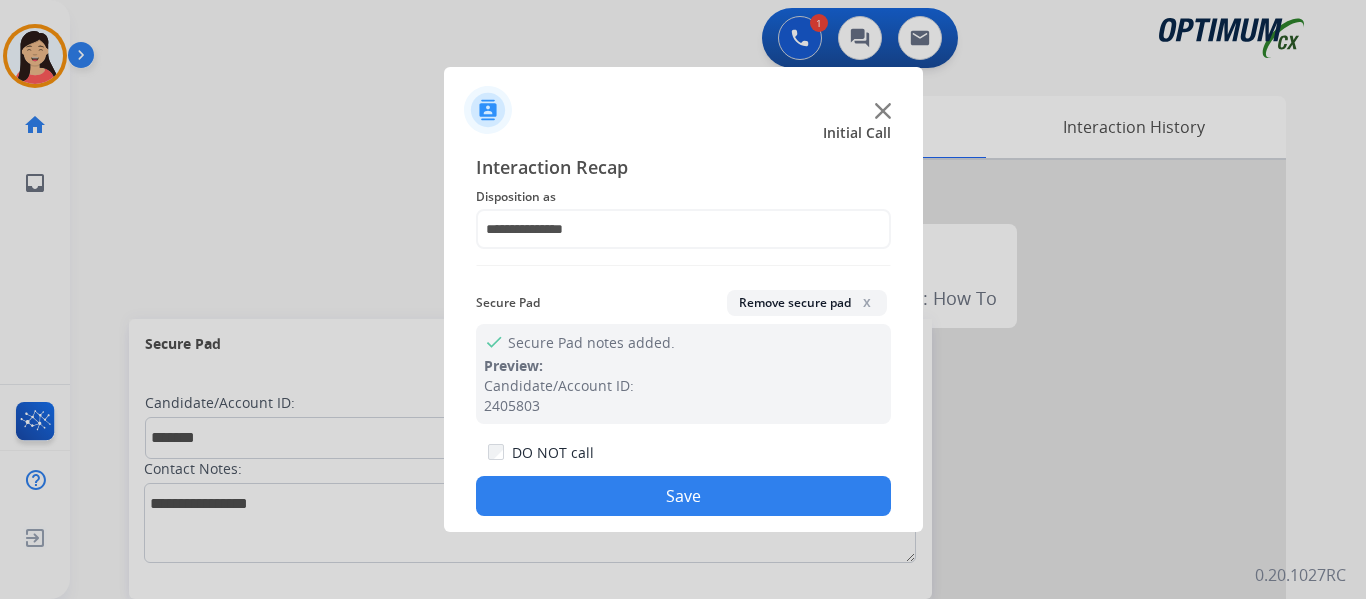 click on "Save" 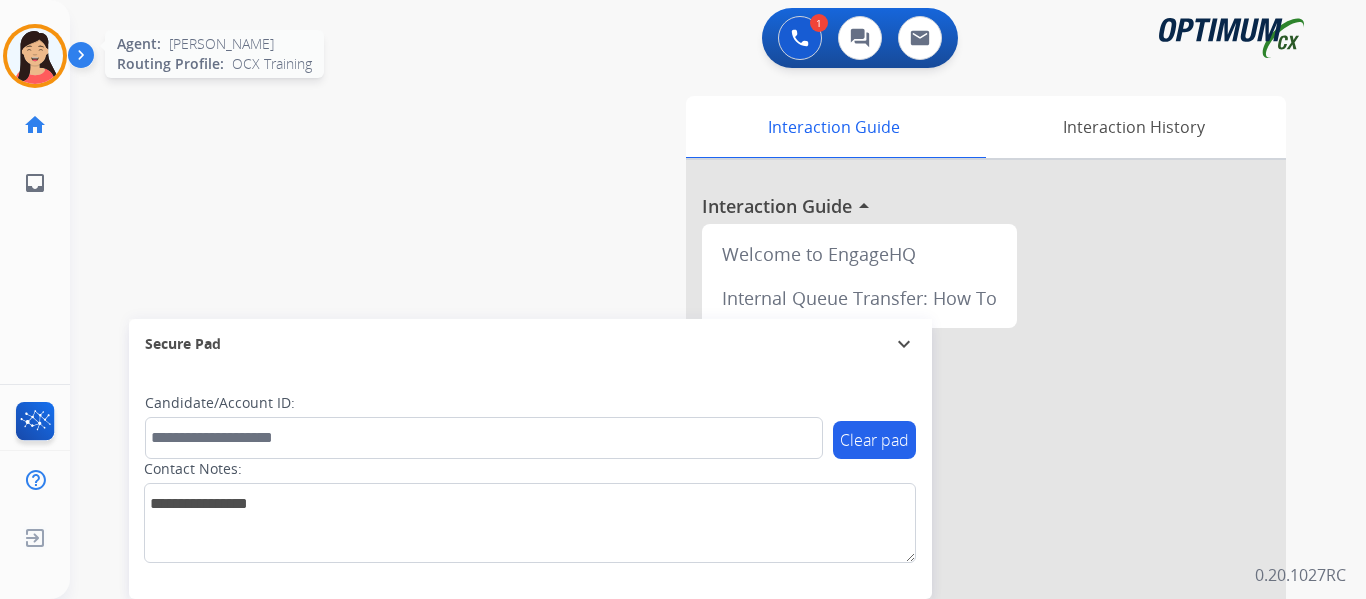 click at bounding box center [35, 56] 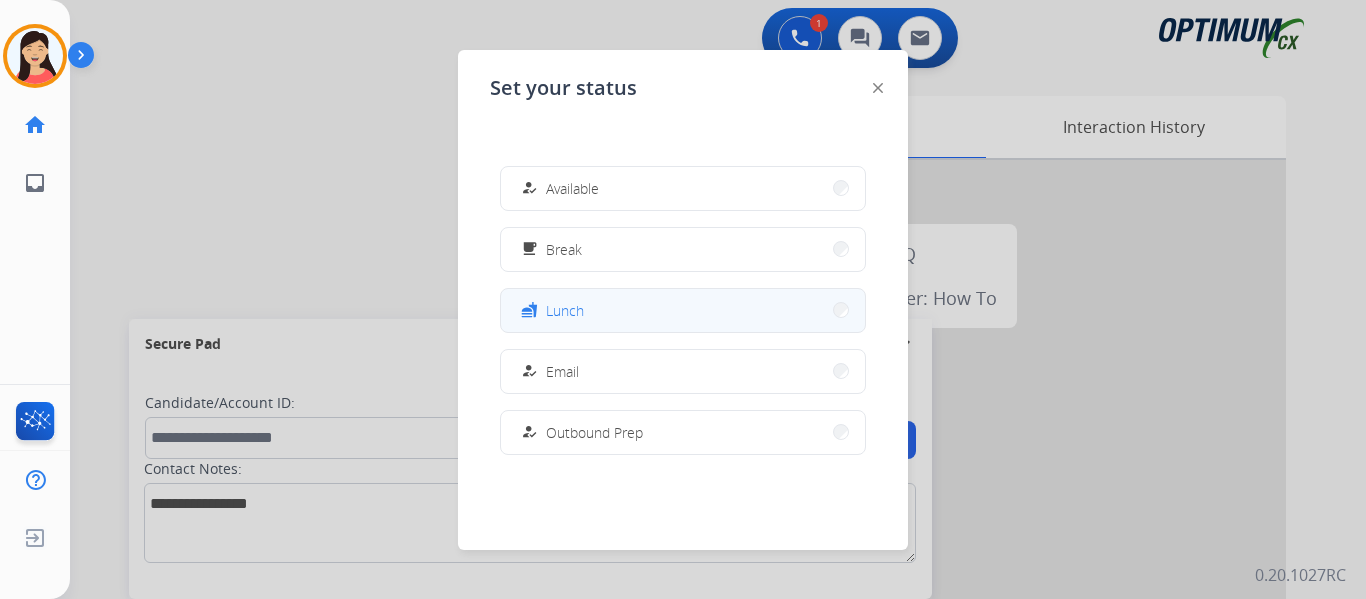 click on "fastfood Lunch" at bounding box center (683, 310) 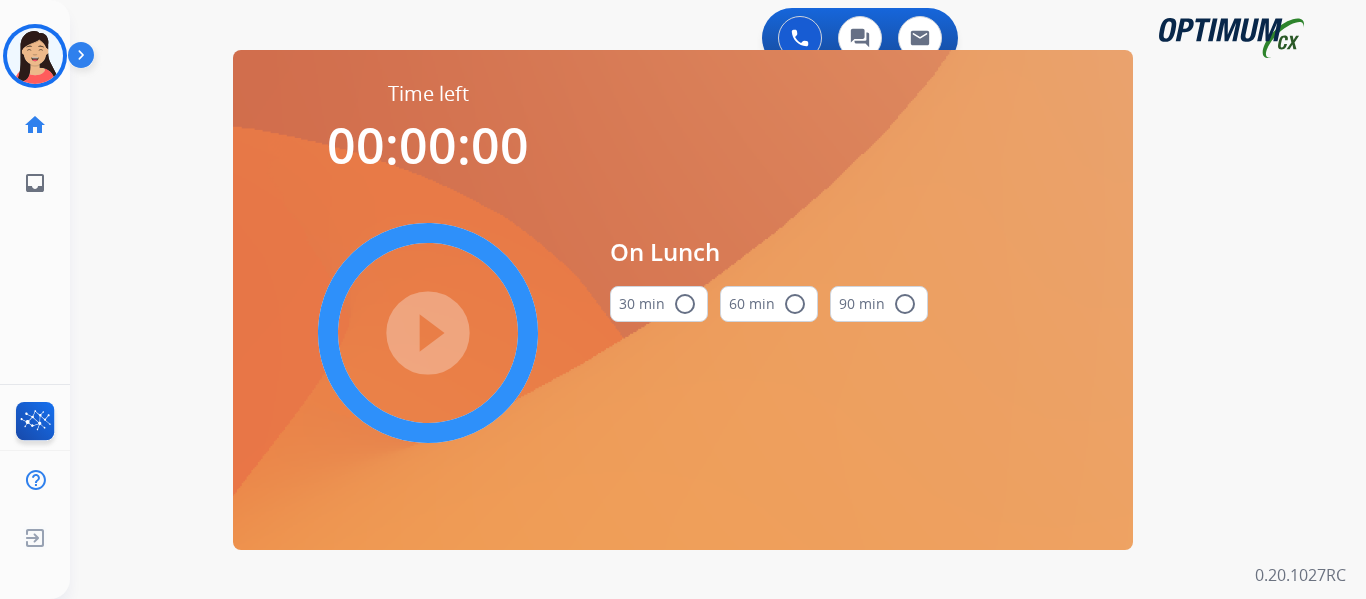 click on "30 min  radio_button_unchecked" at bounding box center (659, 304) 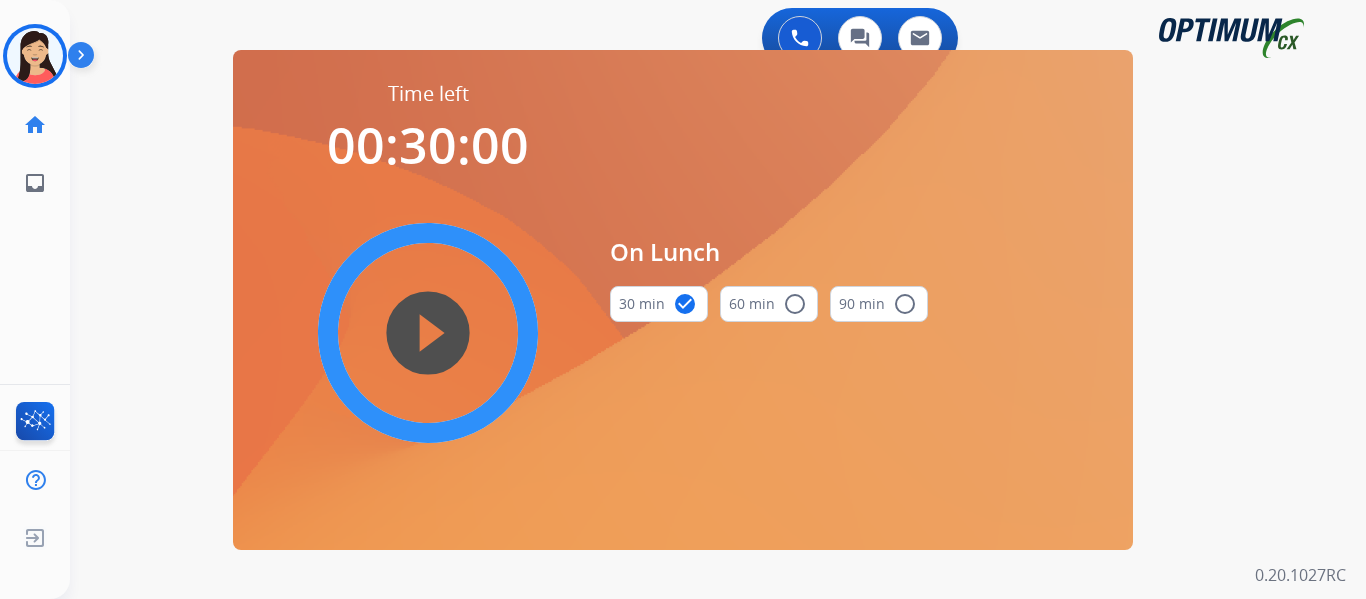 click on "play_circle_filled" at bounding box center (428, 333) 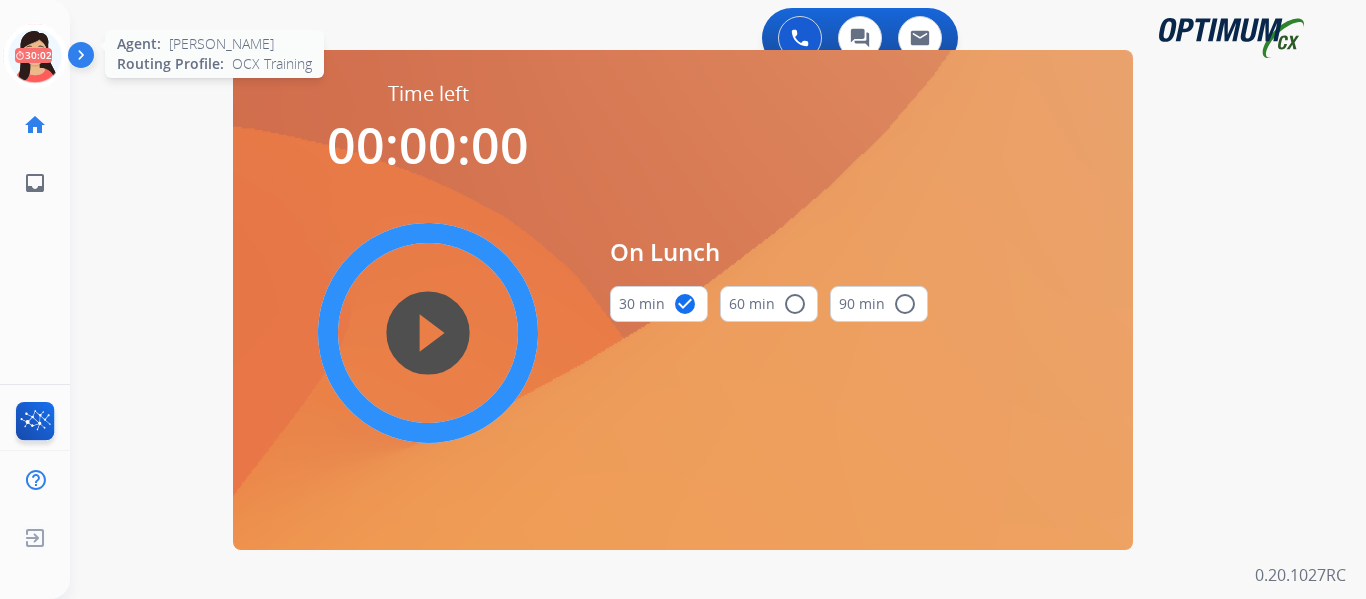 click 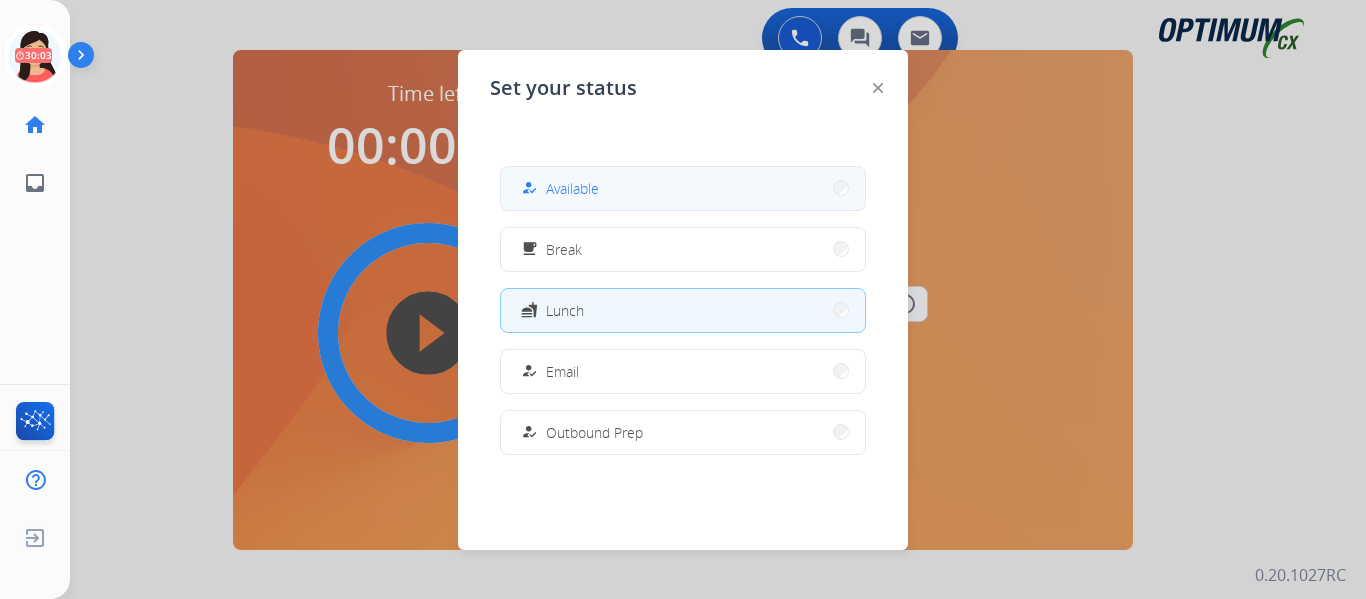 click on "Available" at bounding box center [572, 188] 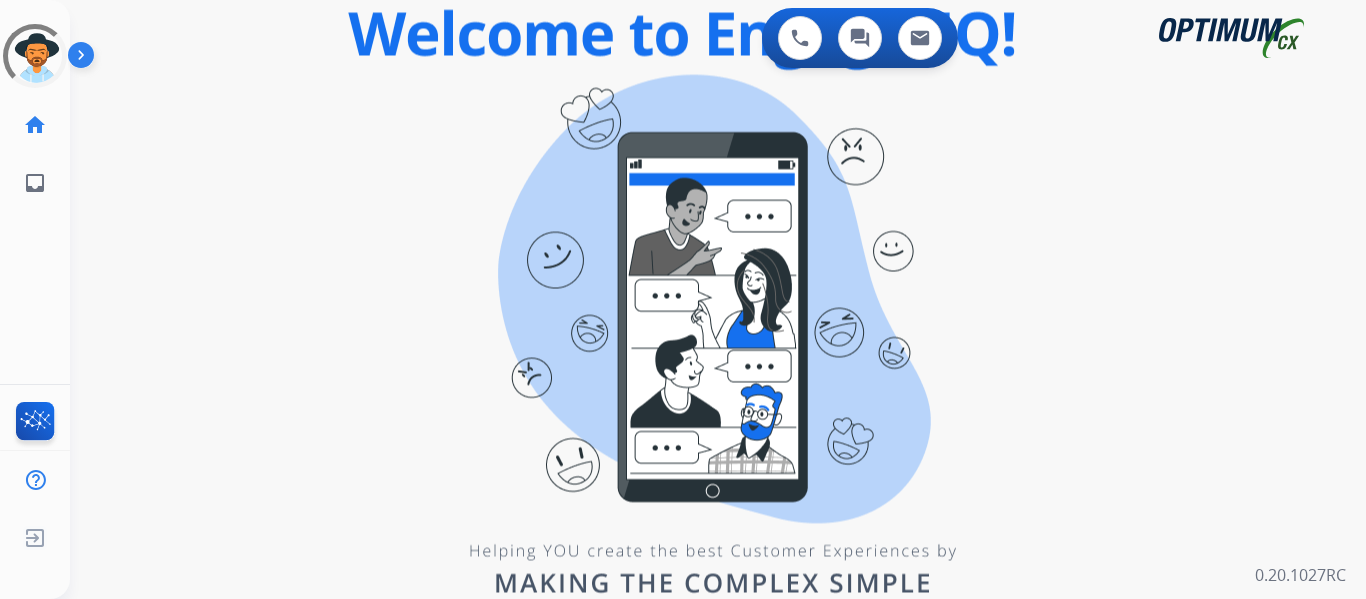scroll, scrollTop: 0, scrollLeft: 0, axis: both 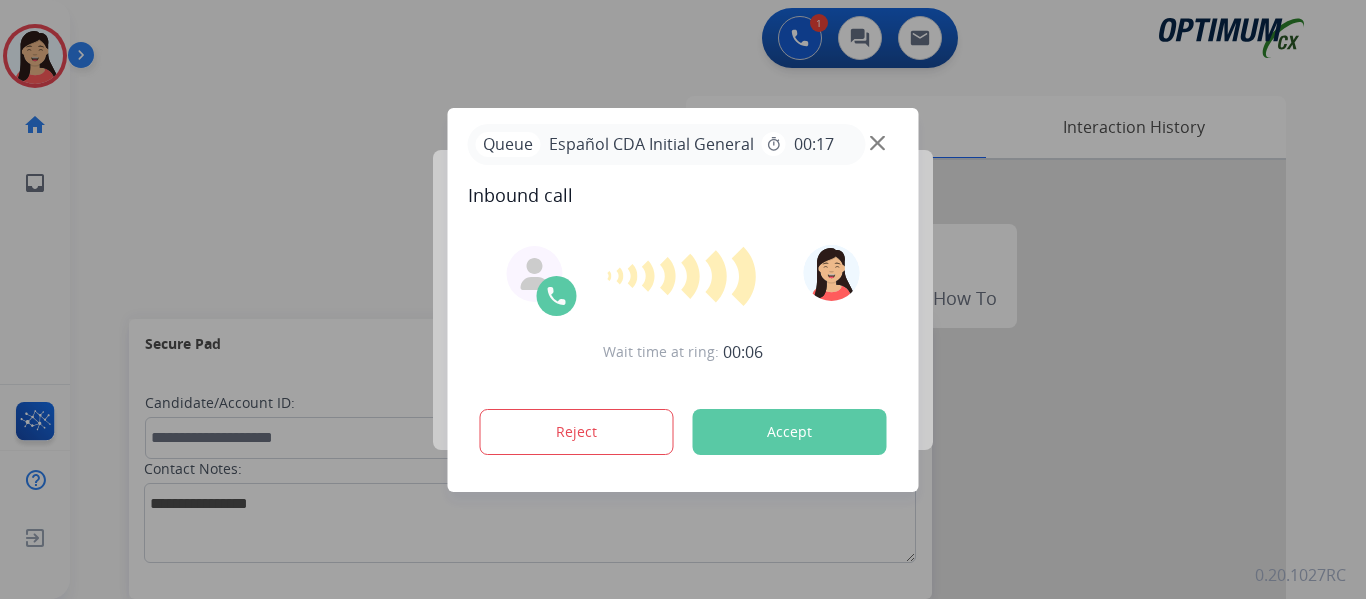 click on "Accept" 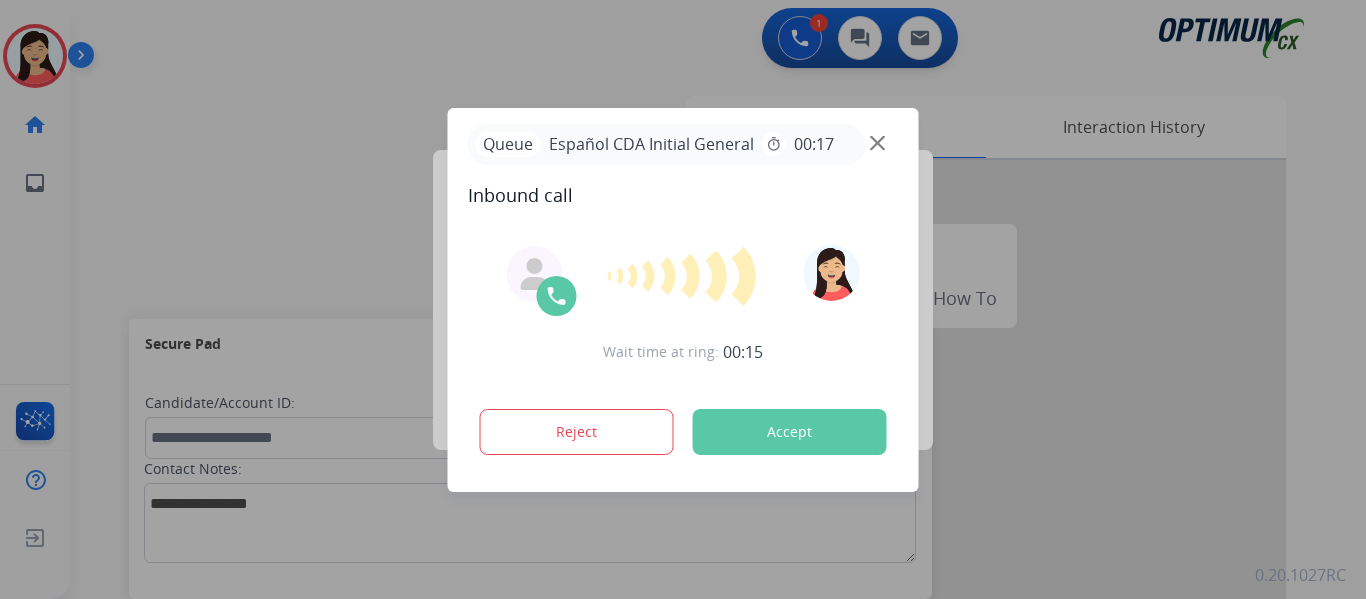 click on "Accept" 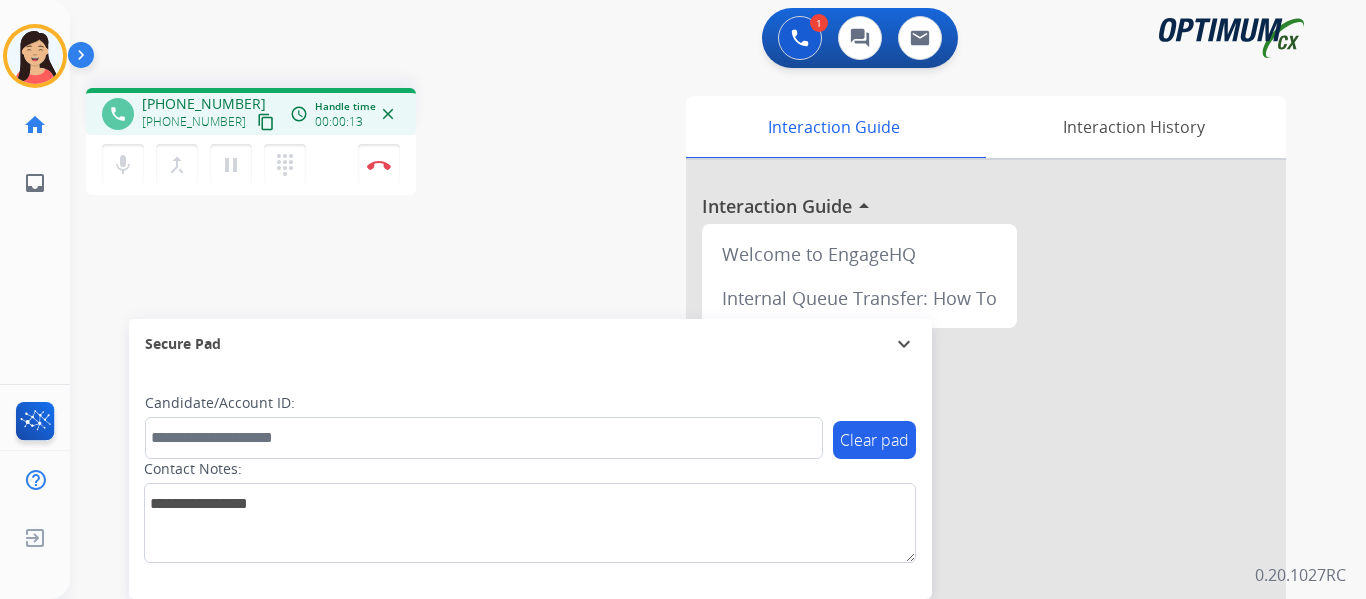 click on "content_copy" at bounding box center (266, 122) 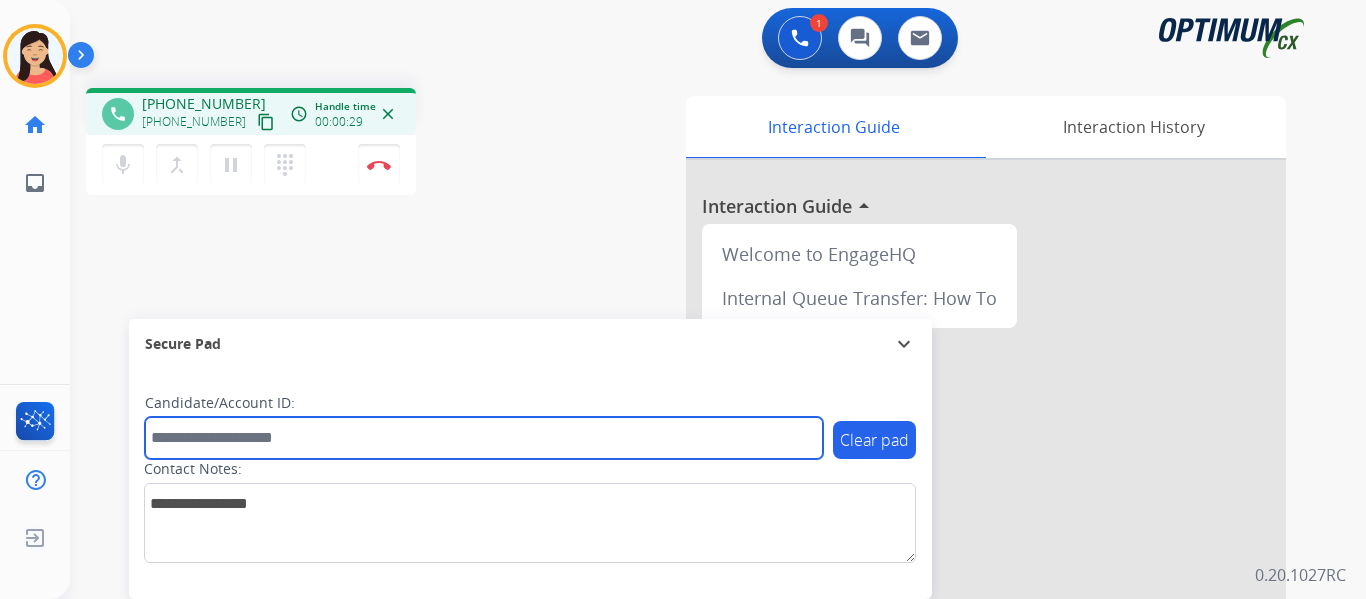 click at bounding box center (484, 438) 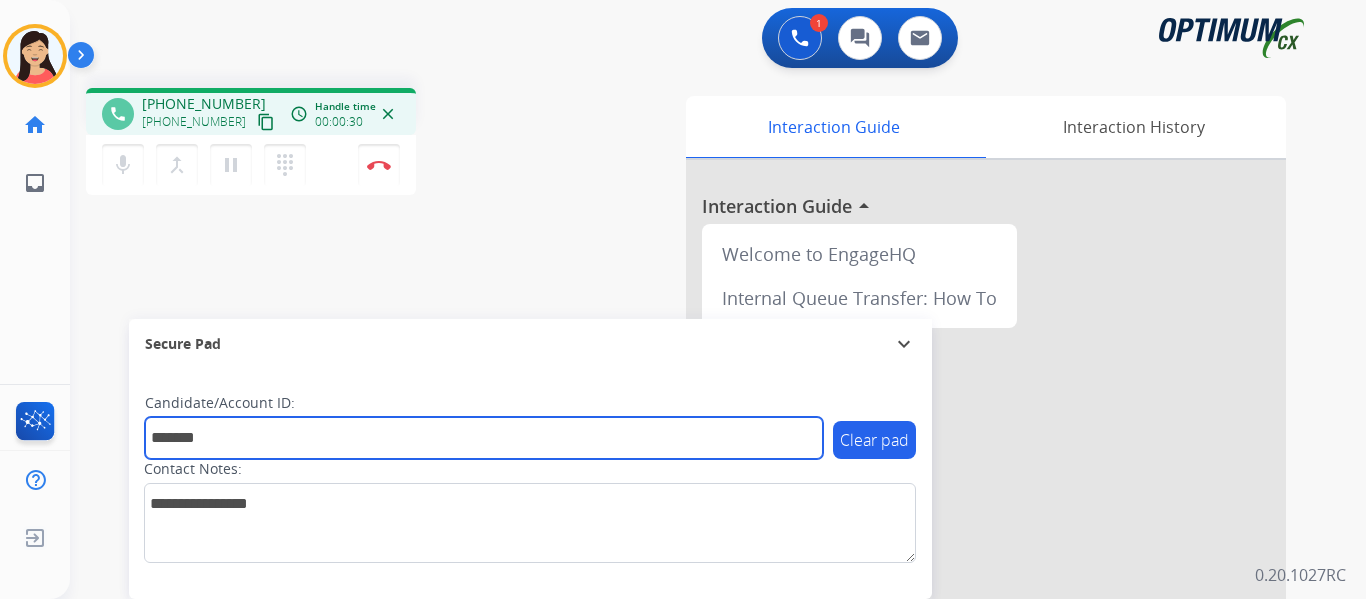 type on "*******" 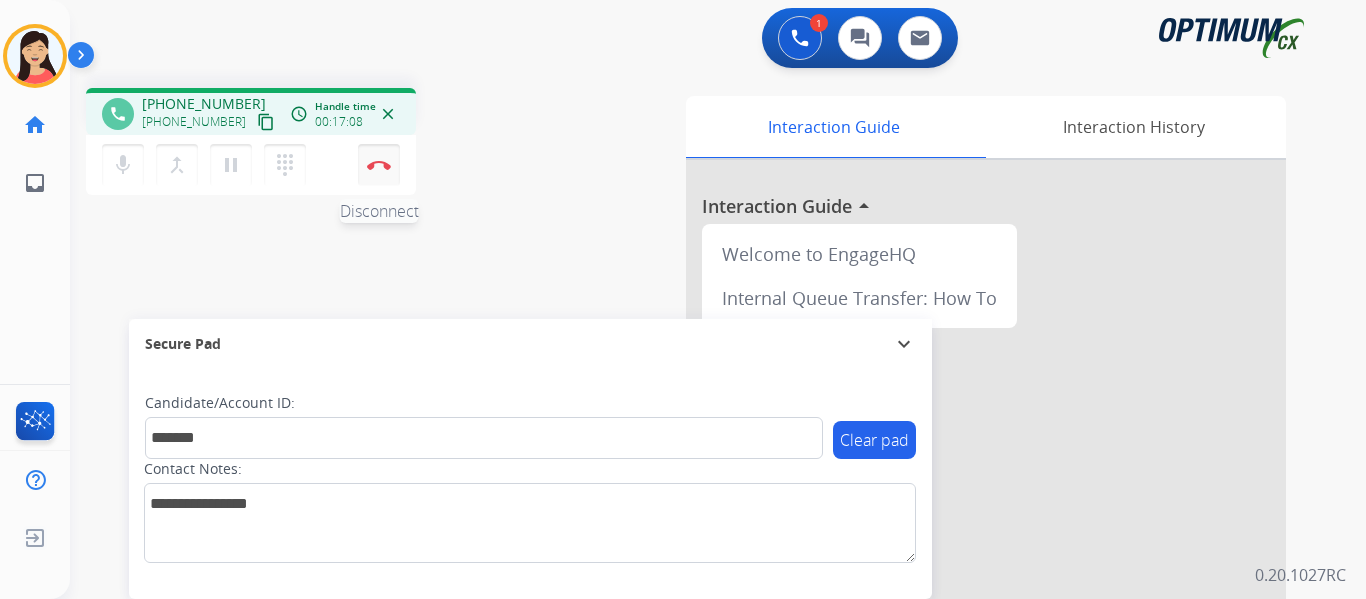 click at bounding box center [379, 165] 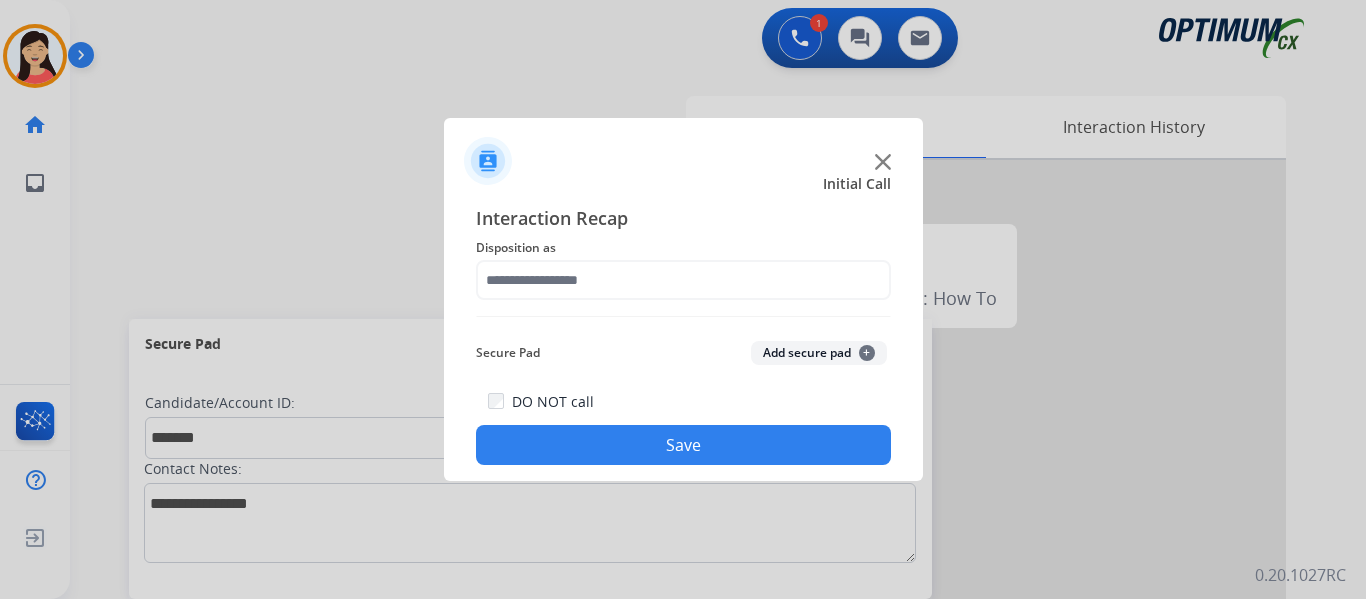 click on "Add secure pad  +" 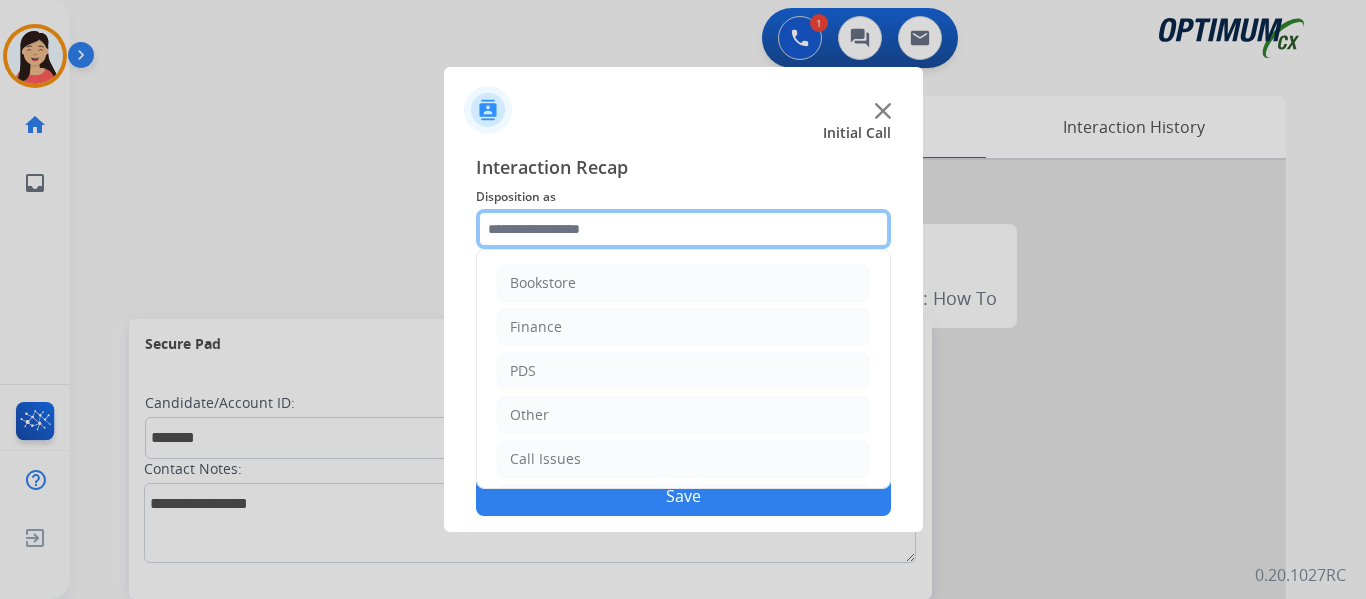 click 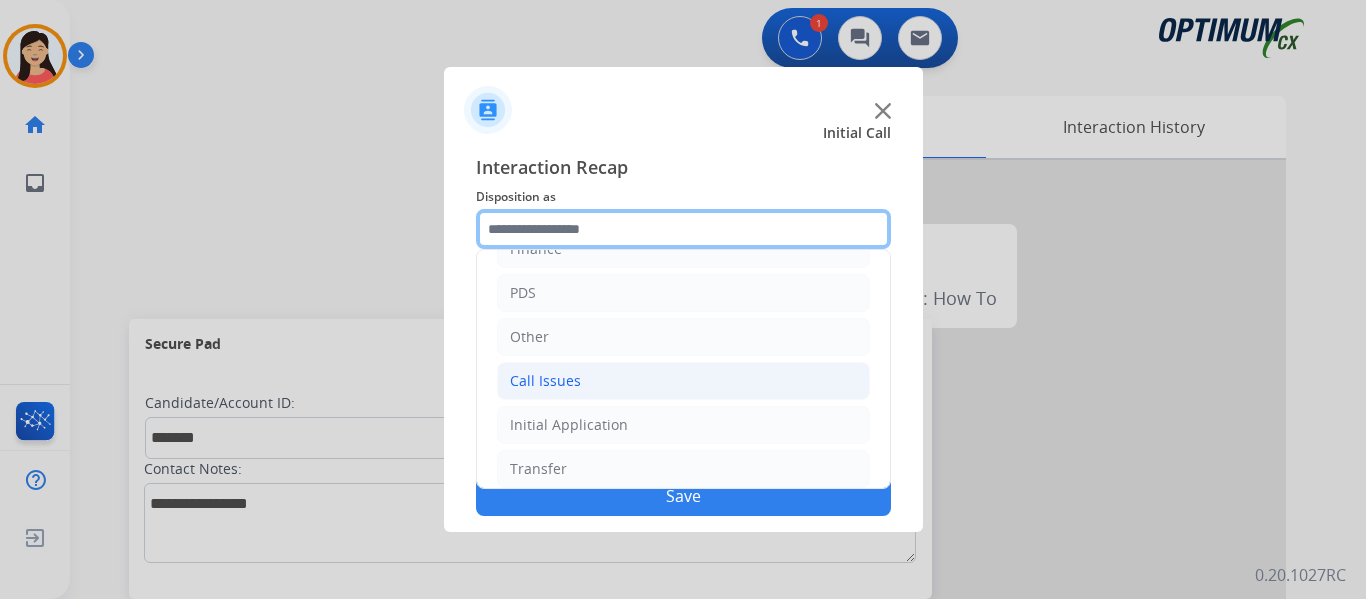 scroll, scrollTop: 136, scrollLeft: 0, axis: vertical 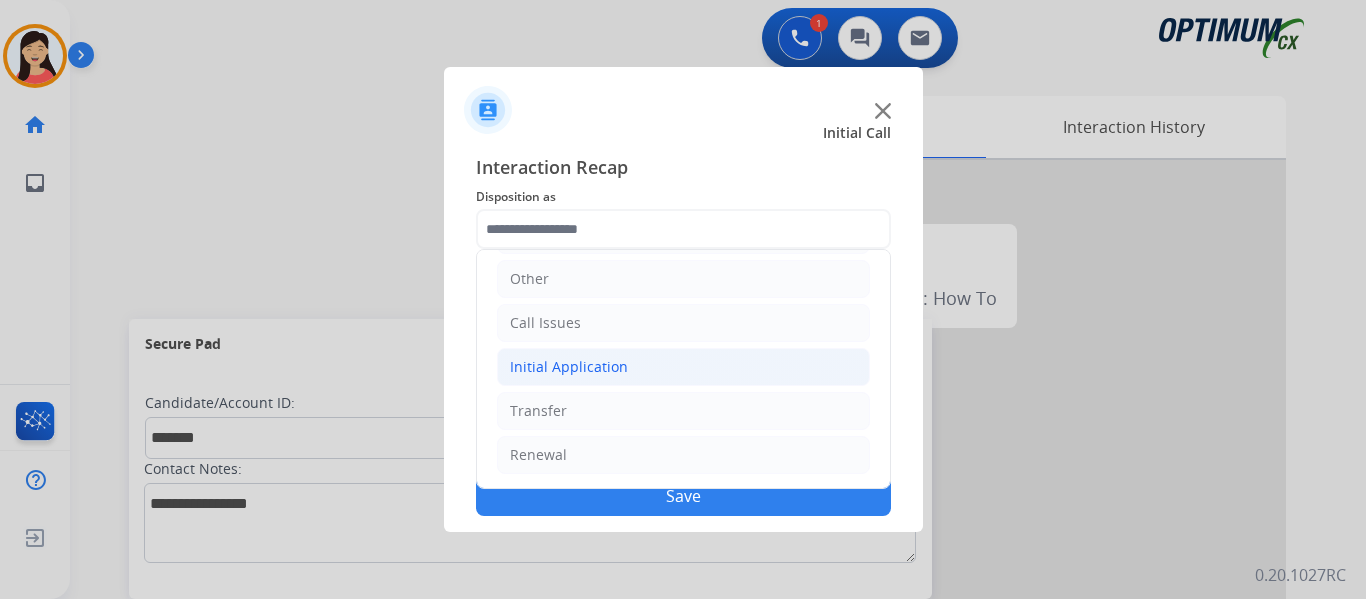 click on "Initial Application" 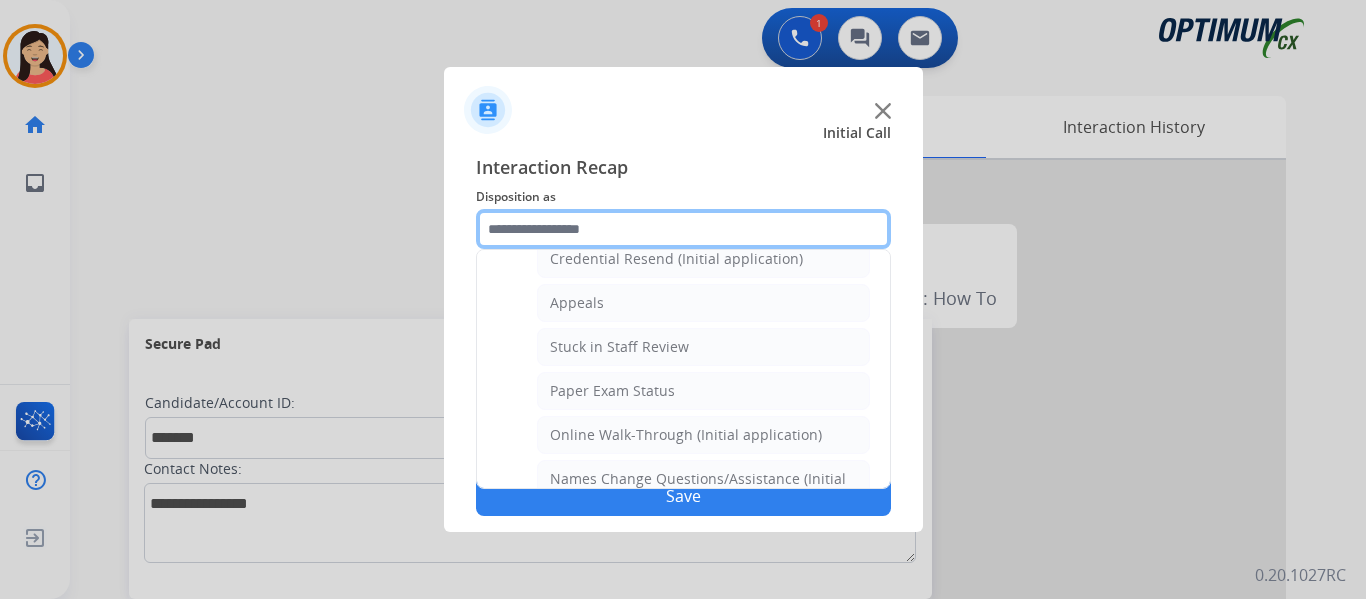 scroll, scrollTop: 336, scrollLeft: 0, axis: vertical 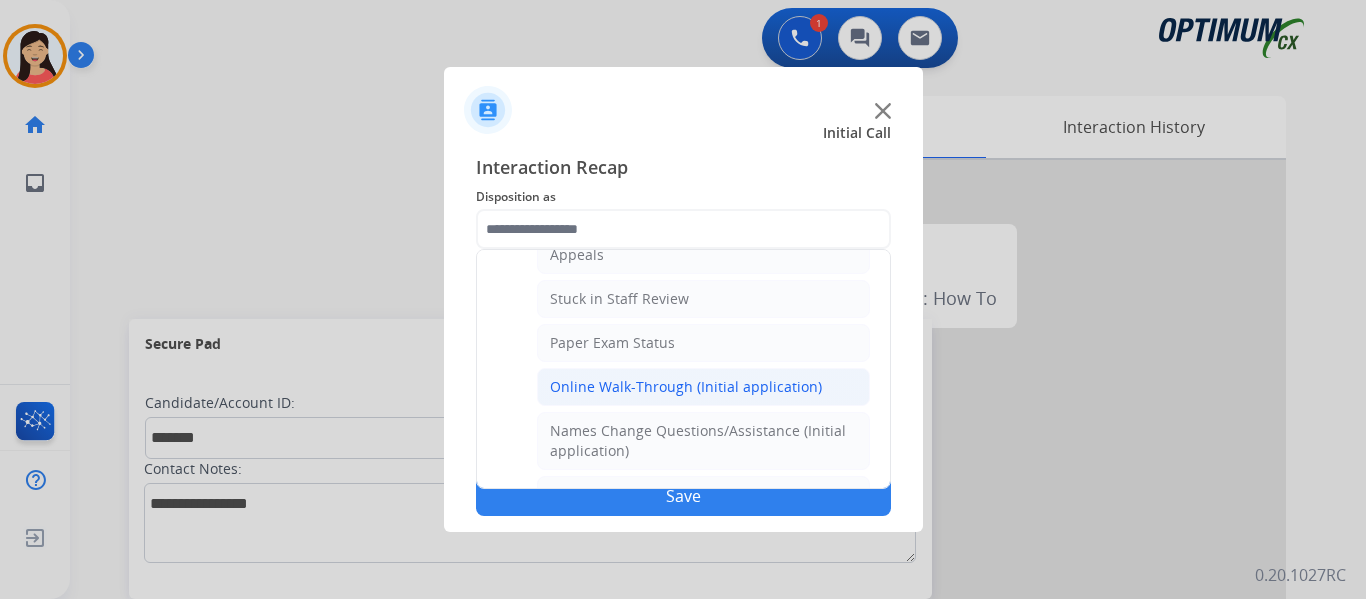 click on "Online Walk-Through (Initial application)" 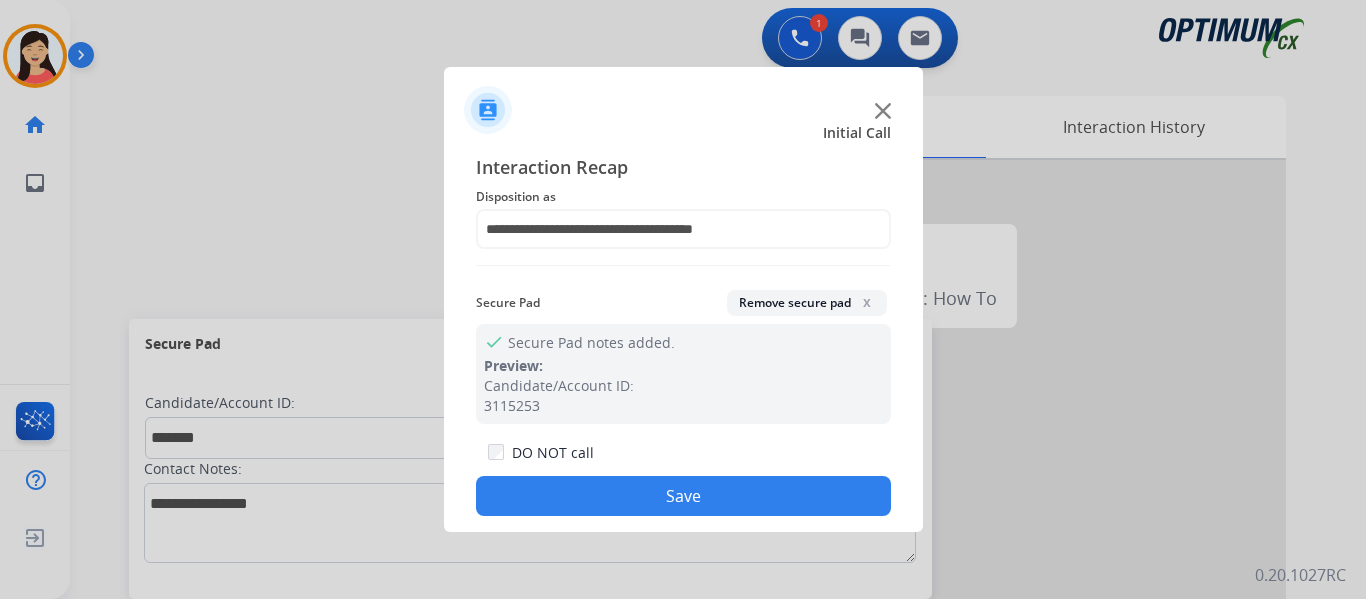 click on "Save" 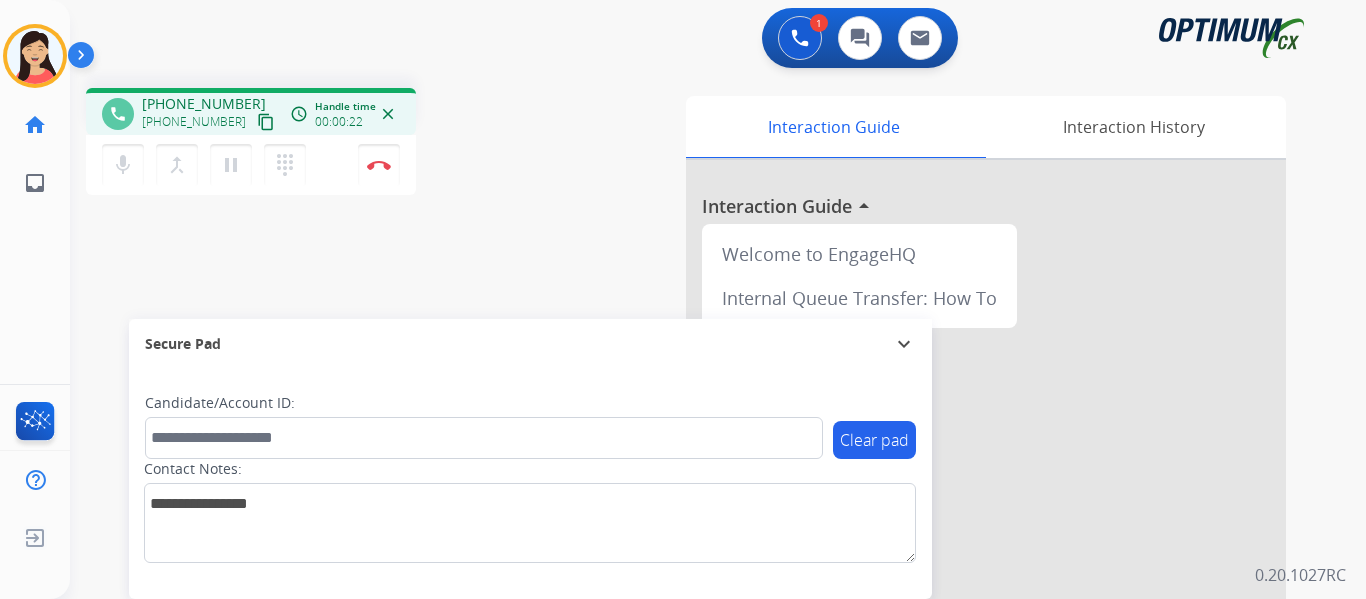 click on "content_copy" at bounding box center (266, 122) 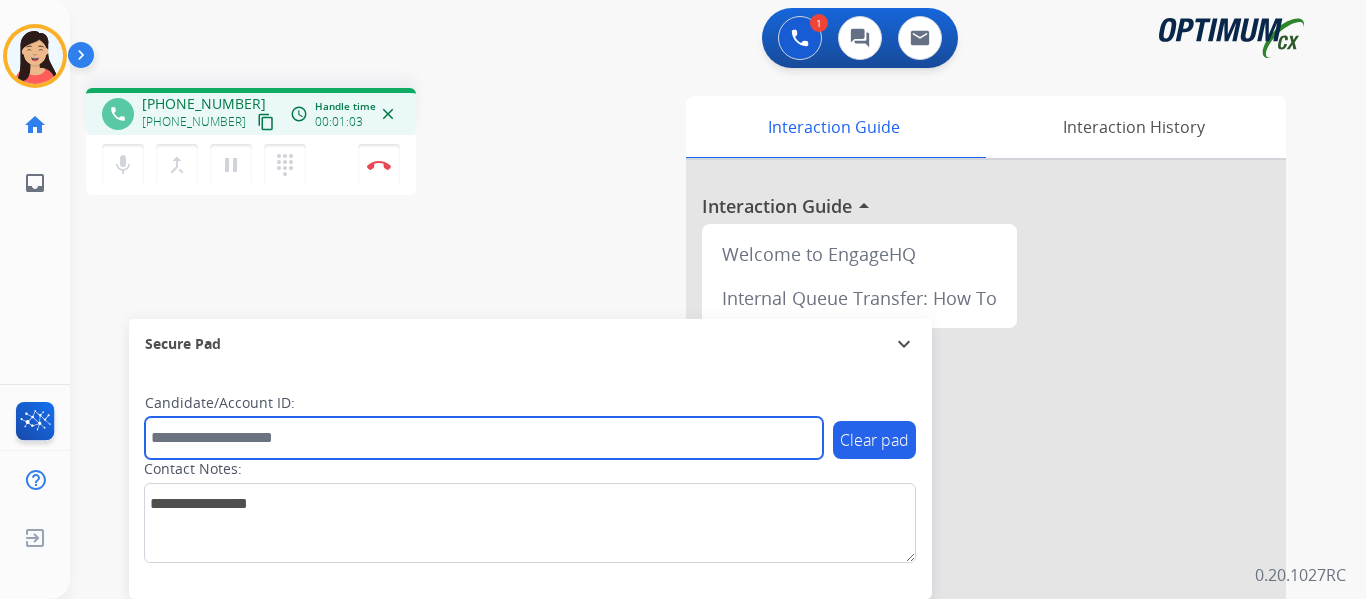 drag, startPoint x: 255, startPoint y: 437, endPoint x: 296, endPoint y: 454, distance: 44.38468 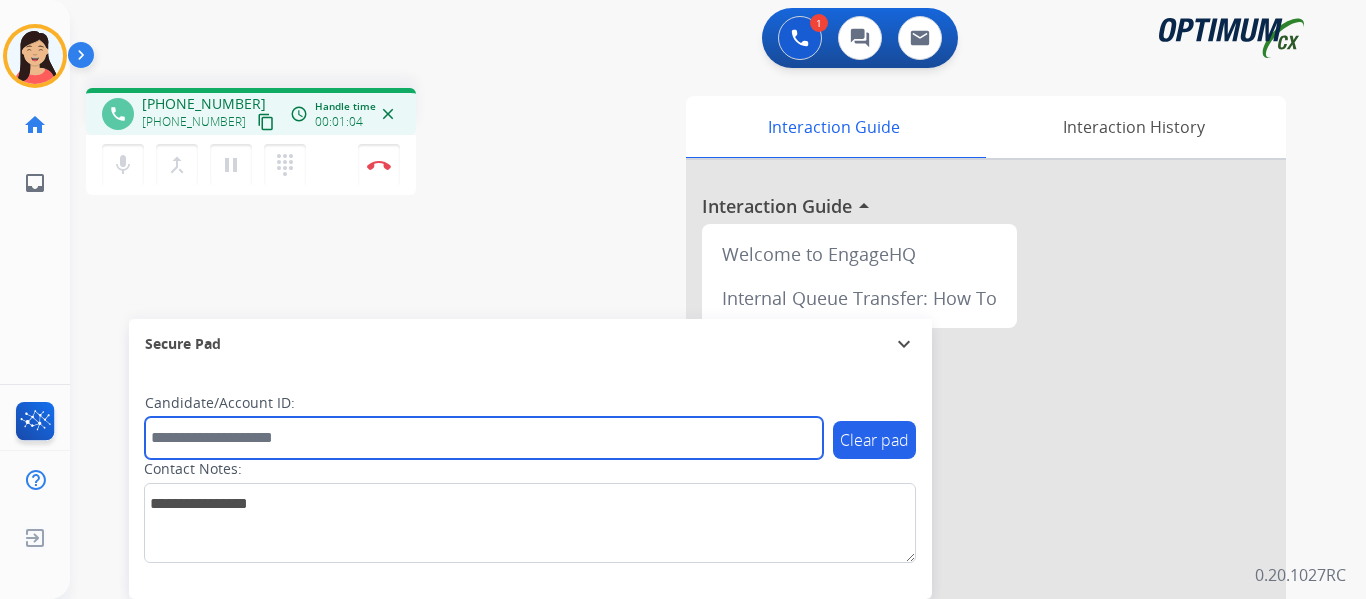 paste on "*******" 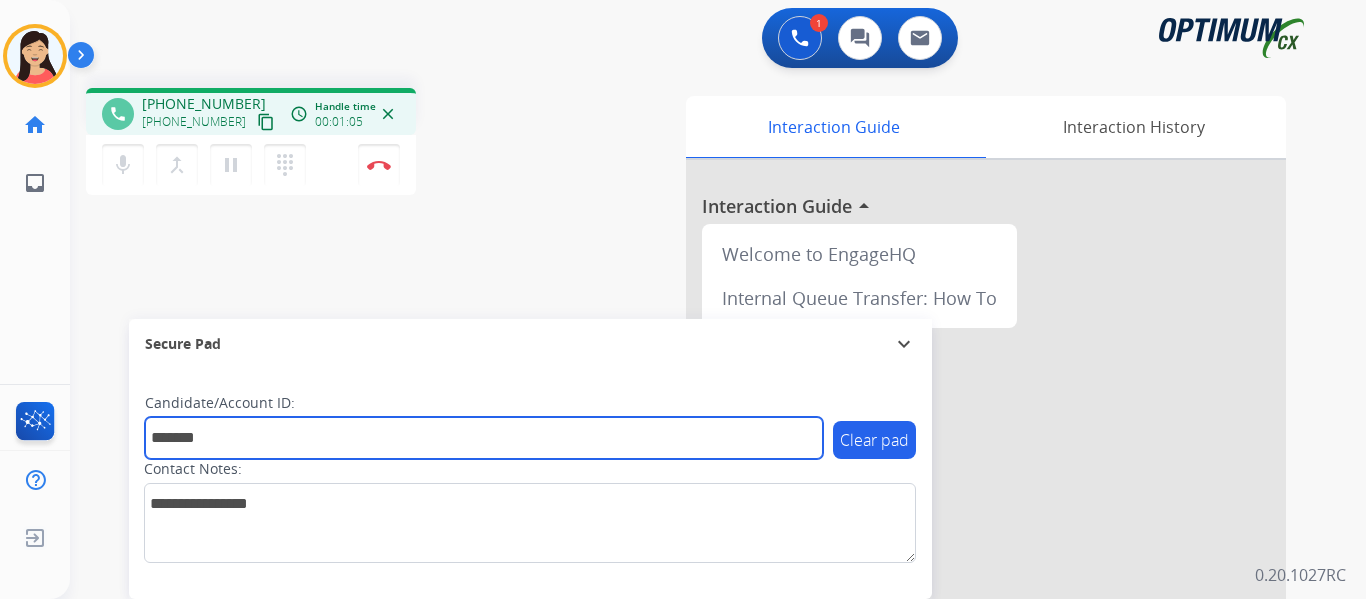 type on "*******" 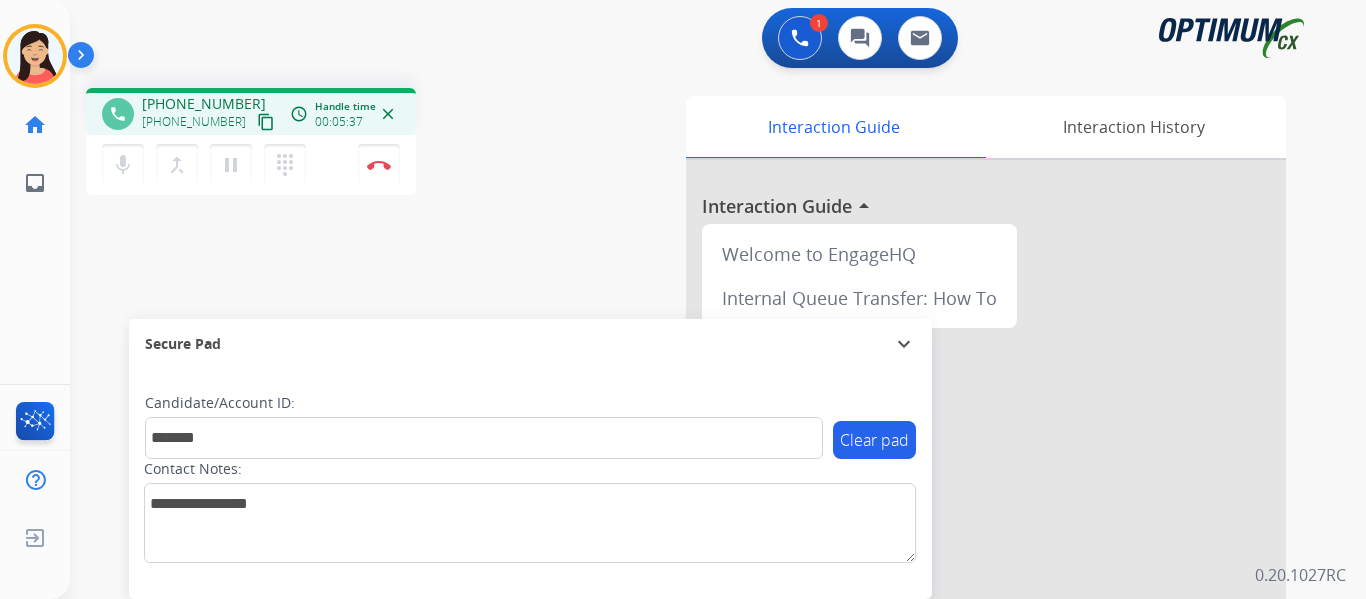 click on "content_copy" at bounding box center (266, 122) 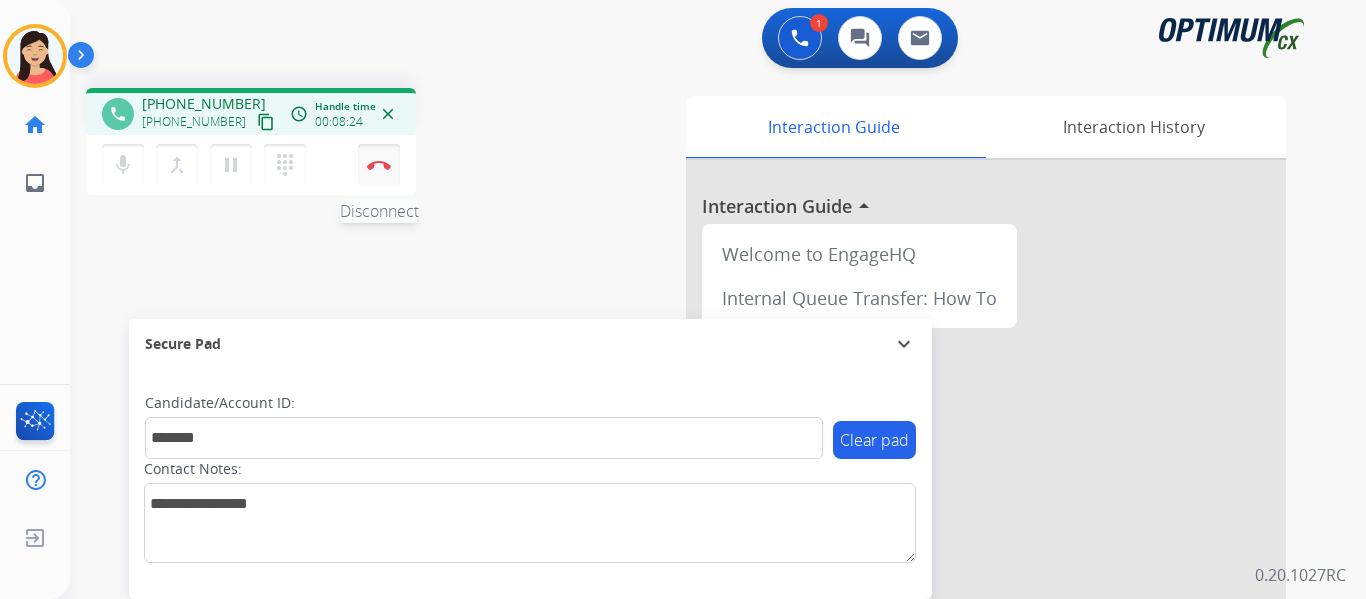 click at bounding box center [379, 165] 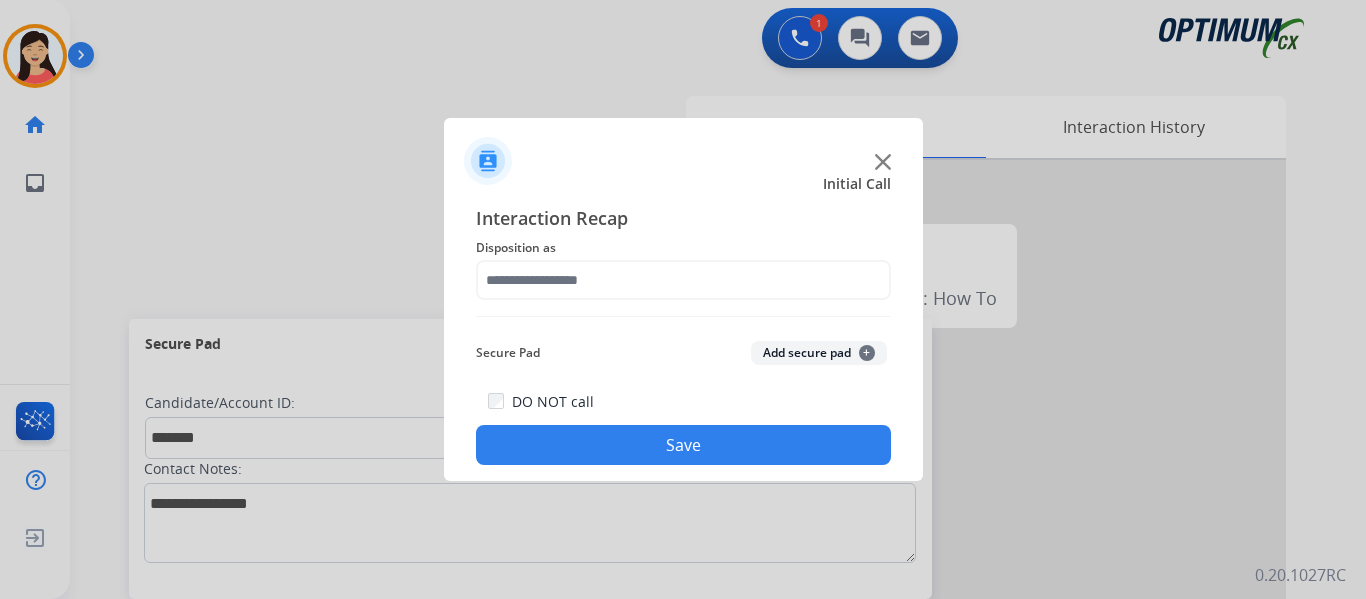 click on "Add secure pad  +" 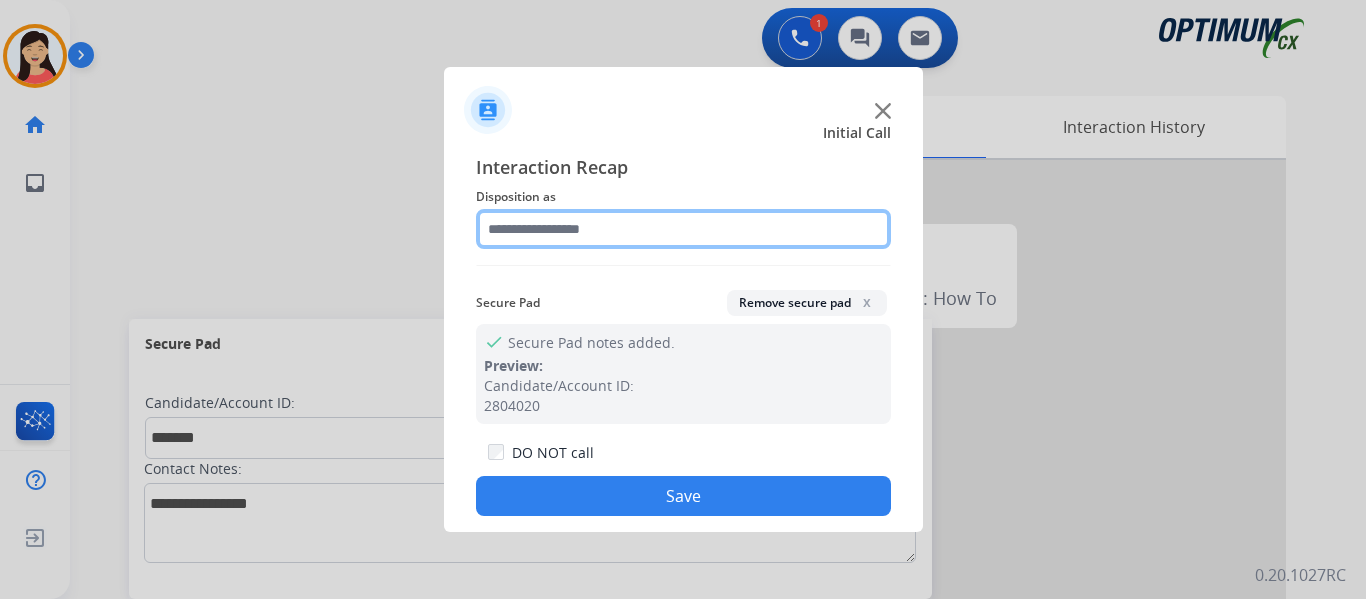 click 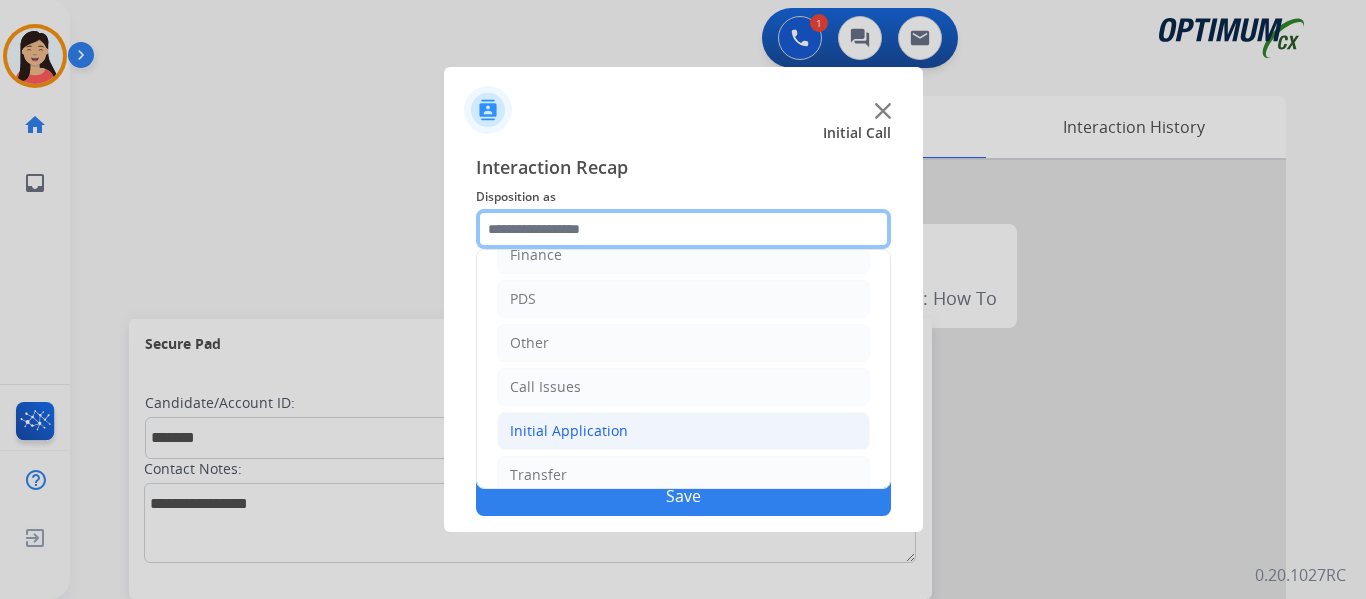 scroll, scrollTop: 136, scrollLeft: 0, axis: vertical 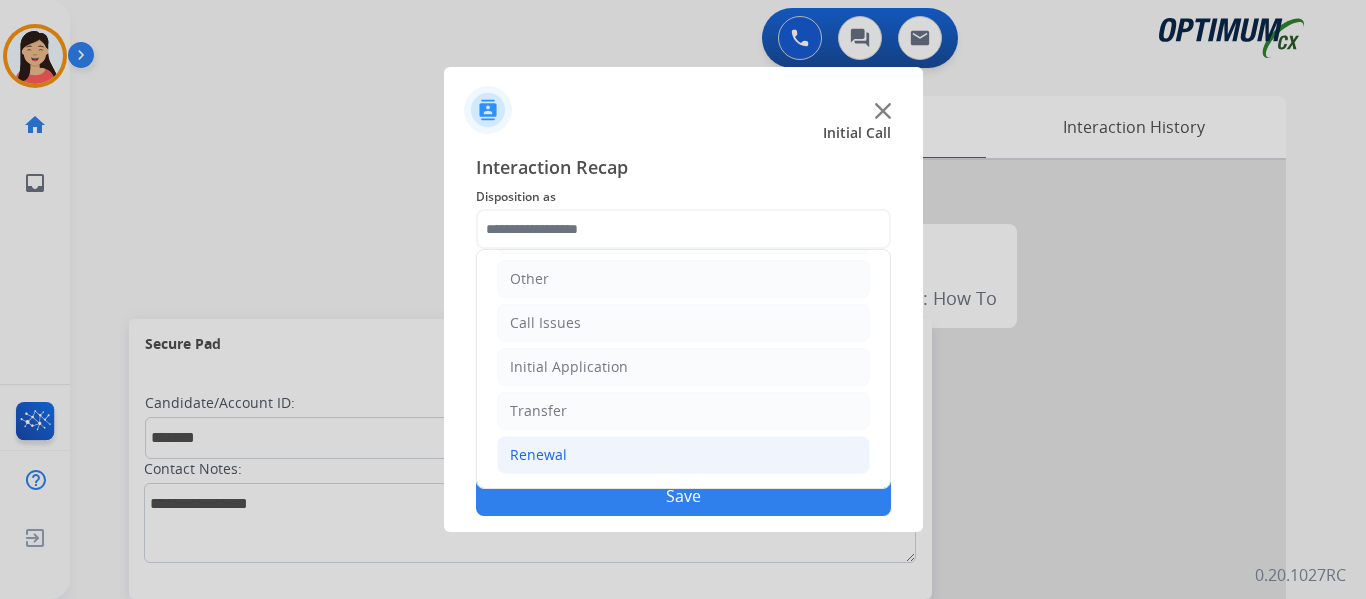 click on "Renewal" 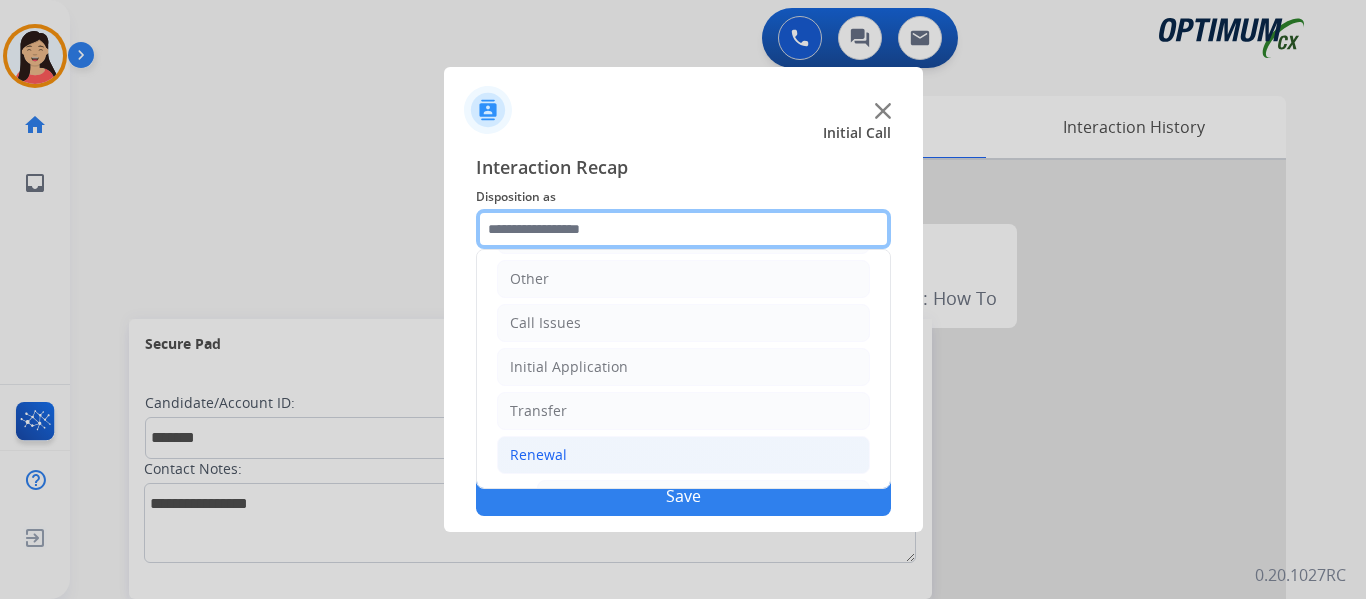 scroll, scrollTop: 772, scrollLeft: 0, axis: vertical 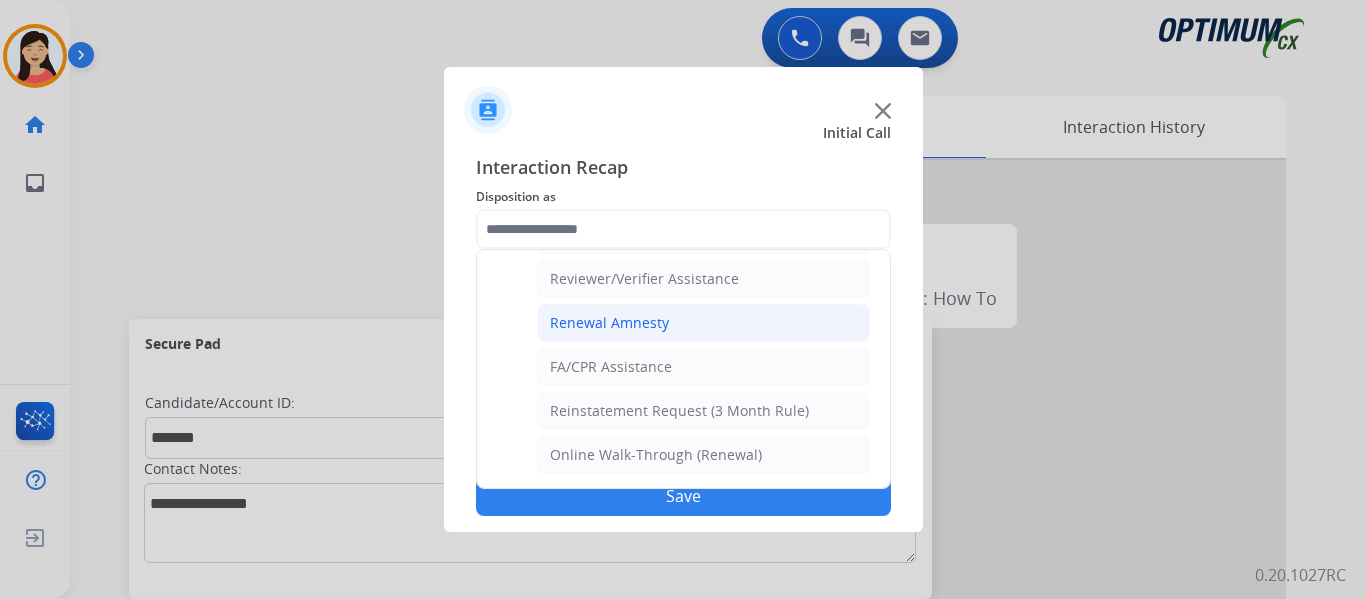 click on "Renewal Amnesty" 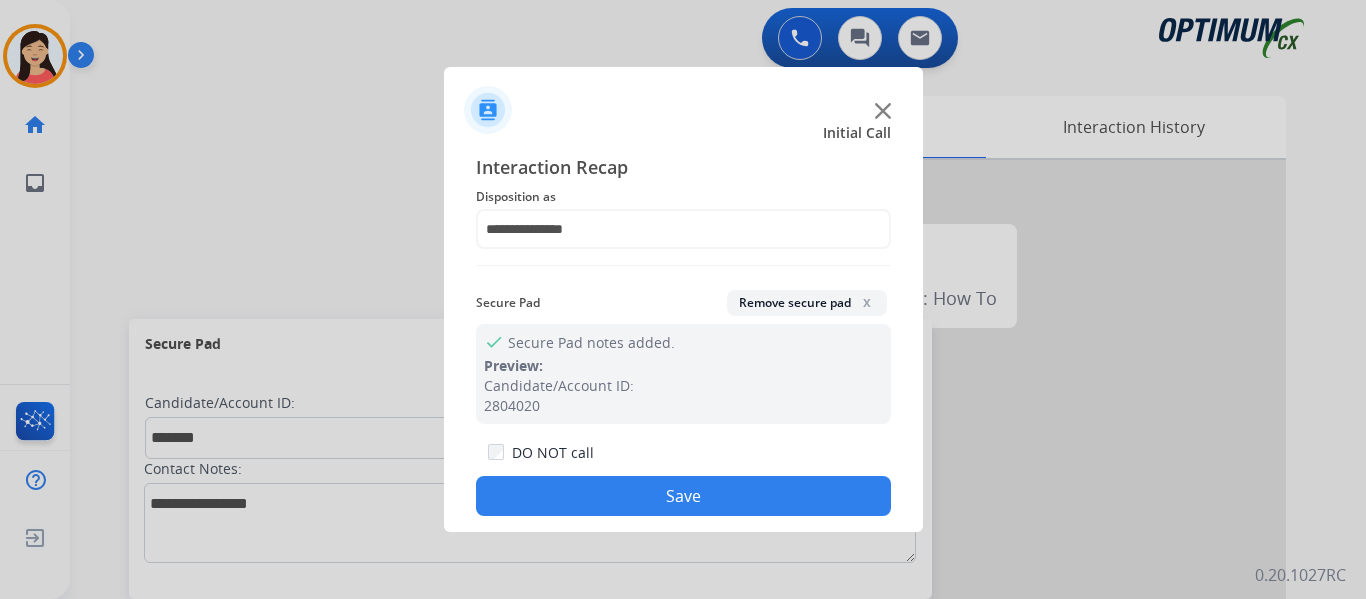 click on "Save" 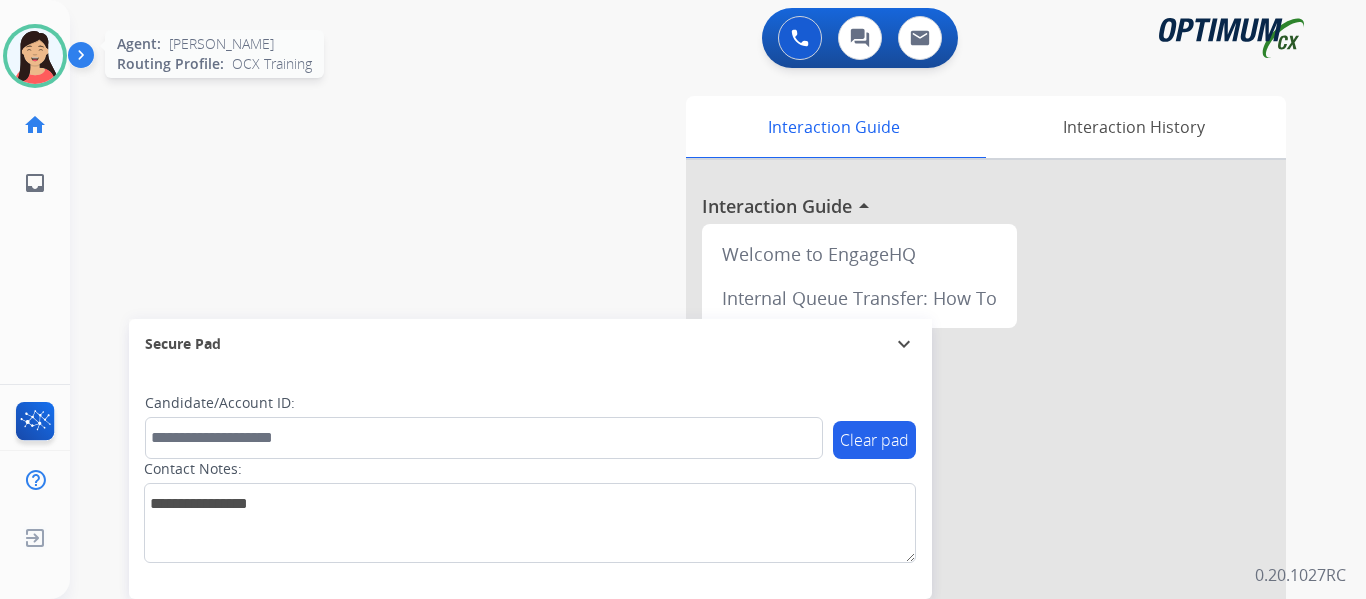 click at bounding box center (35, 56) 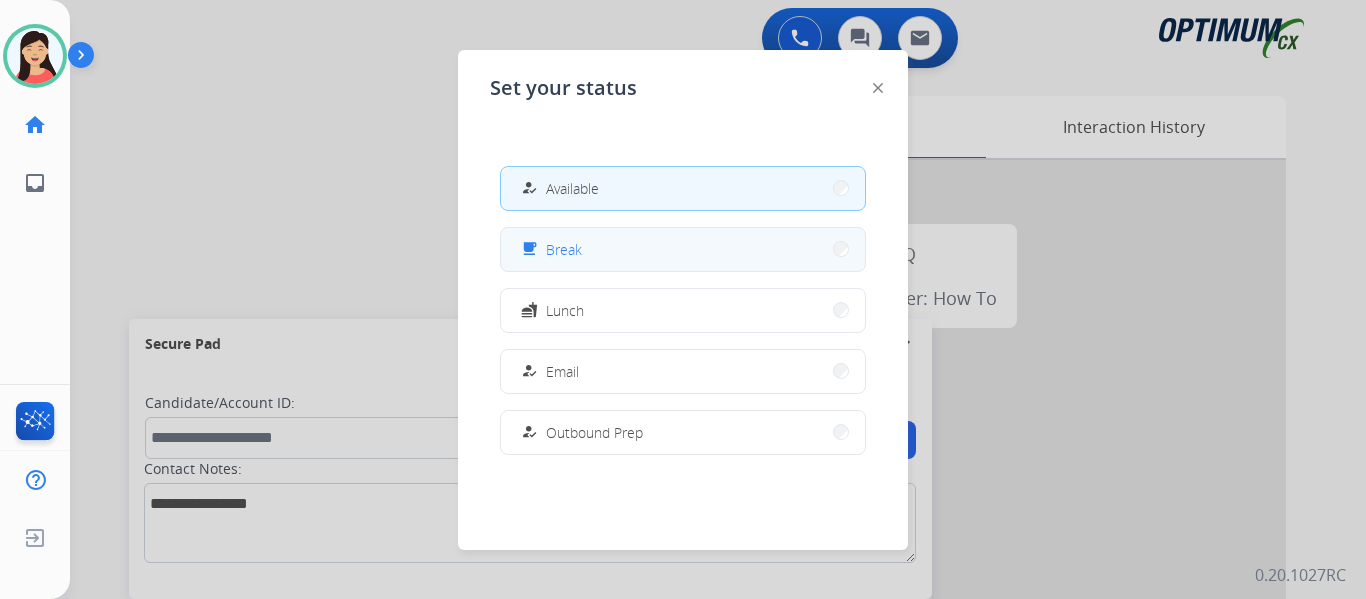 click on "Break" at bounding box center [564, 249] 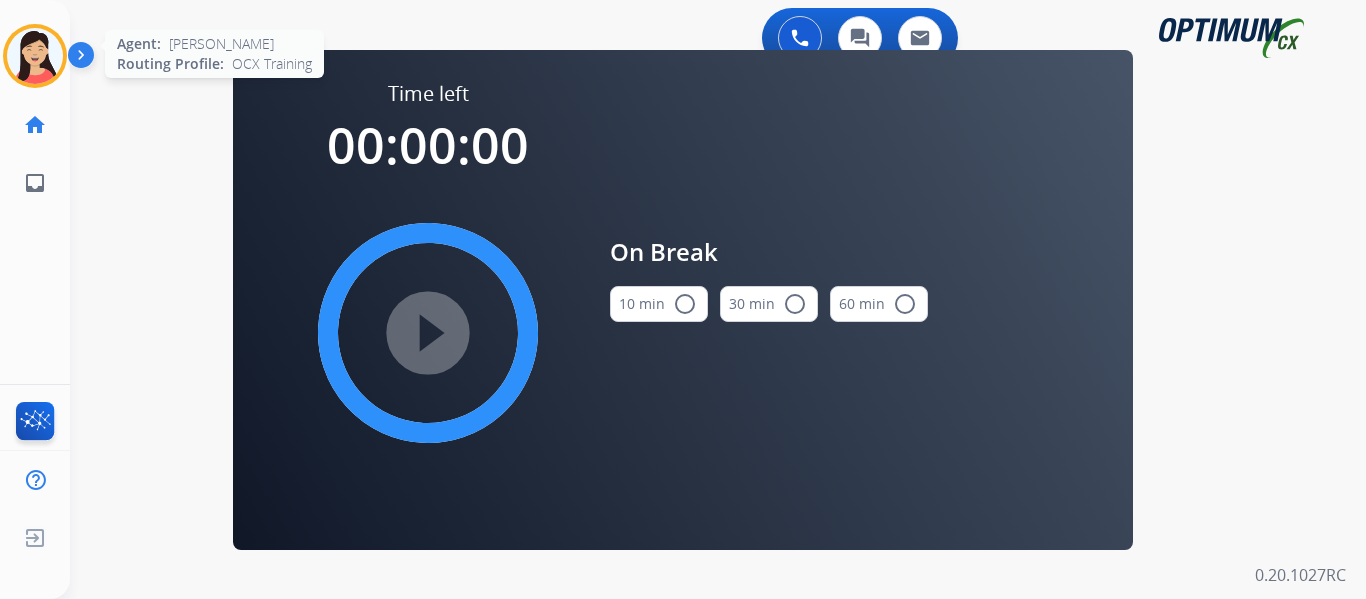 click at bounding box center [35, 56] 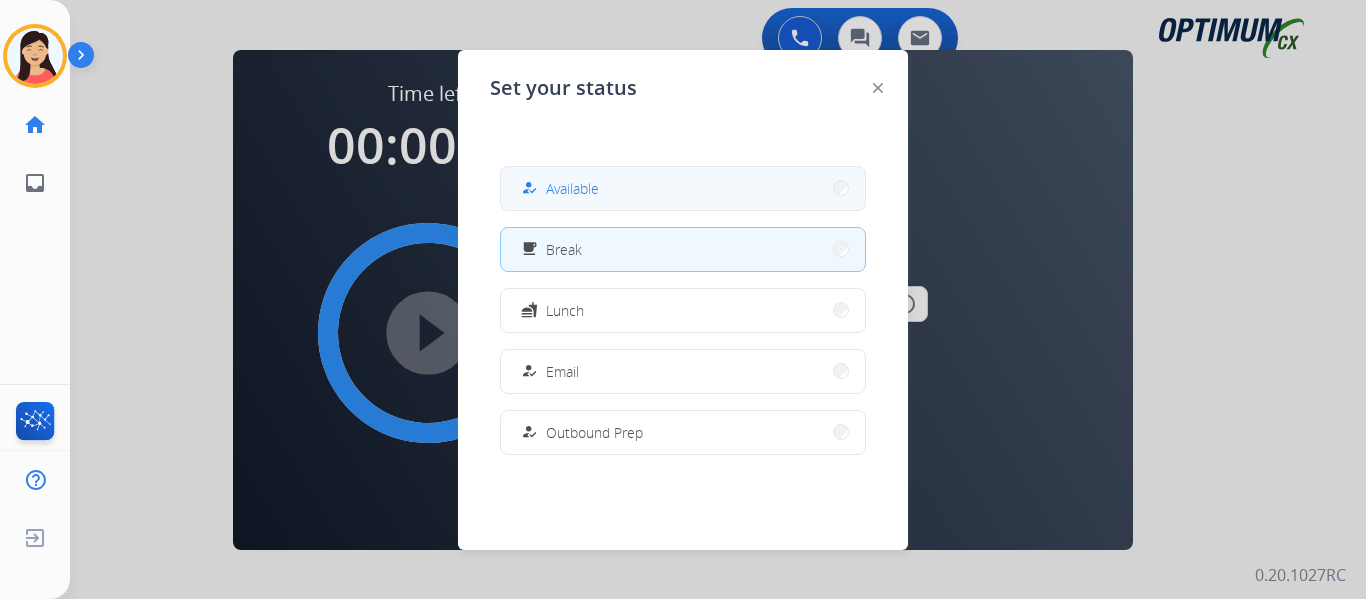 click on "how_to_reg Available" at bounding box center (683, 188) 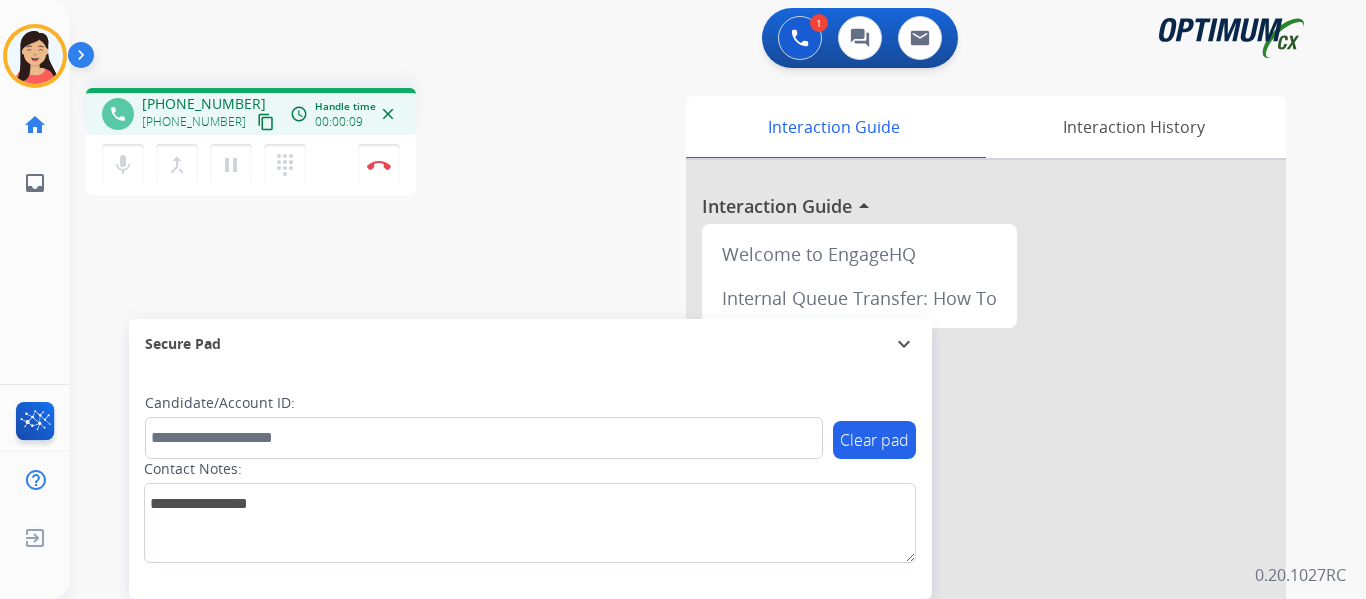 click on "content_copy" at bounding box center (266, 122) 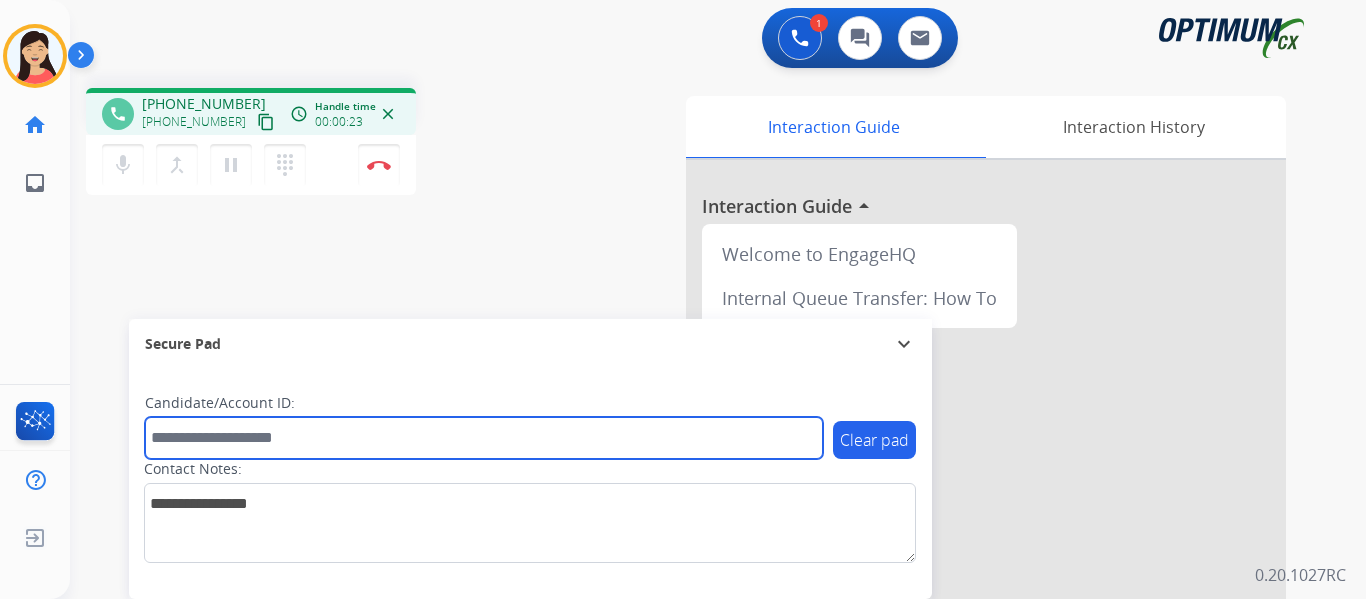 click at bounding box center (484, 438) 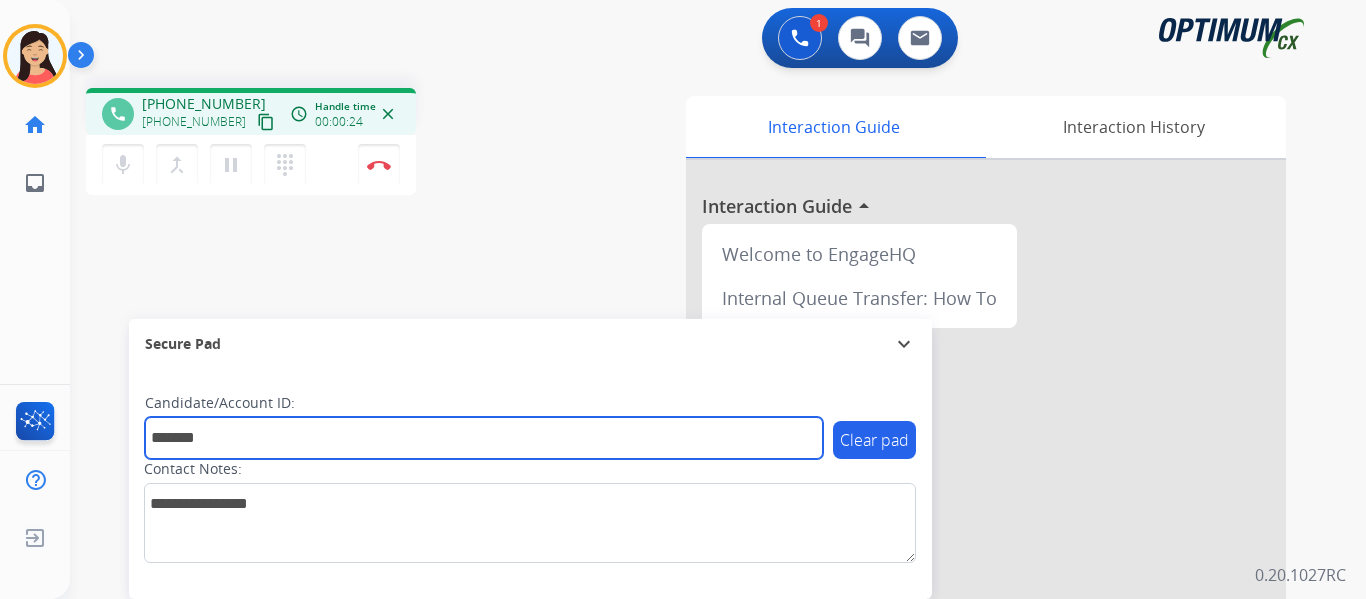 type on "*******" 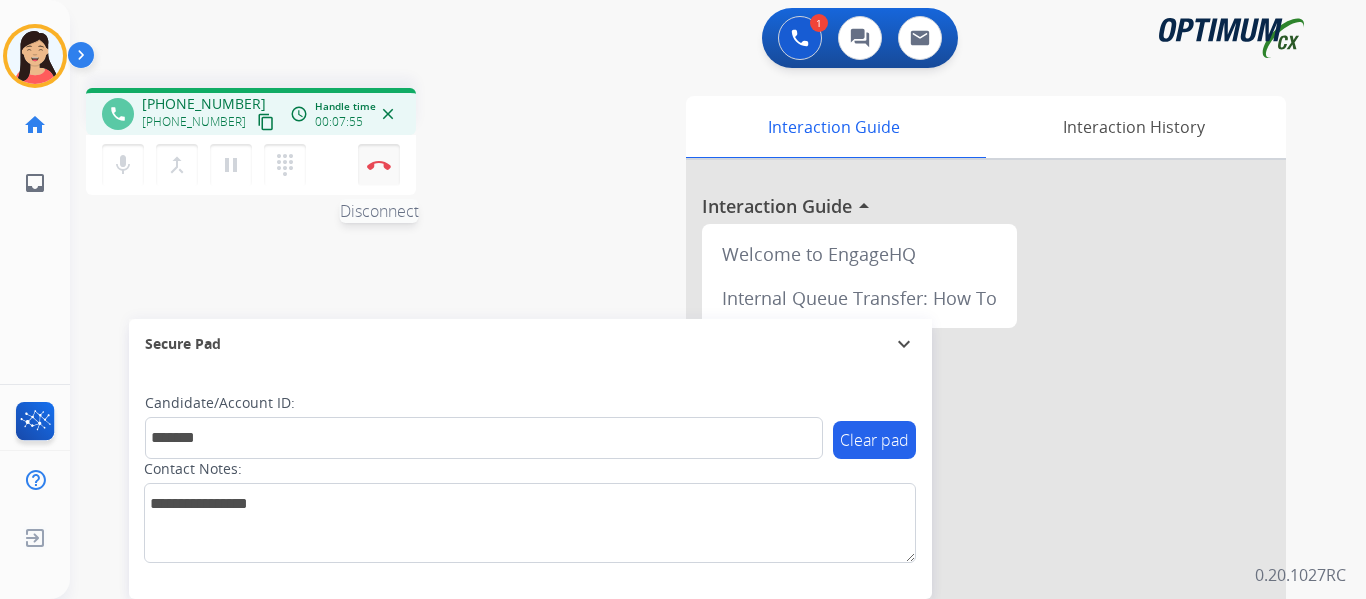 click at bounding box center [379, 165] 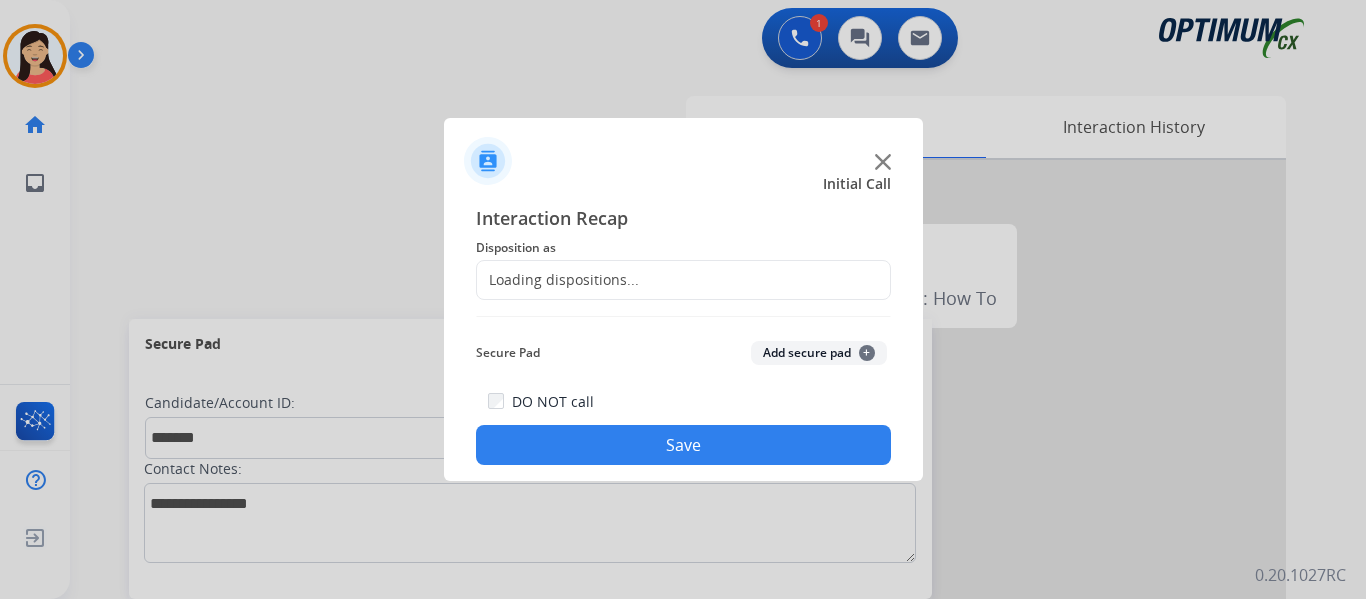 click on "Add secure pad  +" 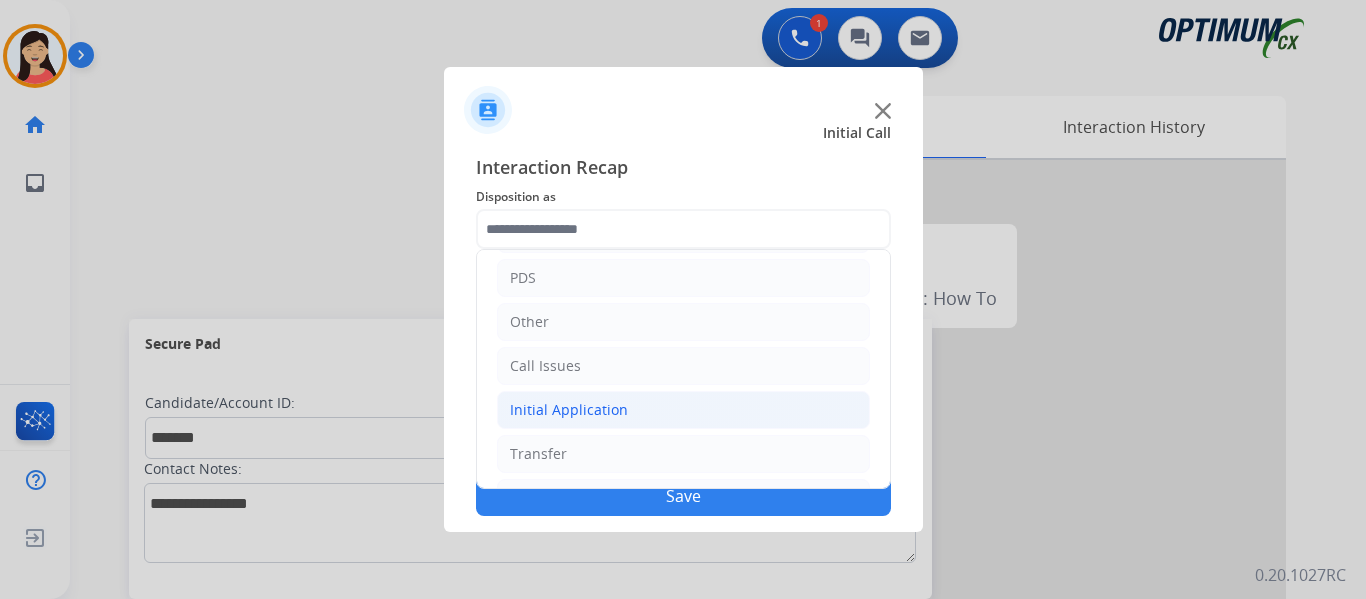 scroll, scrollTop: 136, scrollLeft: 0, axis: vertical 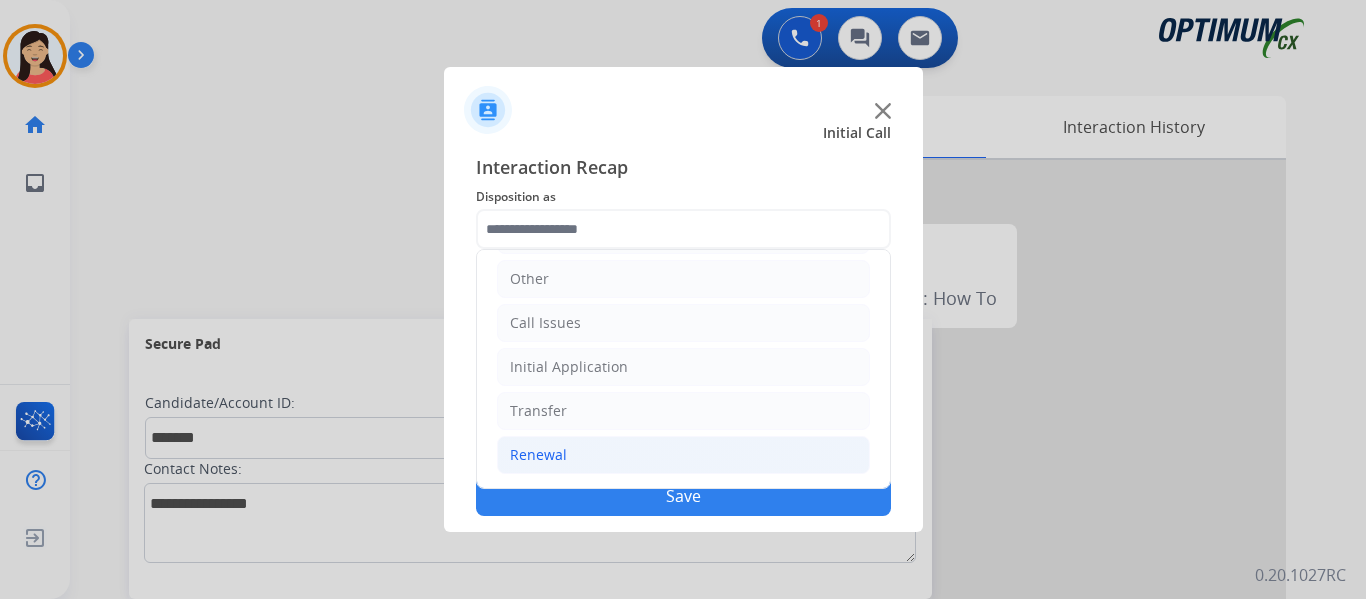click on "Renewal" 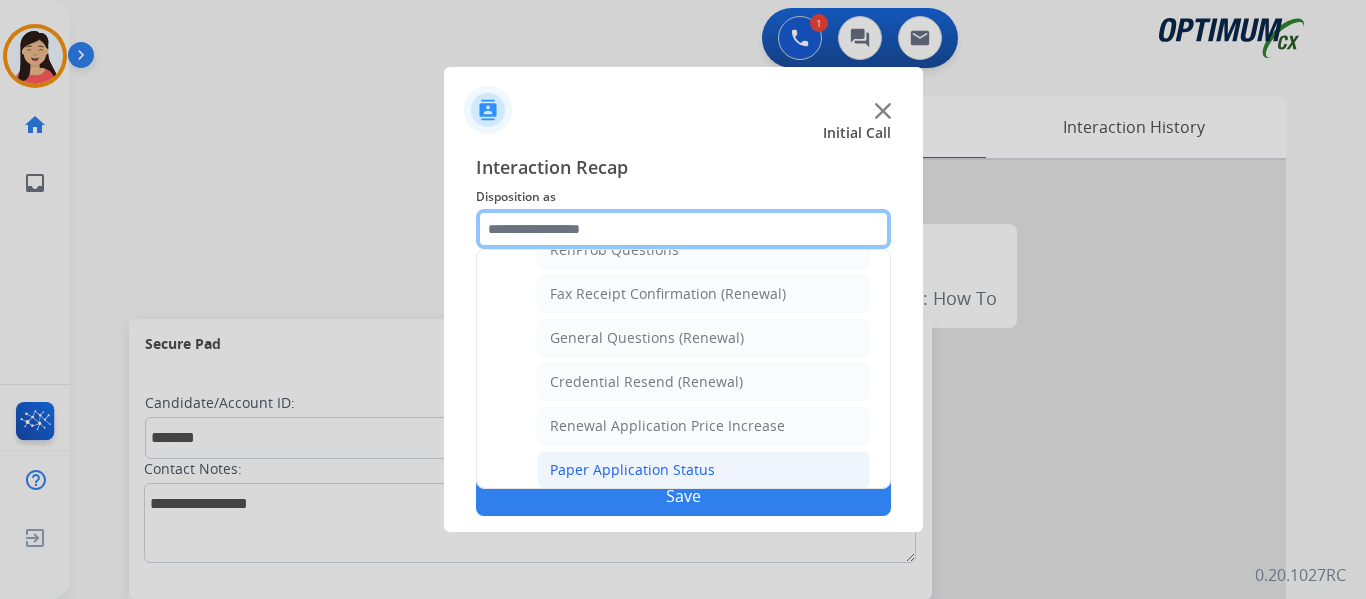 scroll, scrollTop: 536, scrollLeft: 0, axis: vertical 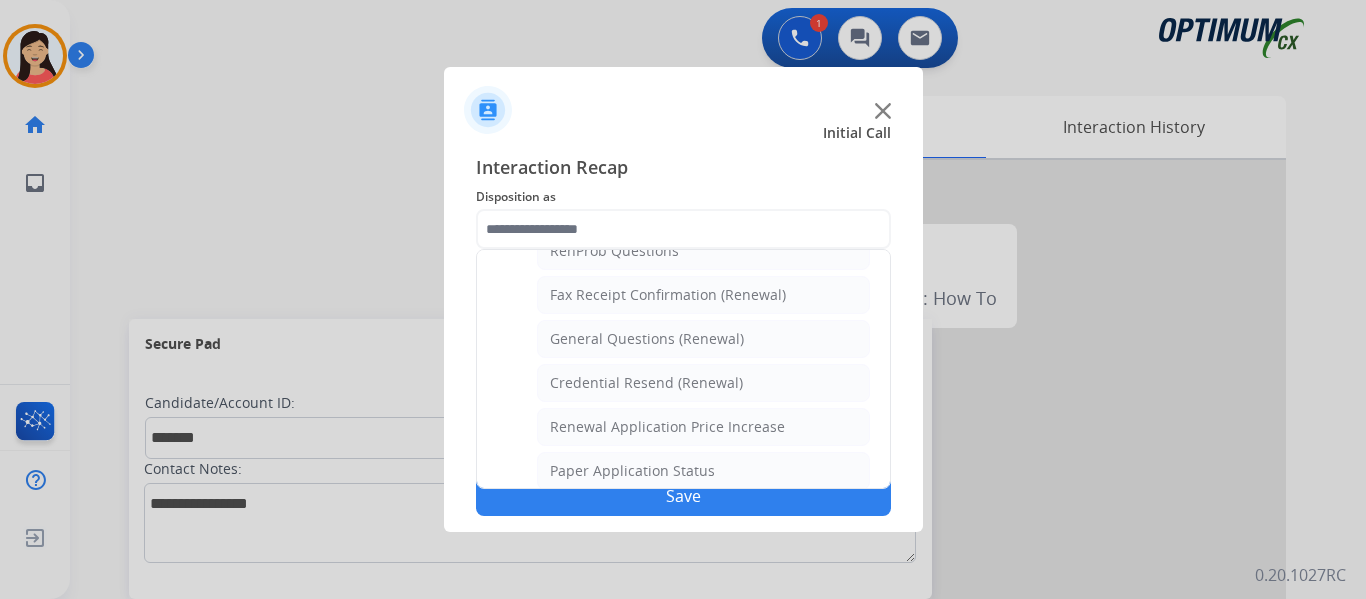 click on "General Questions (Renewal)" 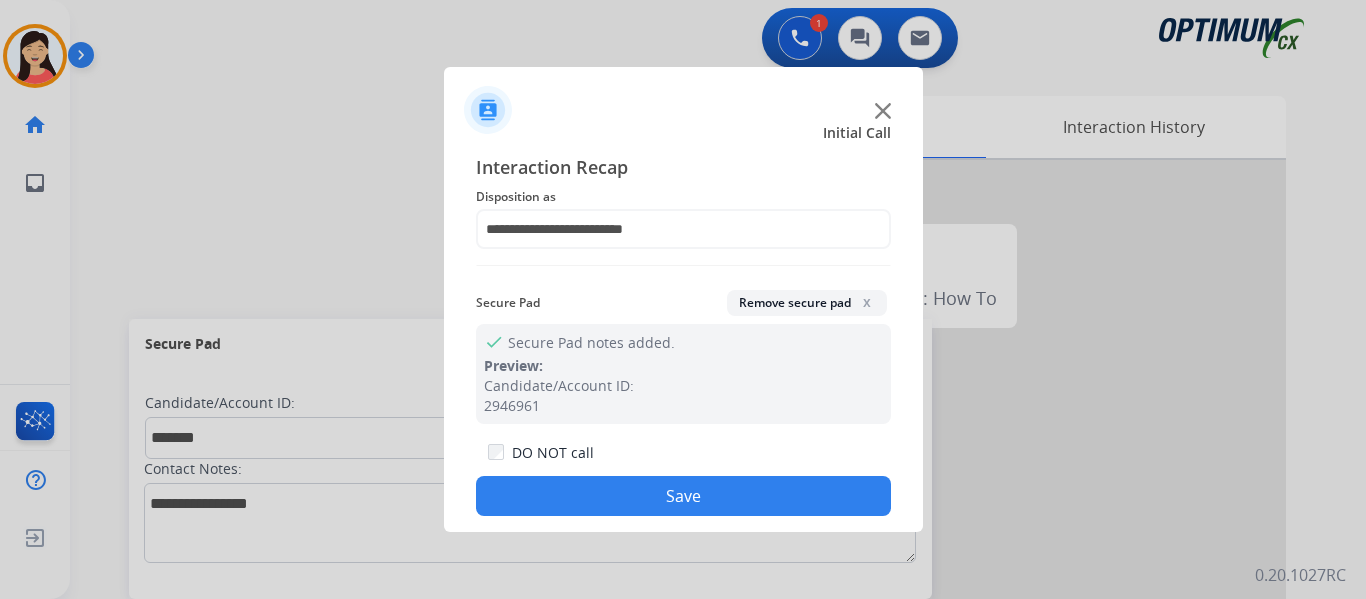click on "Save" 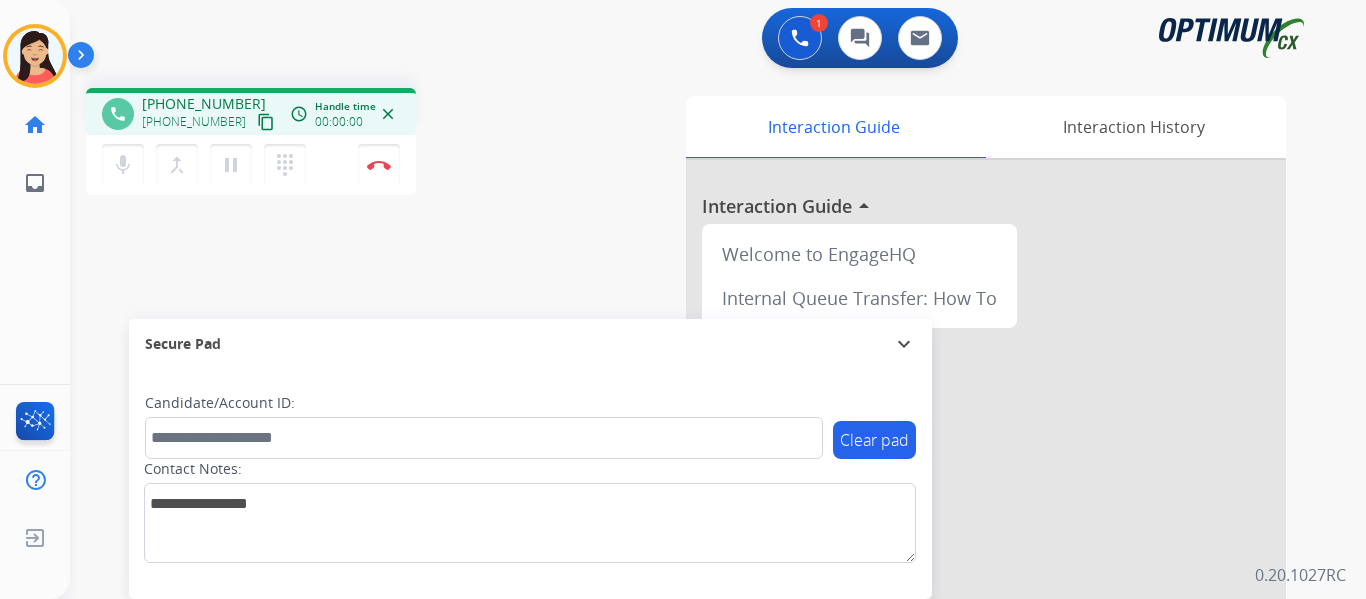 click on "content_copy" at bounding box center (266, 122) 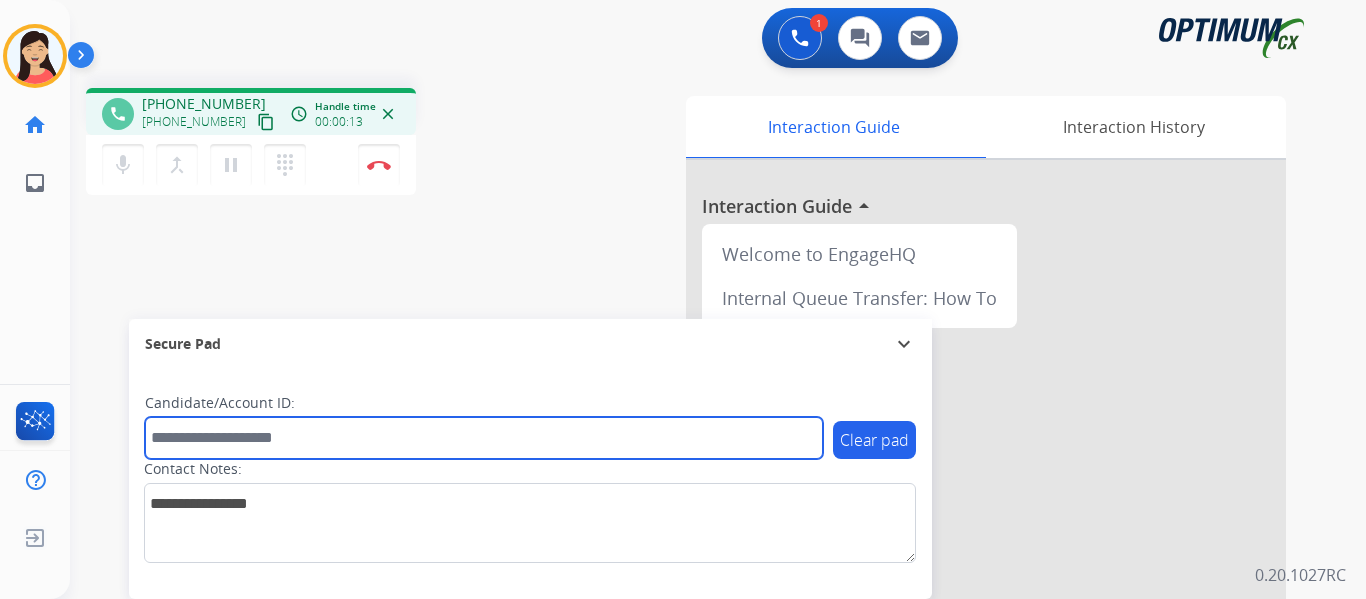 click at bounding box center [484, 438] 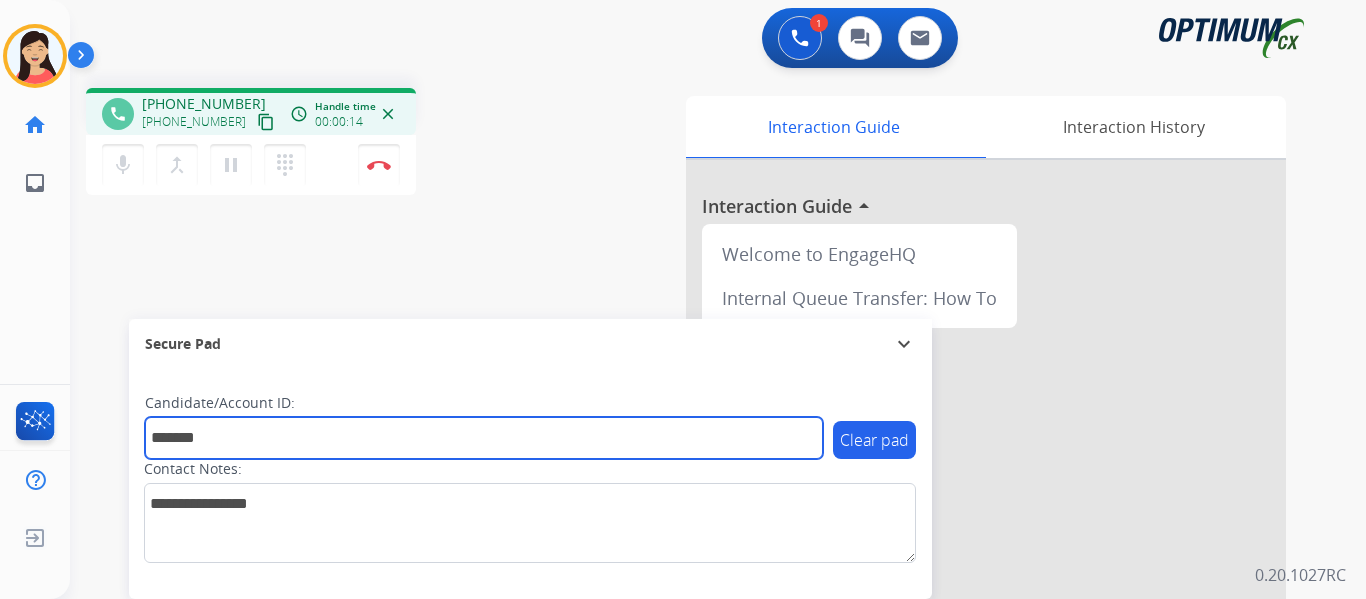 type on "*******" 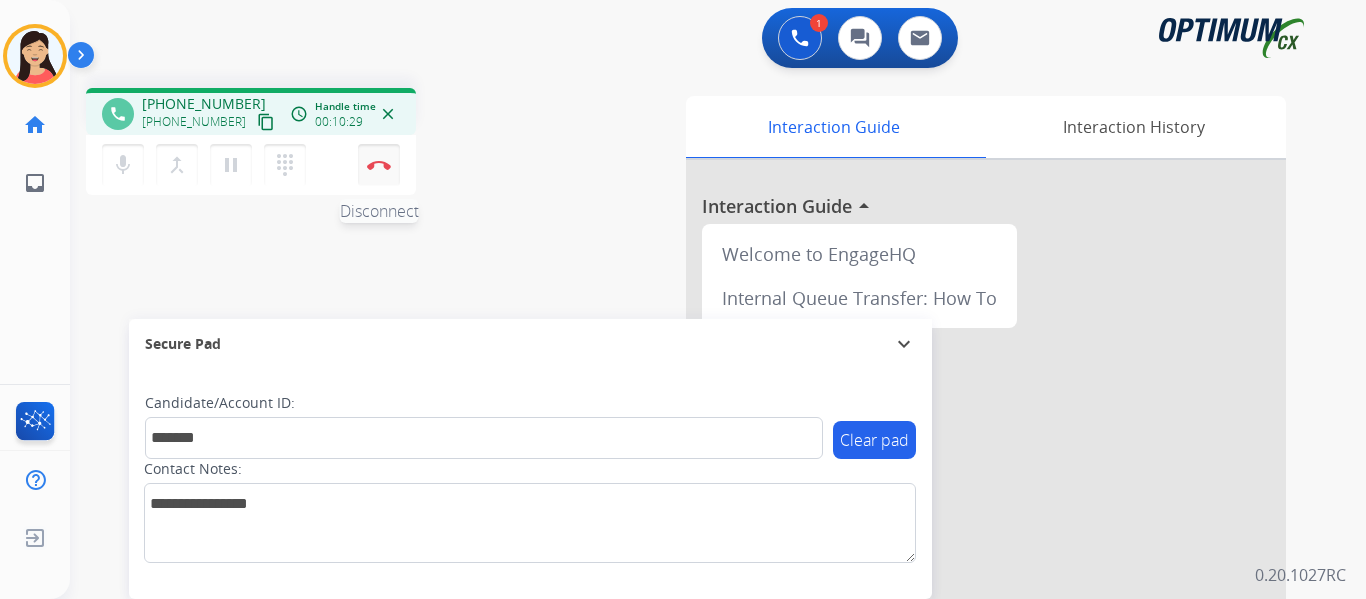 click on "Disconnect" at bounding box center (379, 165) 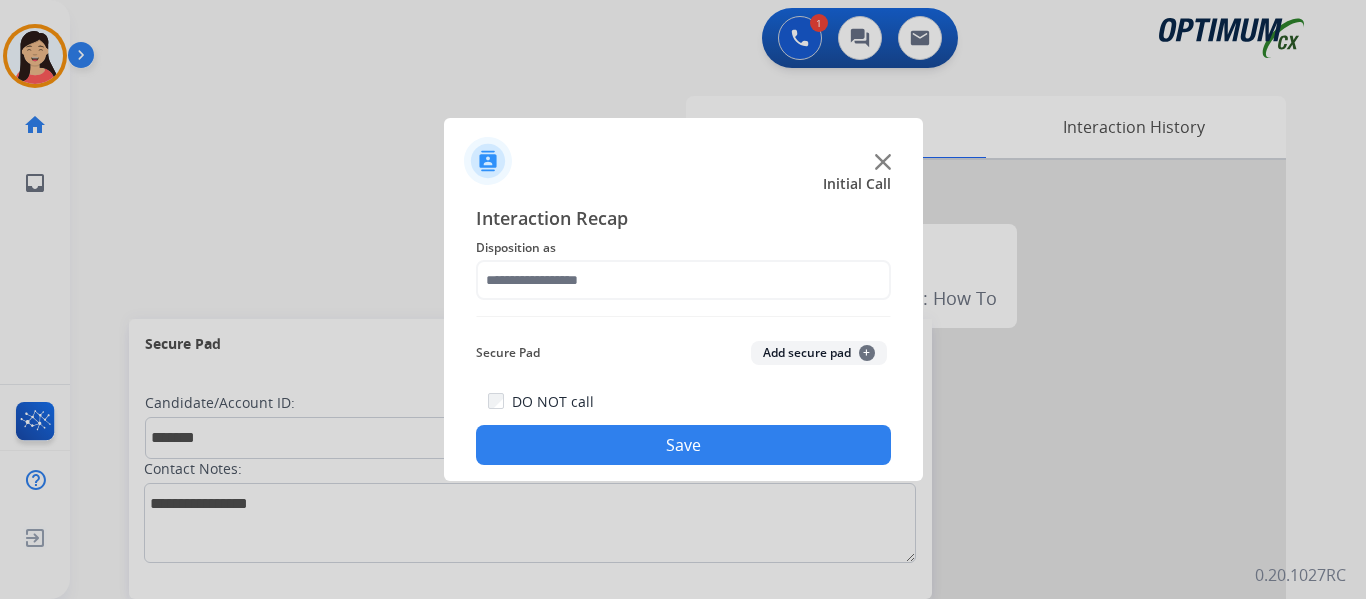 click on "Add secure pad  +" 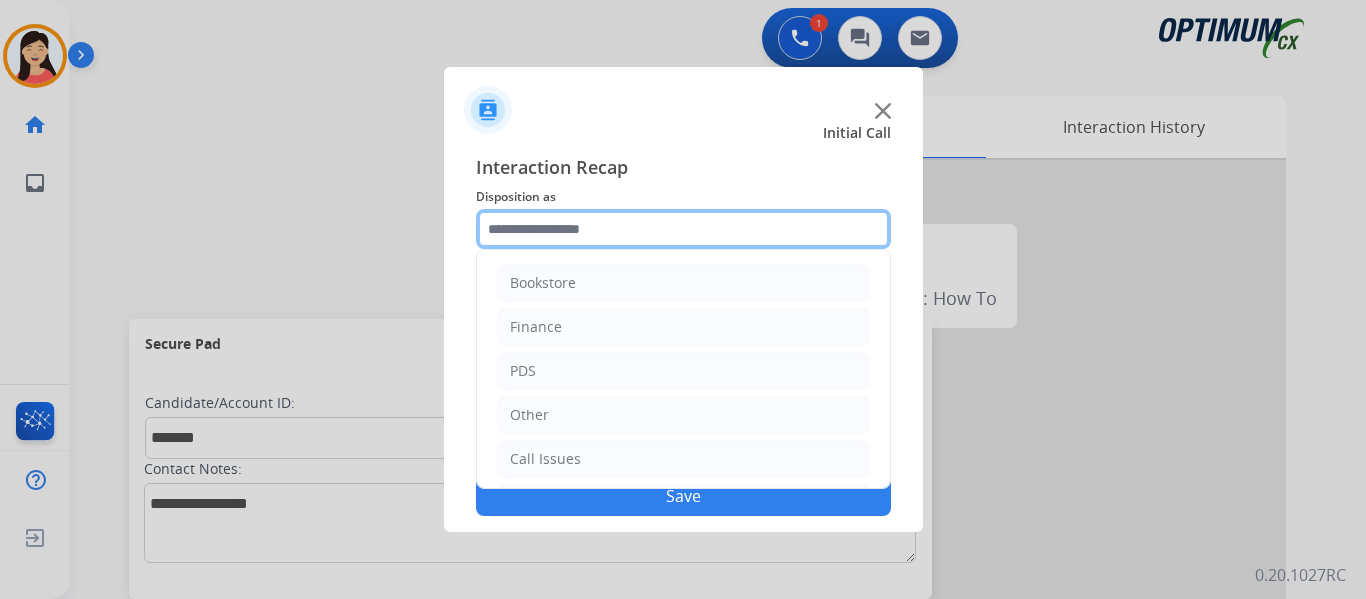 click 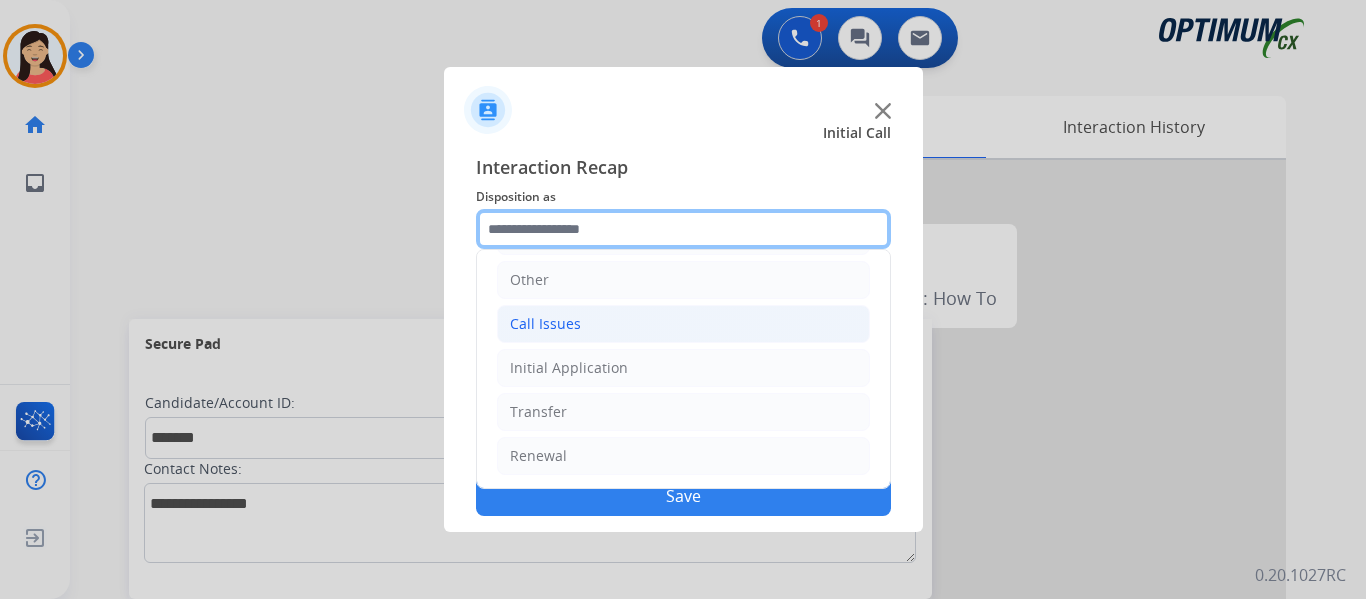 scroll, scrollTop: 136, scrollLeft: 0, axis: vertical 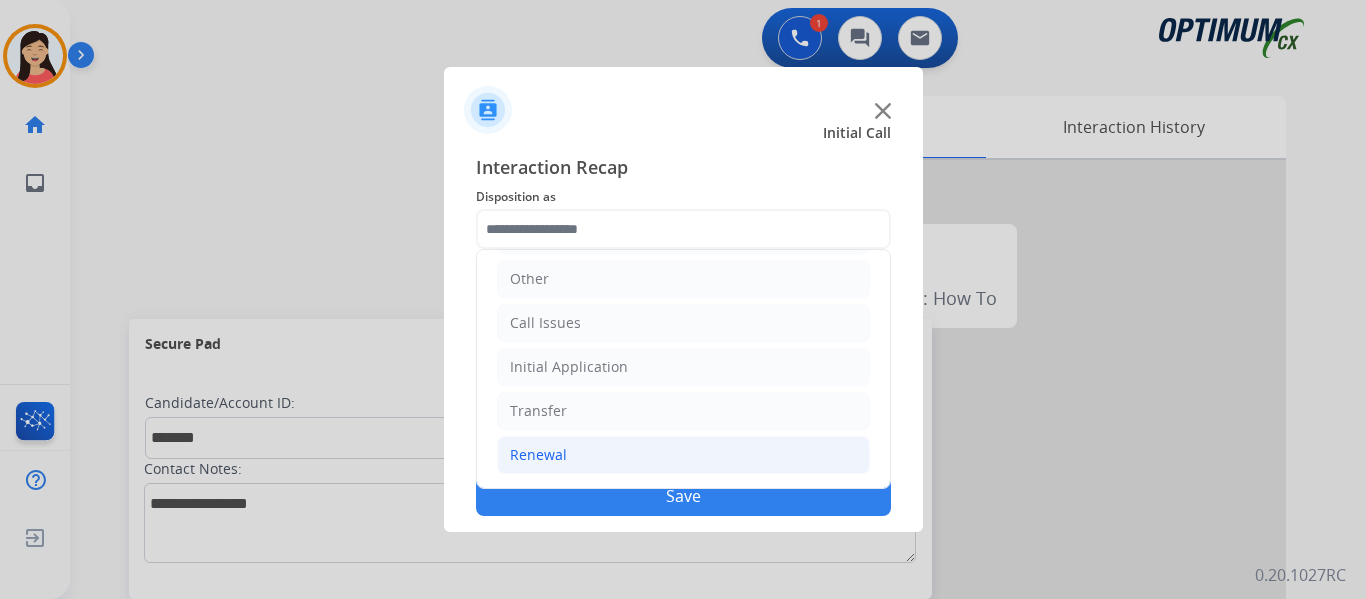 click on "Renewal" 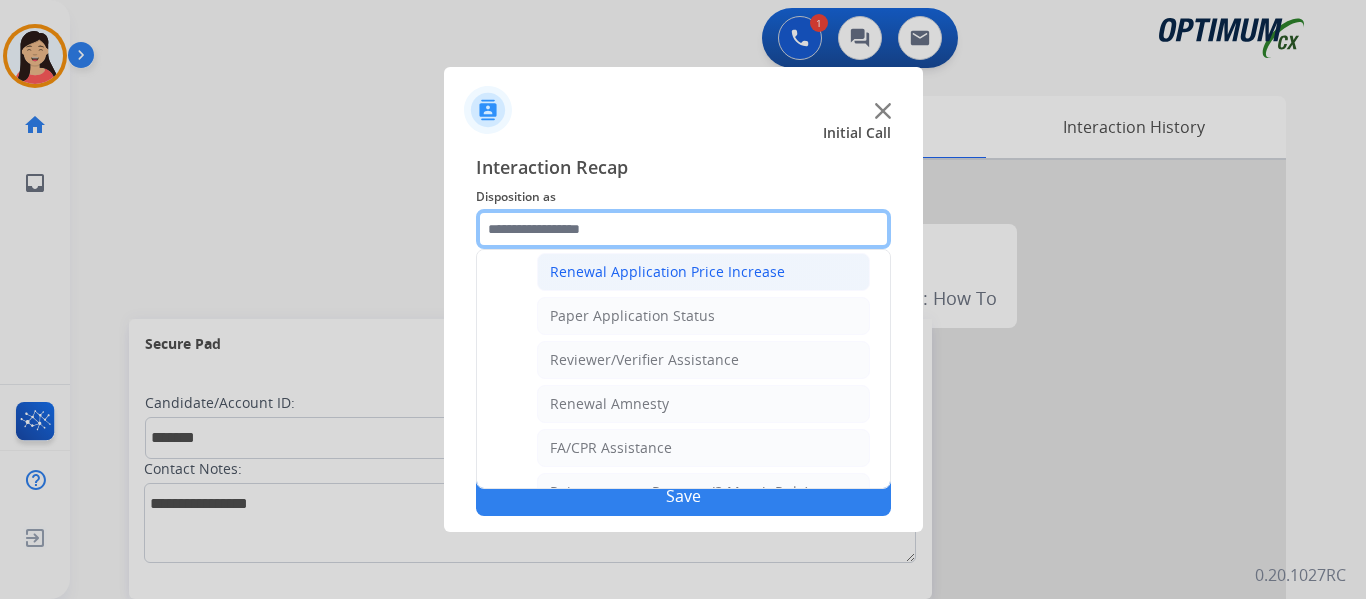 scroll, scrollTop: 572, scrollLeft: 0, axis: vertical 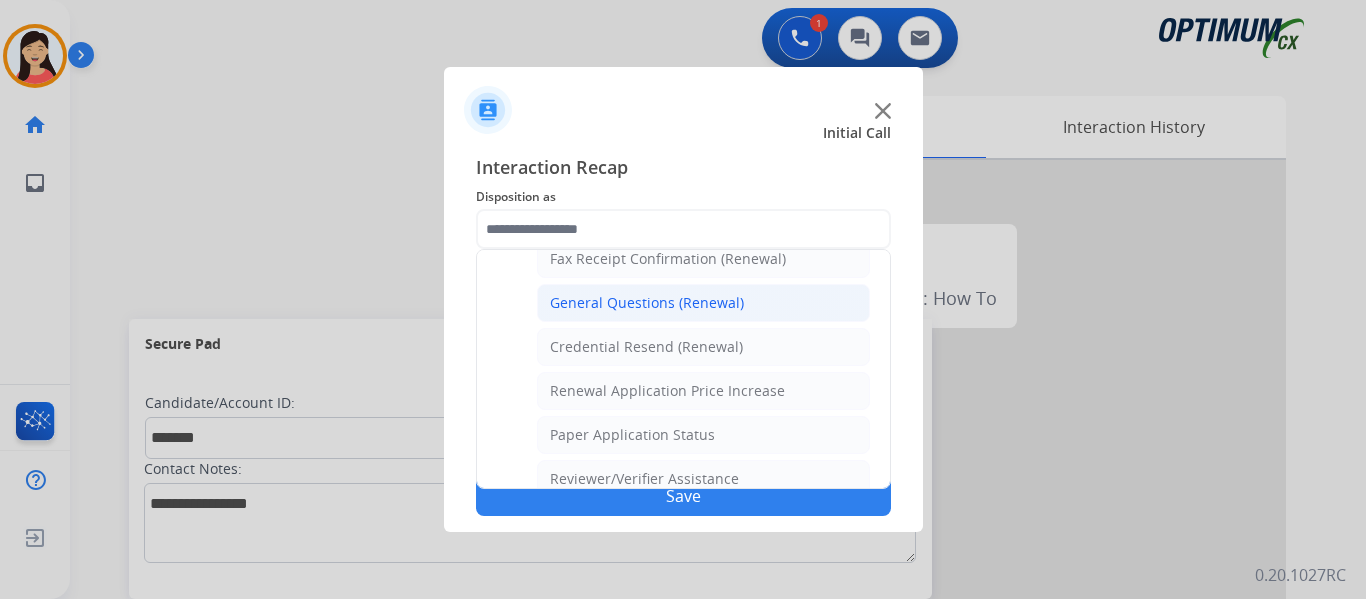 click on "General Questions (Renewal)" 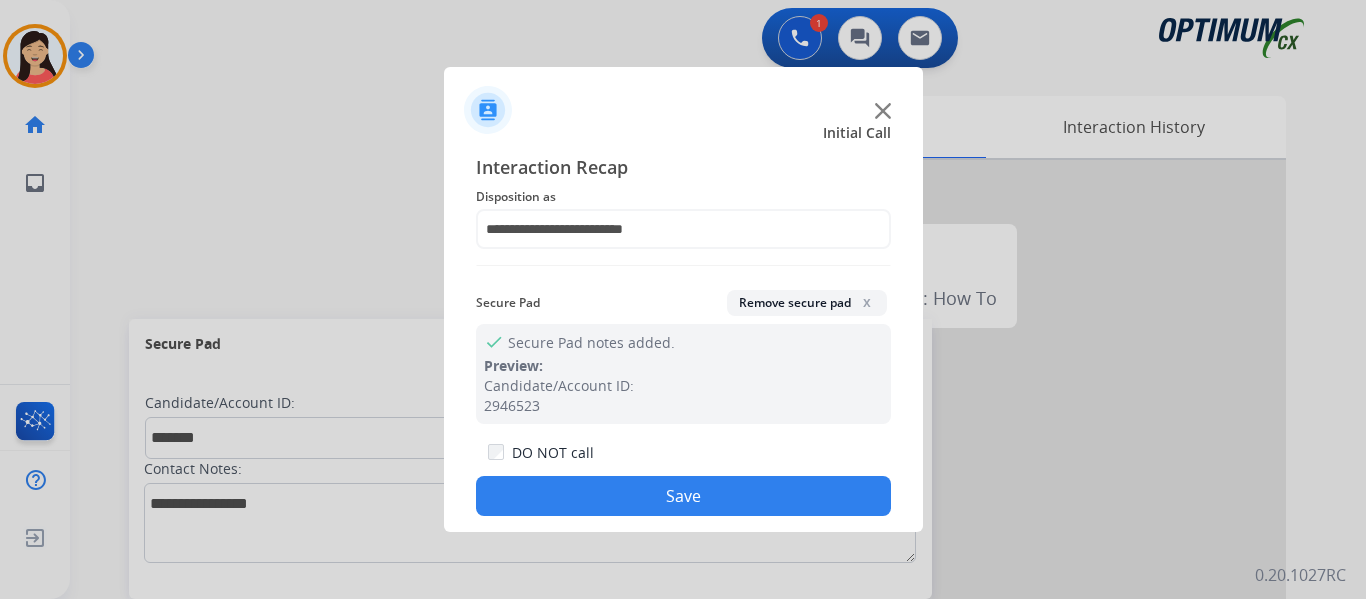 click on "Save" 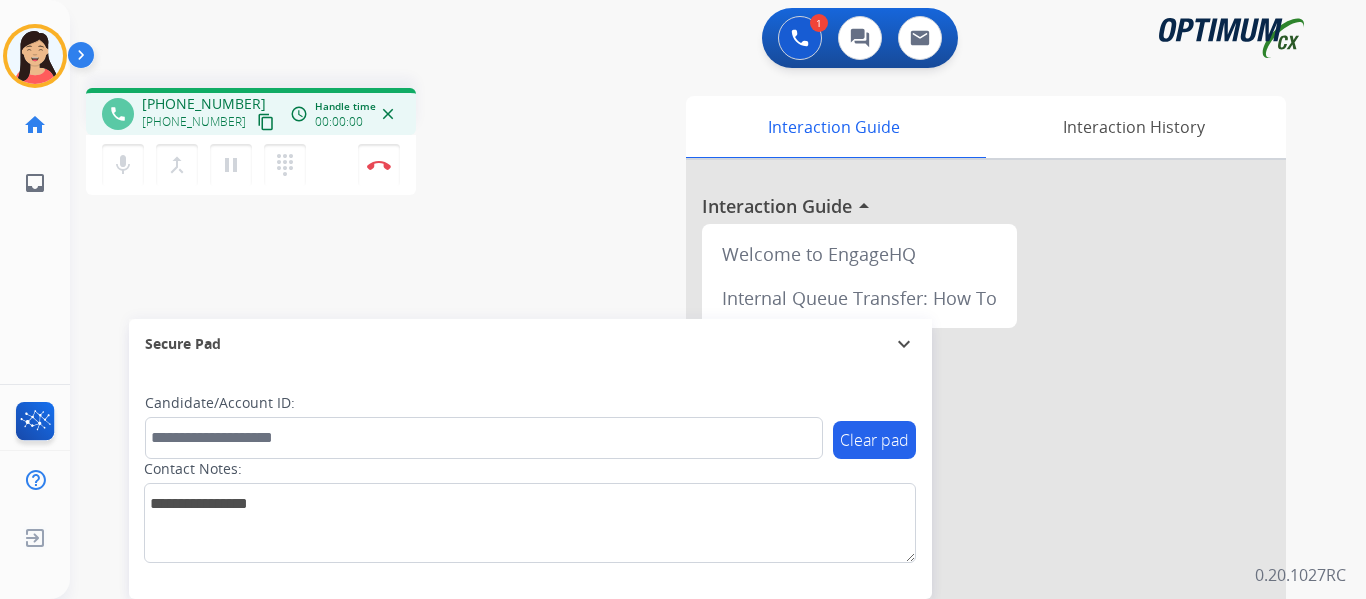 click on "content_copy" at bounding box center (266, 122) 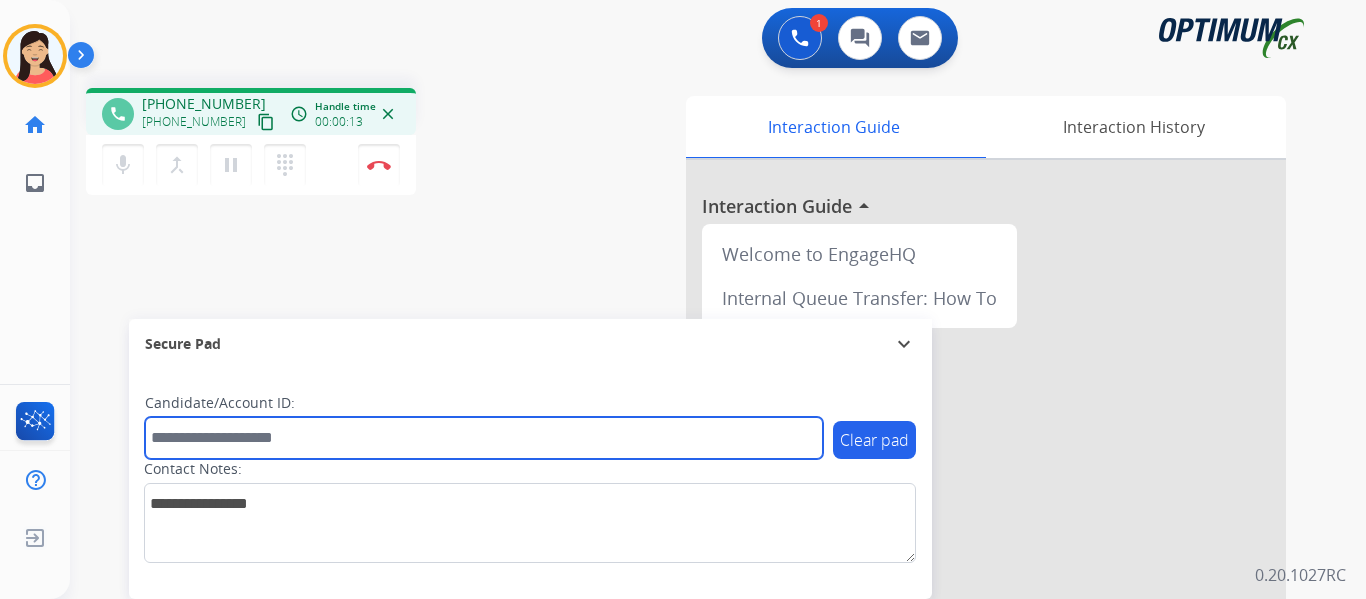 click at bounding box center [484, 438] 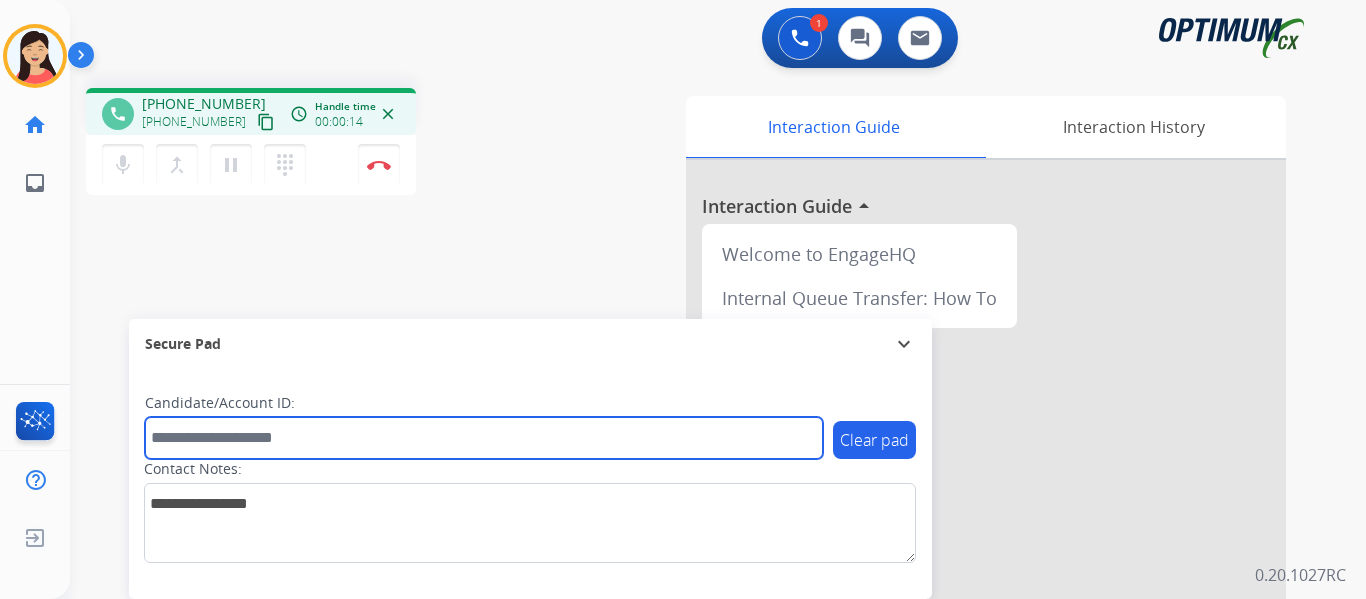 paste on "*******" 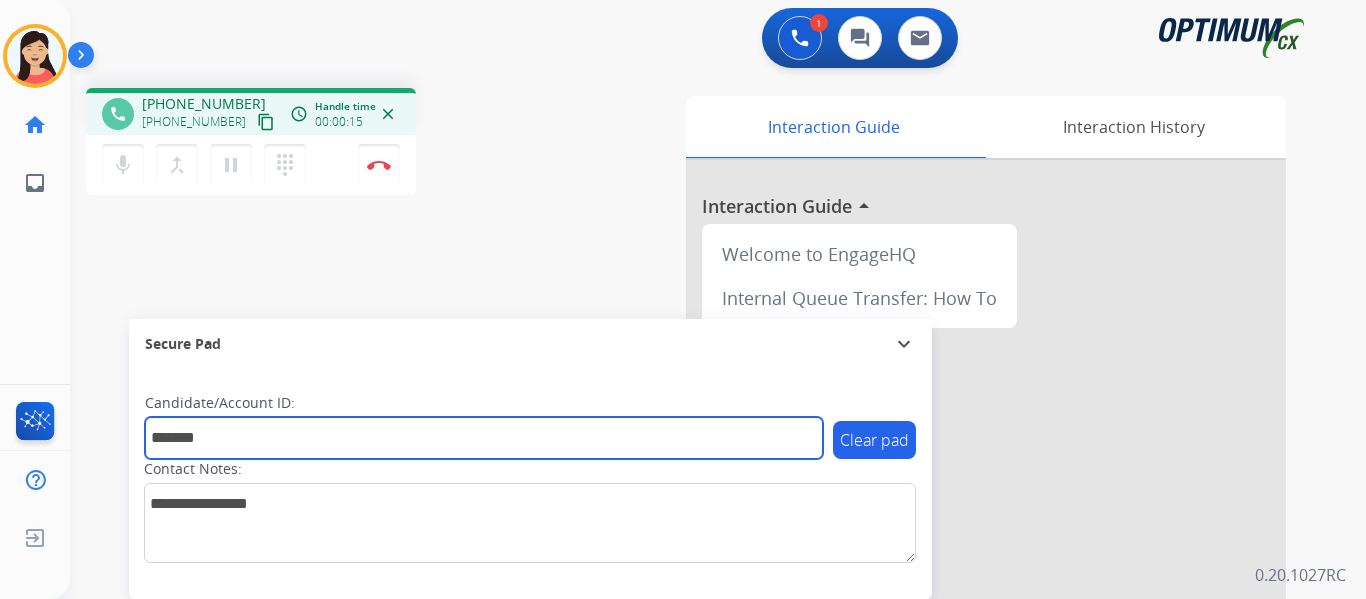 type on "*******" 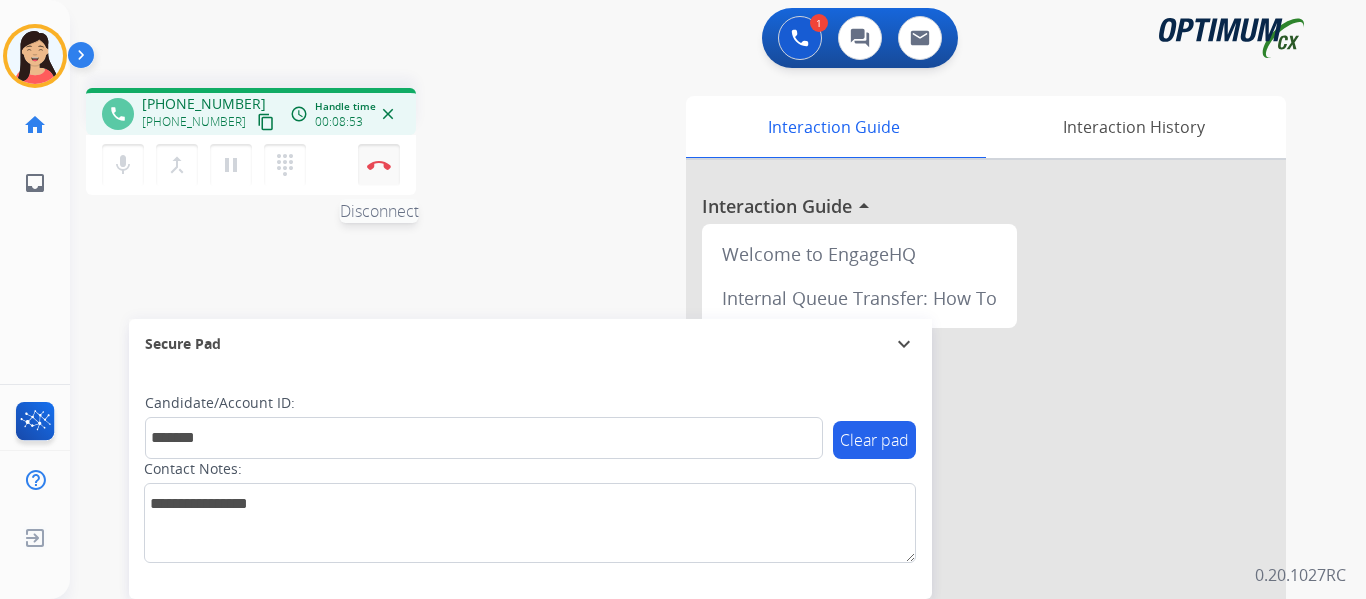 click on "Disconnect" at bounding box center (379, 165) 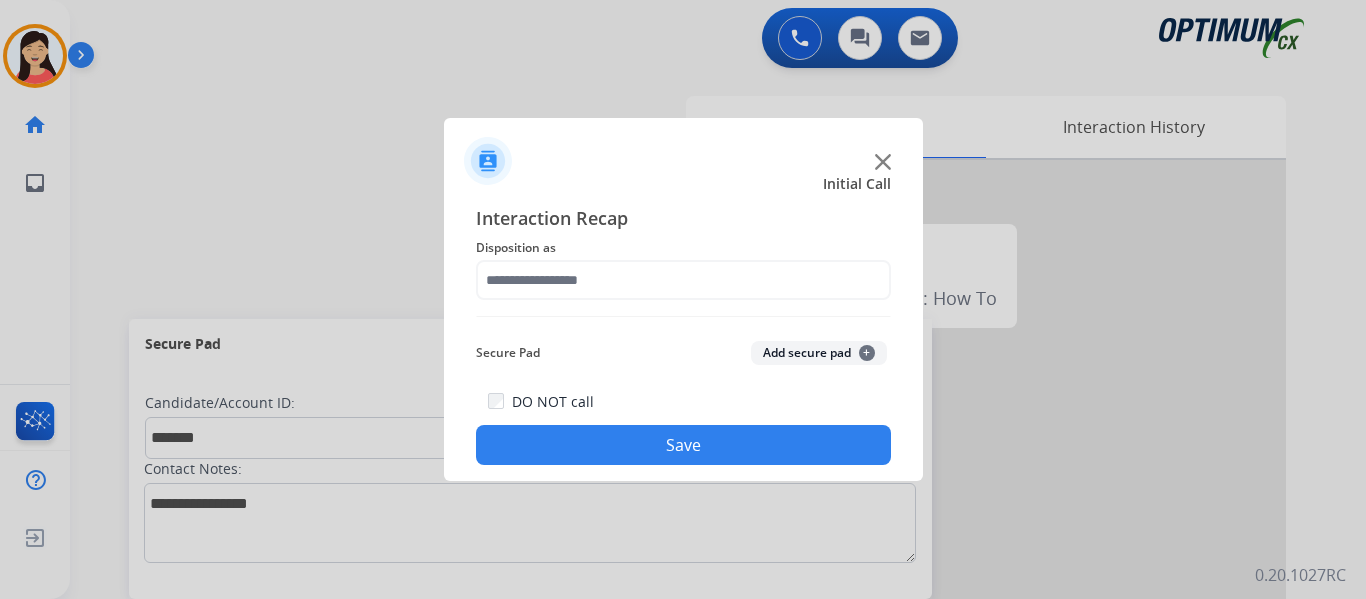 drag, startPoint x: 786, startPoint y: 348, endPoint x: 684, endPoint y: 282, distance: 121.49074 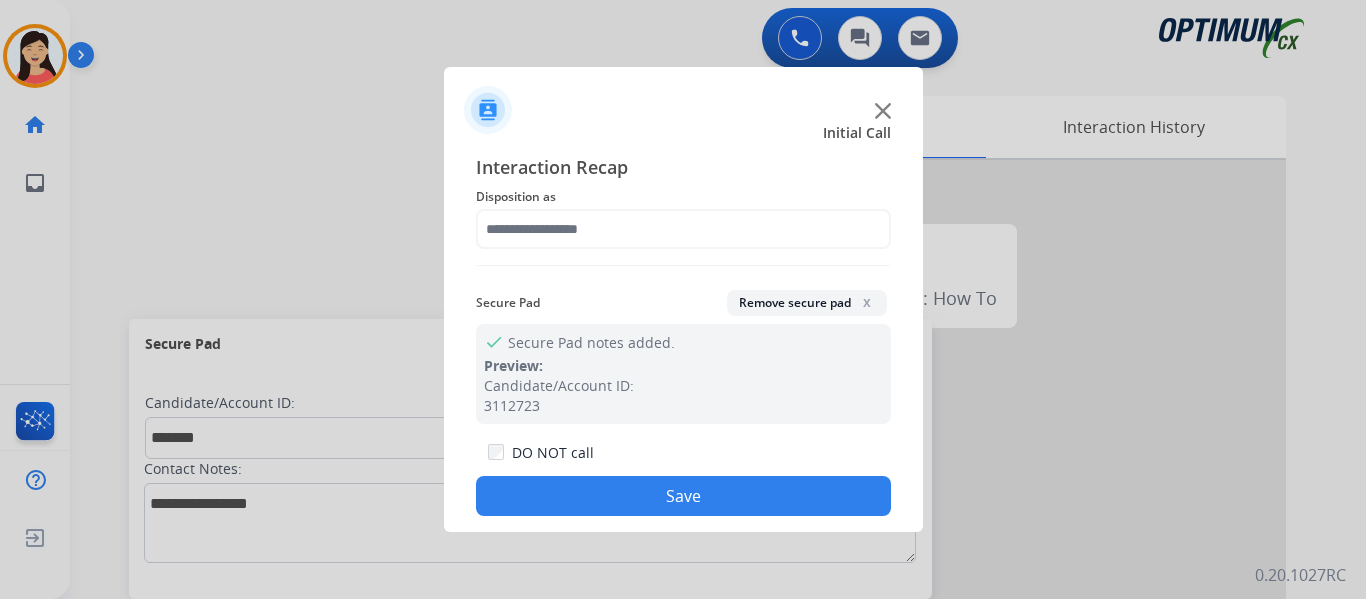 click on "Disposition as" 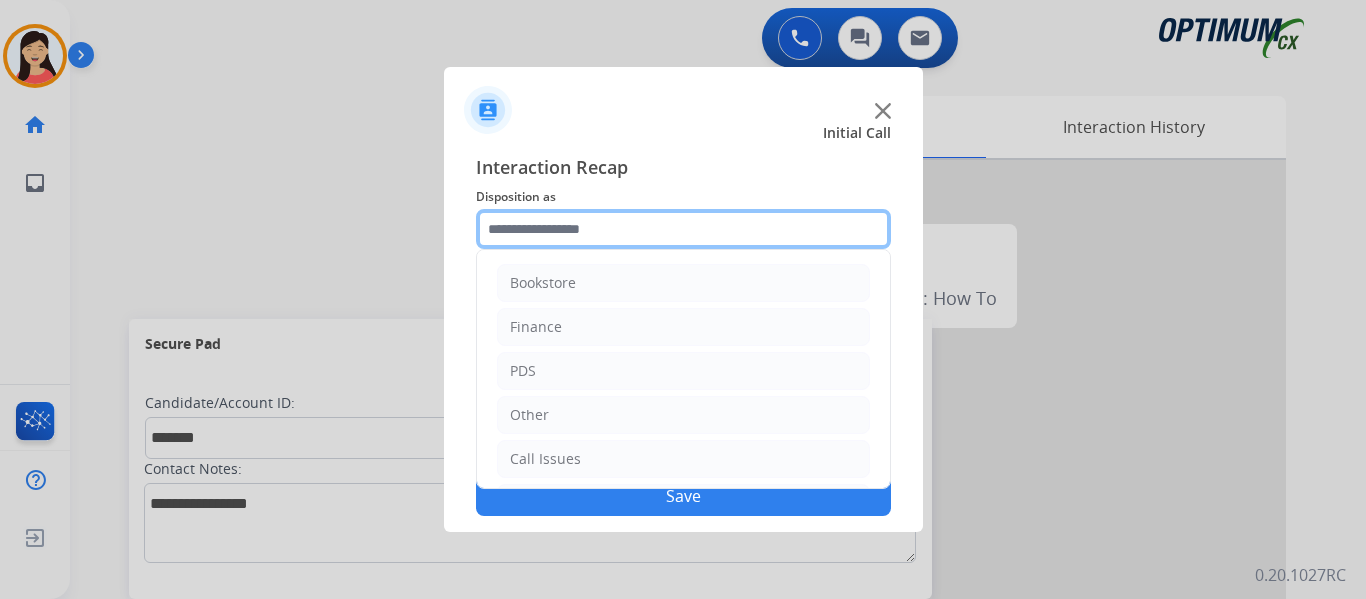 click 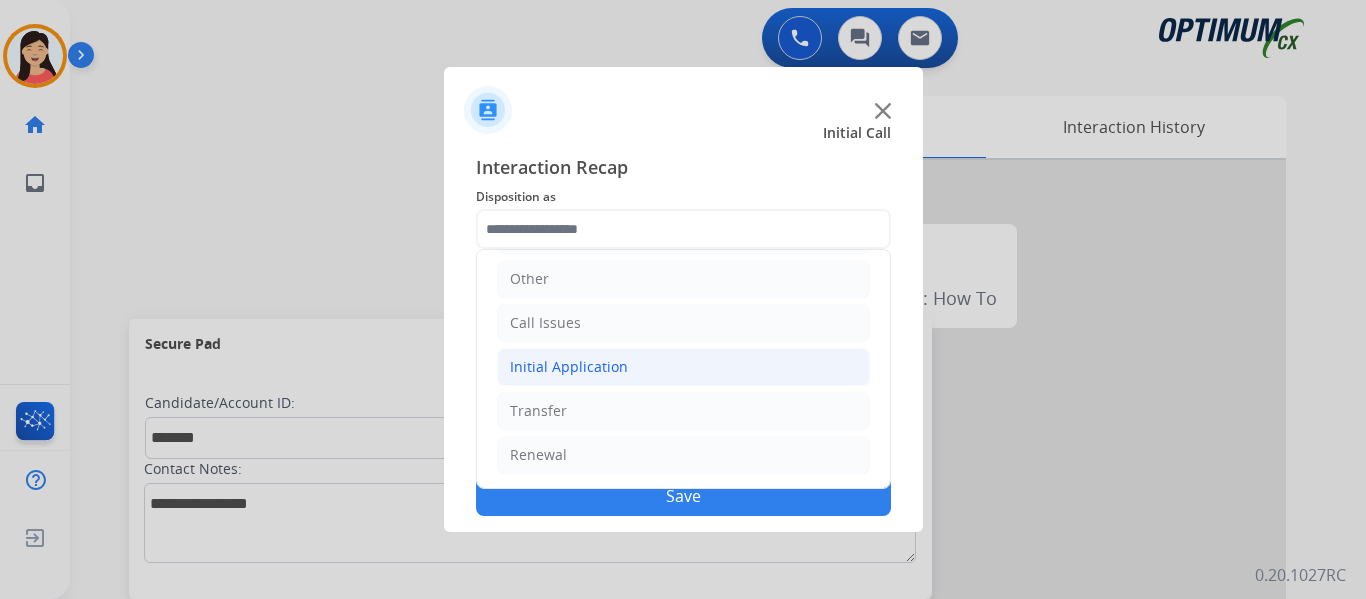 click on "Initial Application" 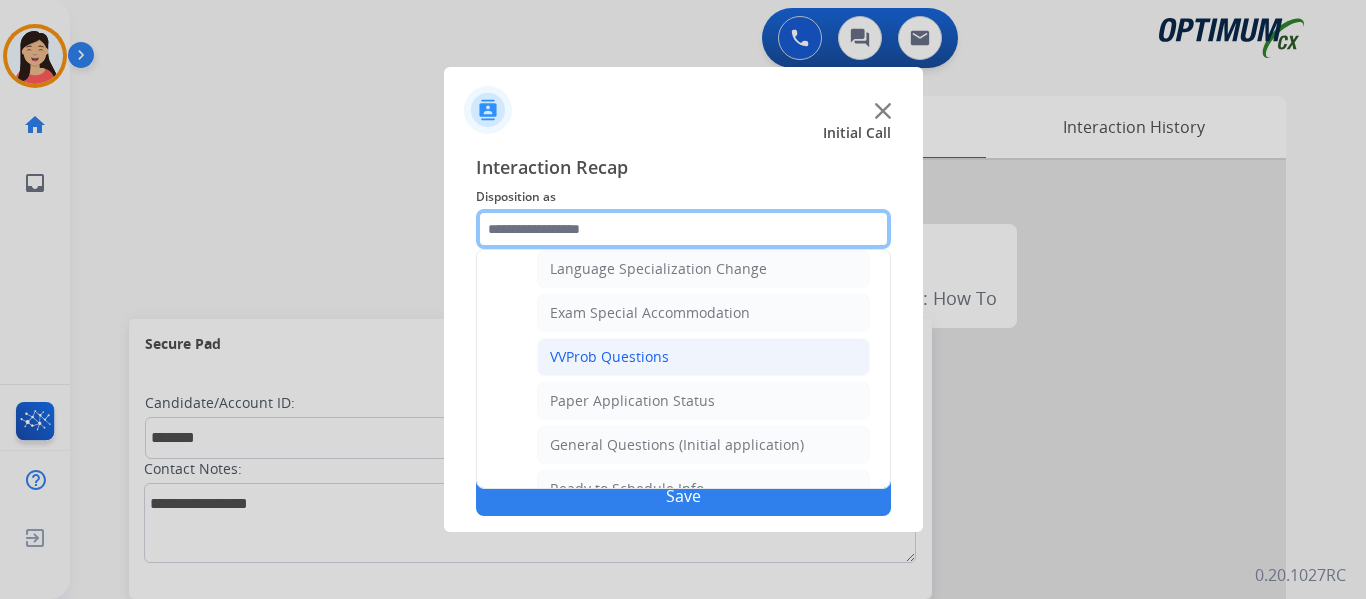 scroll, scrollTop: 1036, scrollLeft: 0, axis: vertical 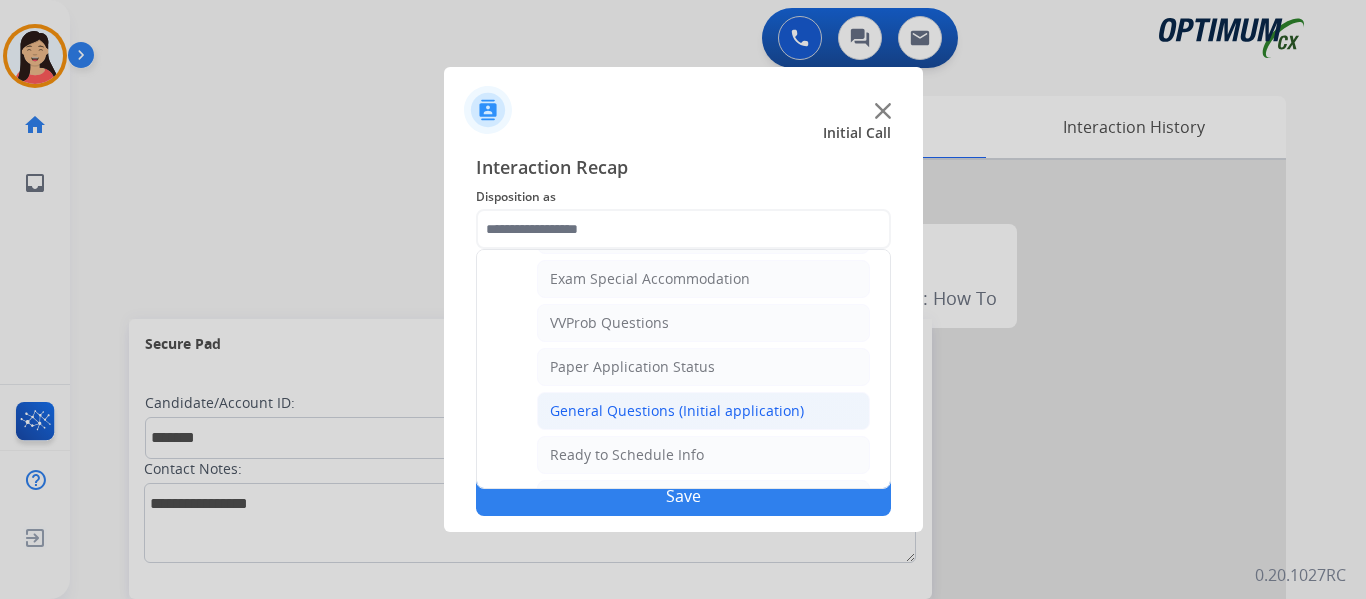 click on "General Questions (Initial application)" 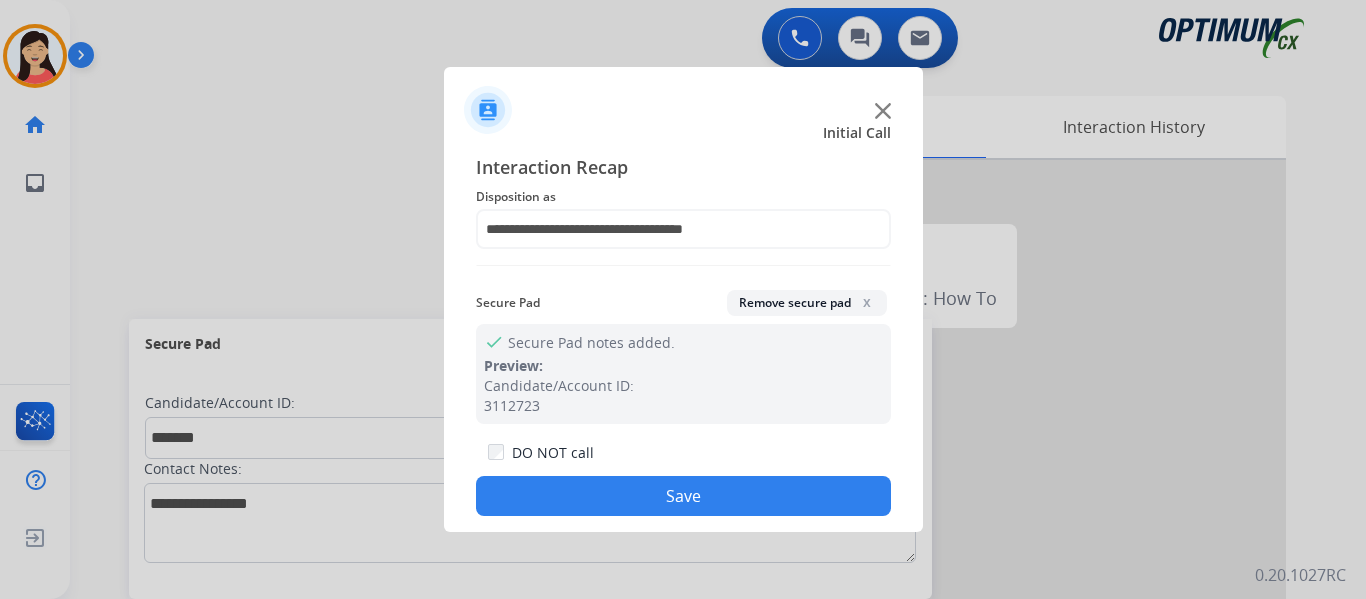 click on "Save" 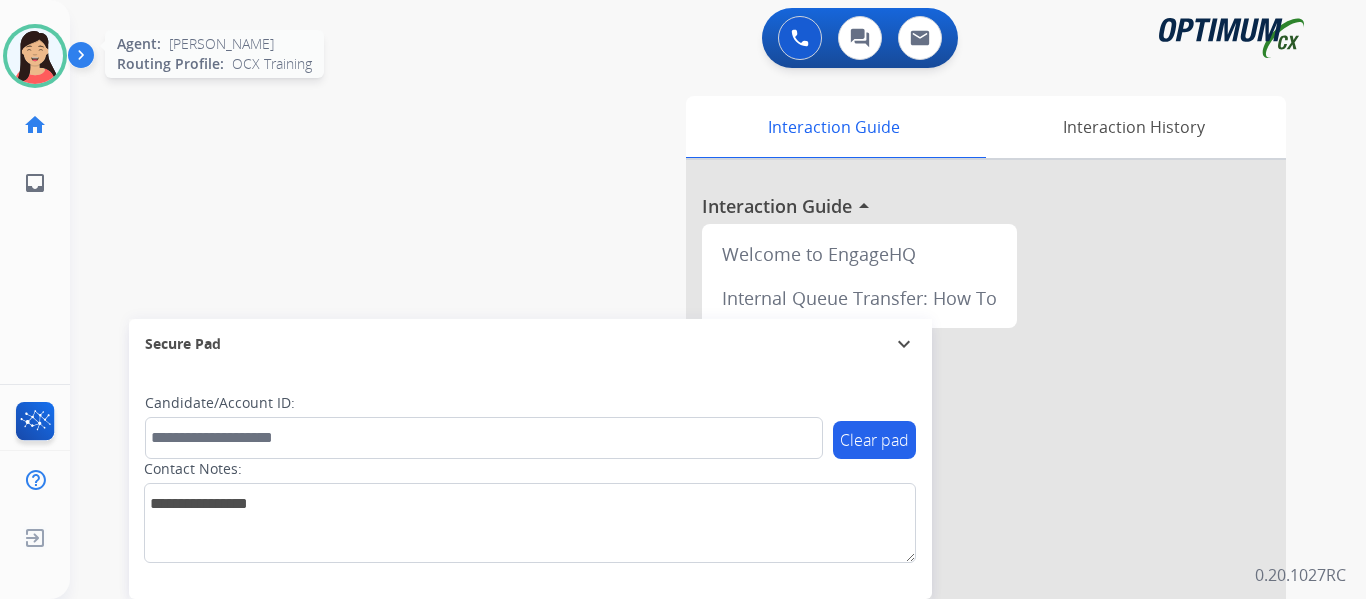 click at bounding box center (35, 56) 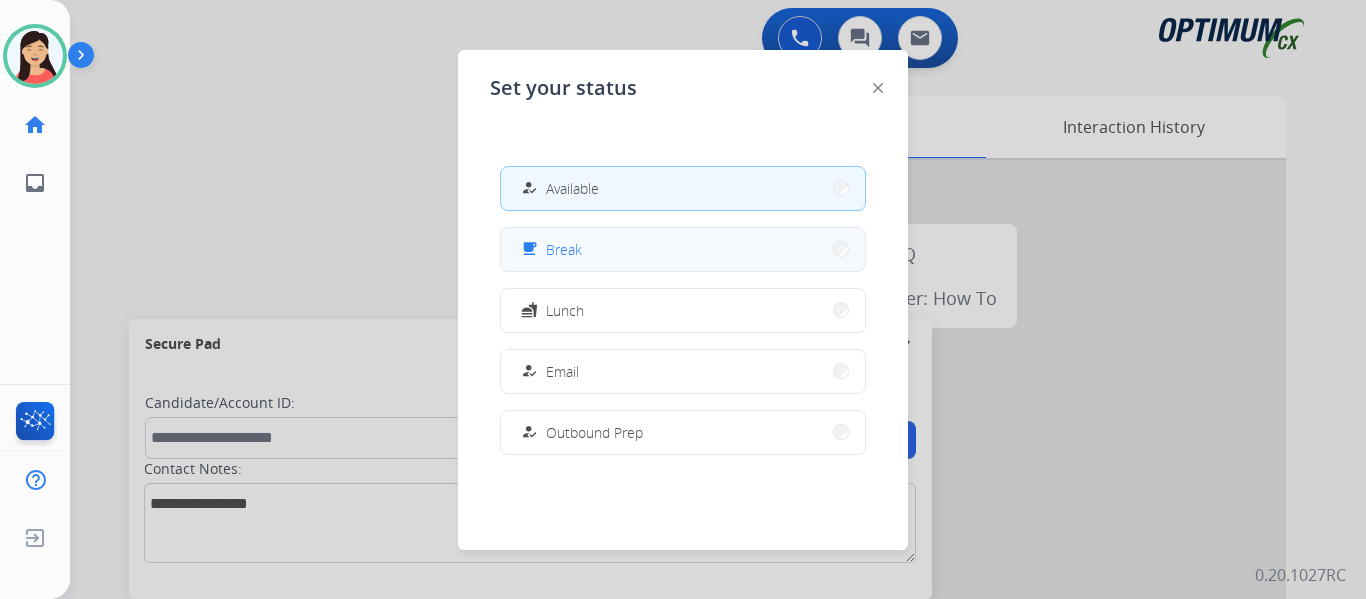 click on "free_breakfast Break" at bounding box center (683, 249) 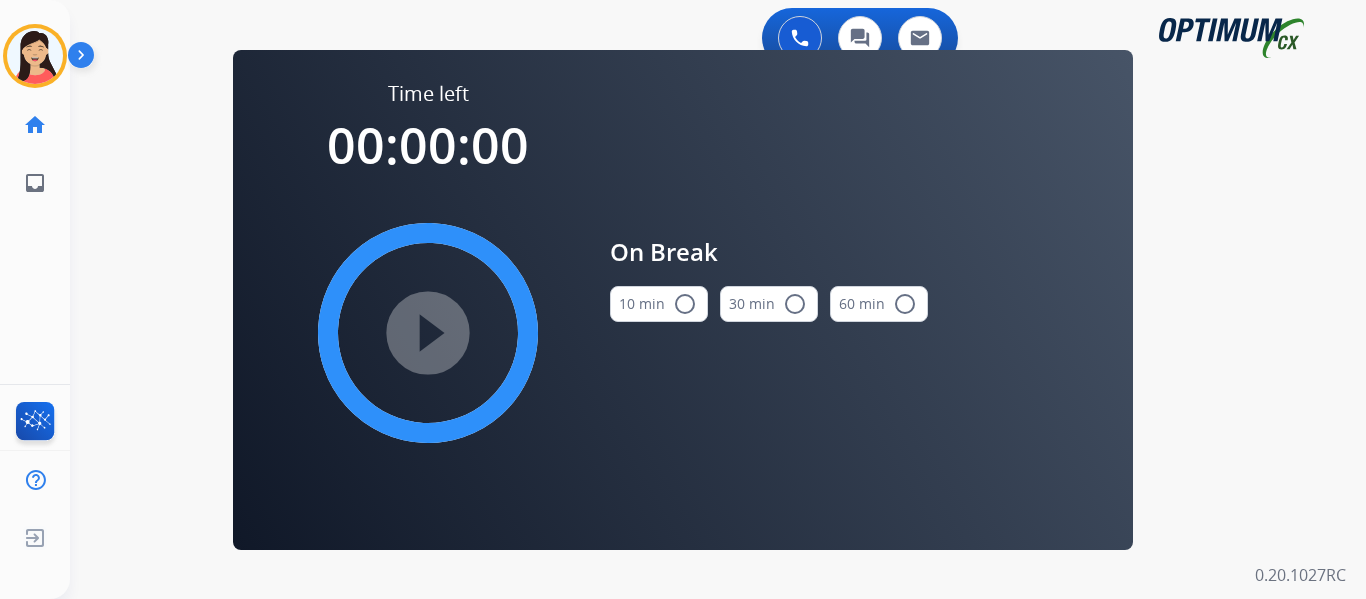 click on "10 min  radio_button_unchecked" at bounding box center (659, 304) 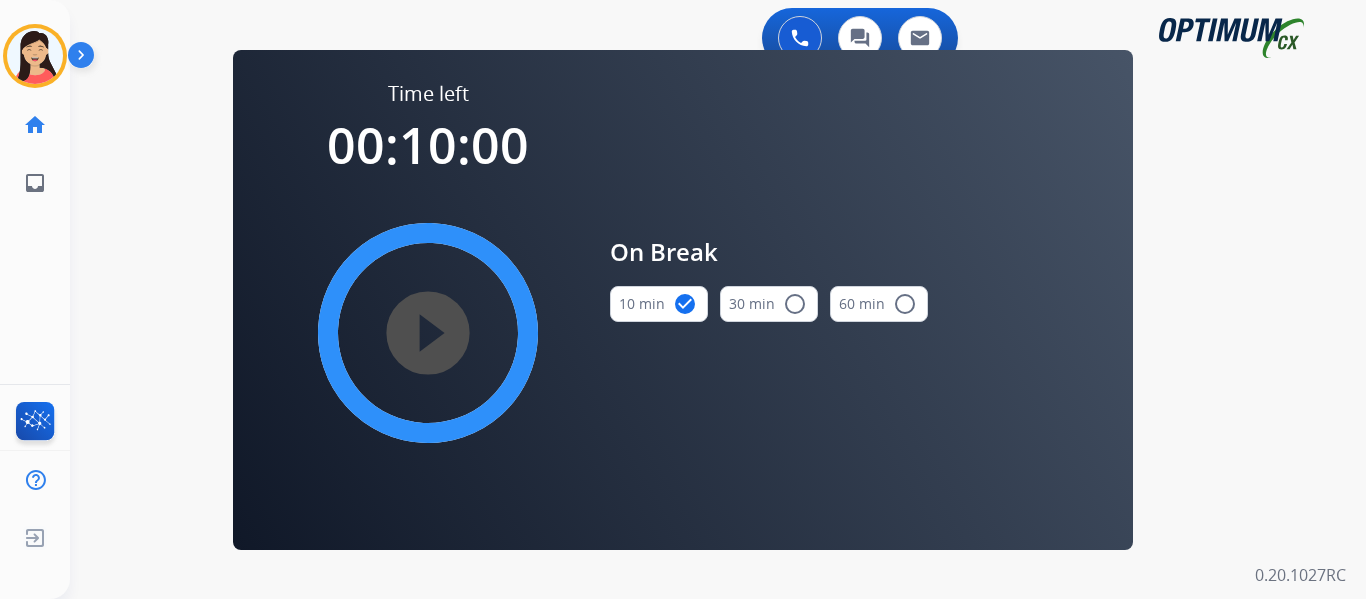 click on "play_circle_filled" at bounding box center [428, 333] 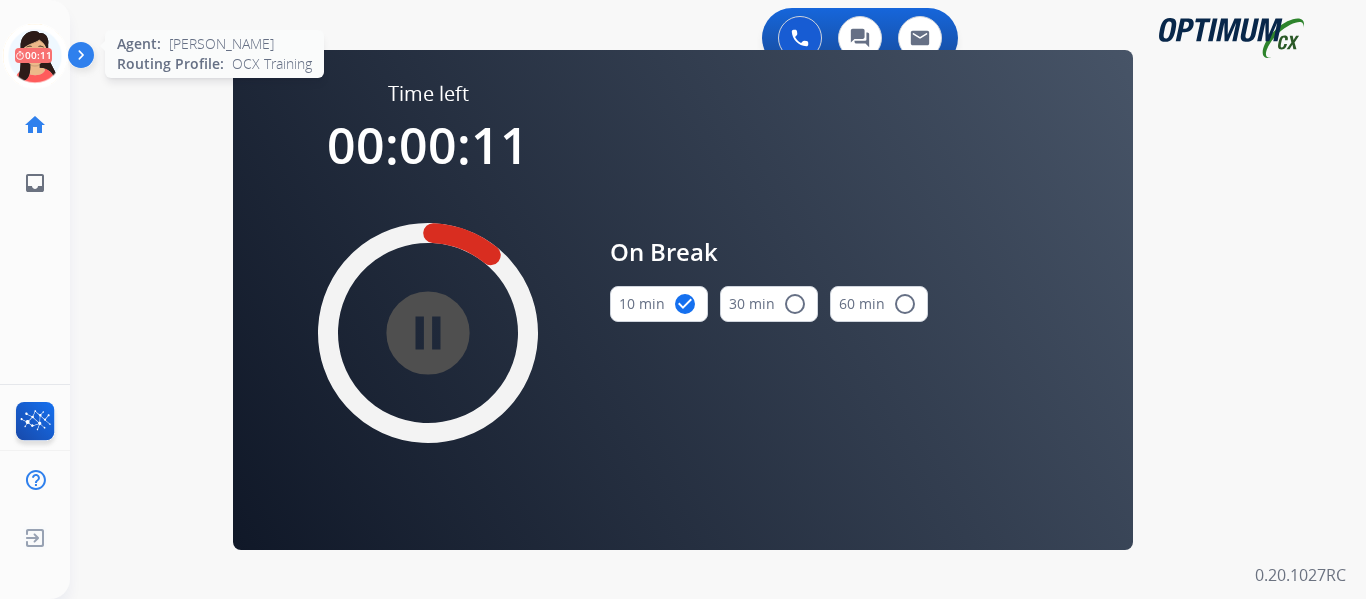 click 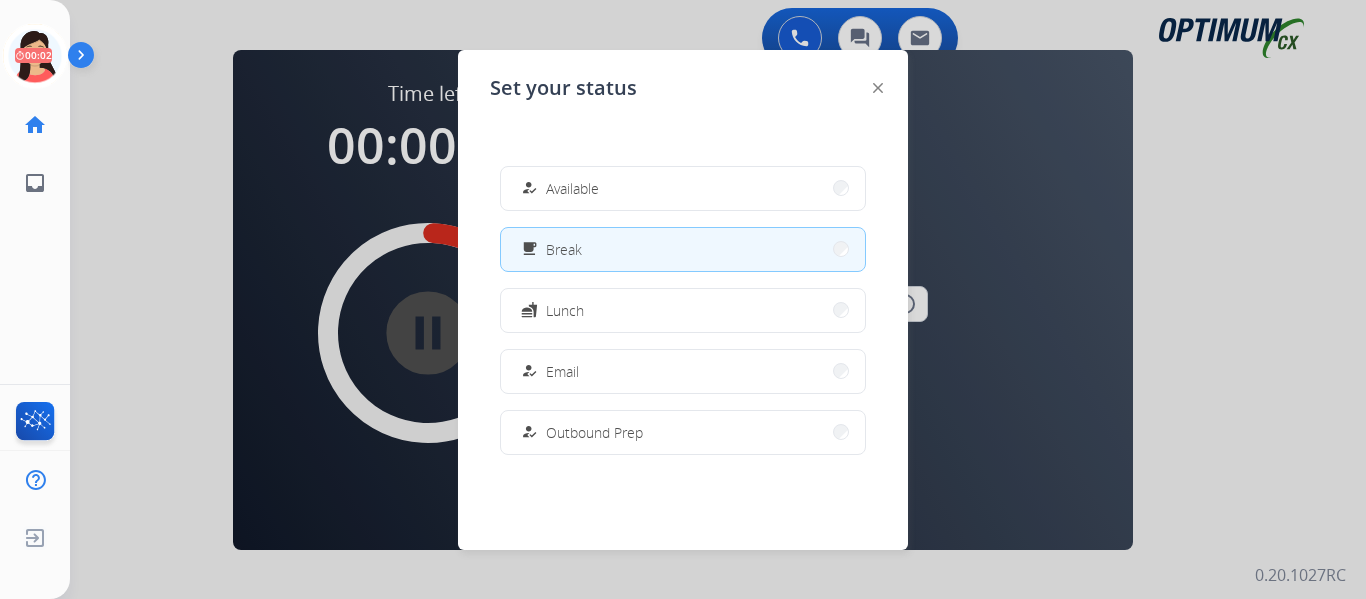 click on "how_to_reg Available" at bounding box center [683, 188] 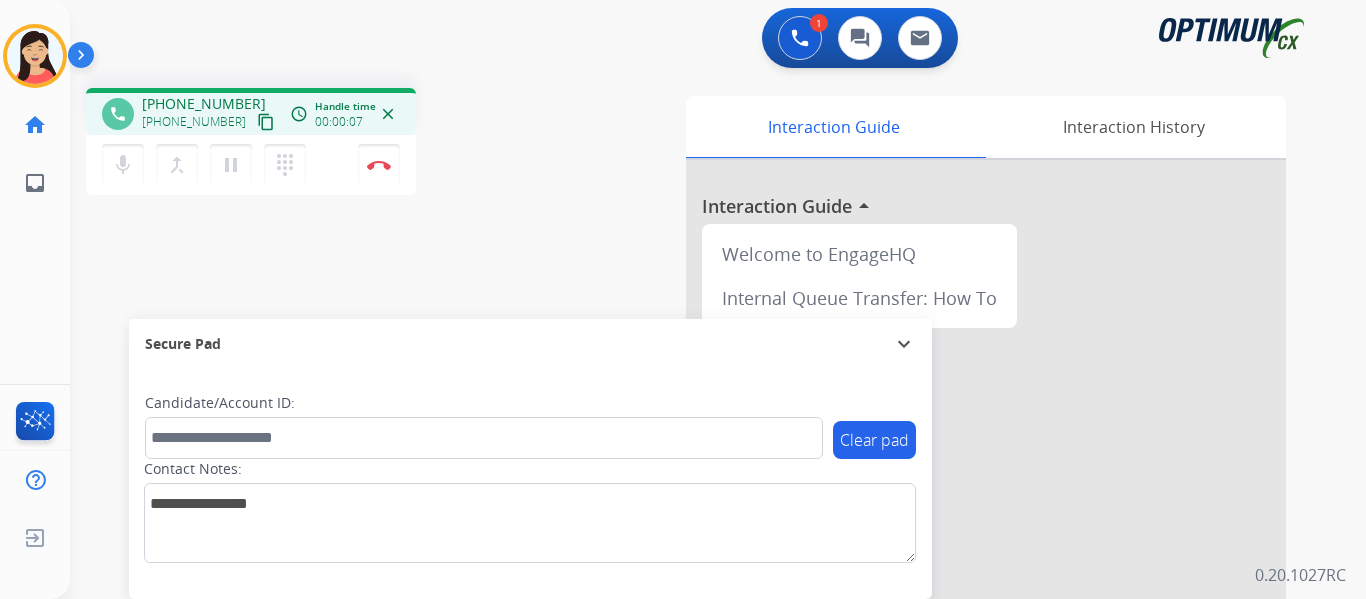 click on "content_copy" at bounding box center [266, 122] 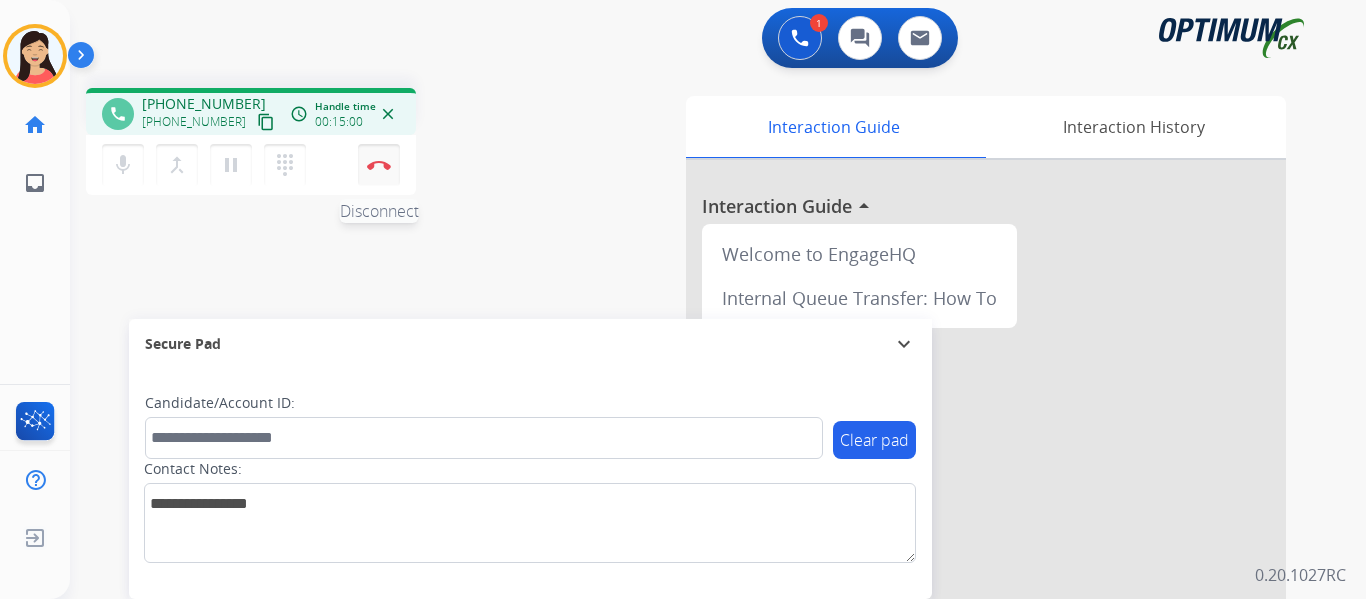 click at bounding box center [379, 165] 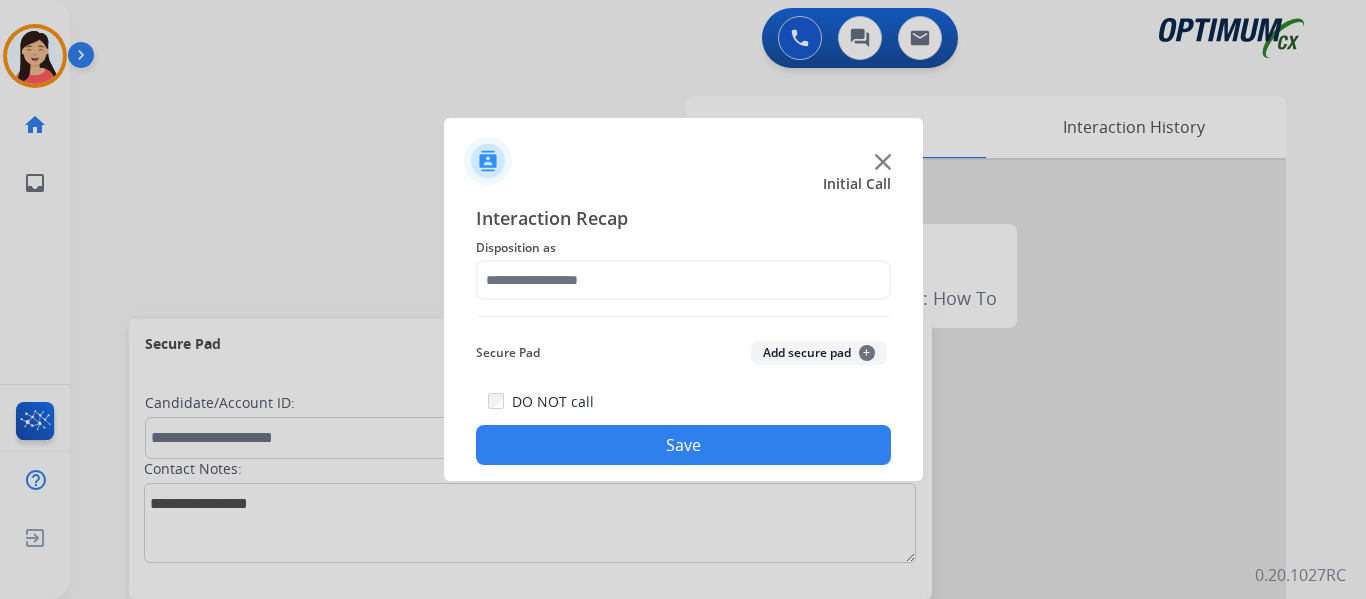 click on "Add secure pad  +" 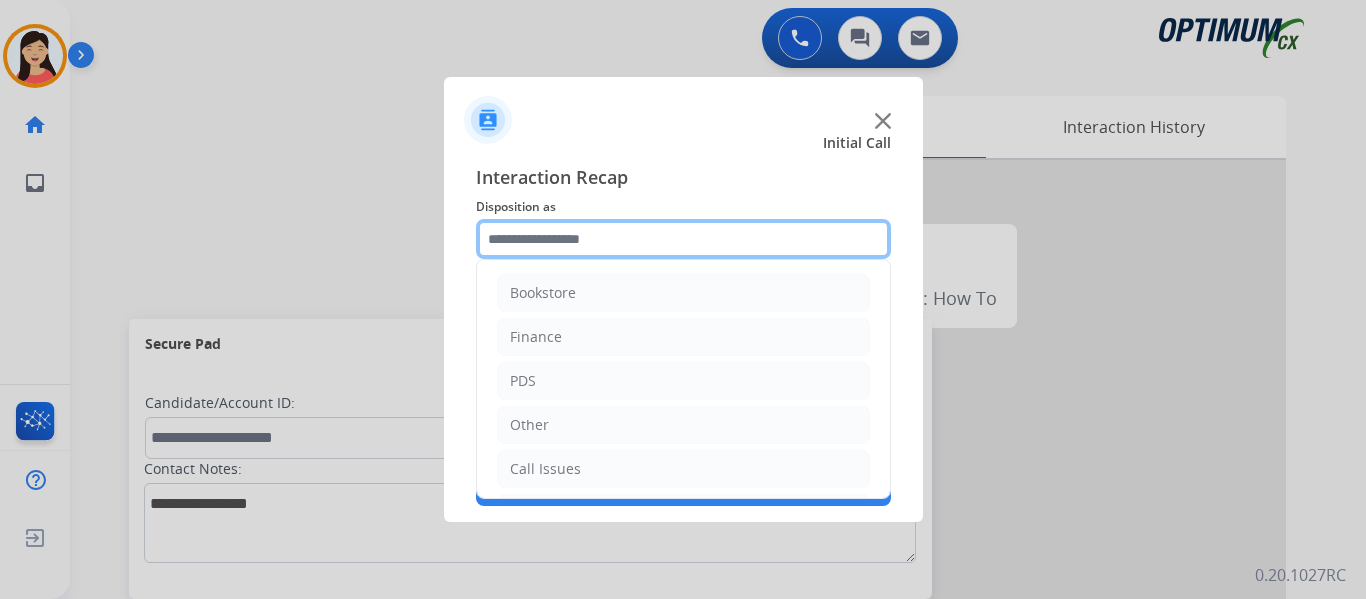 click 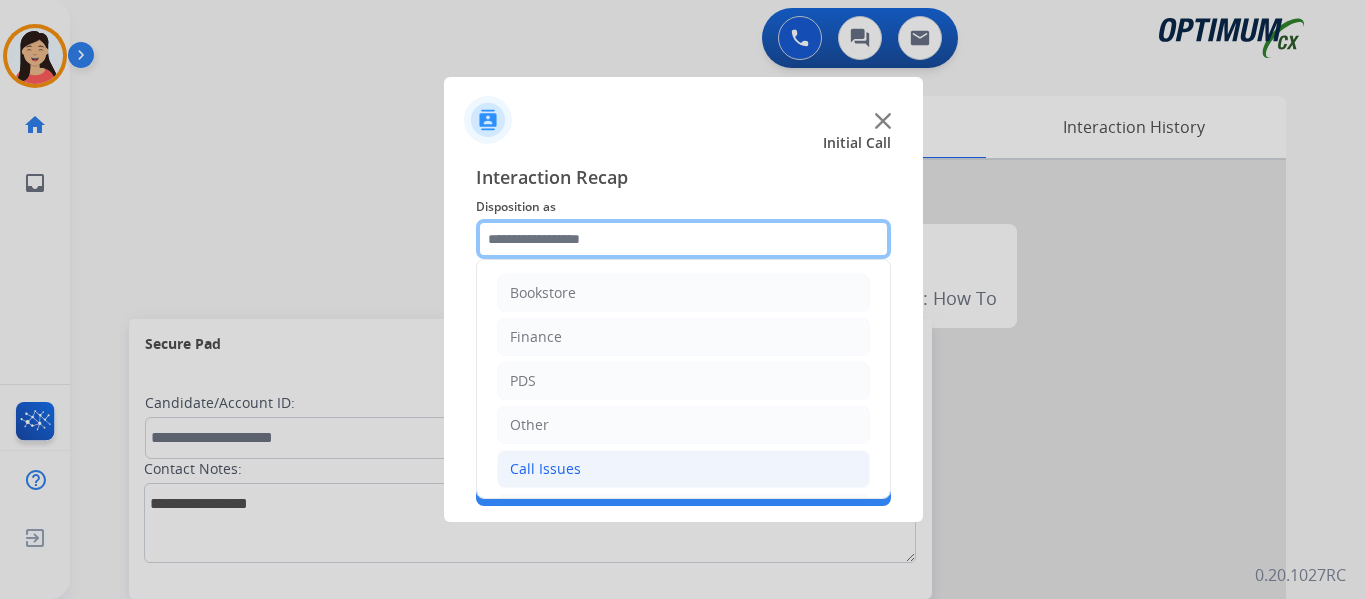 scroll, scrollTop: 136, scrollLeft: 0, axis: vertical 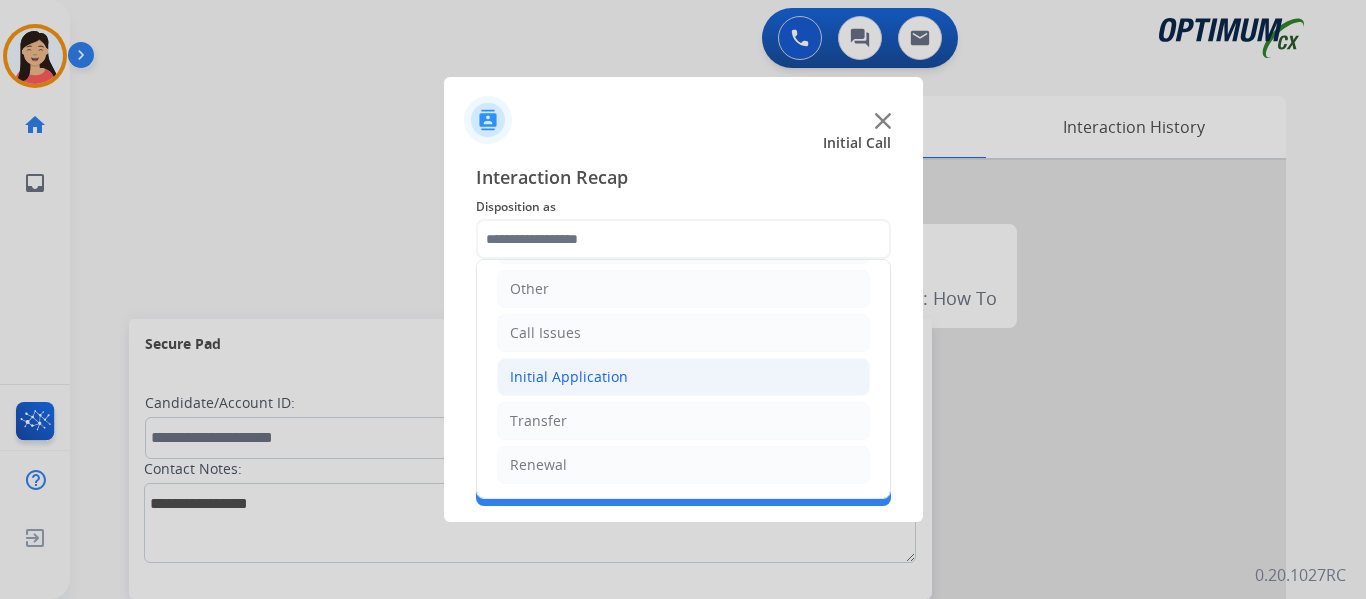 click on "Initial Application" 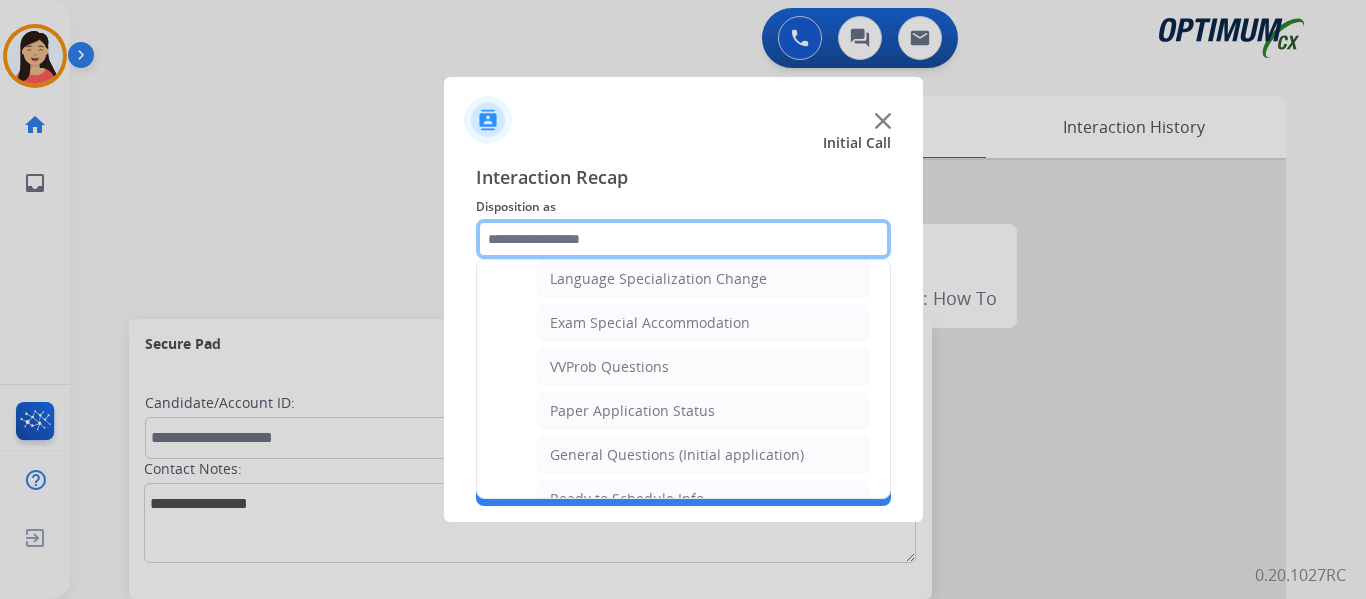 scroll, scrollTop: 1036, scrollLeft: 0, axis: vertical 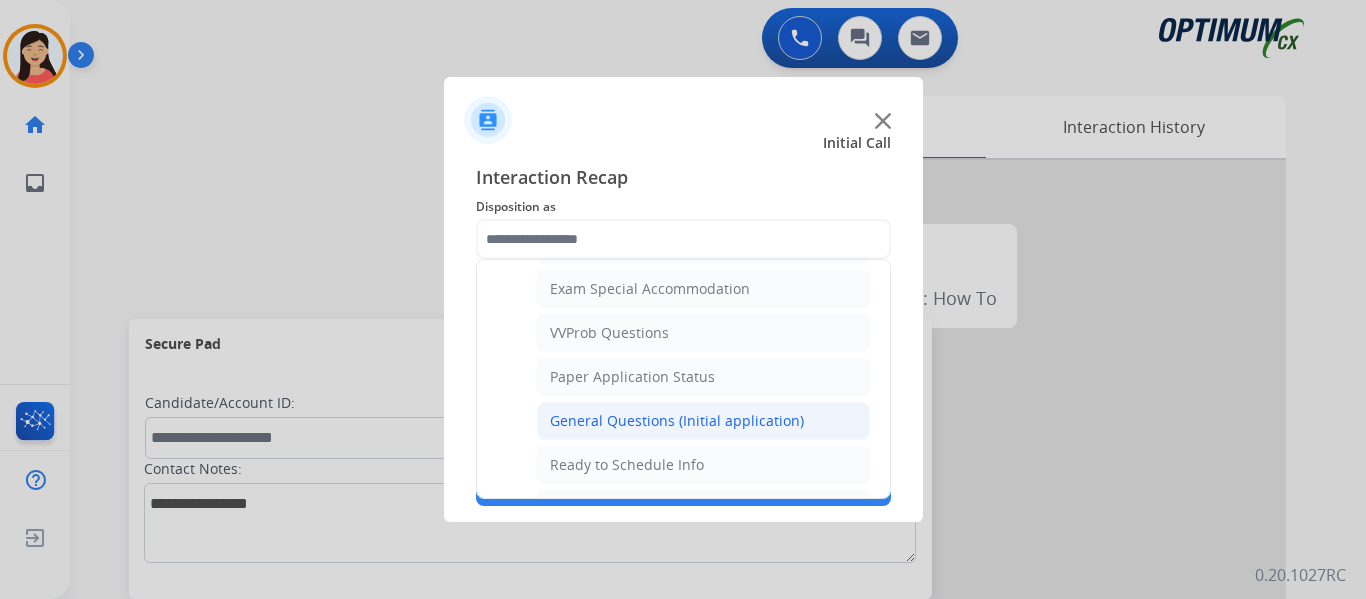 click on "General Questions (Initial application)" 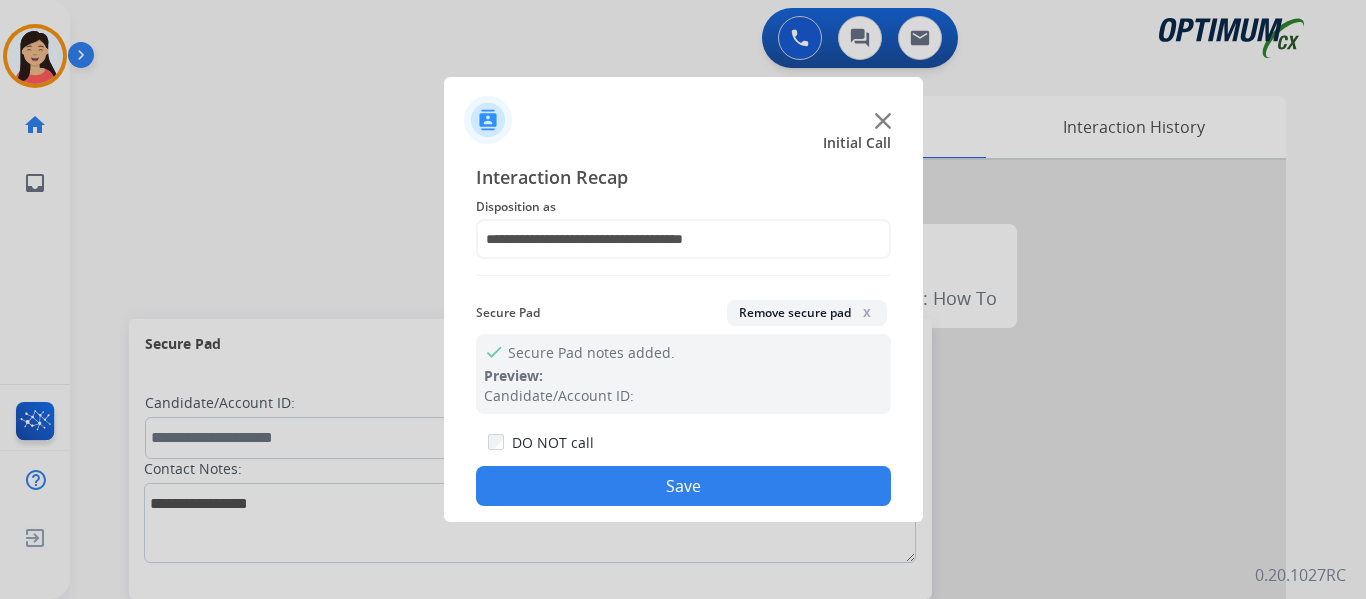 click on "Save" 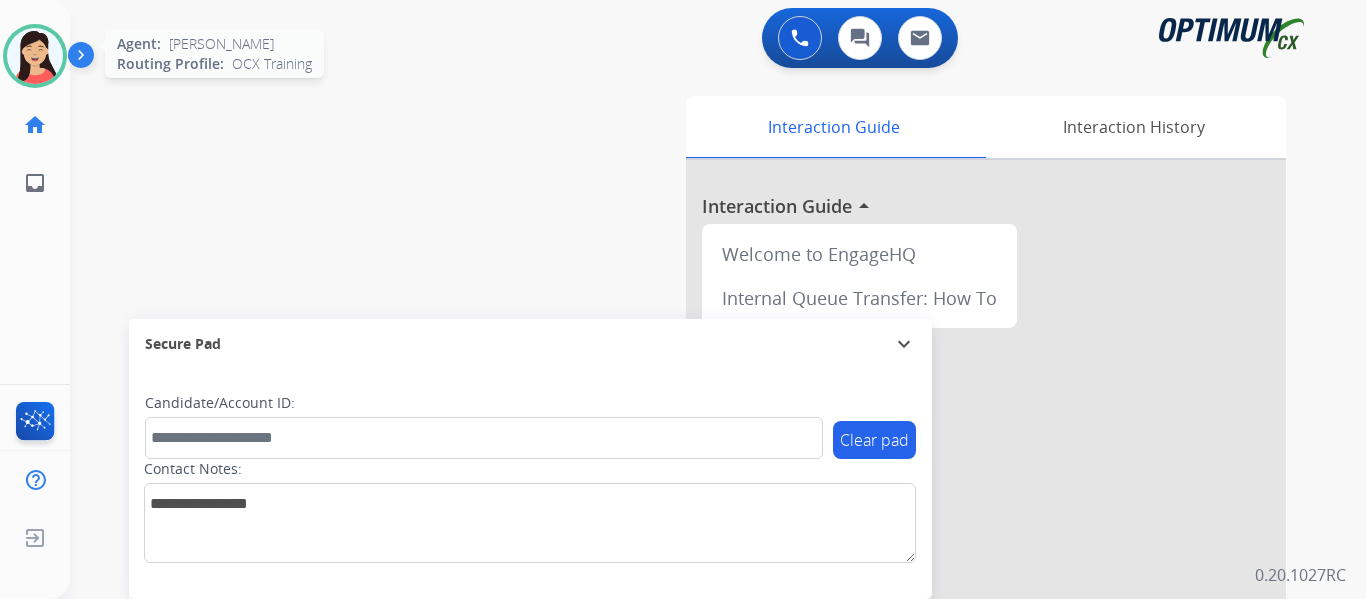 click at bounding box center [35, 56] 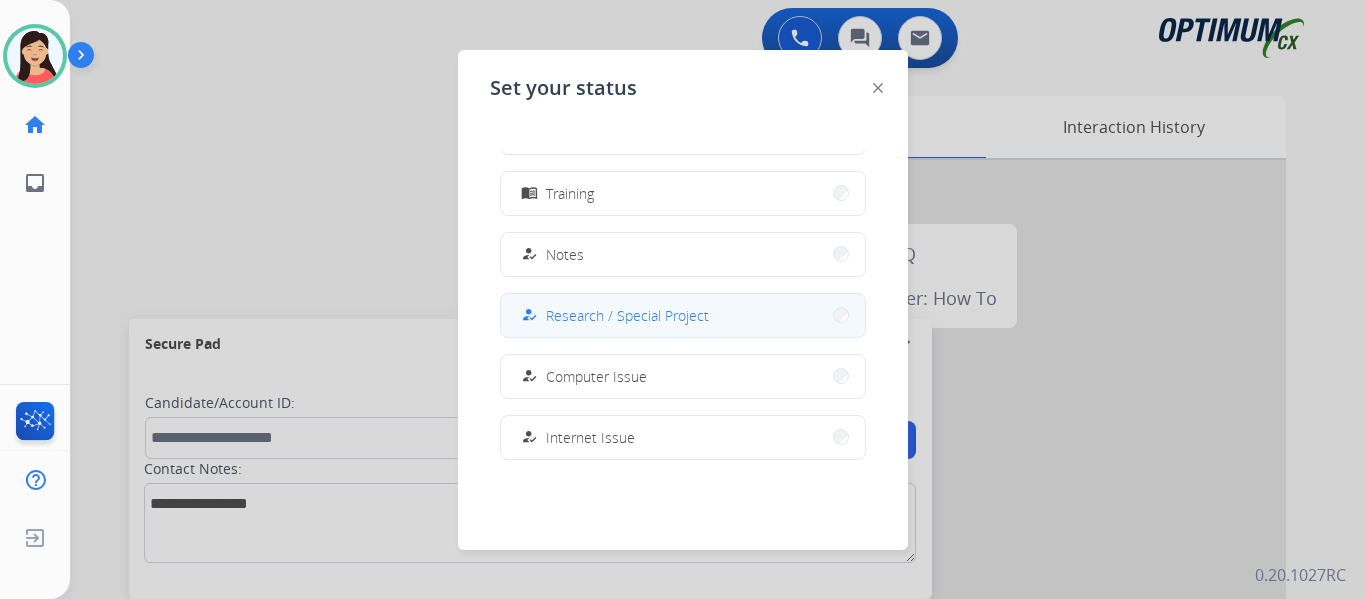 scroll, scrollTop: 299, scrollLeft: 0, axis: vertical 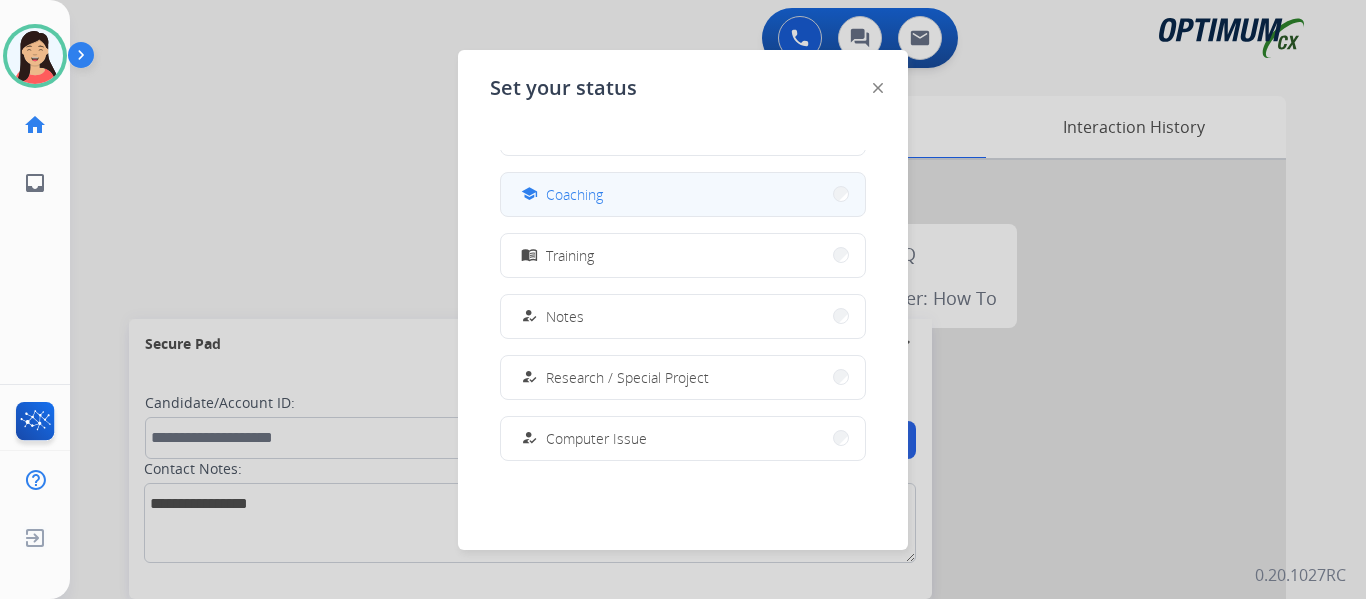 click on "school Coaching" at bounding box center [683, 194] 